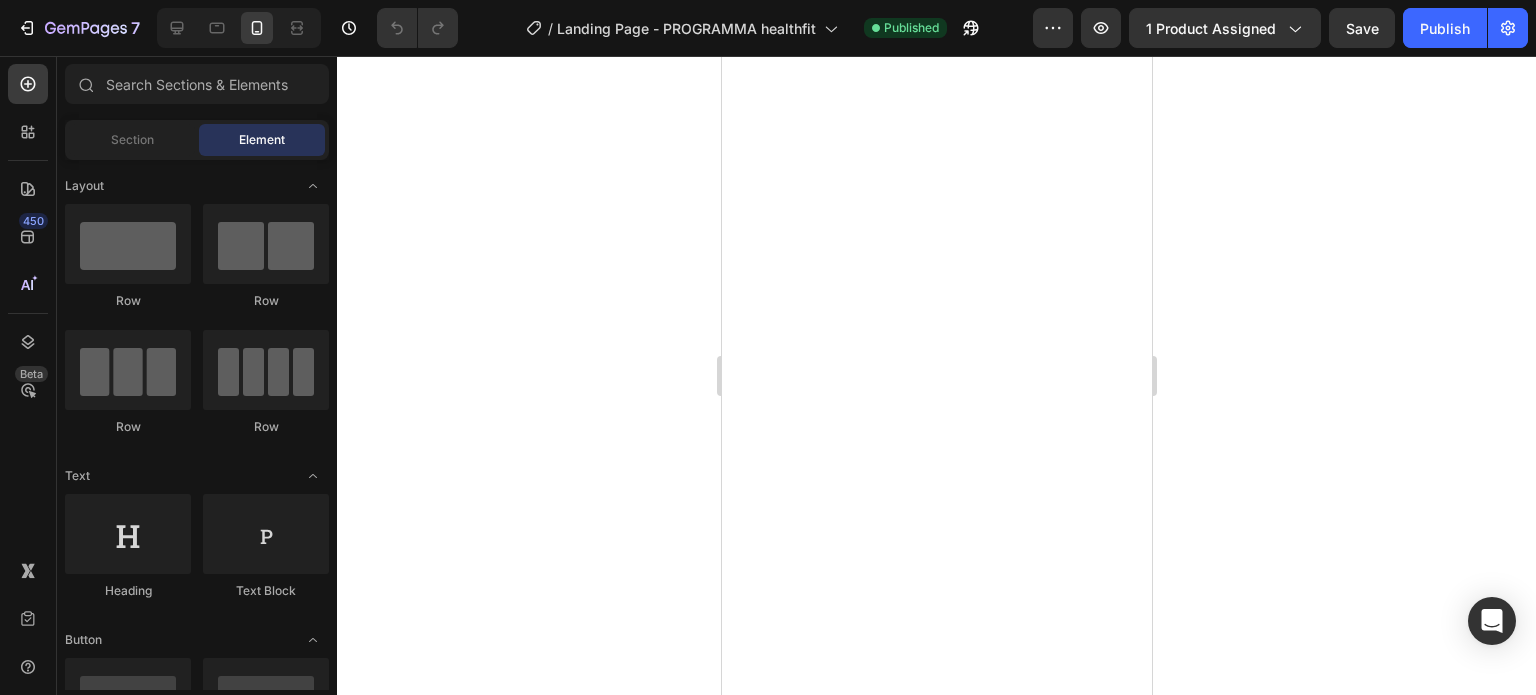 scroll, scrollTop: 0, scrollLeft: 0, axis: both 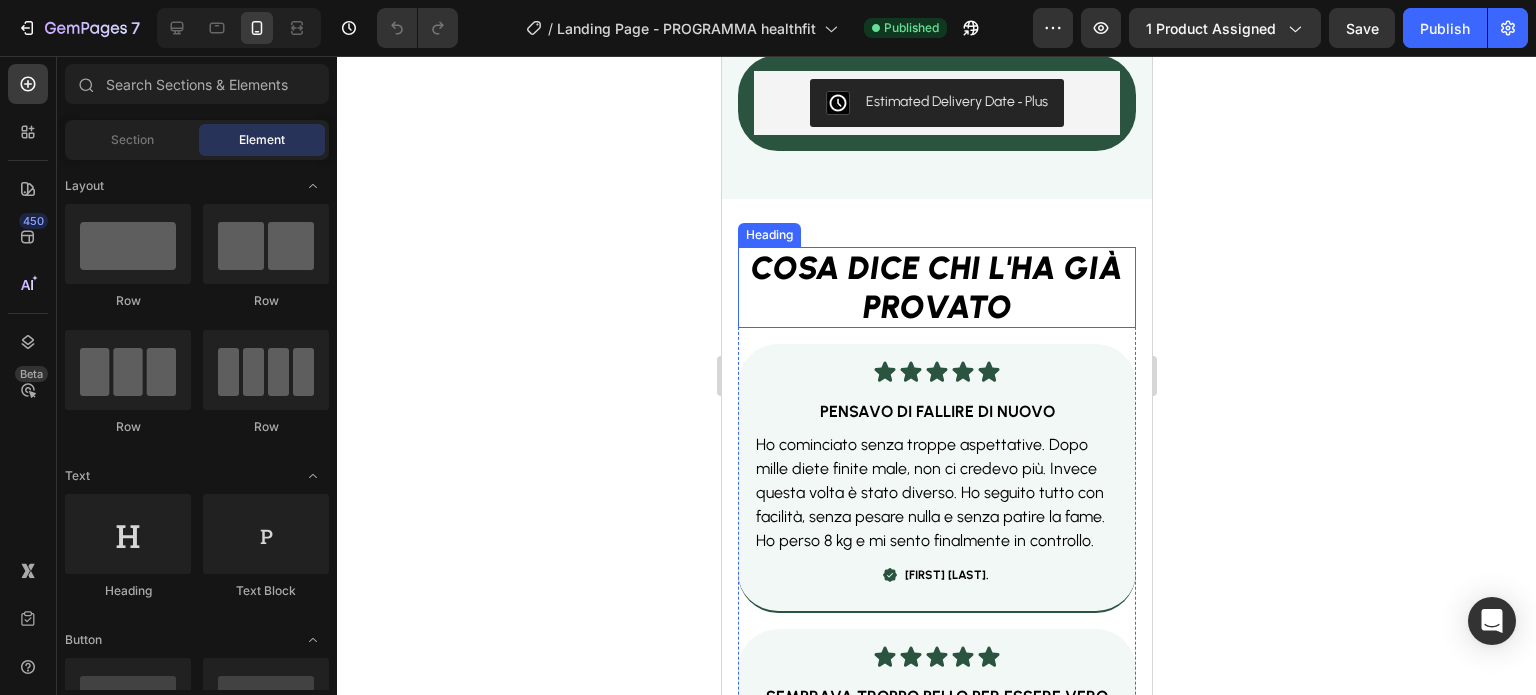 click on "COSA DICE CHI L'HA GIÀ PROVATO" at bounding box center [936, 287] 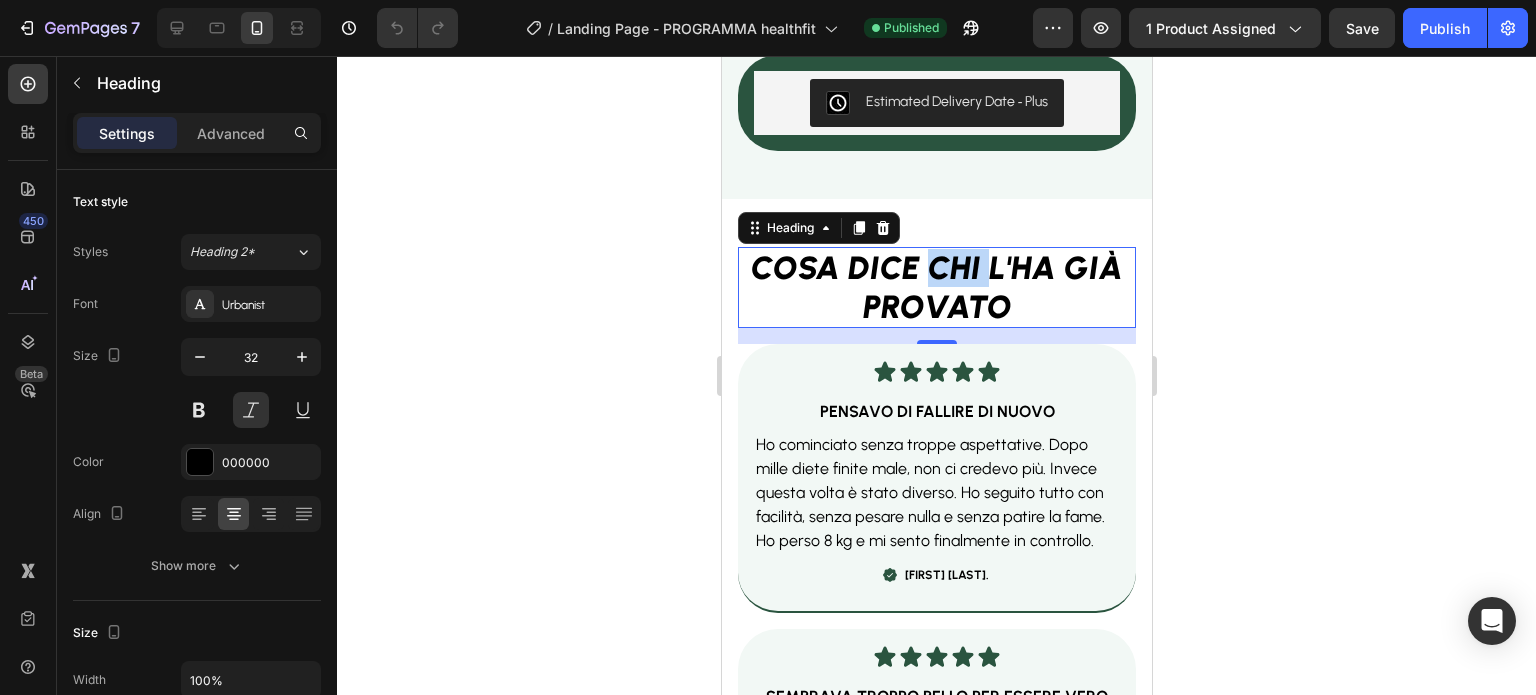click on "COSA DICE CHI L'HA GIÀ PROVATO" at bounding box center [936, 287] 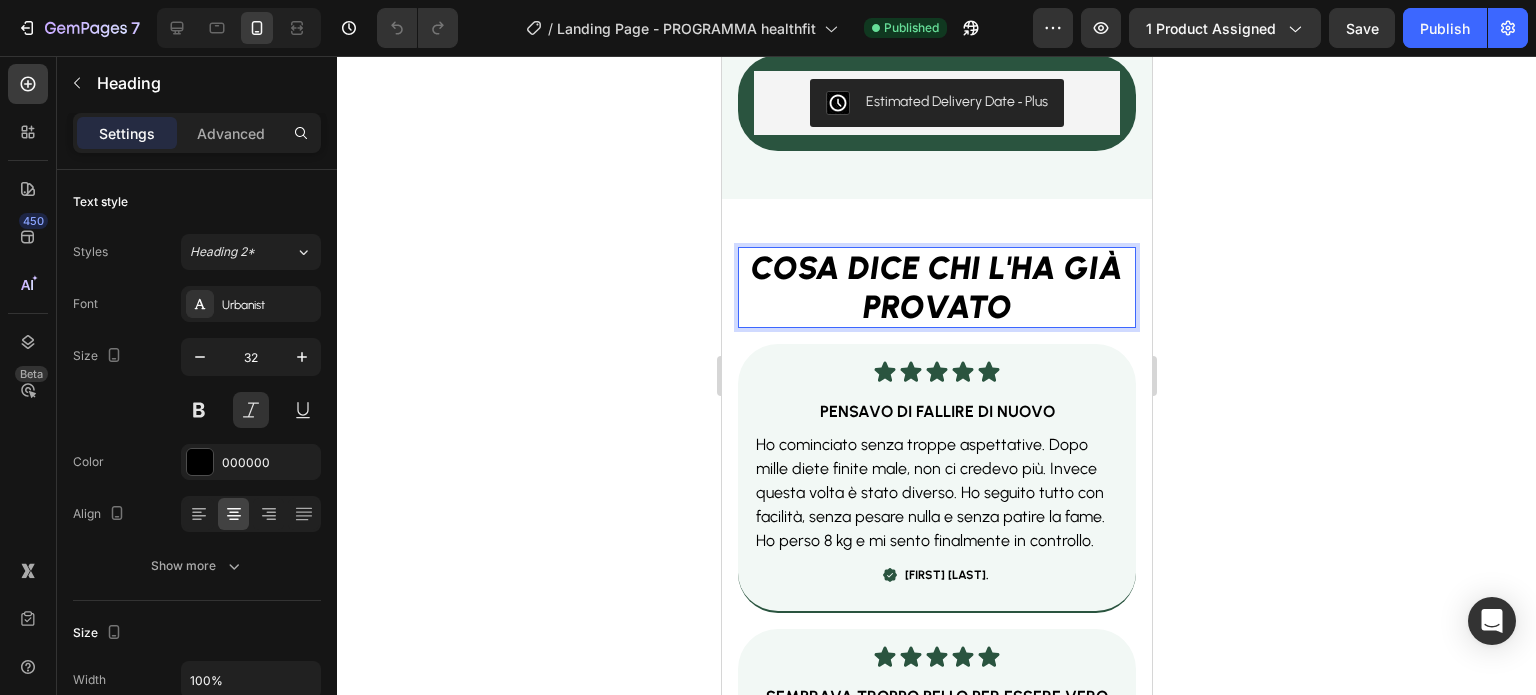 click on "COSA DICE CHI L'HA GIÀ PROVATO" at bounding box center [936, 287] 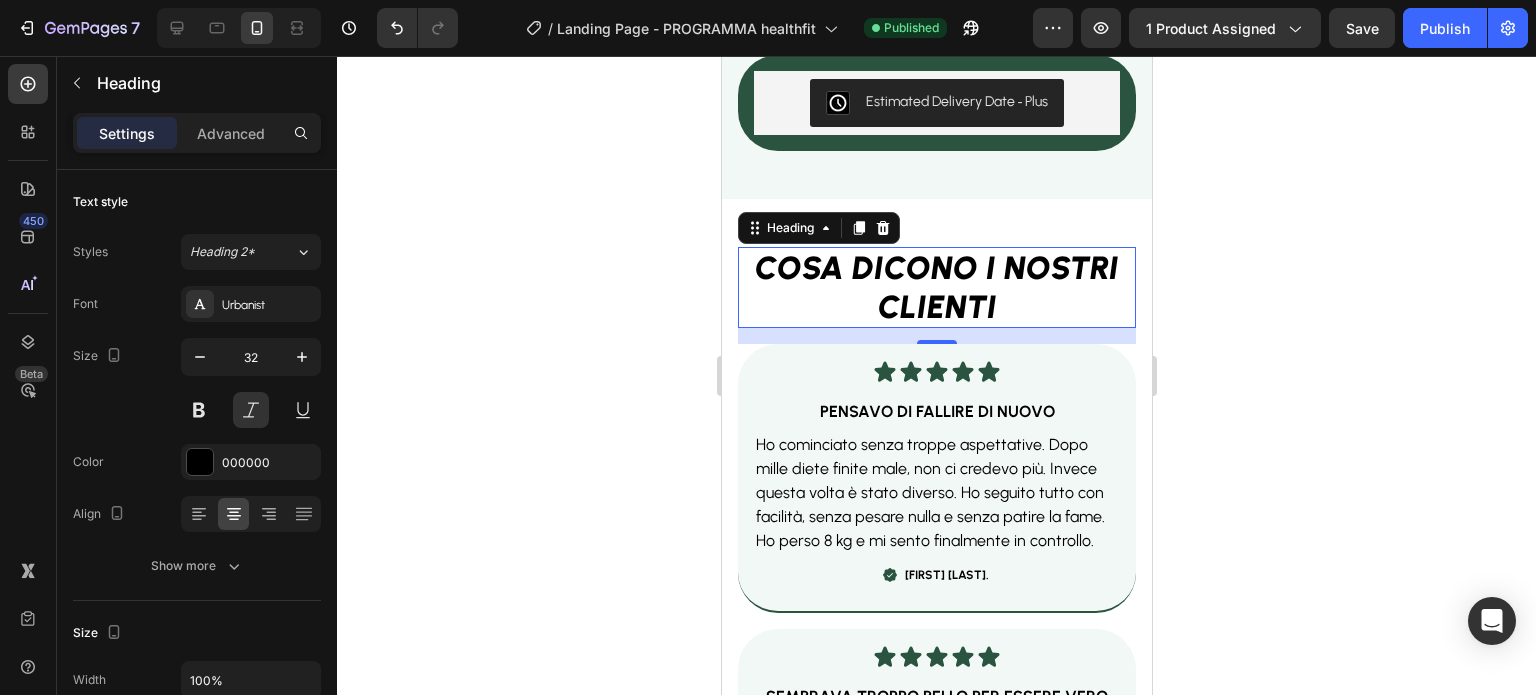 click 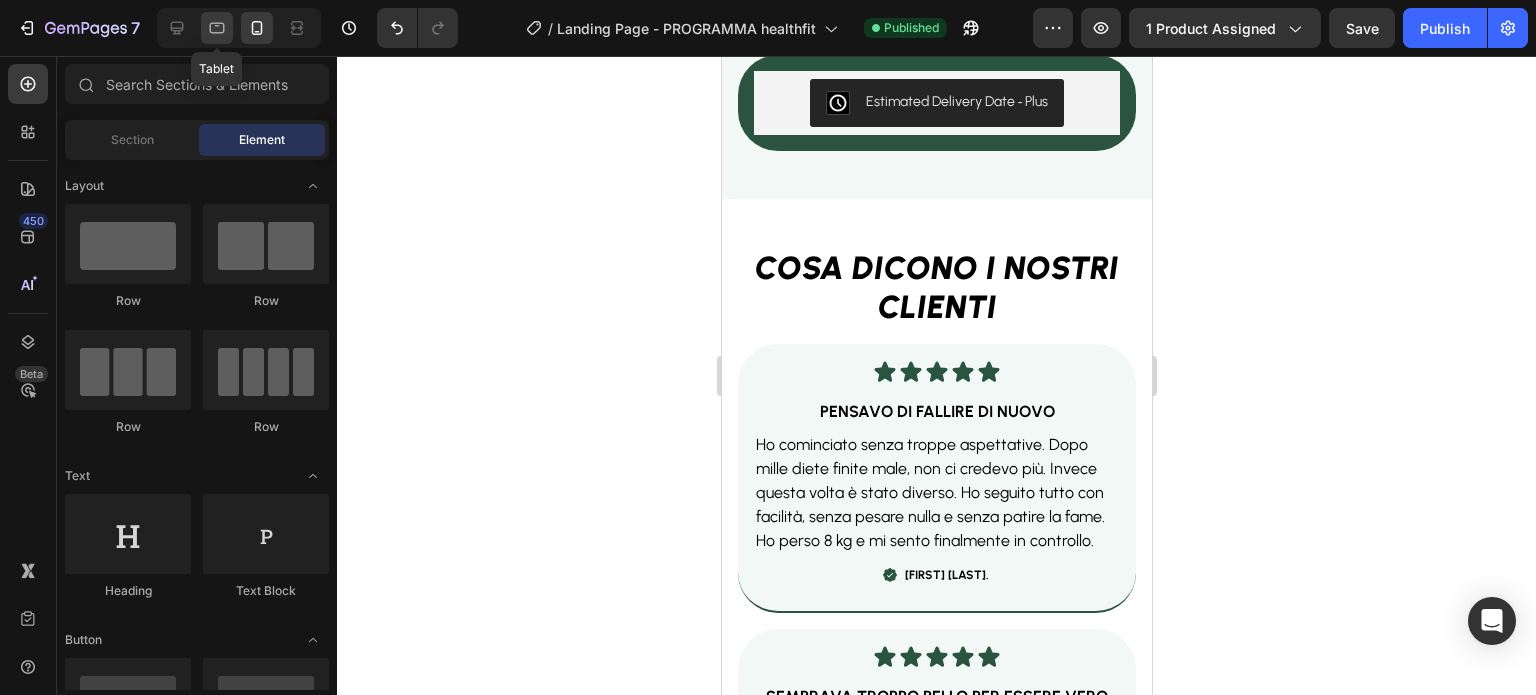 click 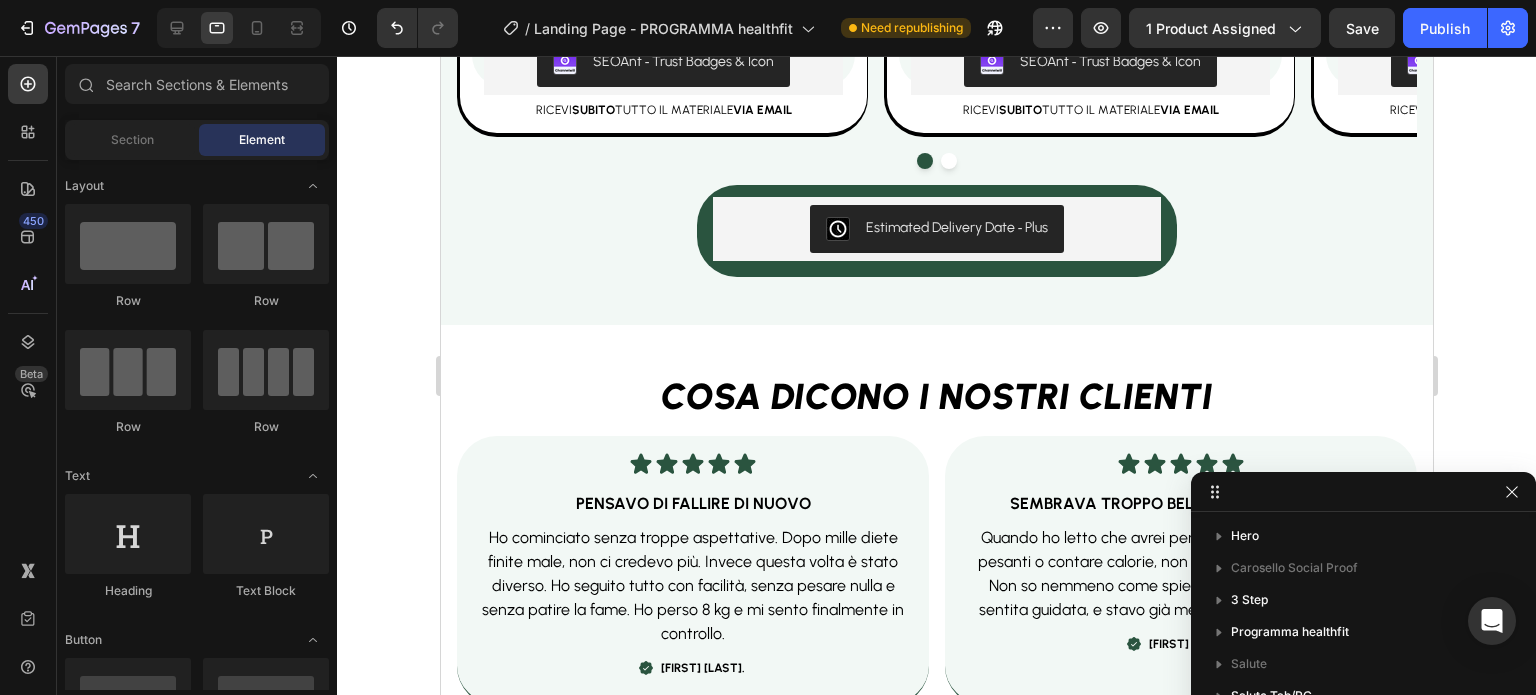 scroll, scrollTop: 4434, scrollLeft: 0, axis: vertical 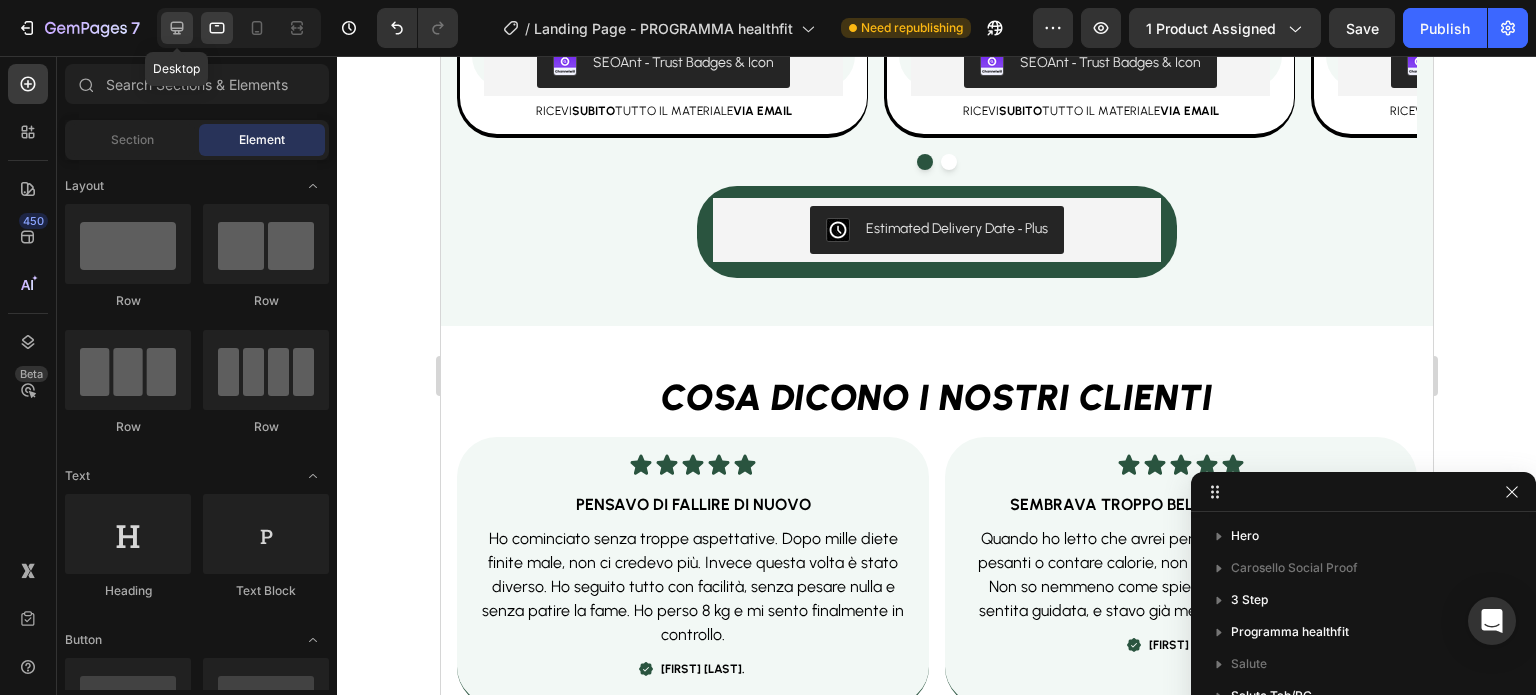 click 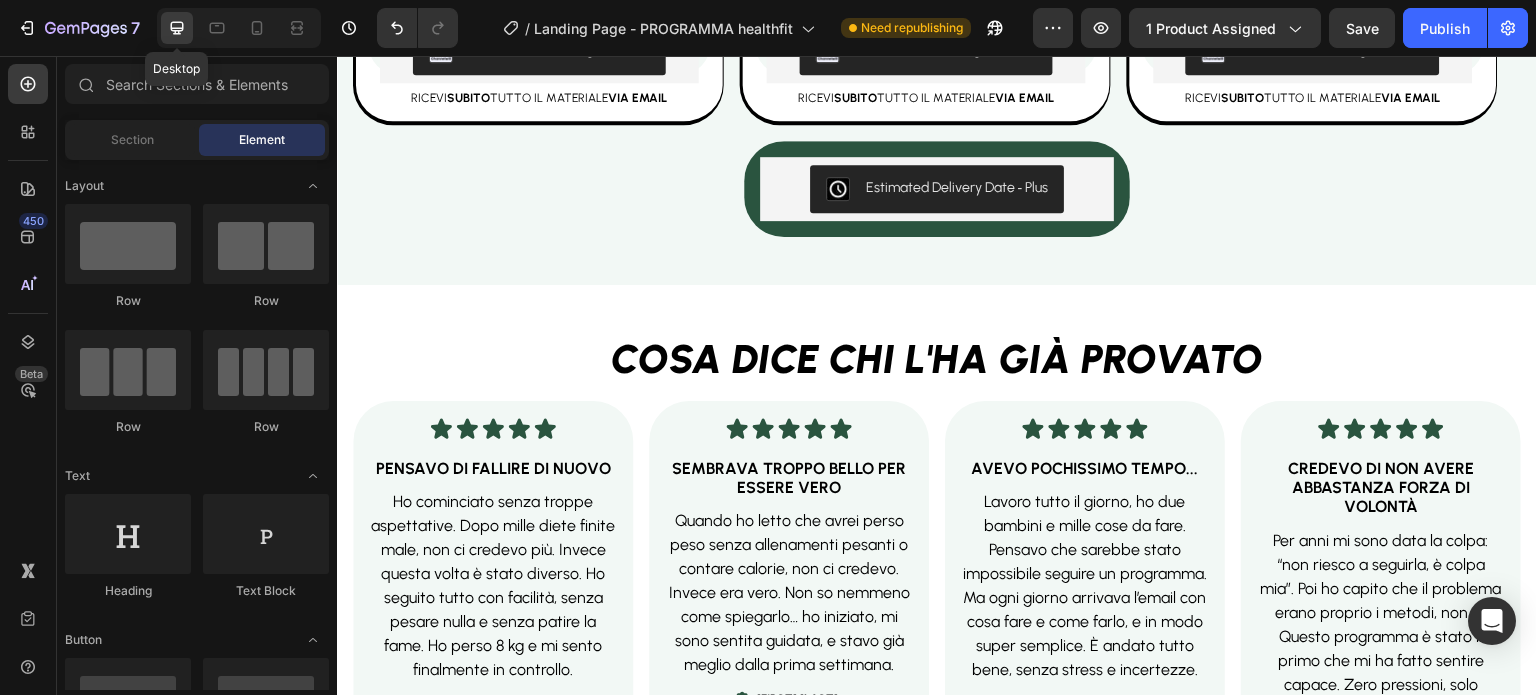 scroll, scrollTop: 4444, scrollLeft: 0, axis: vertical 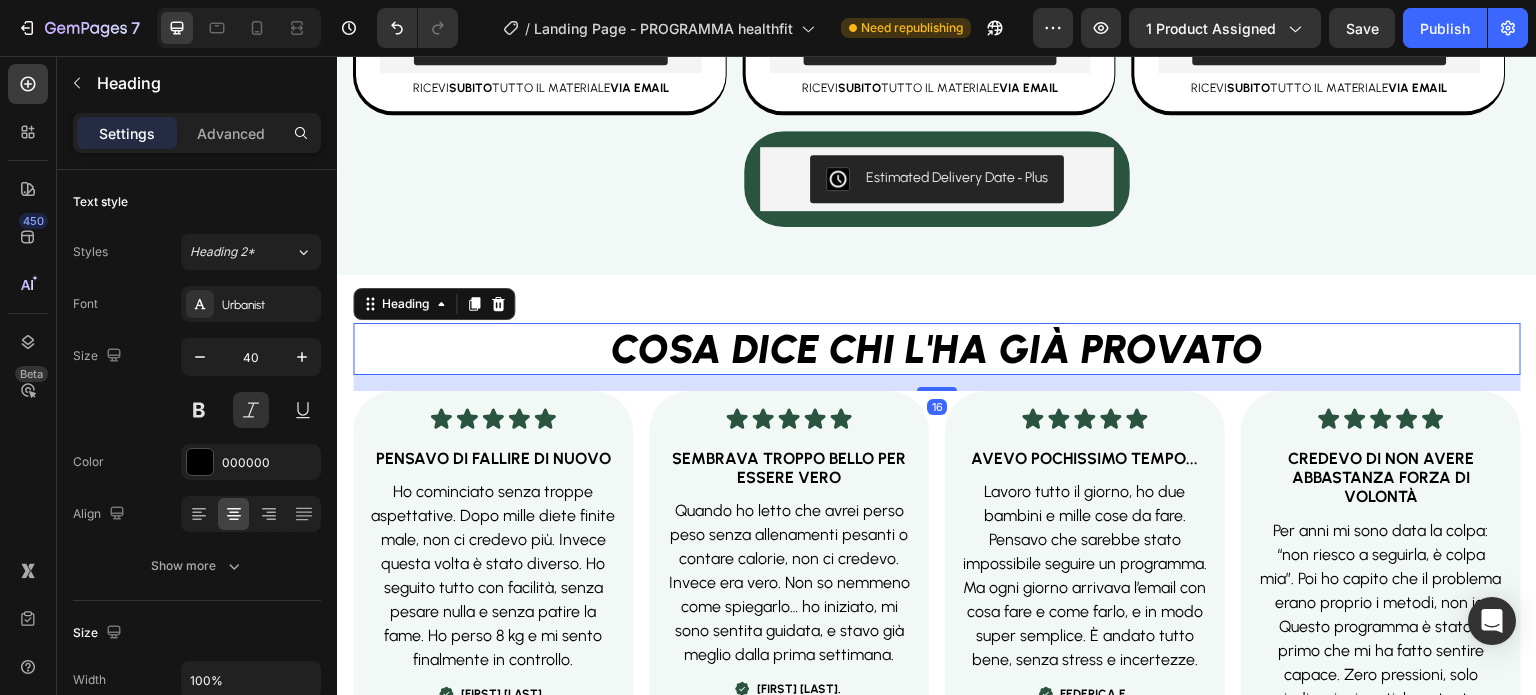 click on "COSA DICE CHI L'HA GIÀ PROVATO" at bounding box center (937, 349) 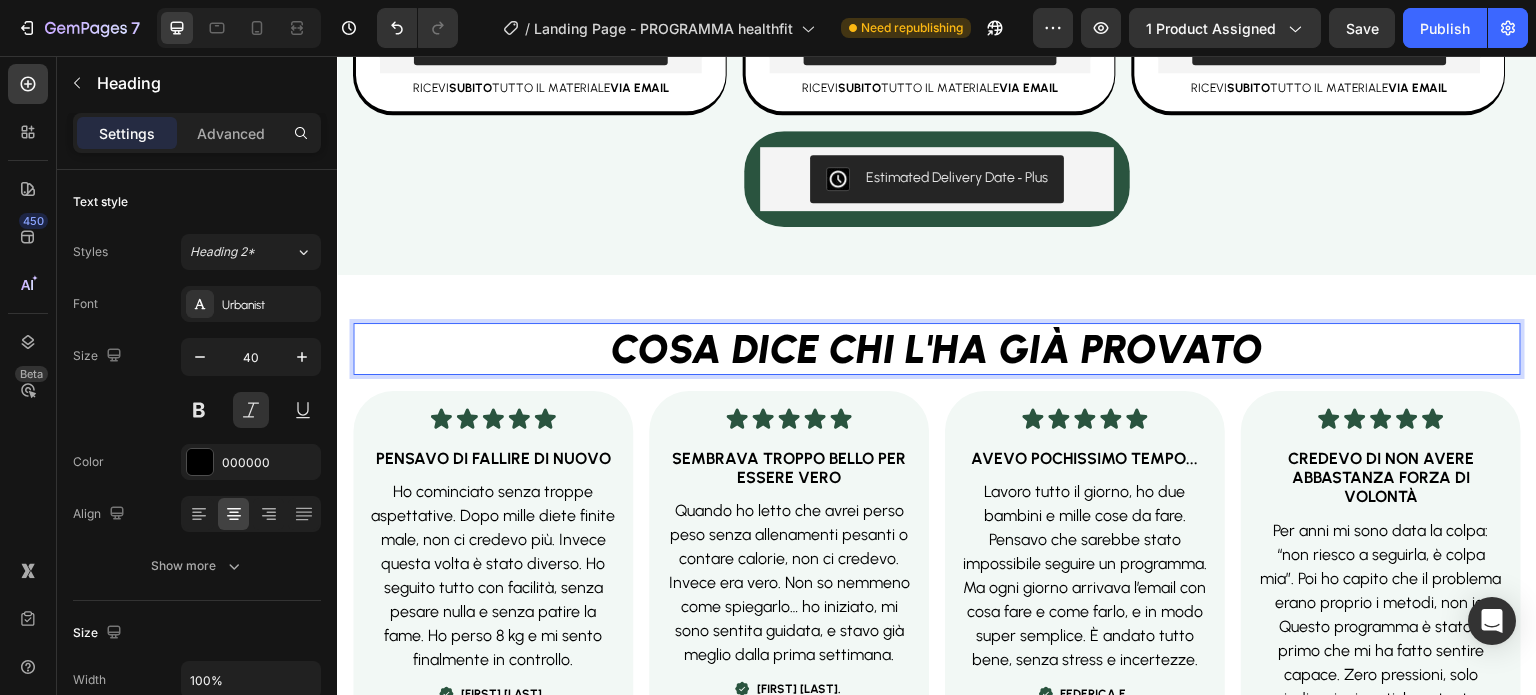 click on "COSA DICE CHI L'HA GIÀ PROVATO" at bounding box center (937, 349) 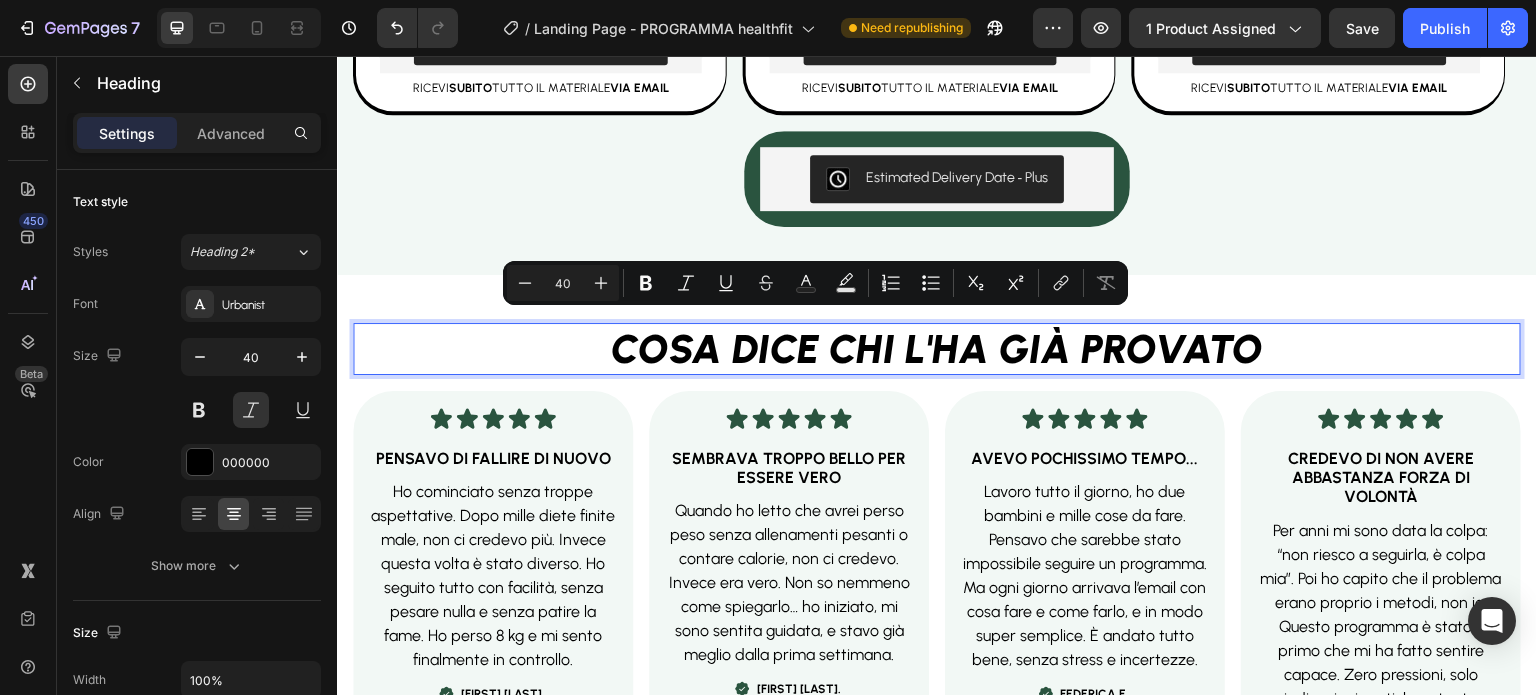 click on "COSA DICE CHI L'HA GIÀ PROVATO" at bounding box center (937, 349) 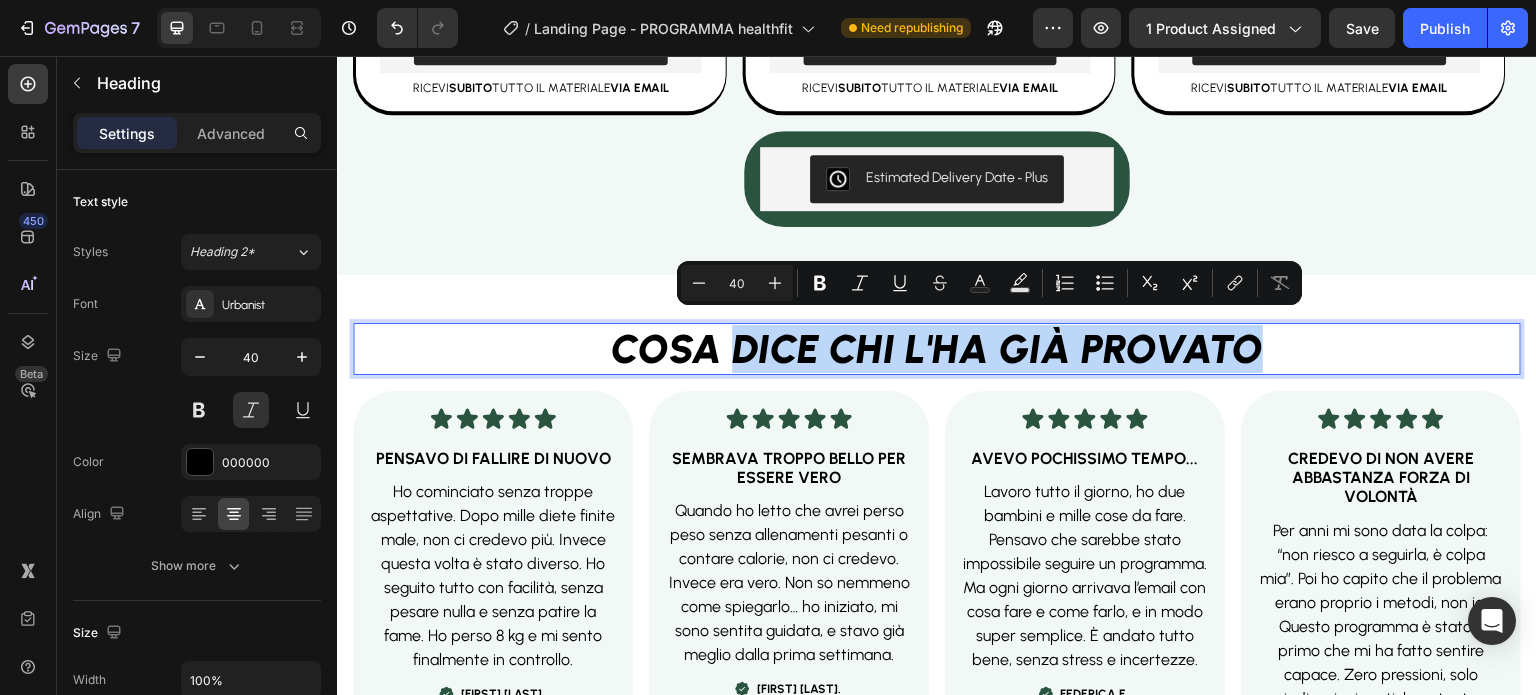 drag, startPoint x: 787, startPoint y: 344, endPoint x: 1187, endPoint y: 347, distance: 400.01126 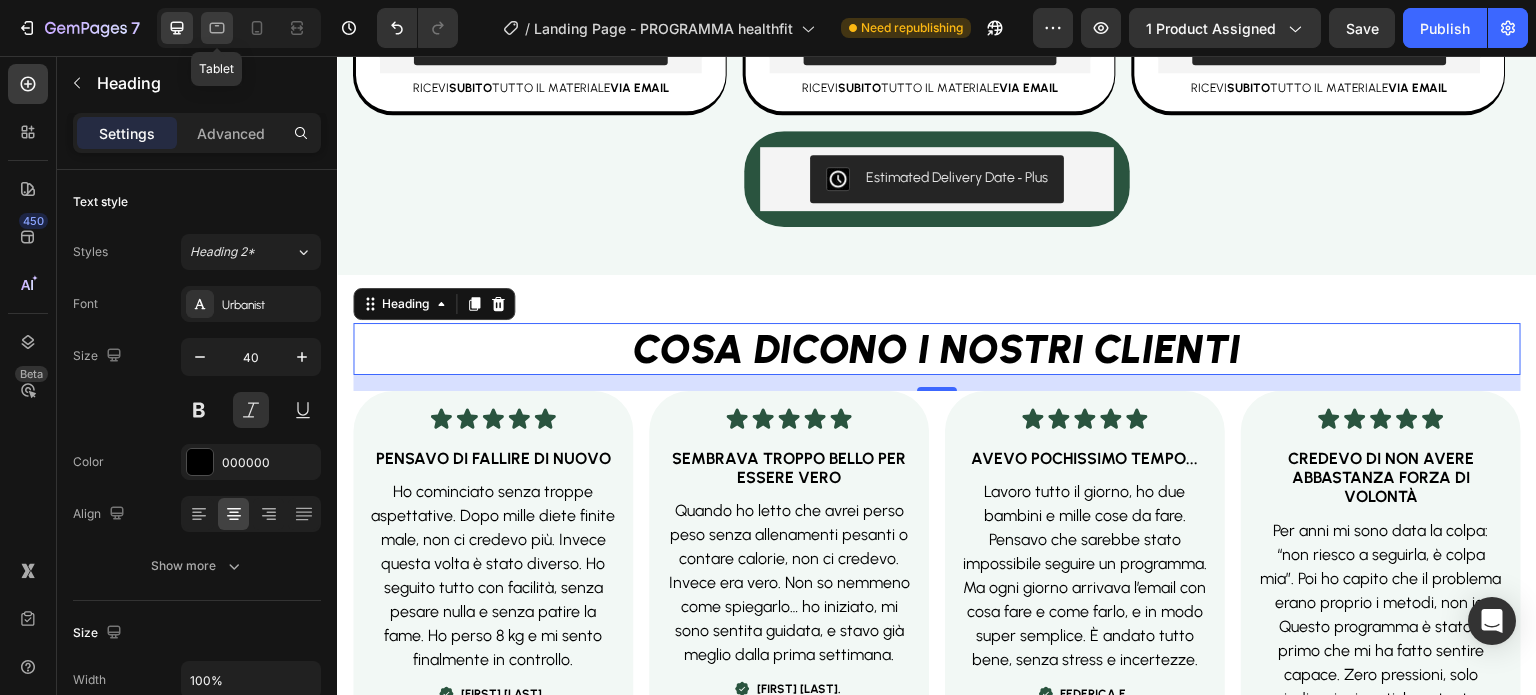 click 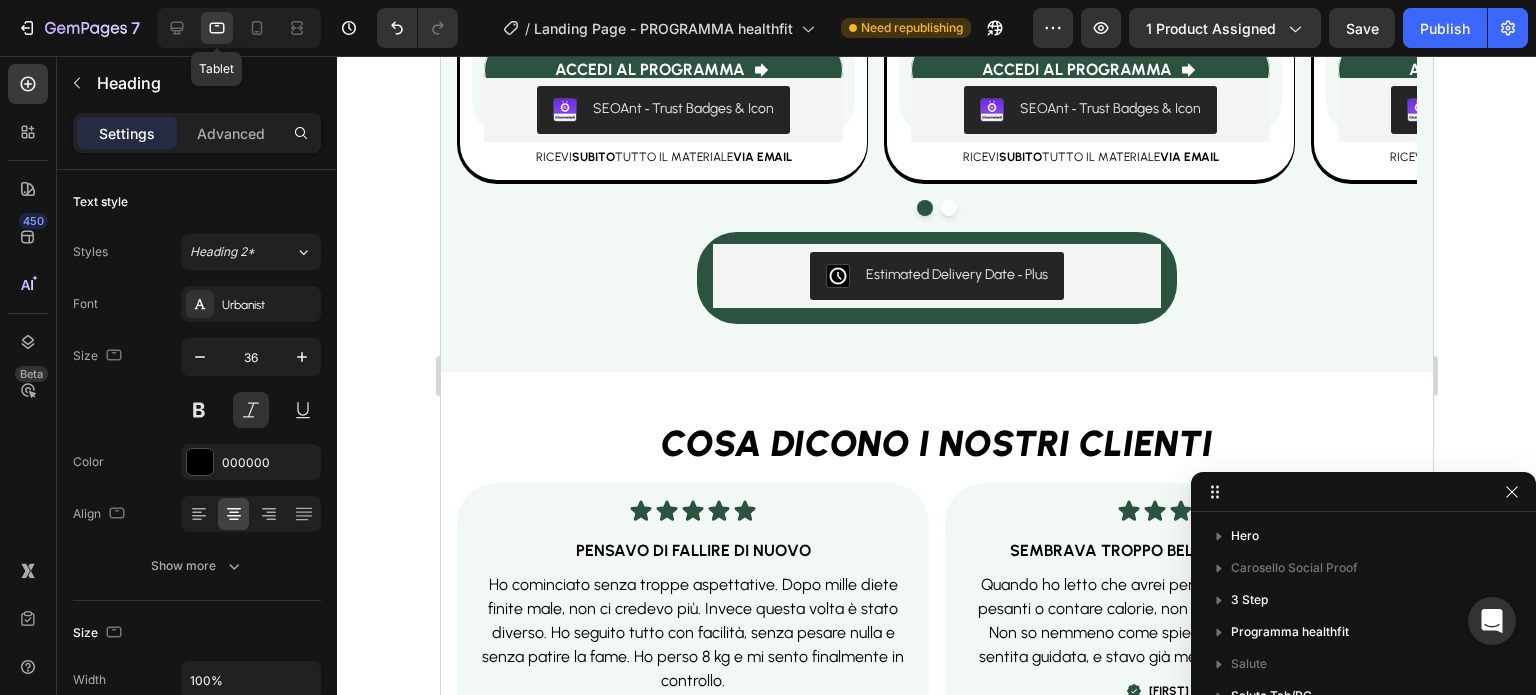 scroll, scrollTop: 4319, scrollLeft: 0, axis: vertical 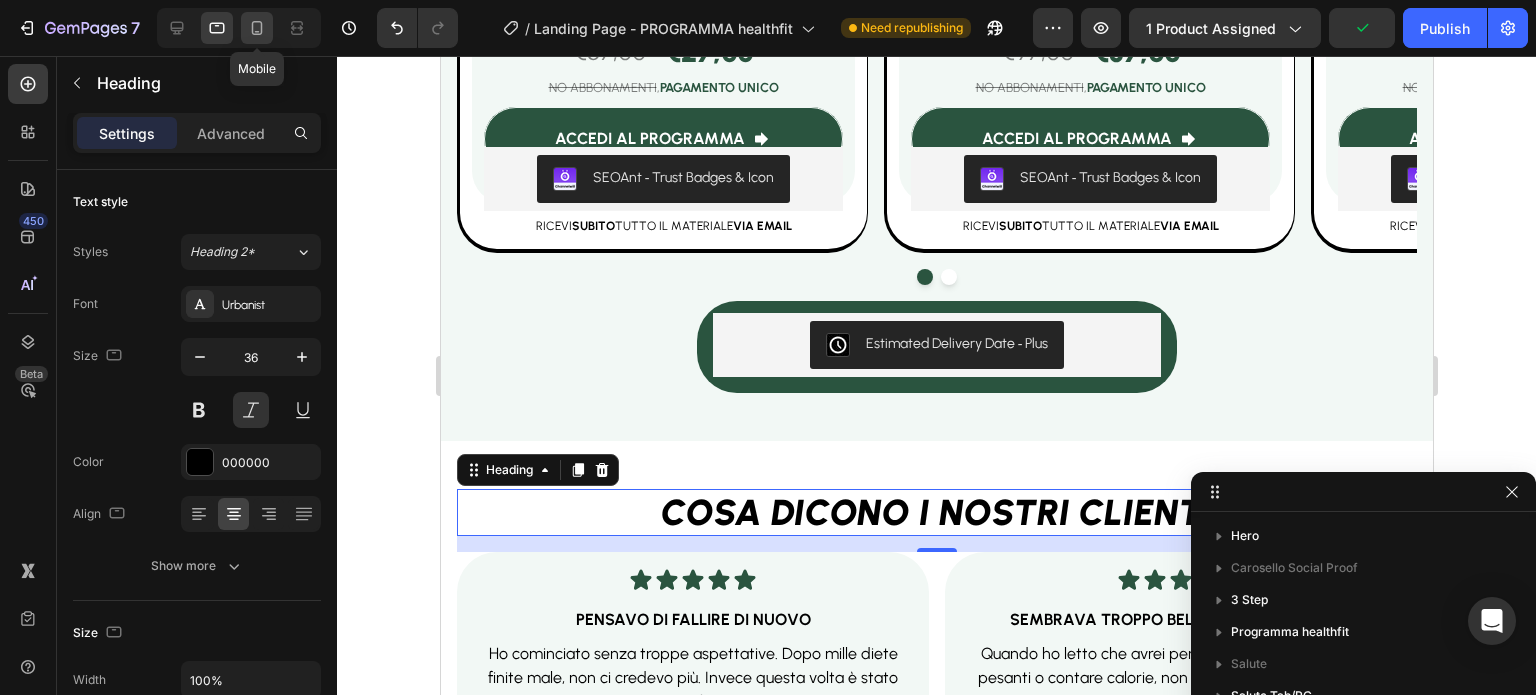 click 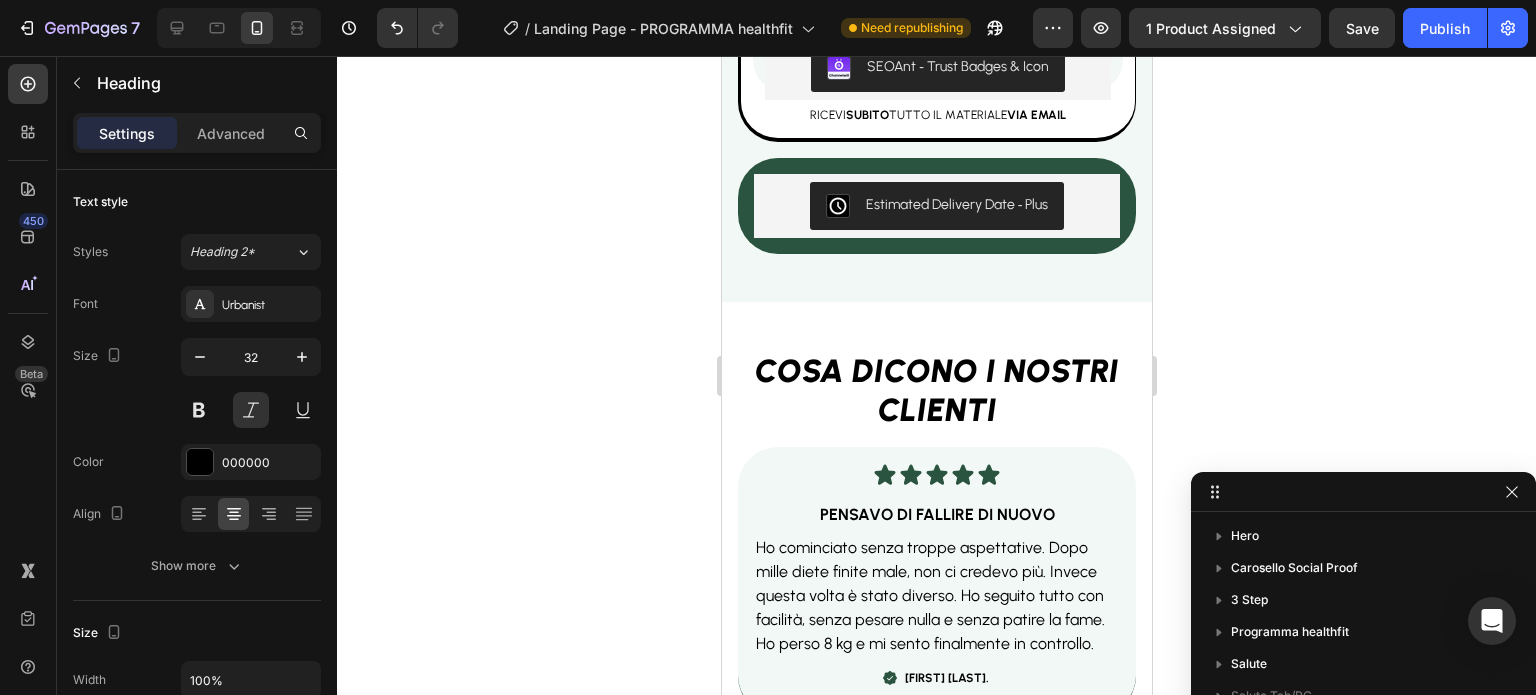 scroll, scrollTop: 6970, scrollLeft: 0, axis: vertical 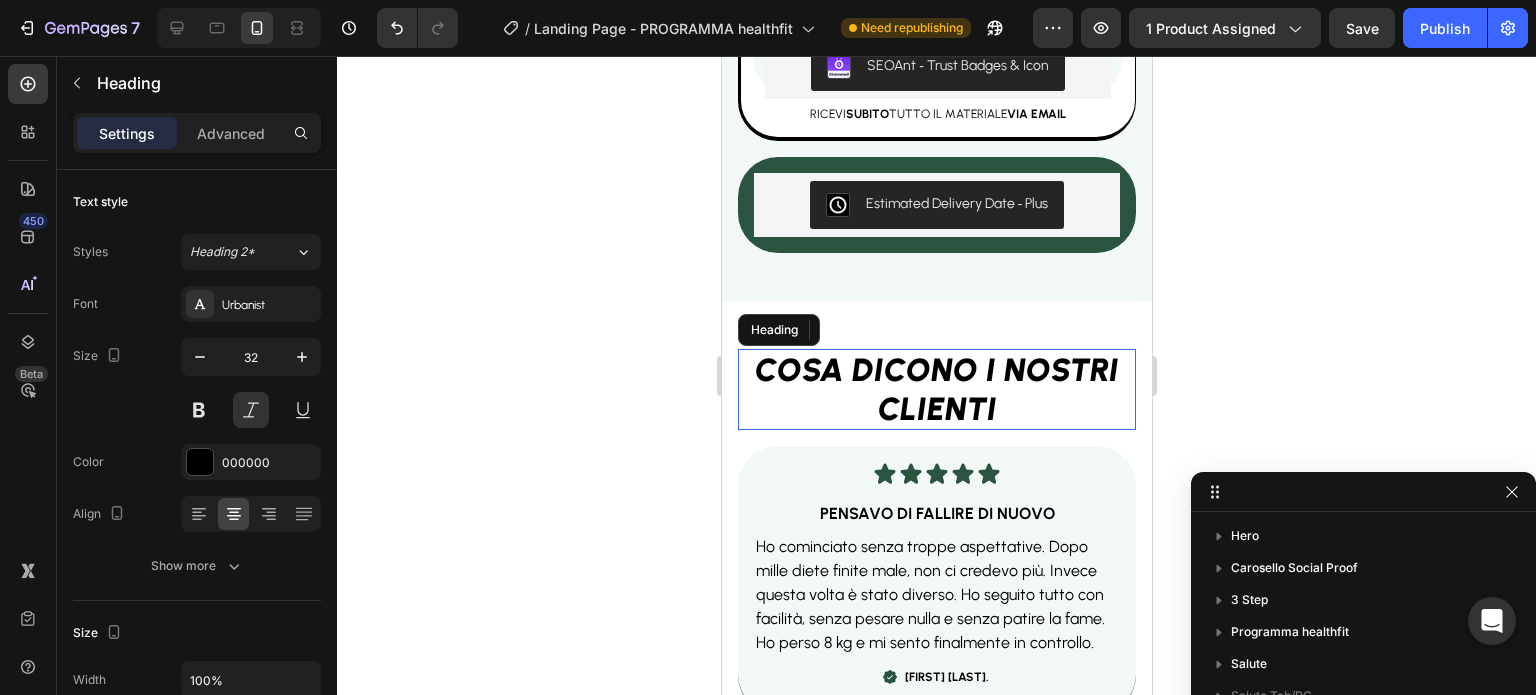 click 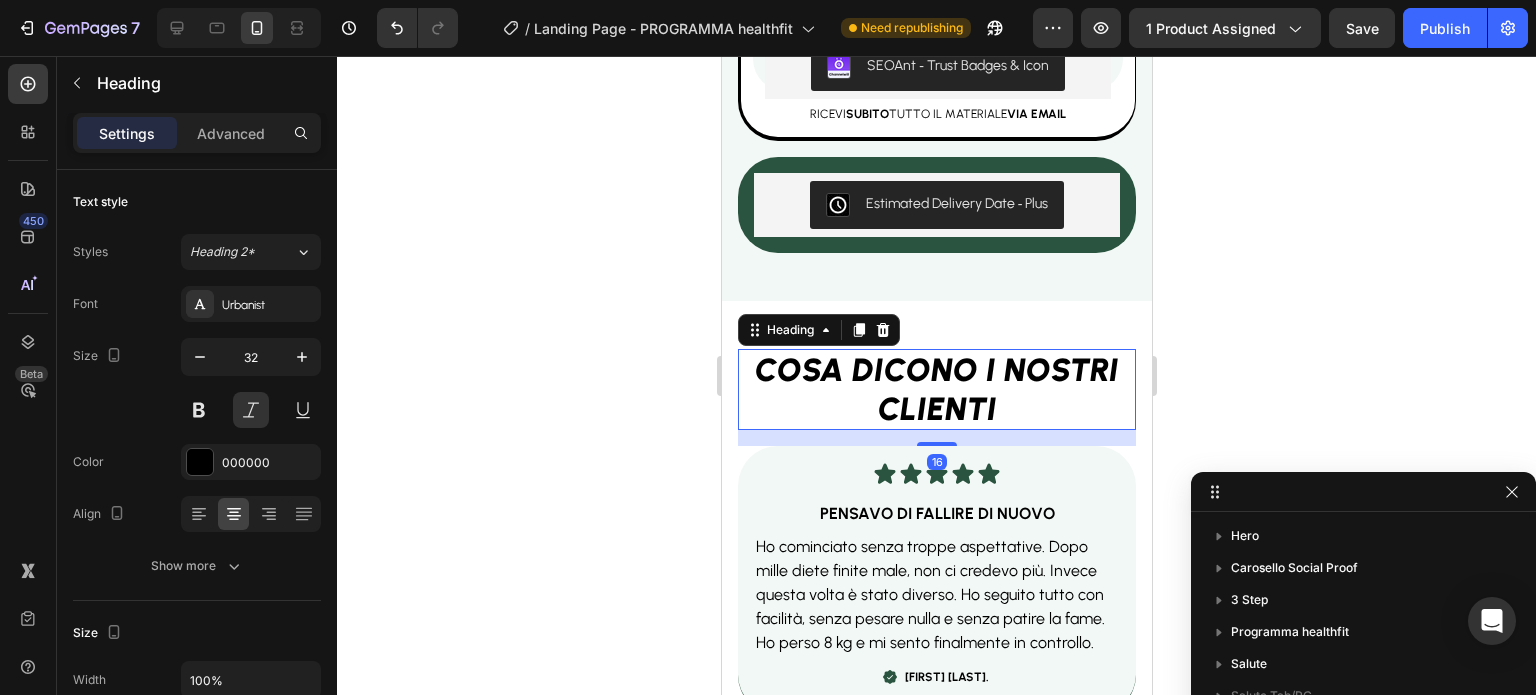 click 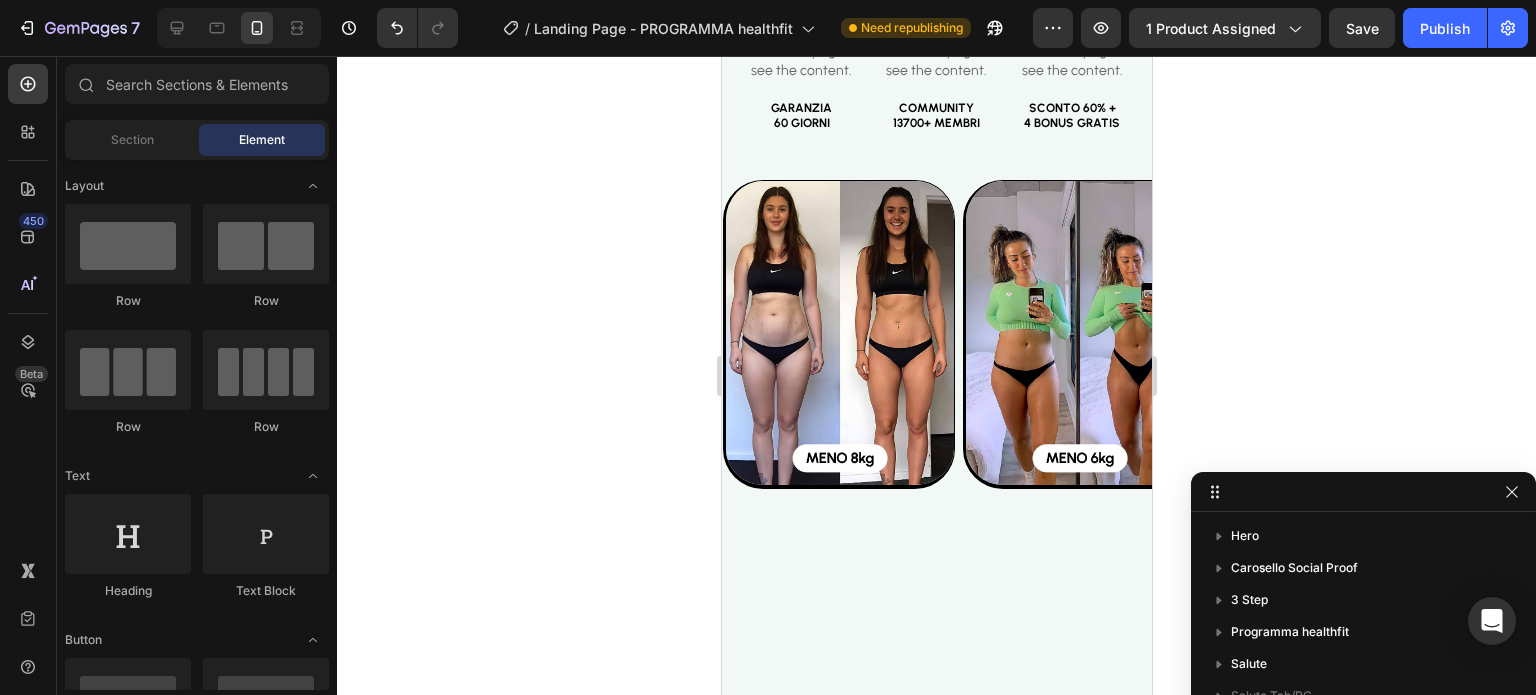scroll, scrollTop: 0, scrollLeft: 0, axis: both 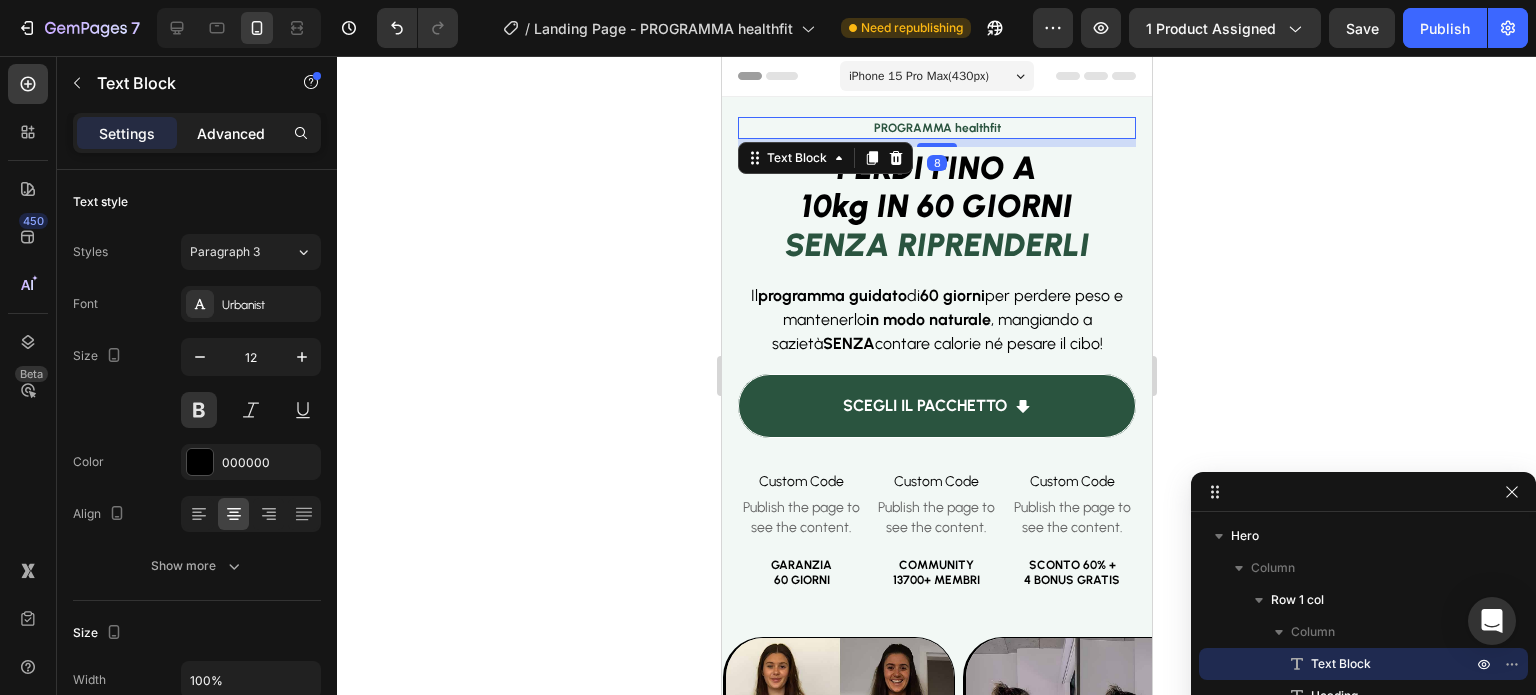 click on "Advanced" at bounding box center [231, 133] 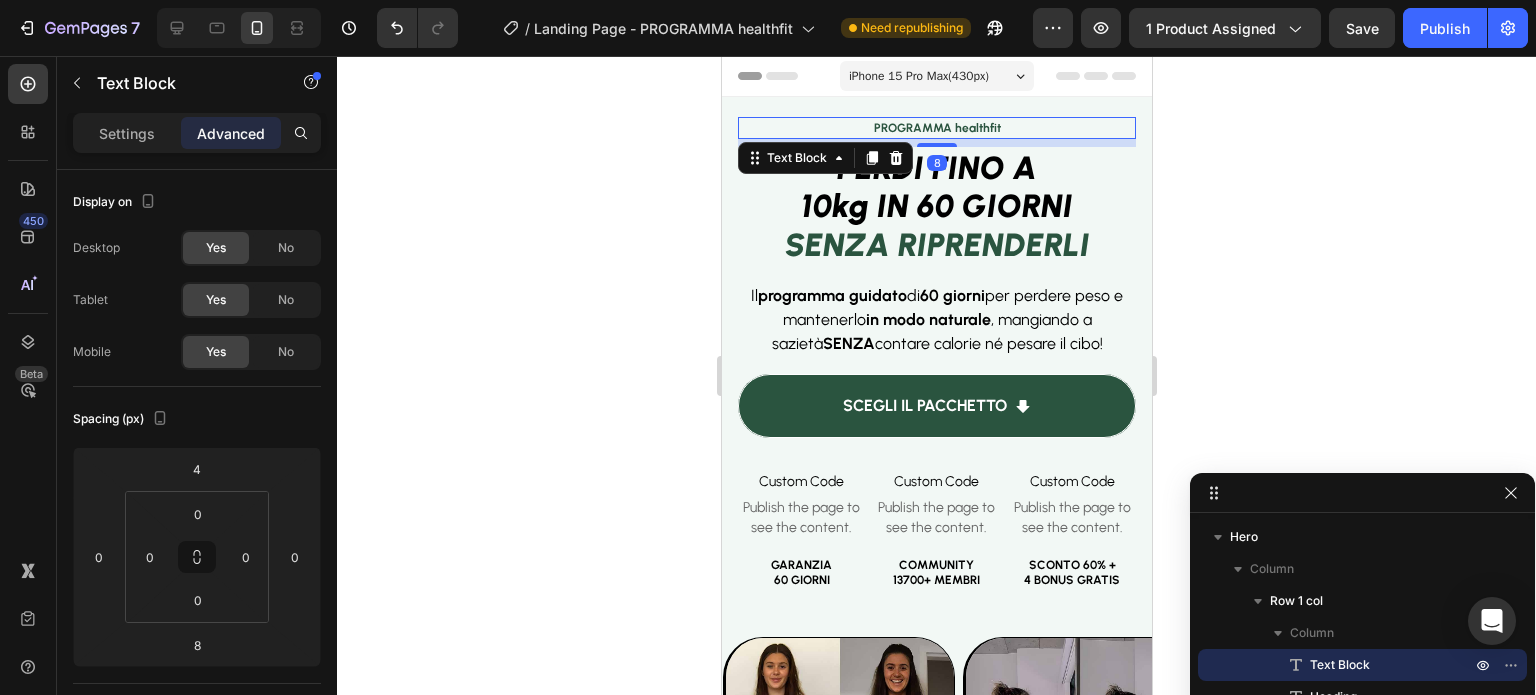 drag, startPoint x: 1411, startPoint y: 492, endPoint x: 1421, endPoint y: 245, distance: 247.20235 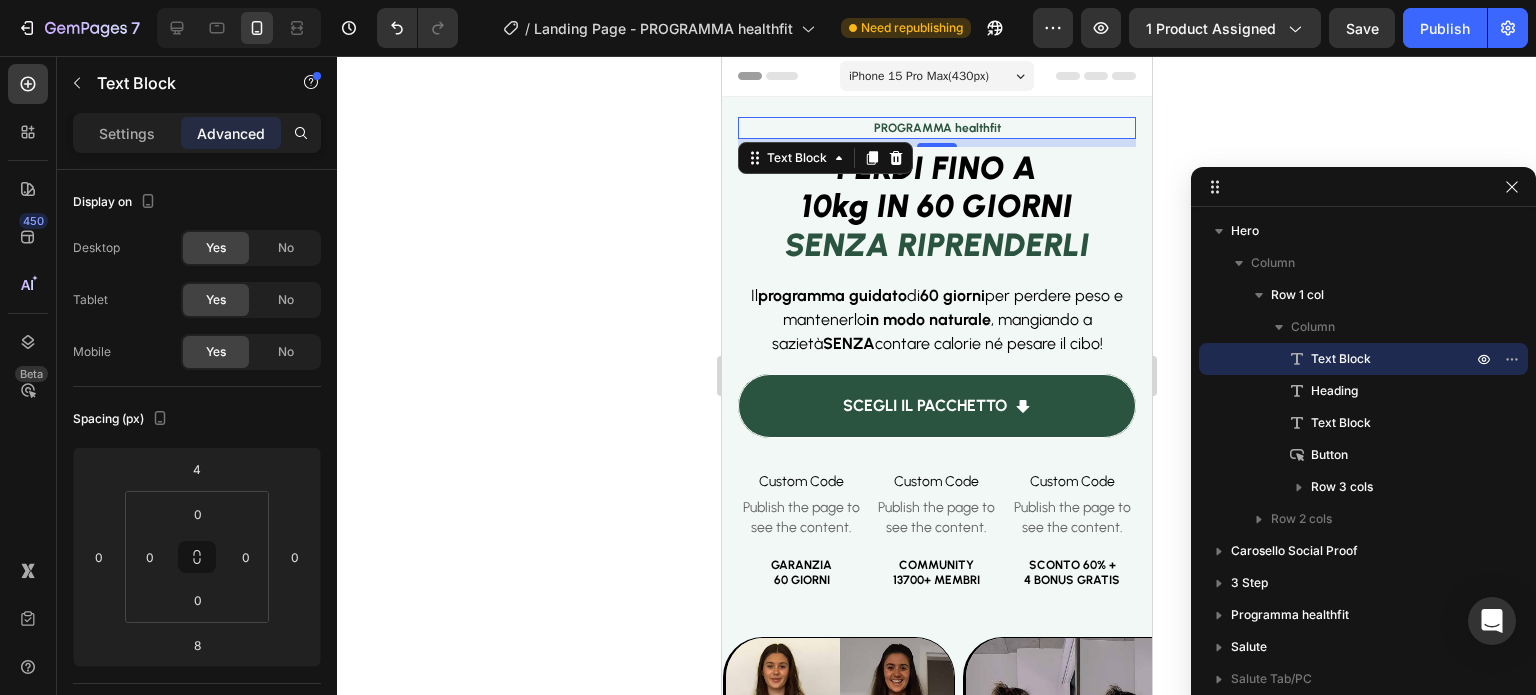drag, startPoint x: 1396, startPoint y: 491, endPoint x: 1436, endPoint y: 175, distance: 318.52158 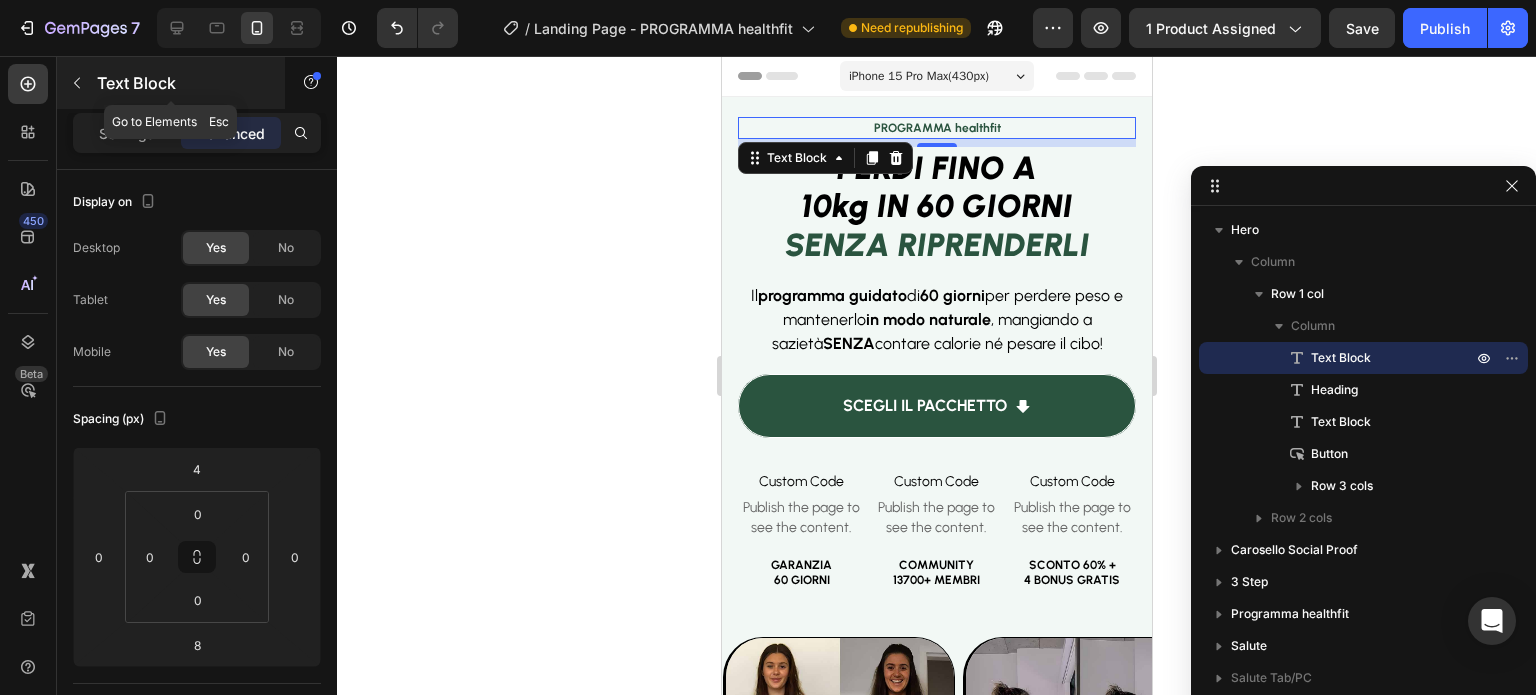 click 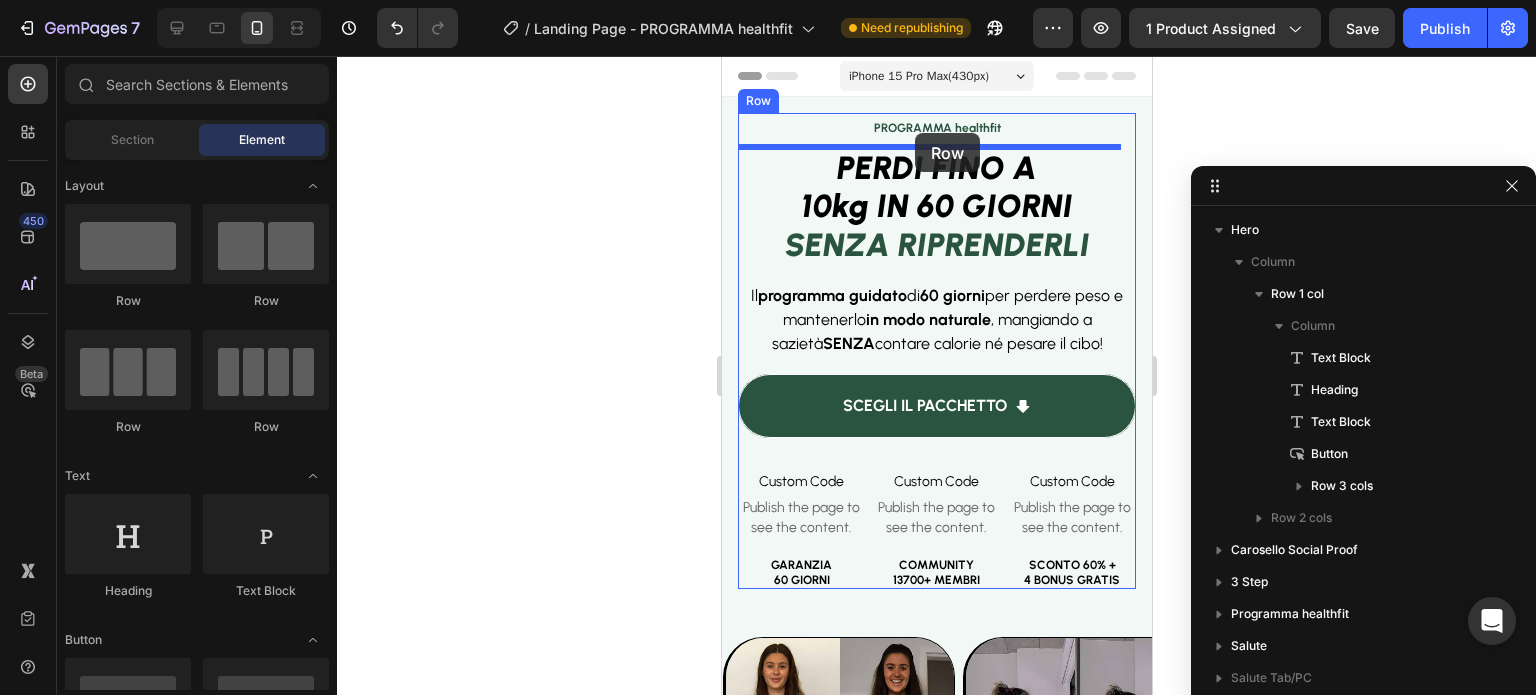 drag, startPoint x: 999, startPoint y: 299, endPoint x: 914, endPoint y: 133, distance: 186.49664 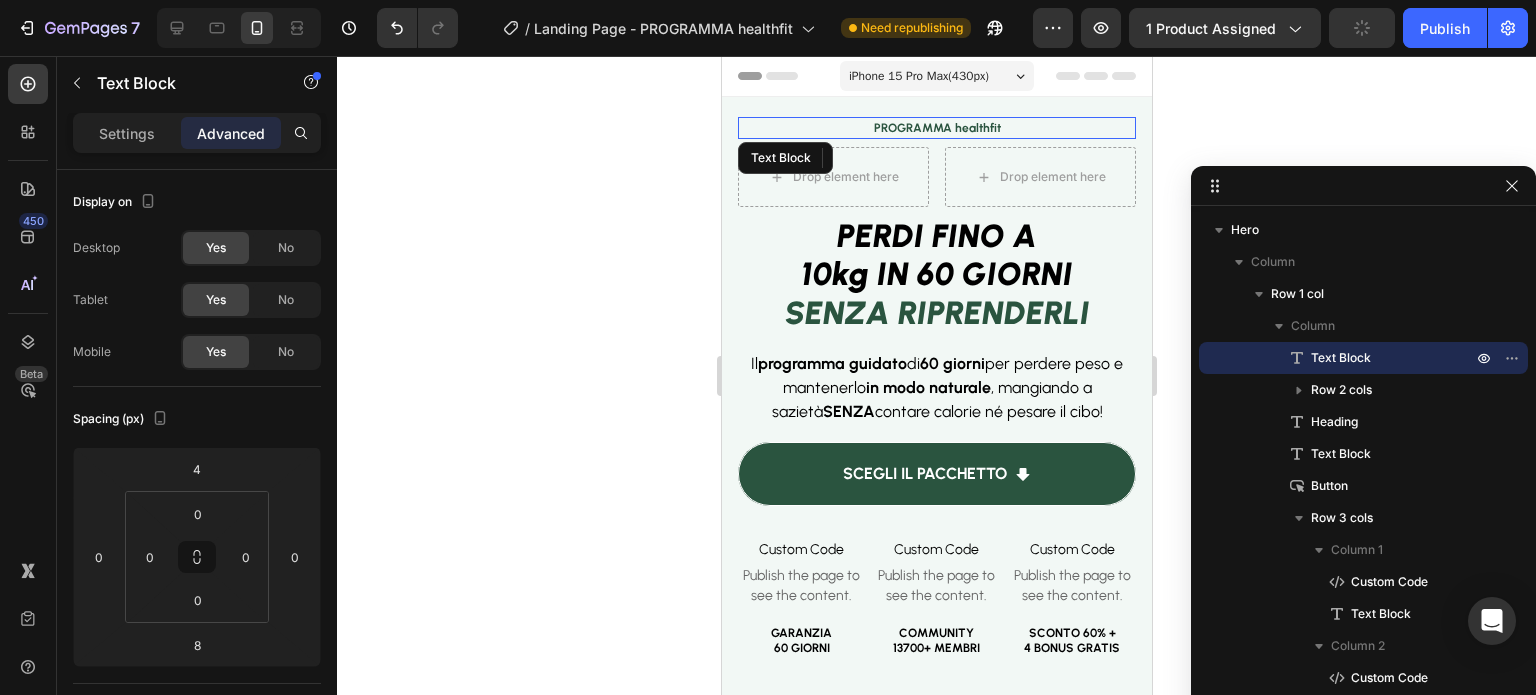 click on "PROGRAMMA healthfit" at bounding box center (936, 128) 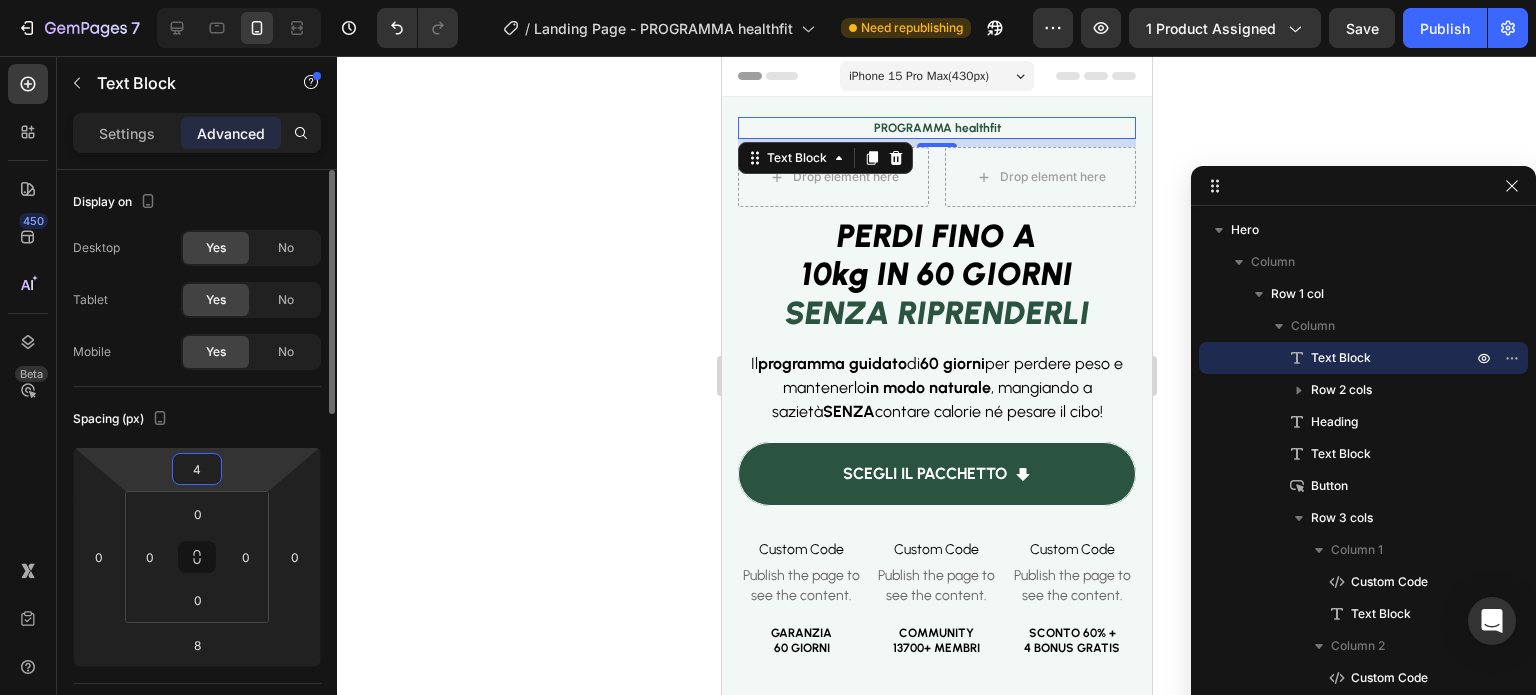 click on "4" at bounding box center [197, 469] 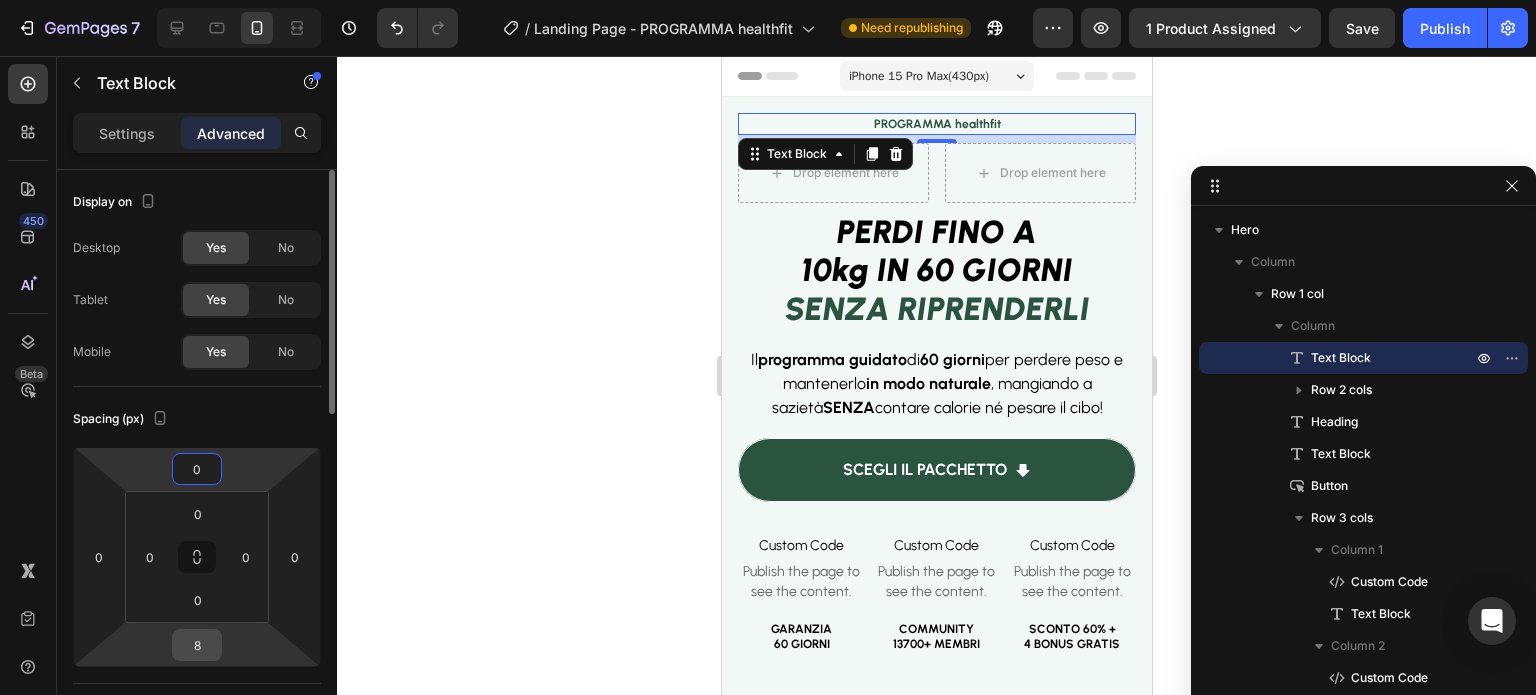 type on "0" 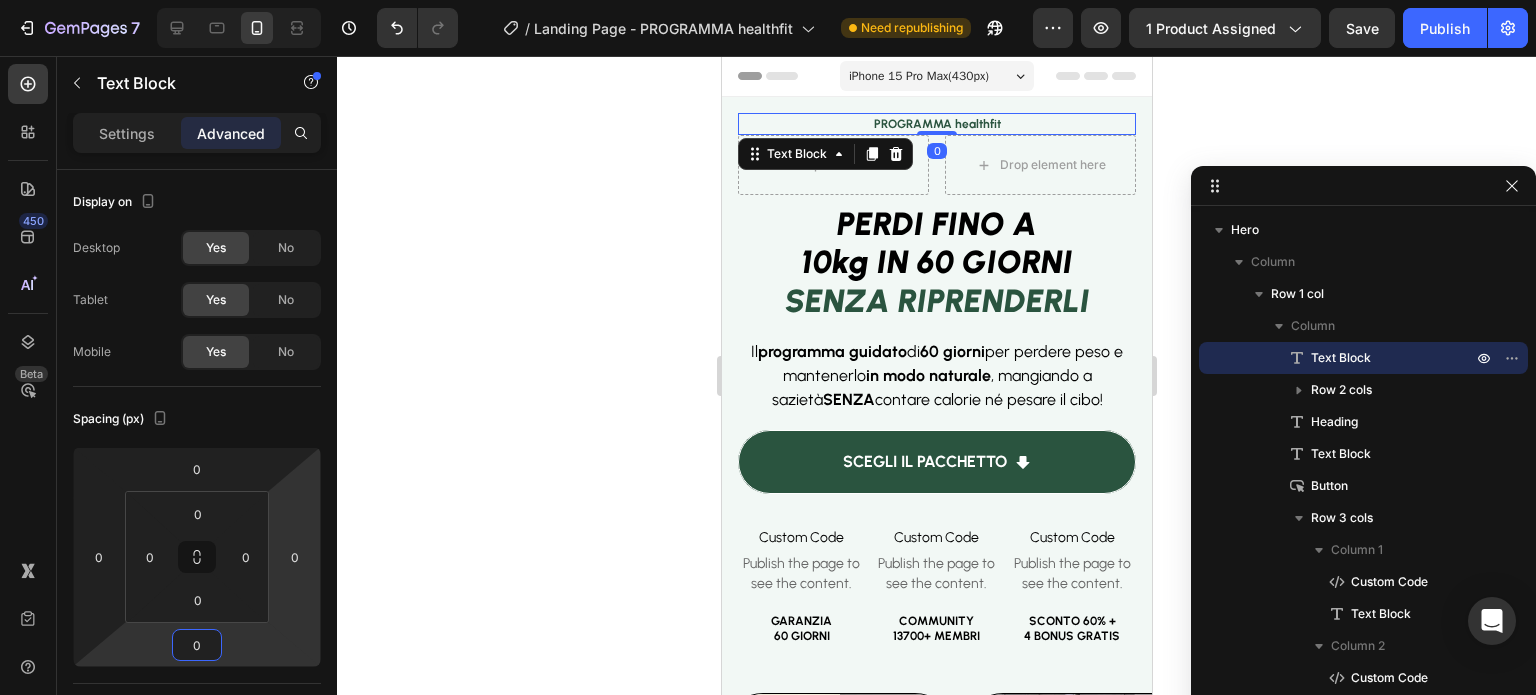 type on "0" 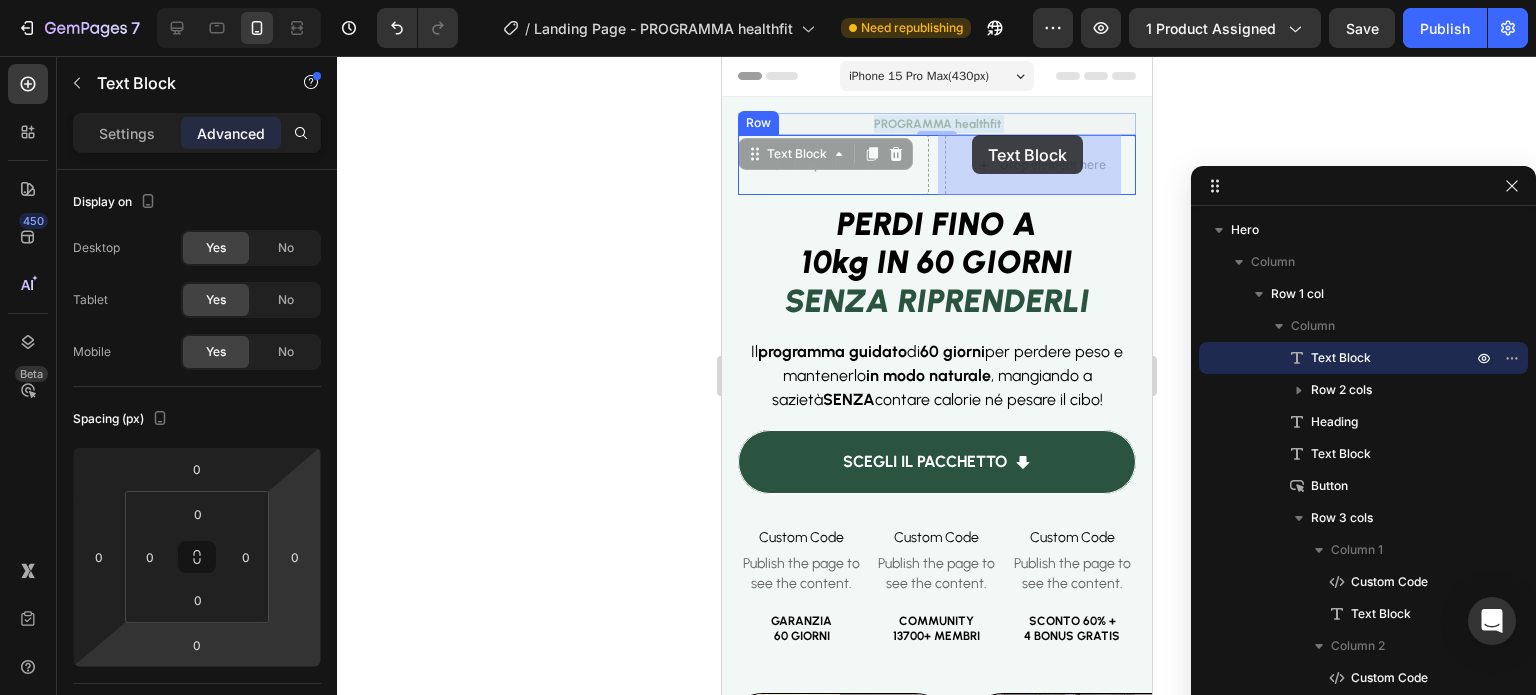 drag, startPoint x: 960, startPoint y: 117, endPoint x: 973, endPoint y: 135, distance: 22.203604 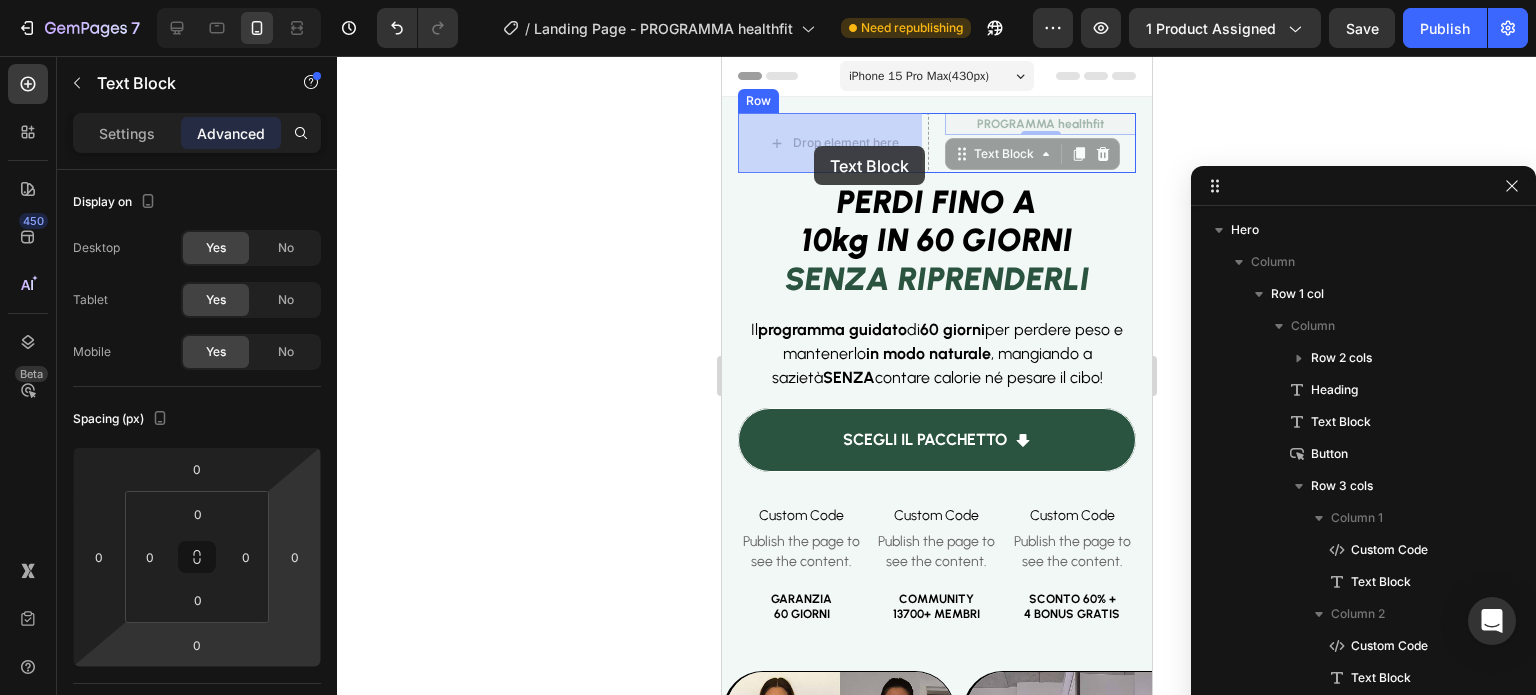 drag, startPoint x: 953, startPoint y: 155, endPoint x: 813, endPoint y: 146, distance: 140.28899 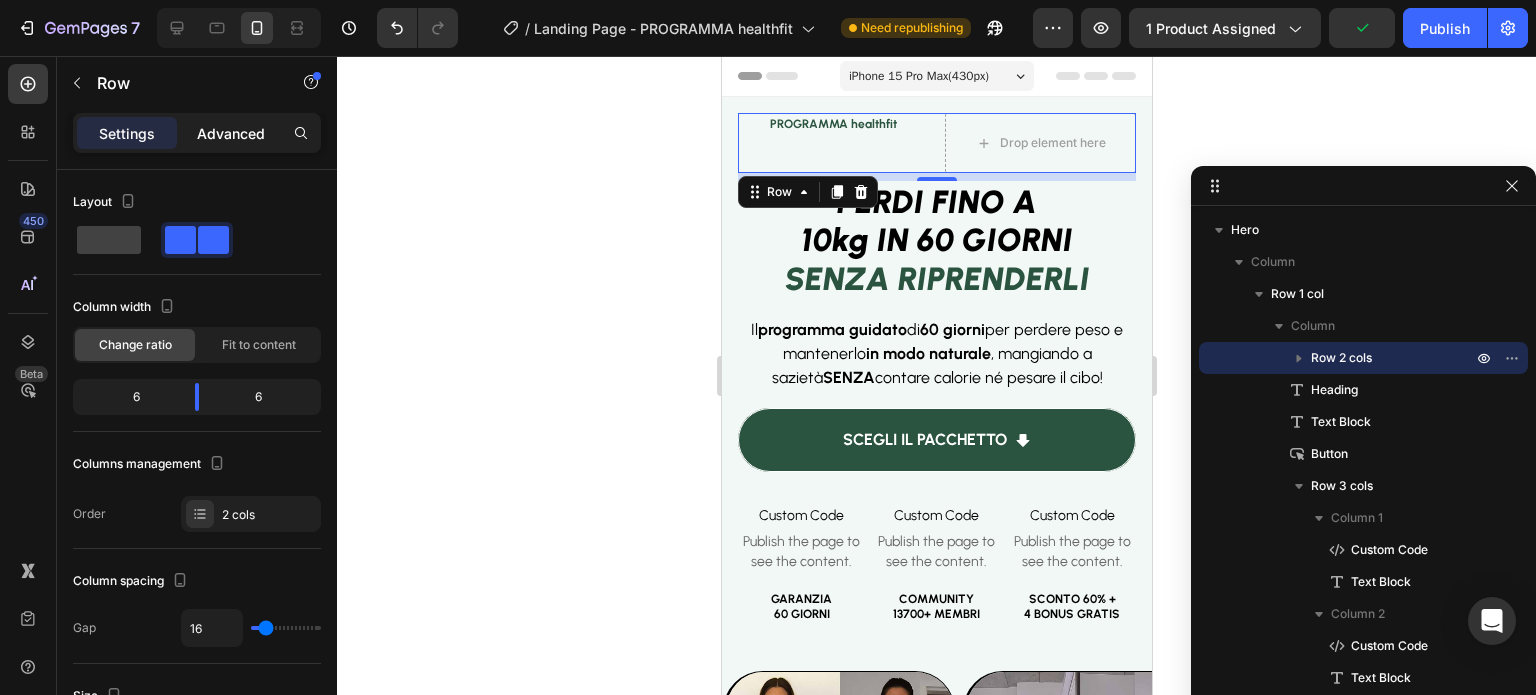 click on "Advanced" at bounding box center (231, 133) 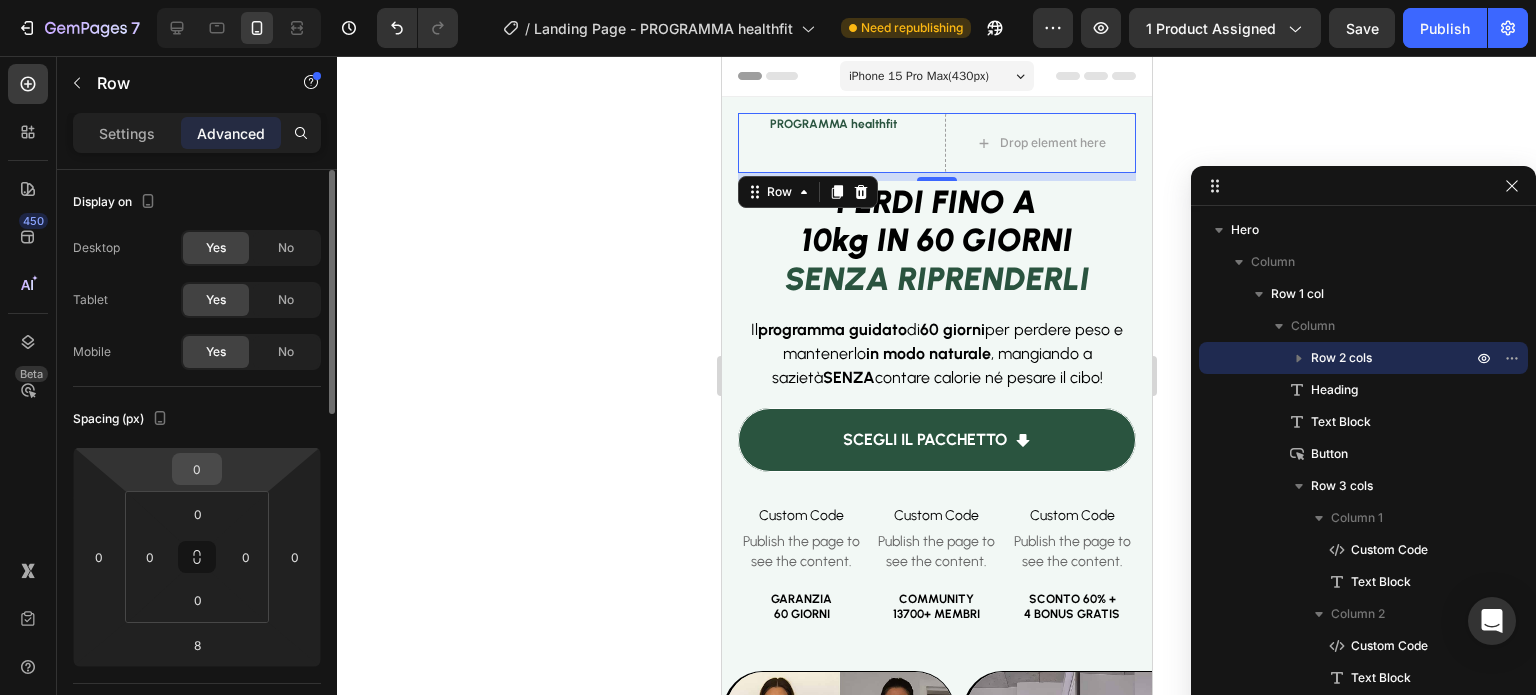click on "0" at bounding box center (197, 469) 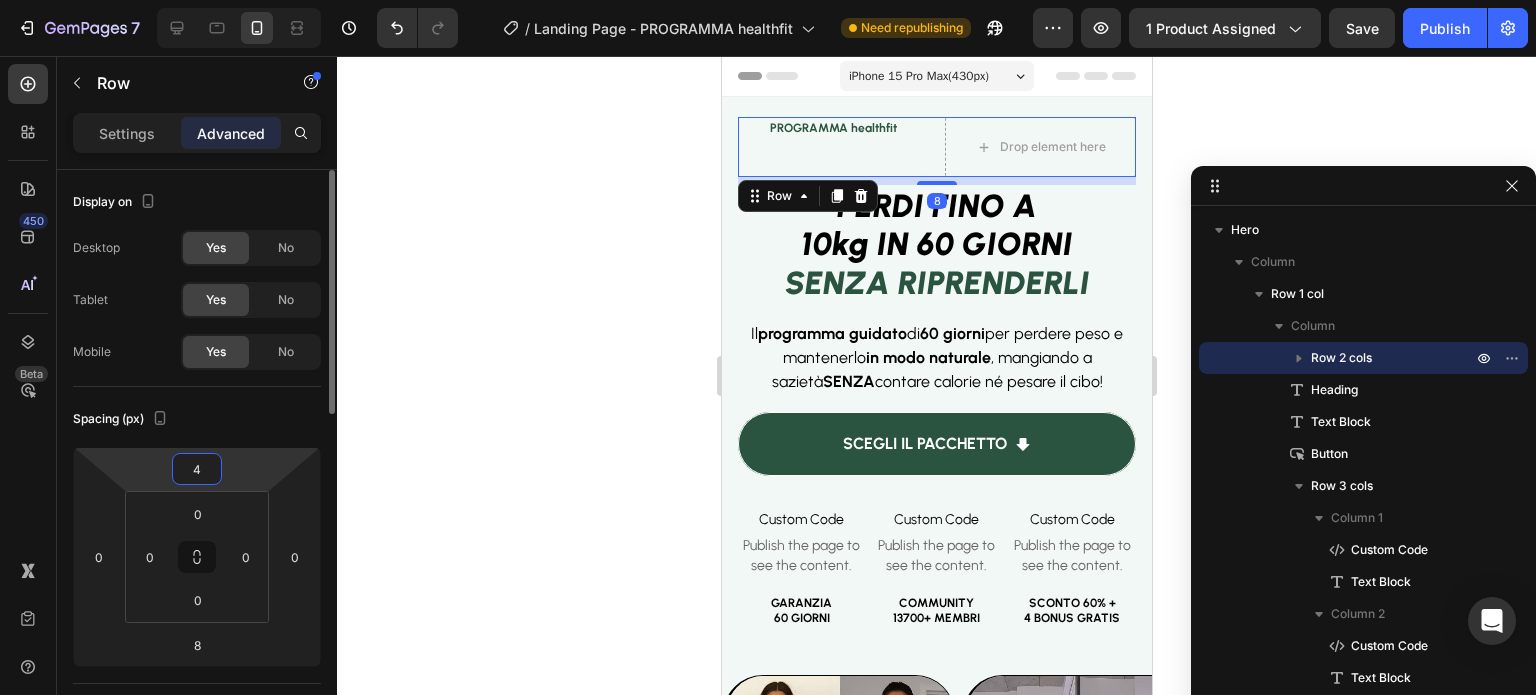 type on "4" 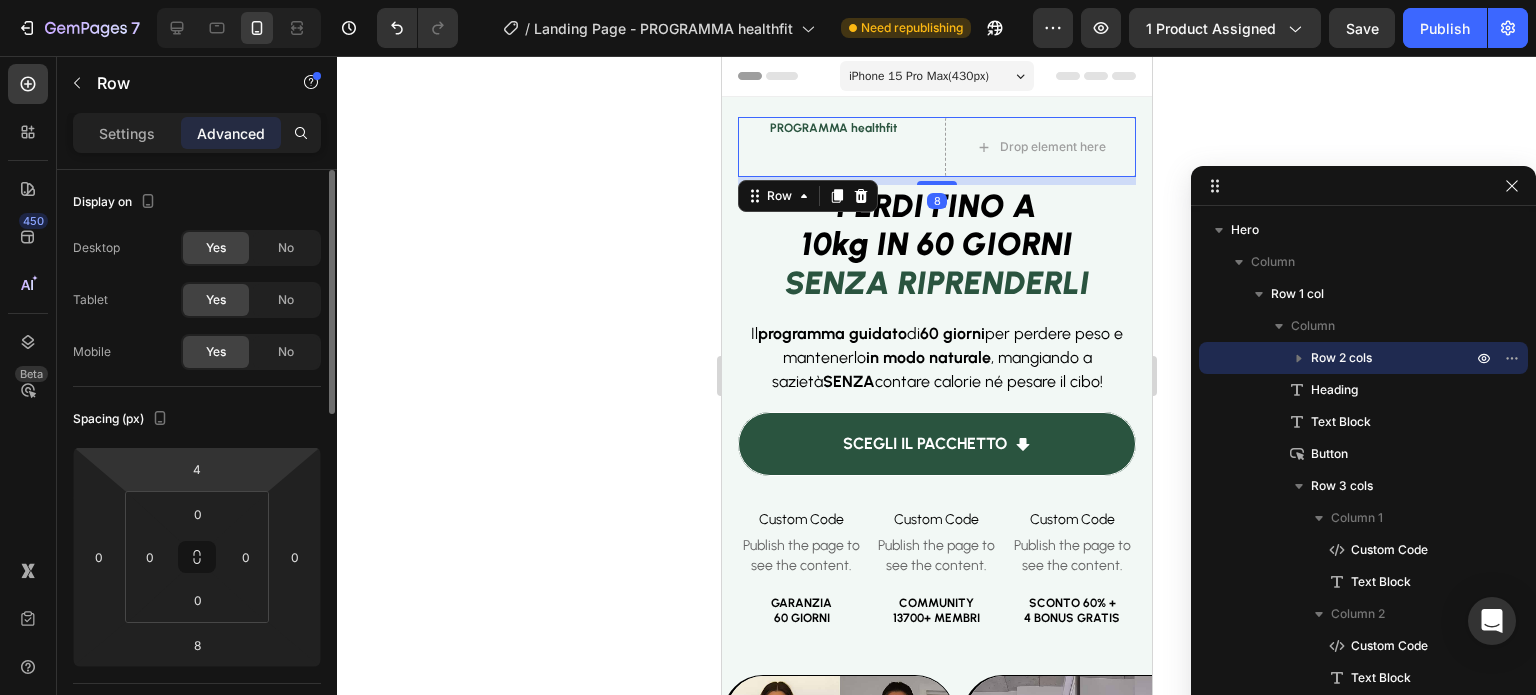 click on "Spacing (px)" at bounding box center [197, 419] 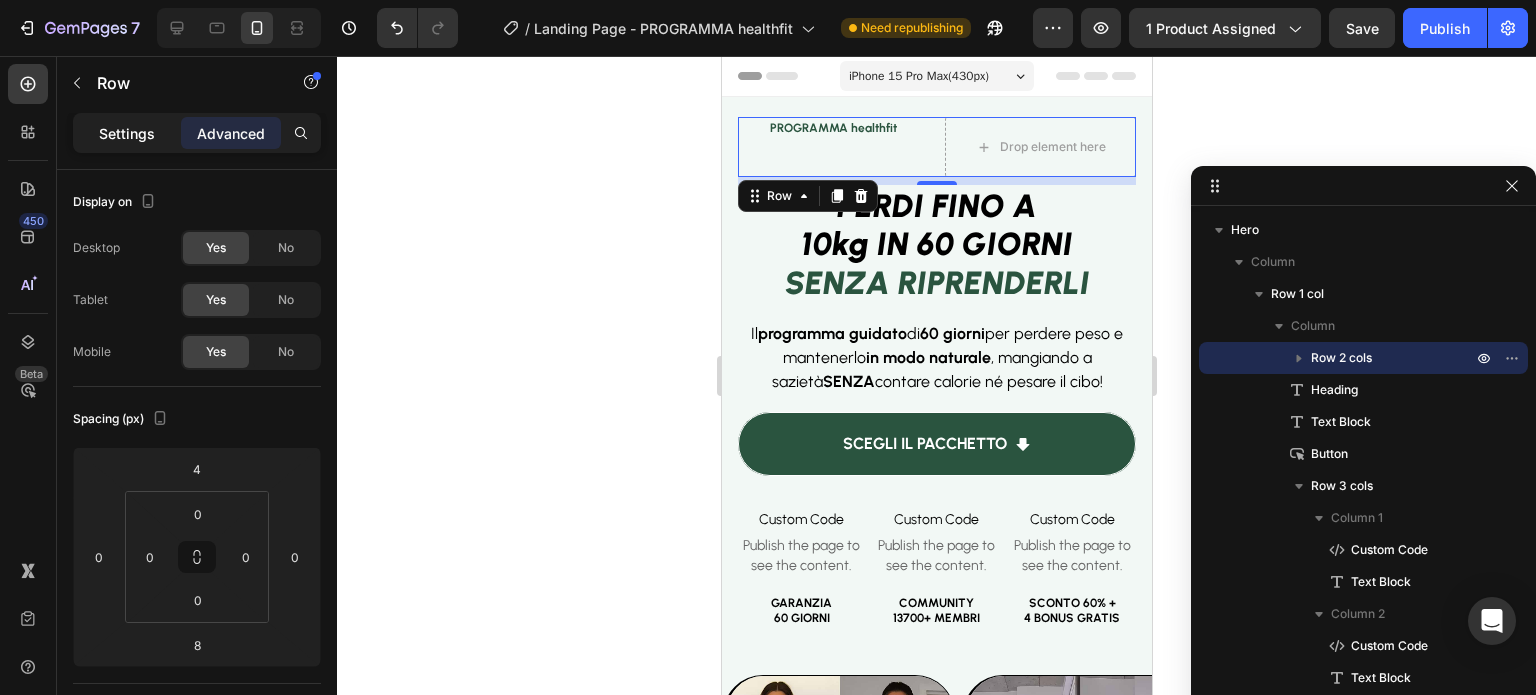 click on "Settings" at bounding box center [127, 133] 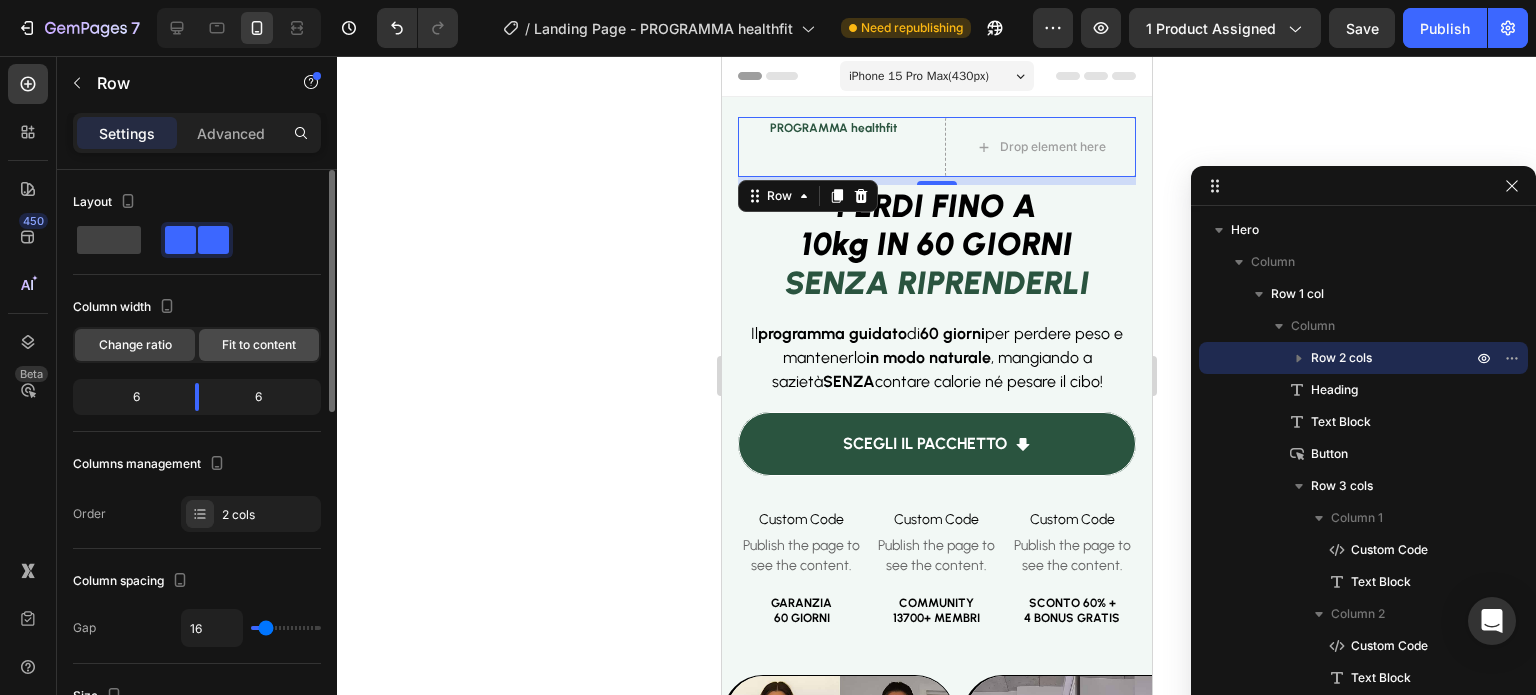 click on "Fit to content" 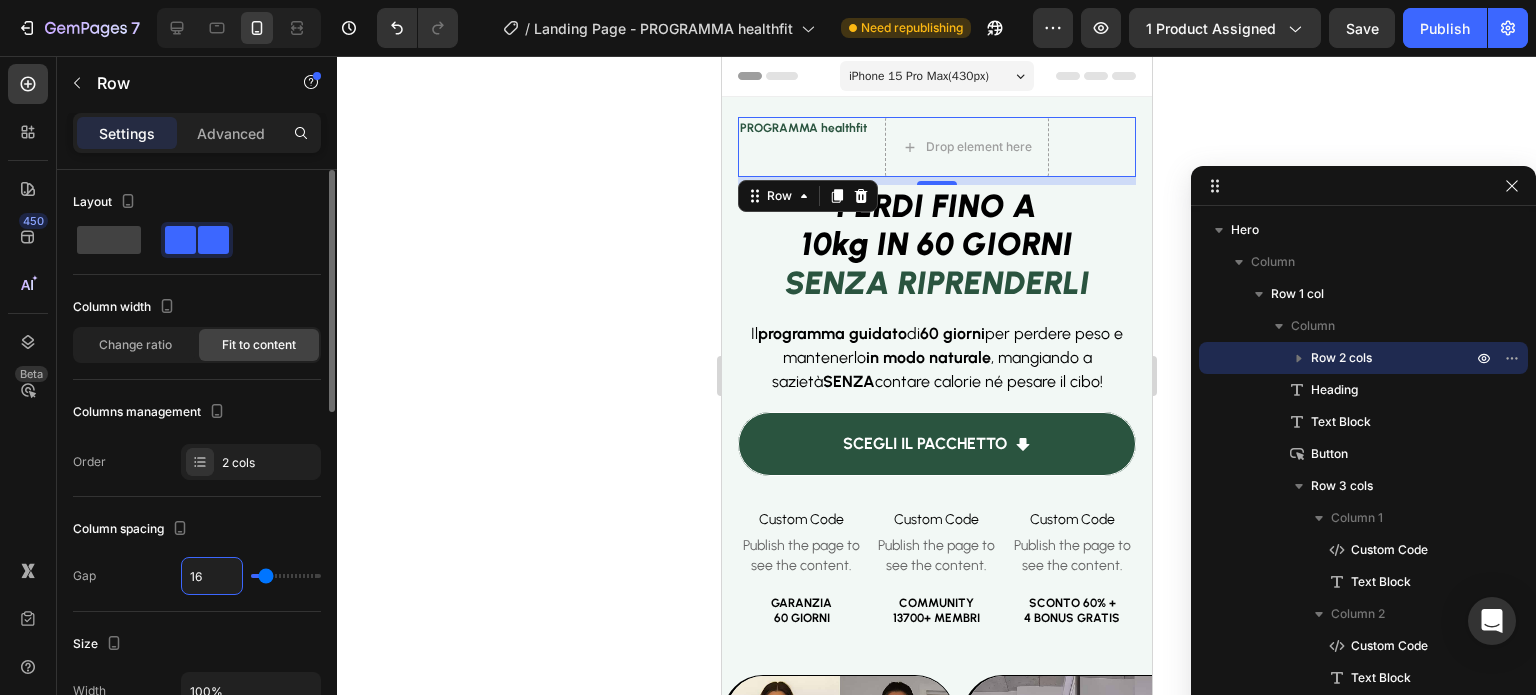 type on "8" 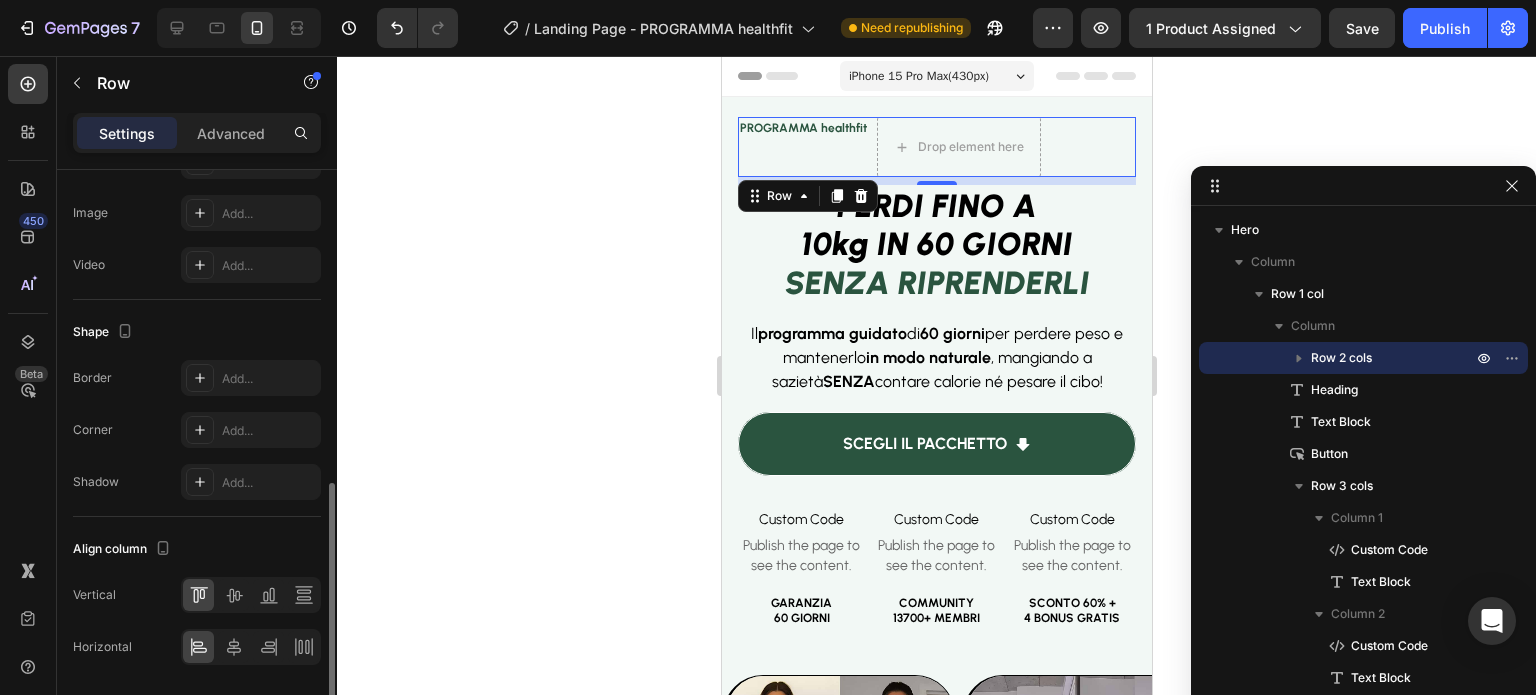scroll, scrollTop: 781, scrollLeft: 0, axis: vertical 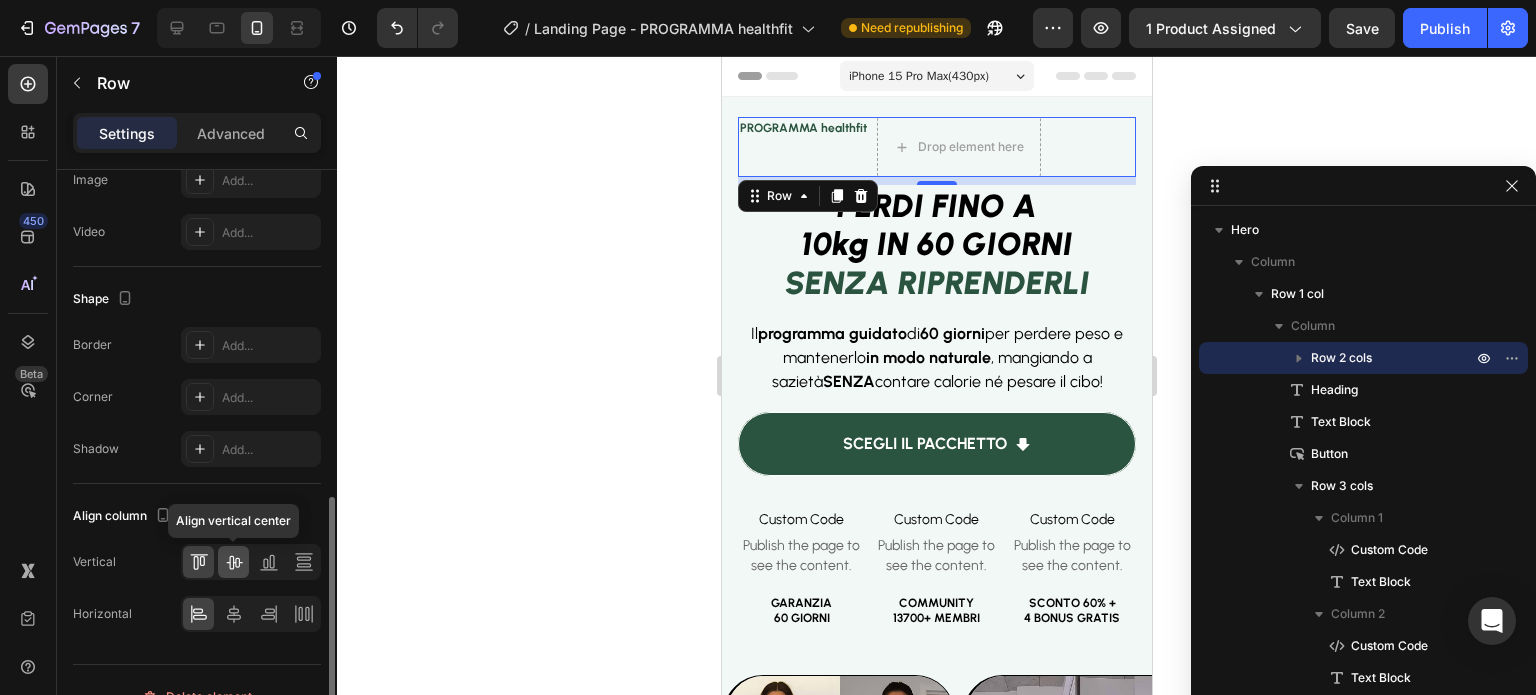 type on "8" 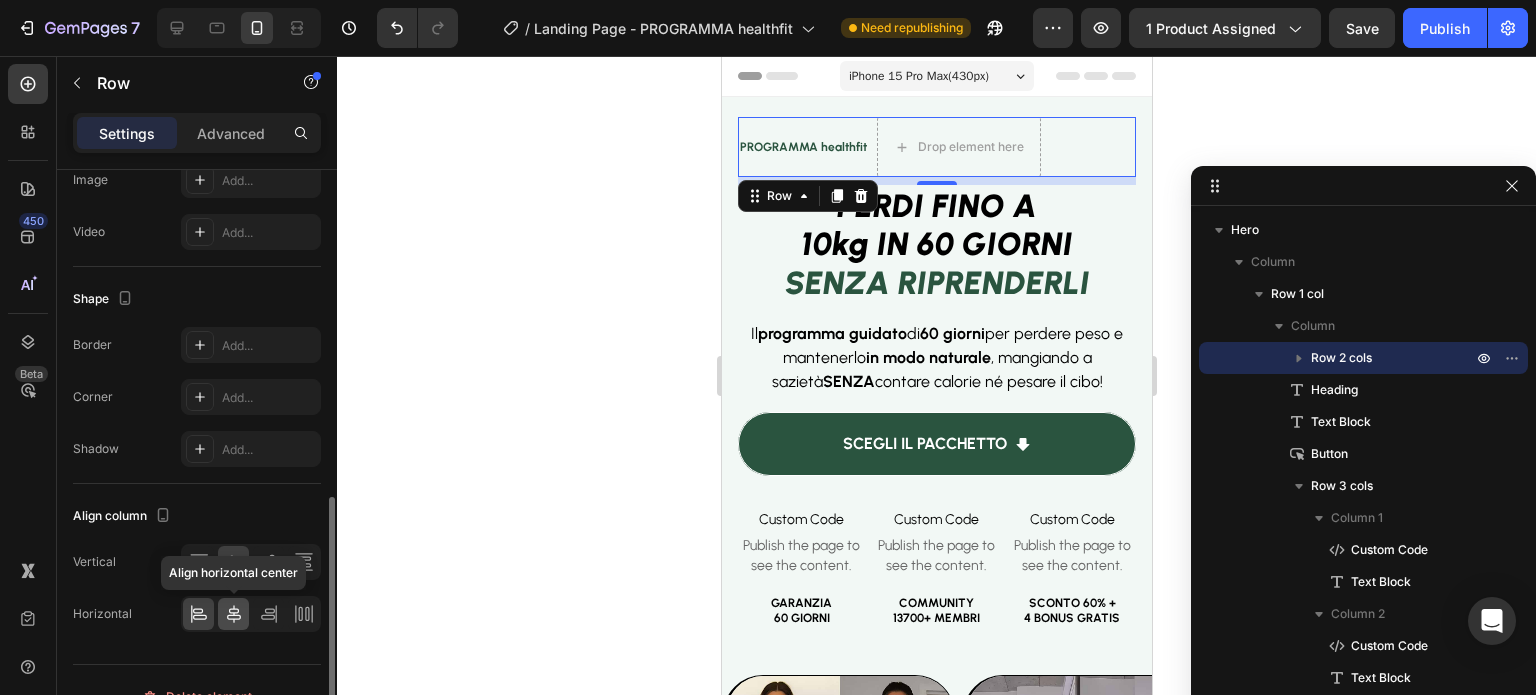 click 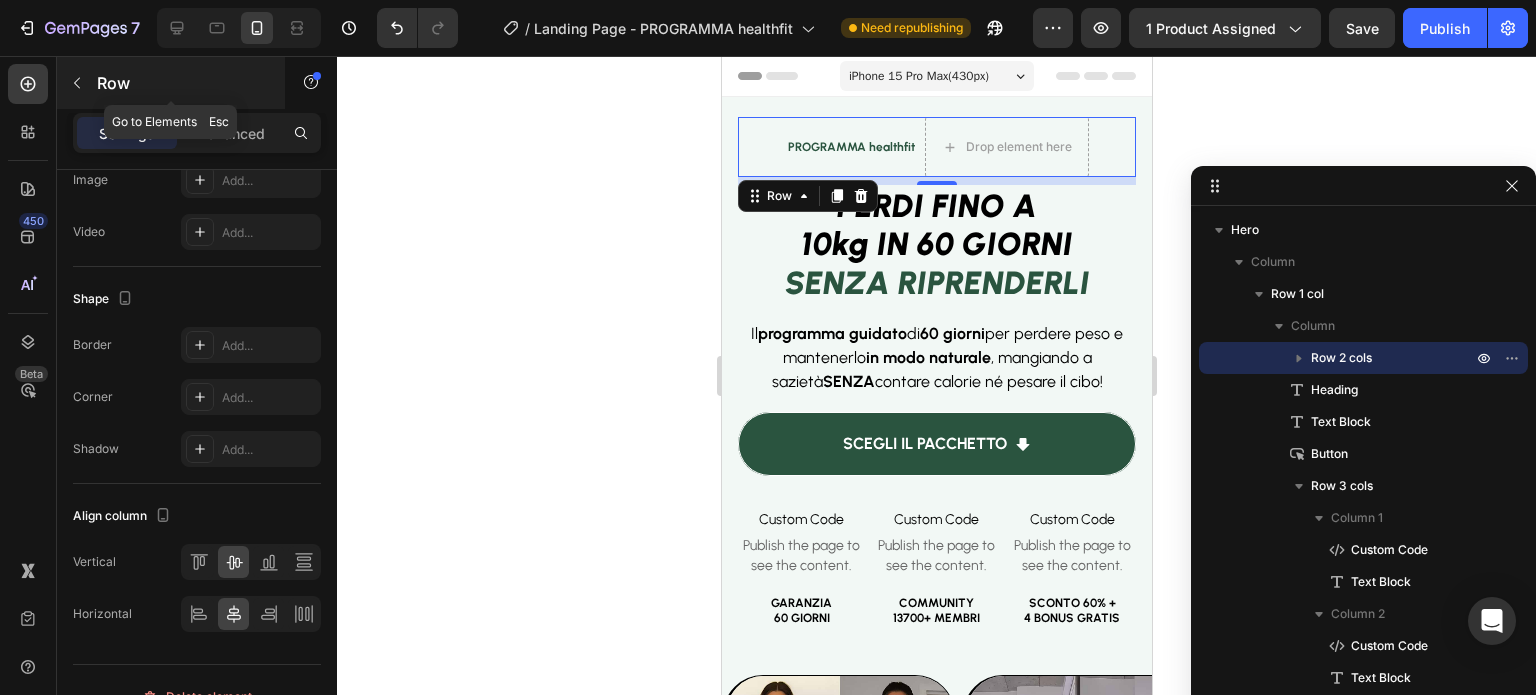 click 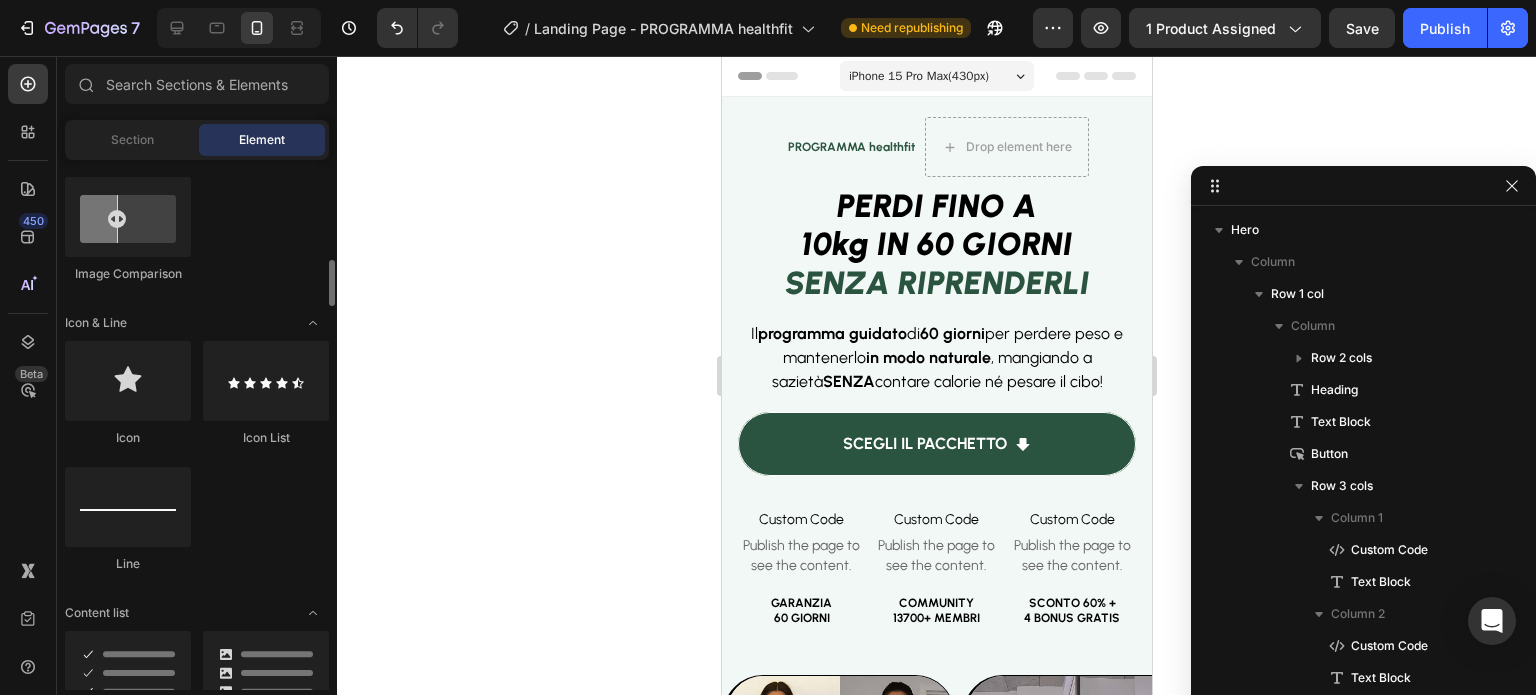 scroll, scrollTop: 1150, scrollLeft: 0, axis: vertical 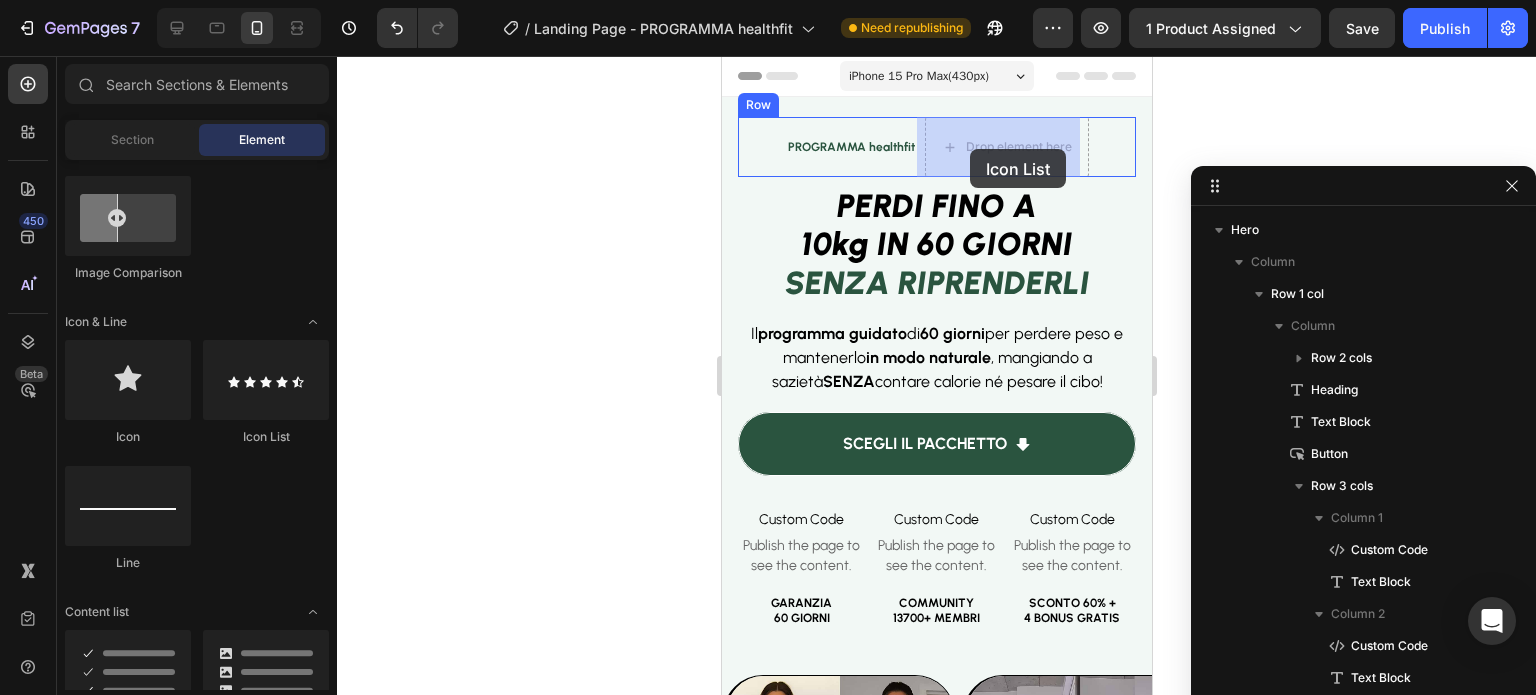 drag, startPoint x: 995, startPoint y: 466, endPoint x: 970, endPoint y: 149, distance: 317.98428 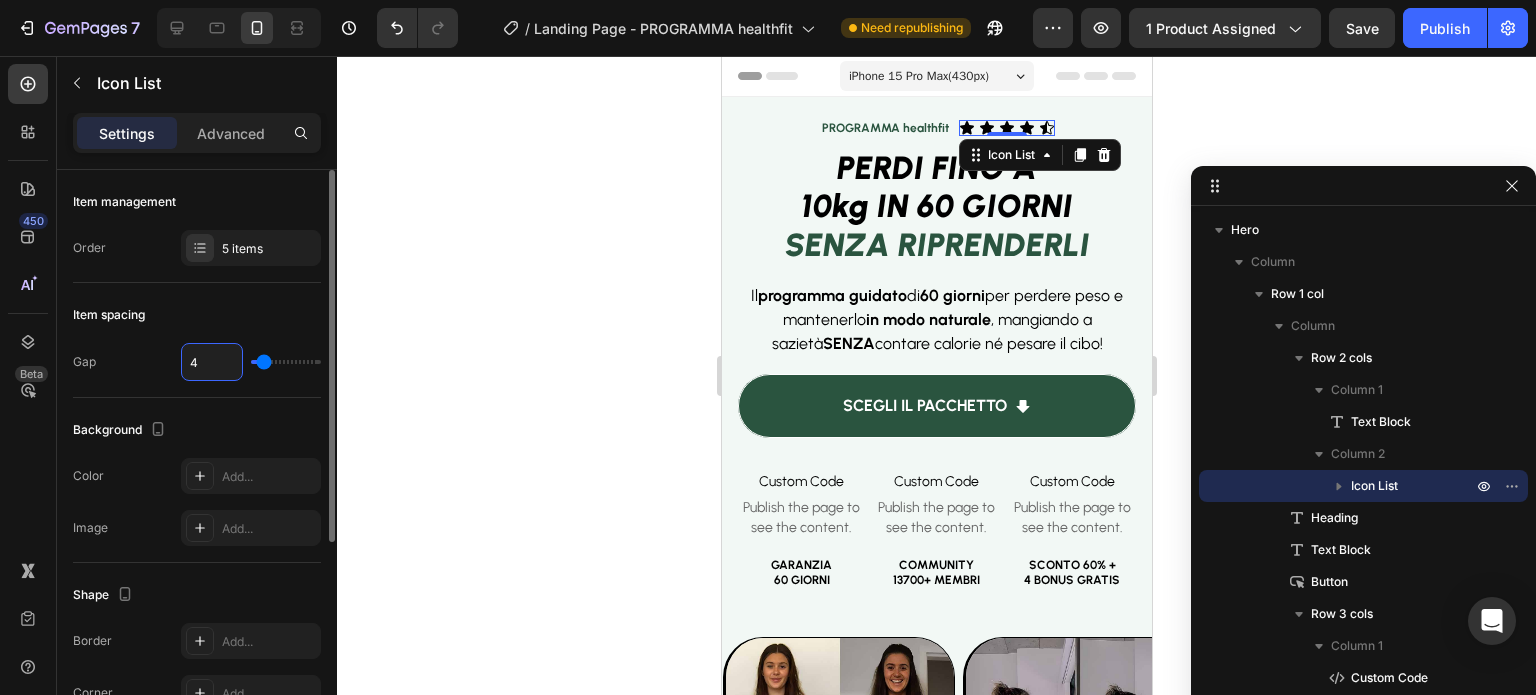 type on "2" 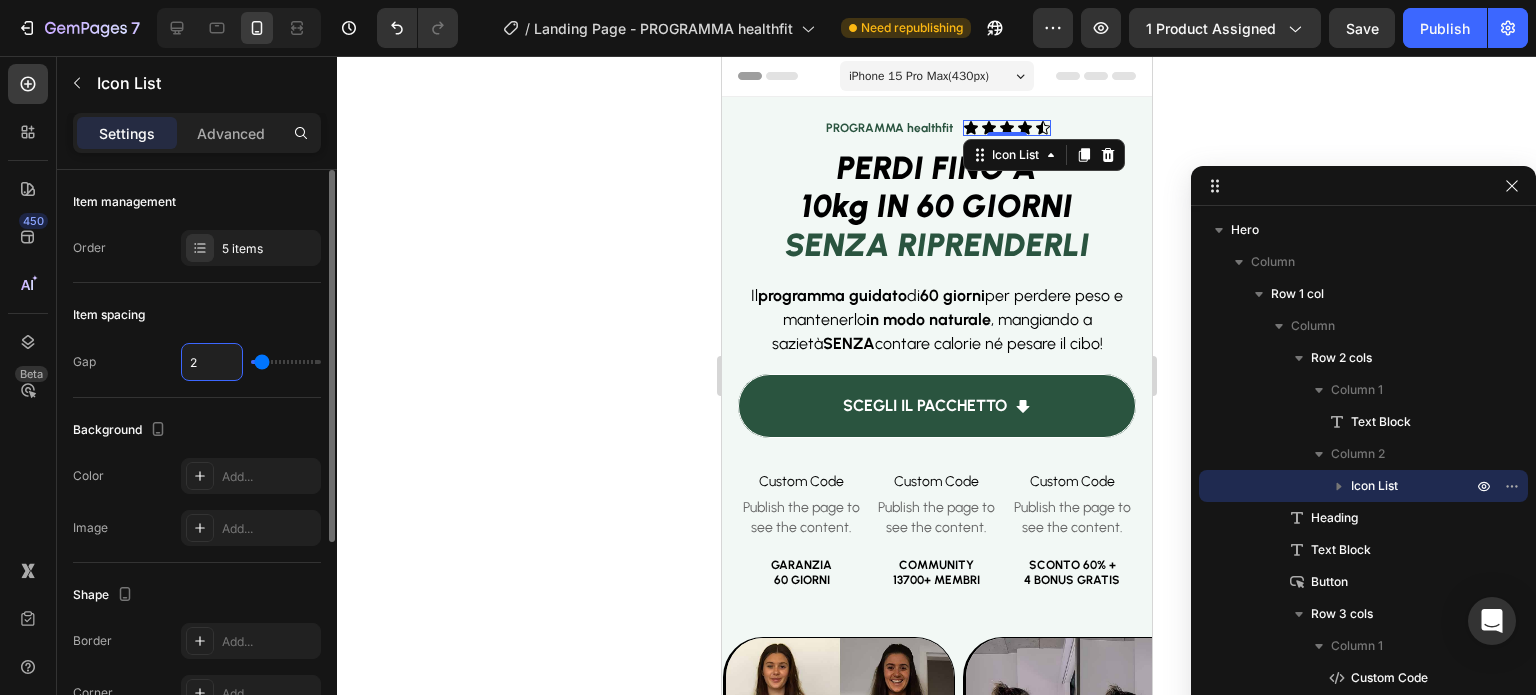 type on "2" 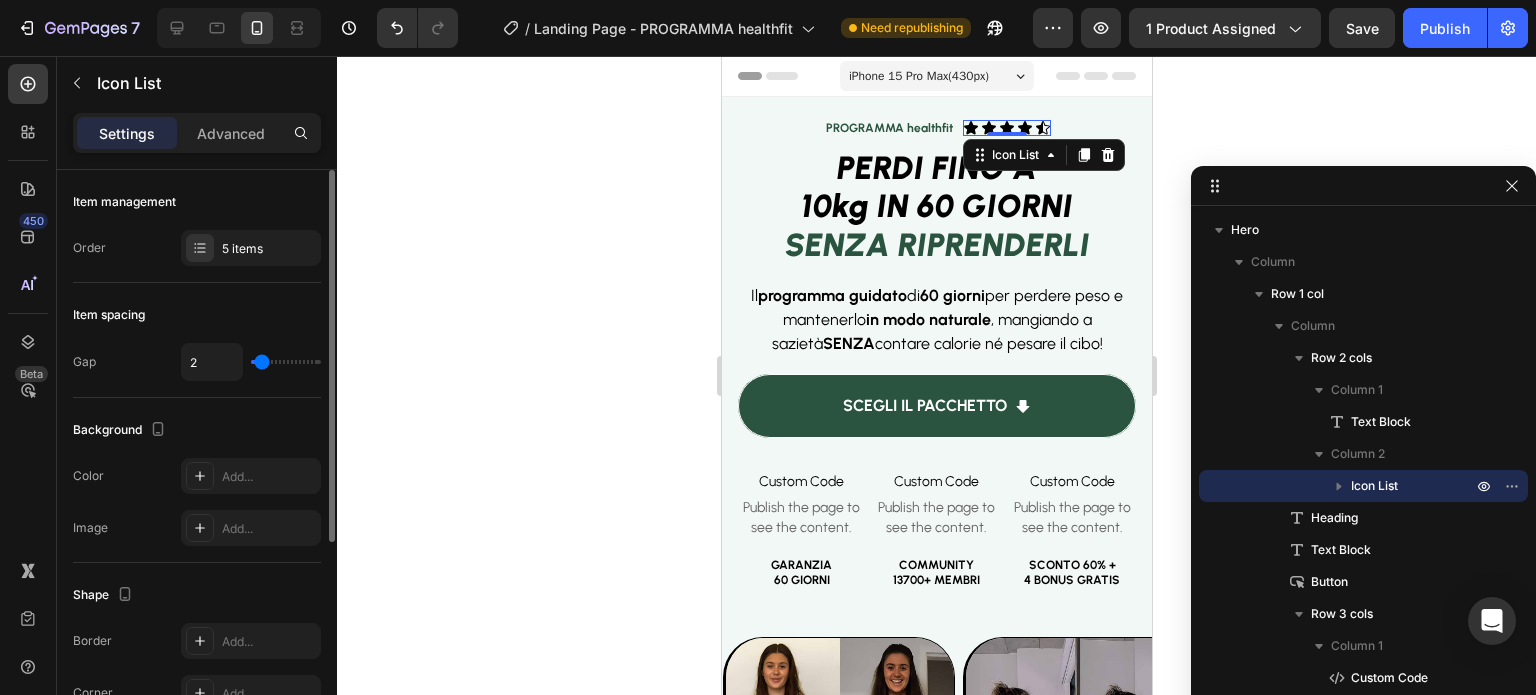 click on "Item spacing" at bounding box center [197, 315] 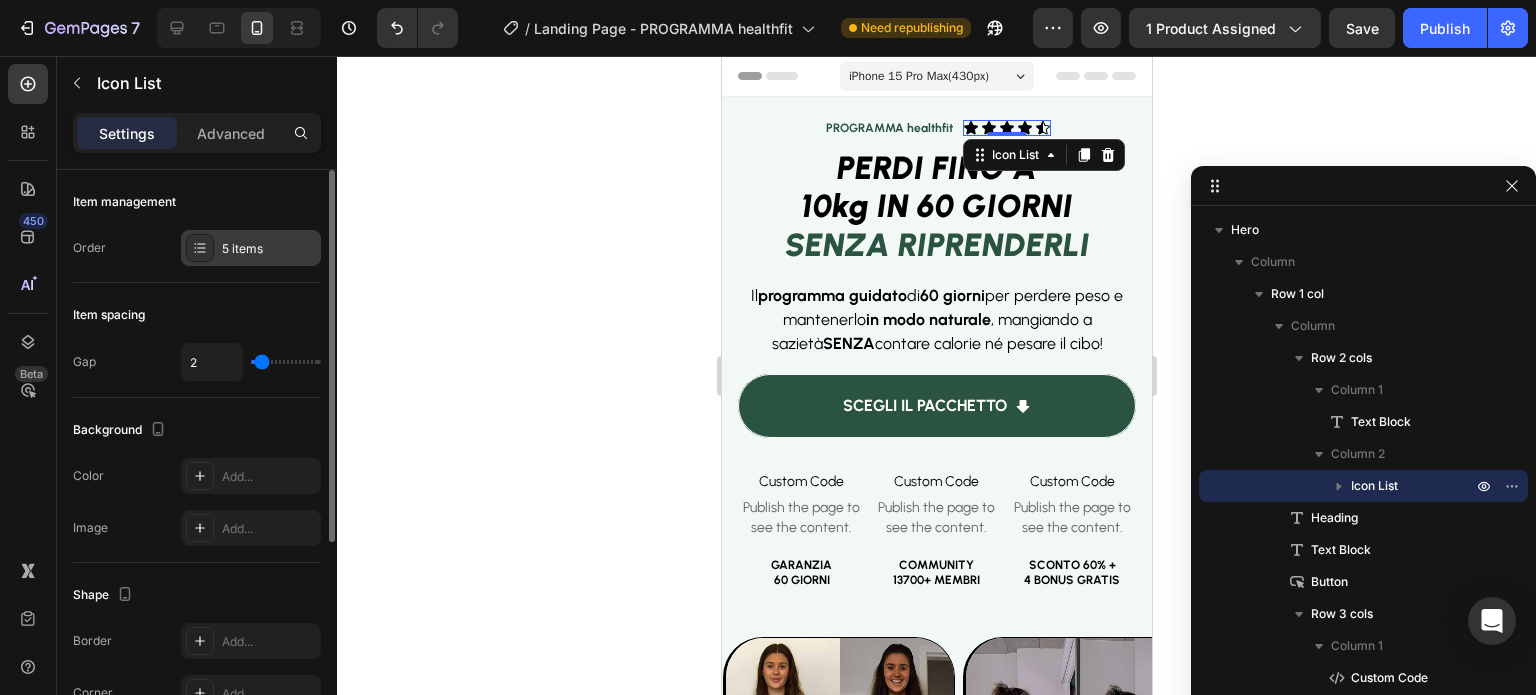 click 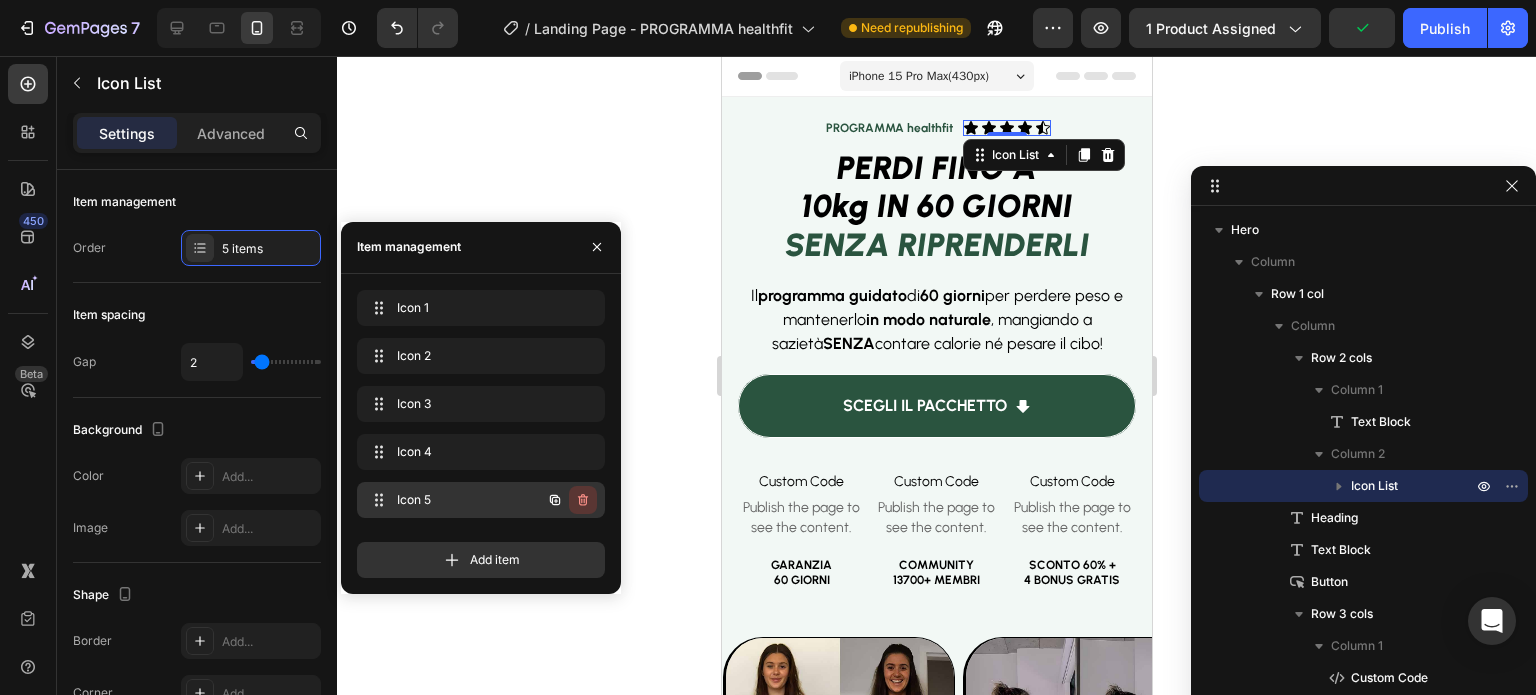 click 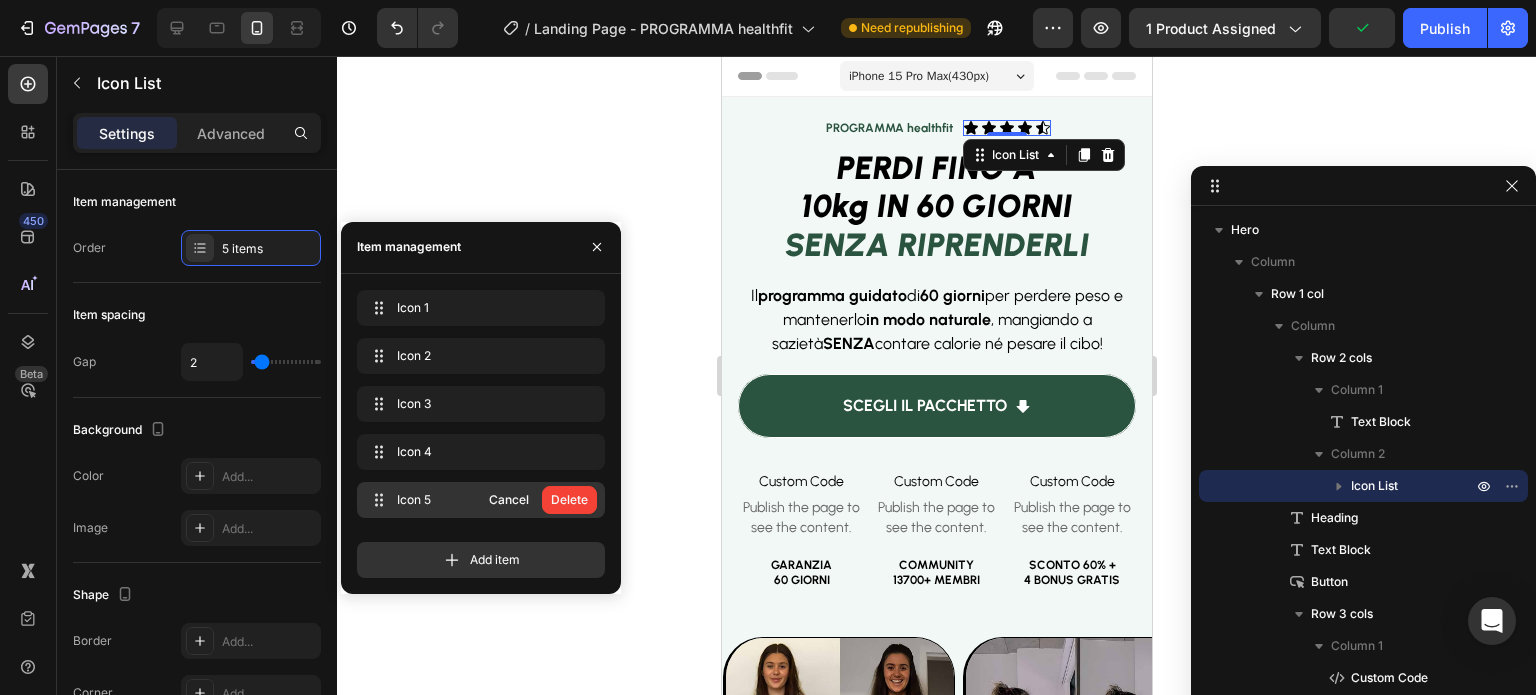 click on "Delete" at bounding box center [569, 500] 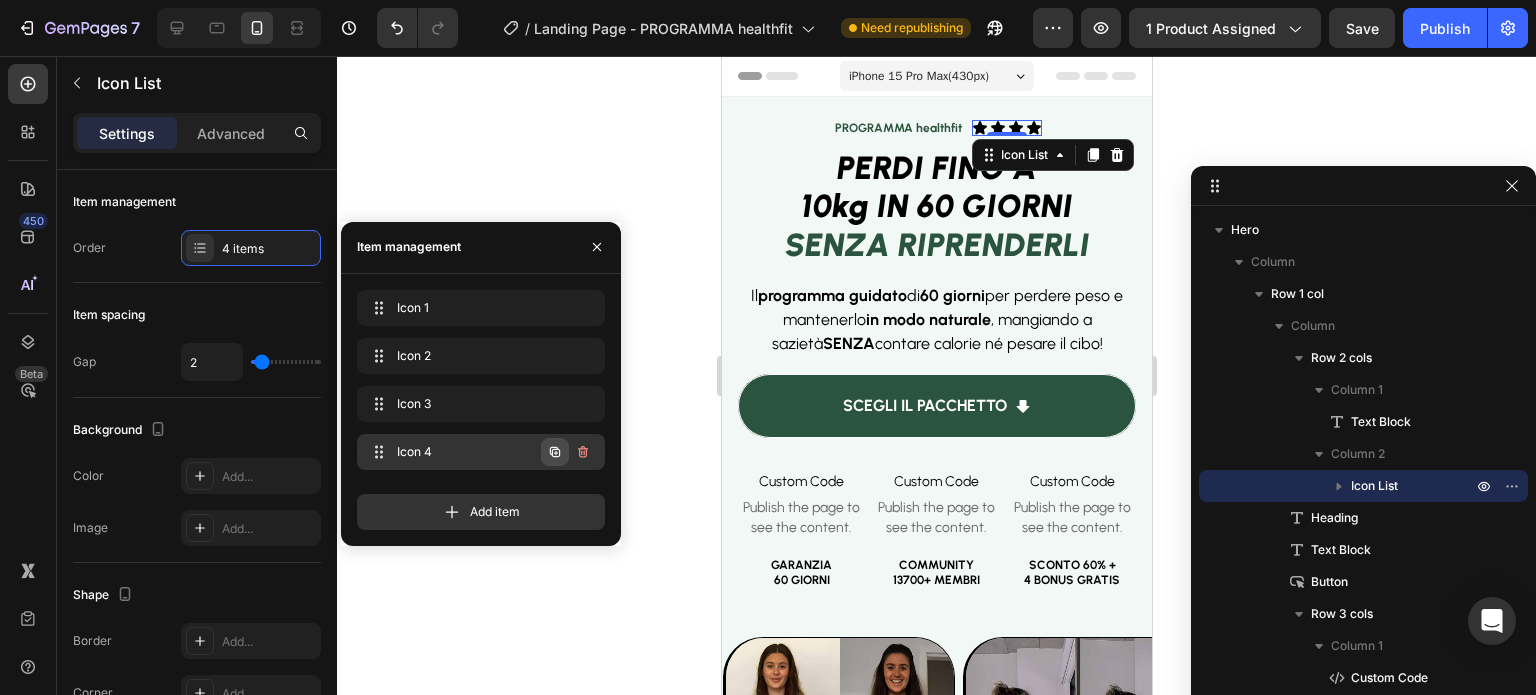 click 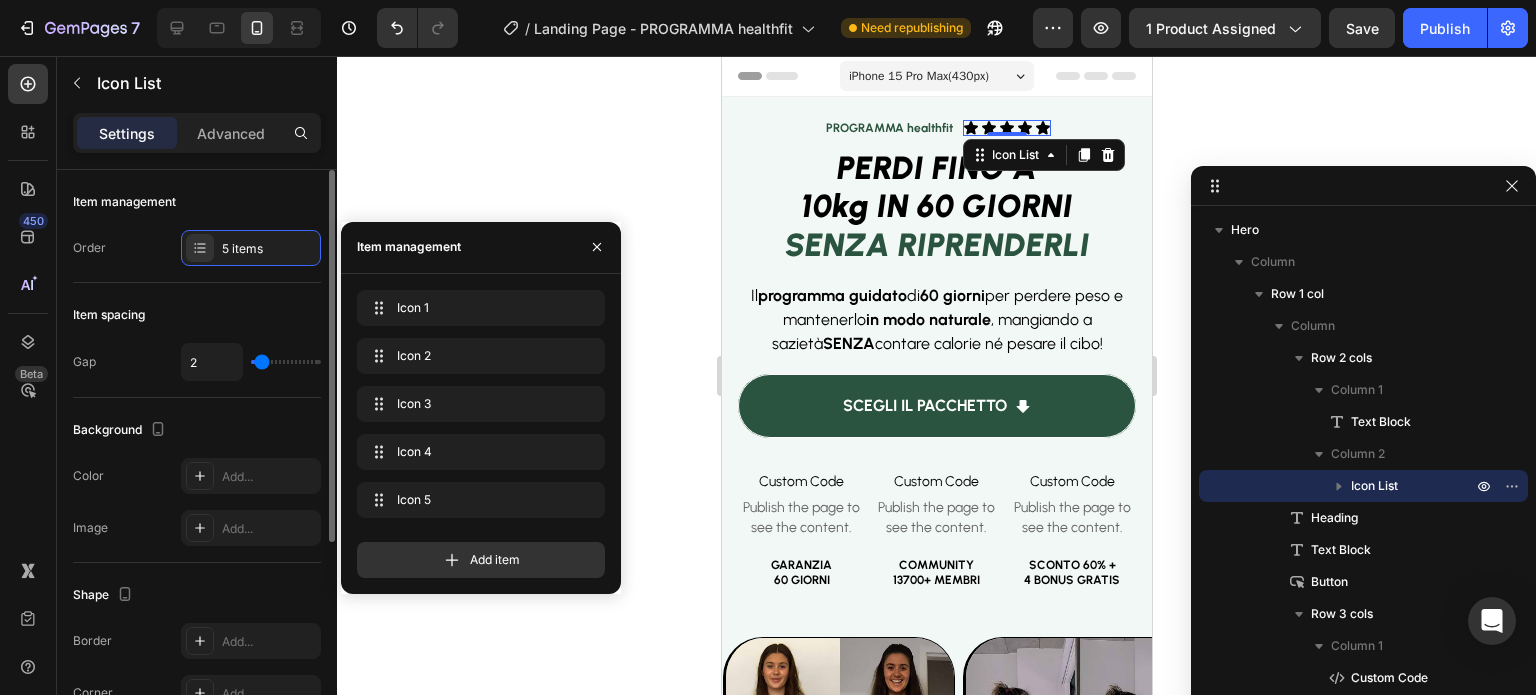 click on "Item spacing" at bounding box center [197, 315] 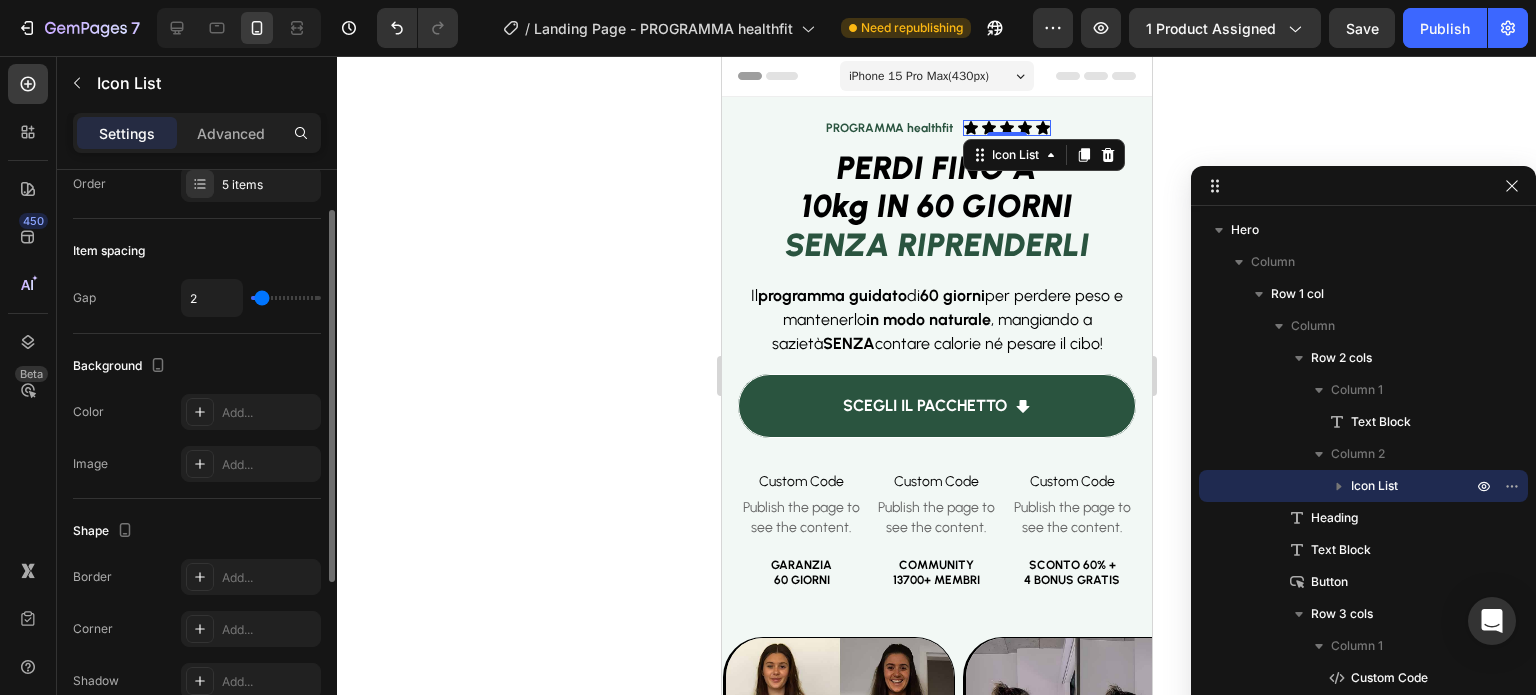 scroll, scrollTop: 327, scrollLeft: 0, axis: vertical 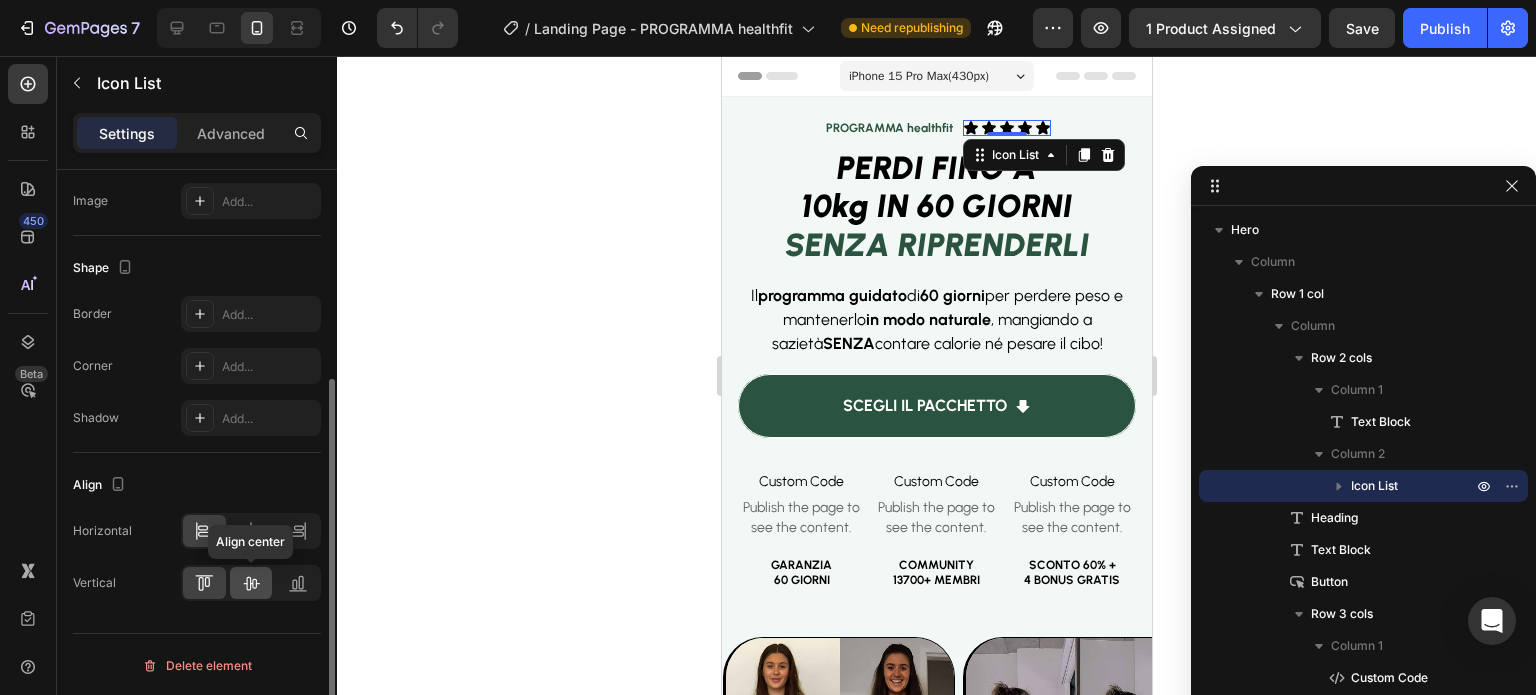 click 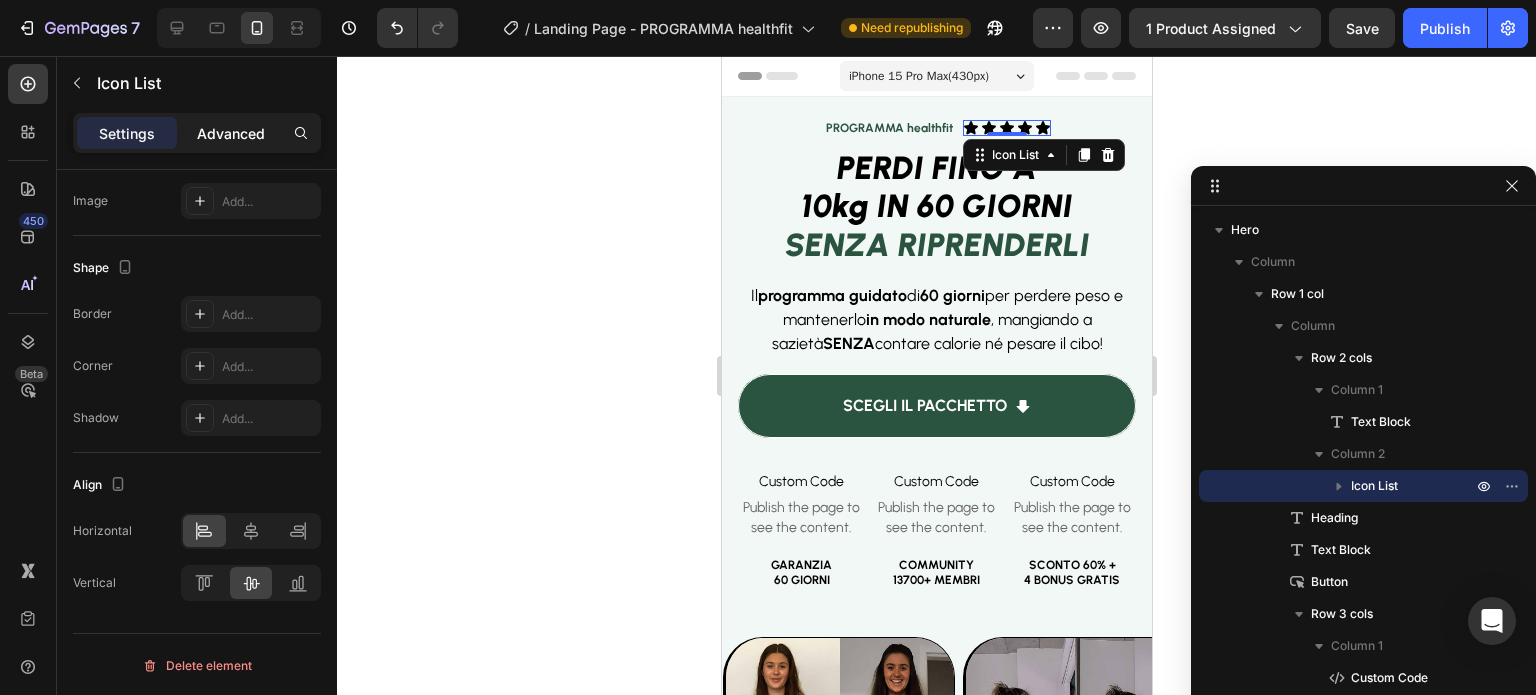 click on "Advanced" at bounding box center (231, 133) 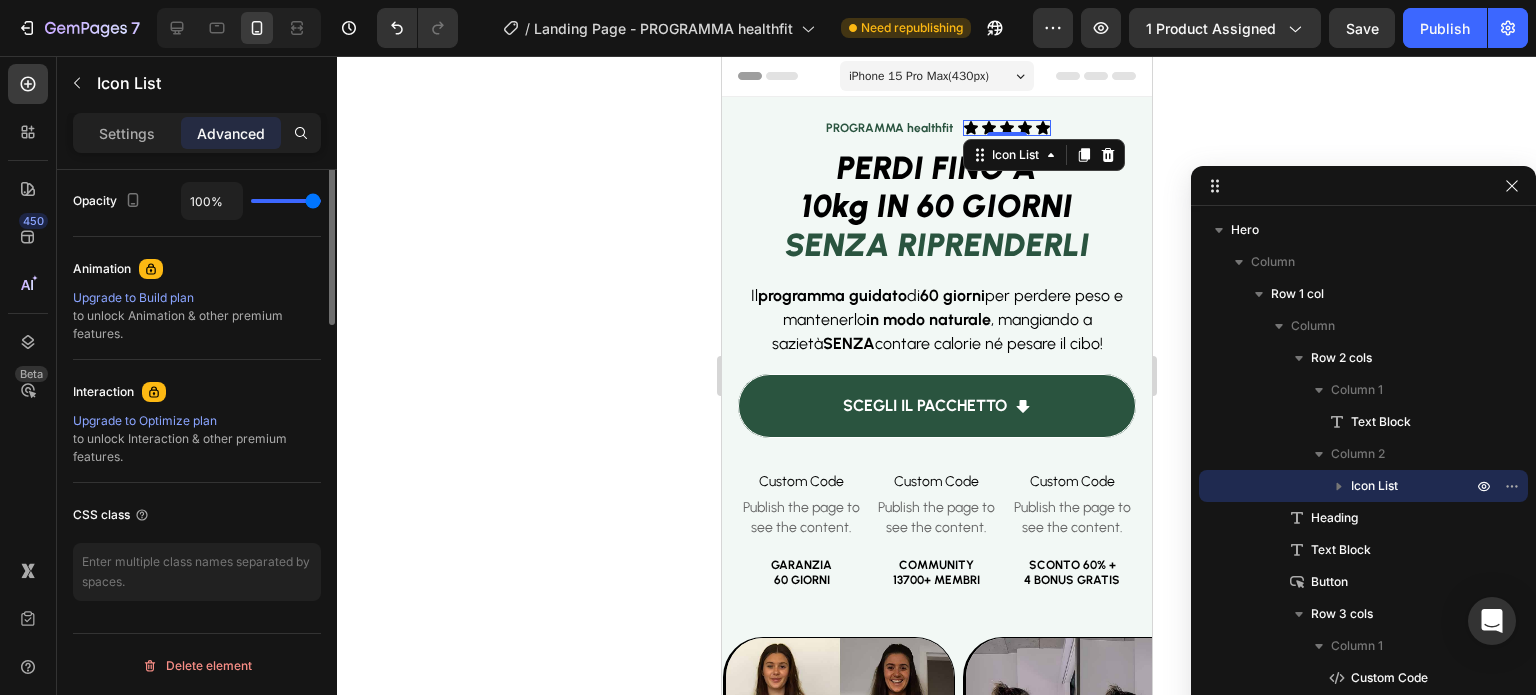 scroll, scrollTop: 0, scrollLeft: 0, axis: both 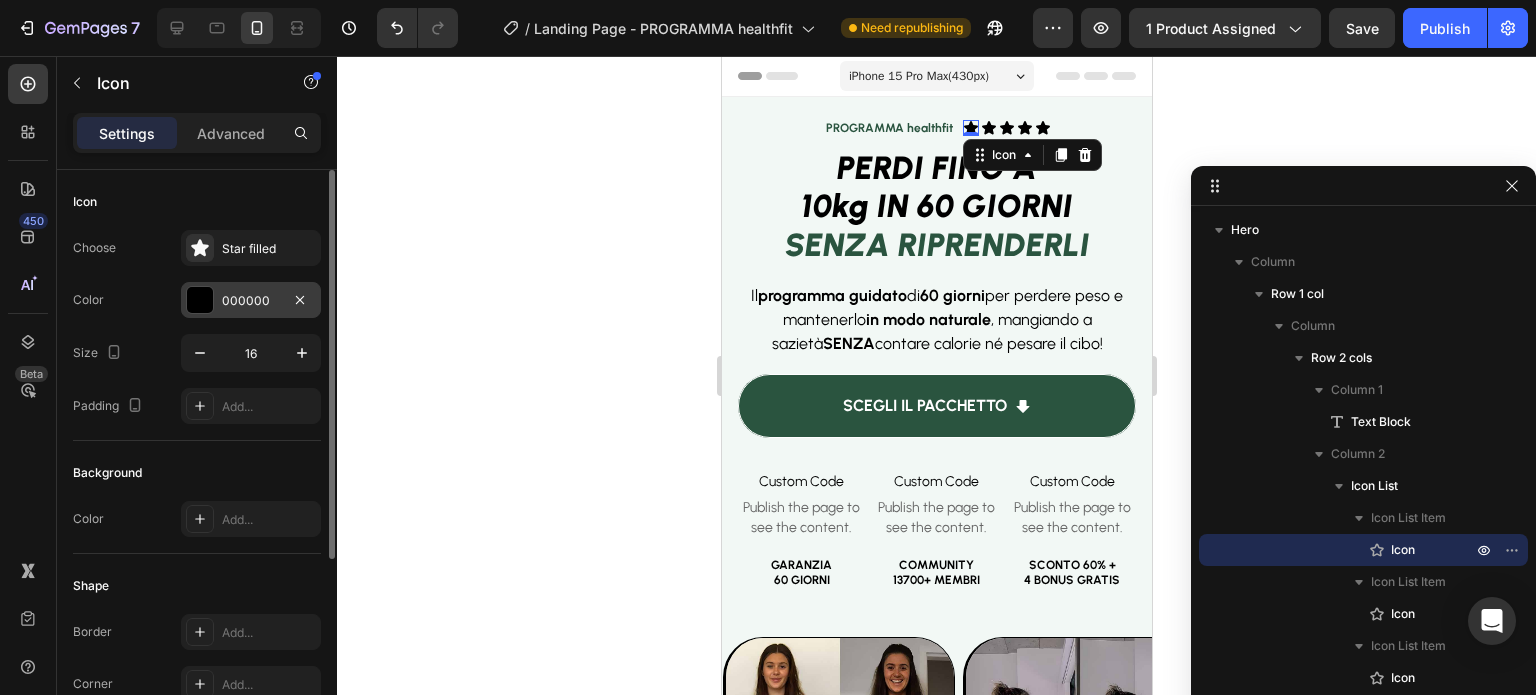 click on "000000" at bounding box center [251, 300] 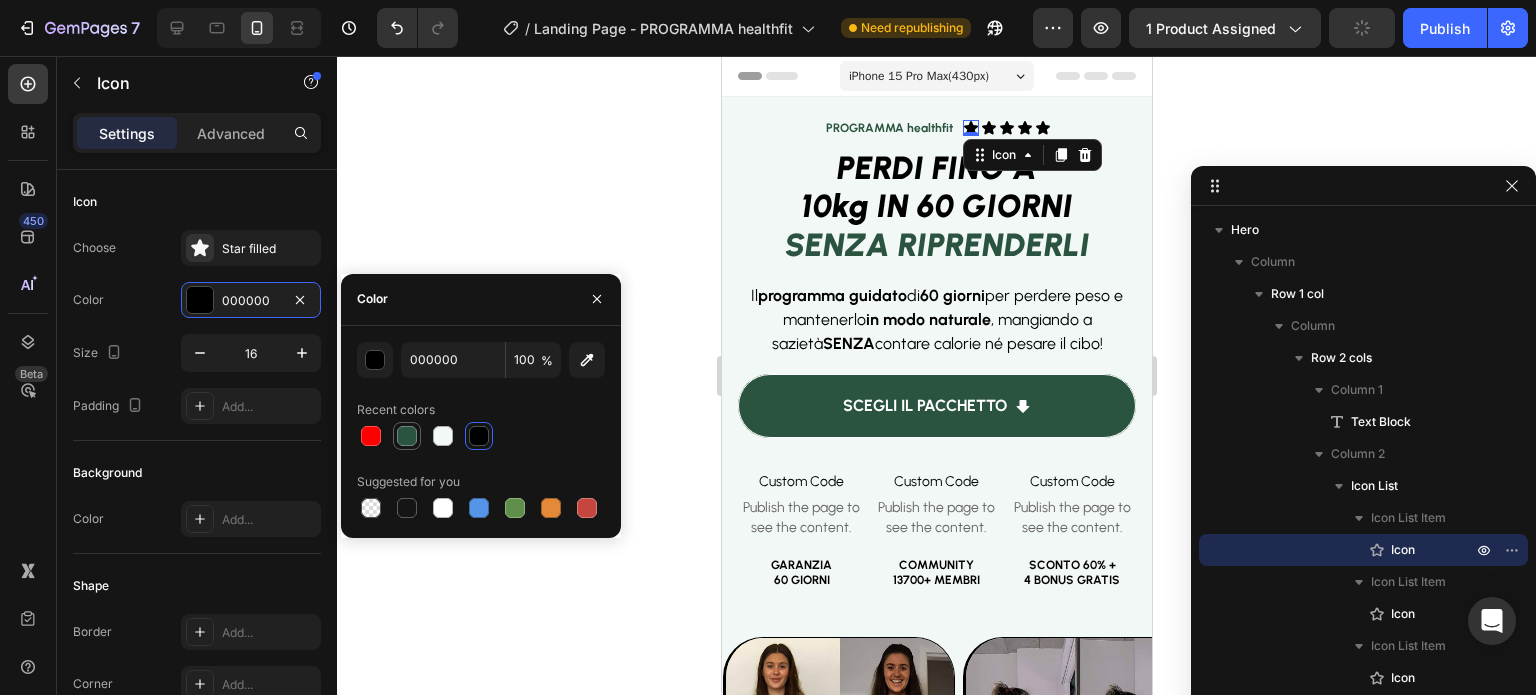 click at bounding box center [407, 436] 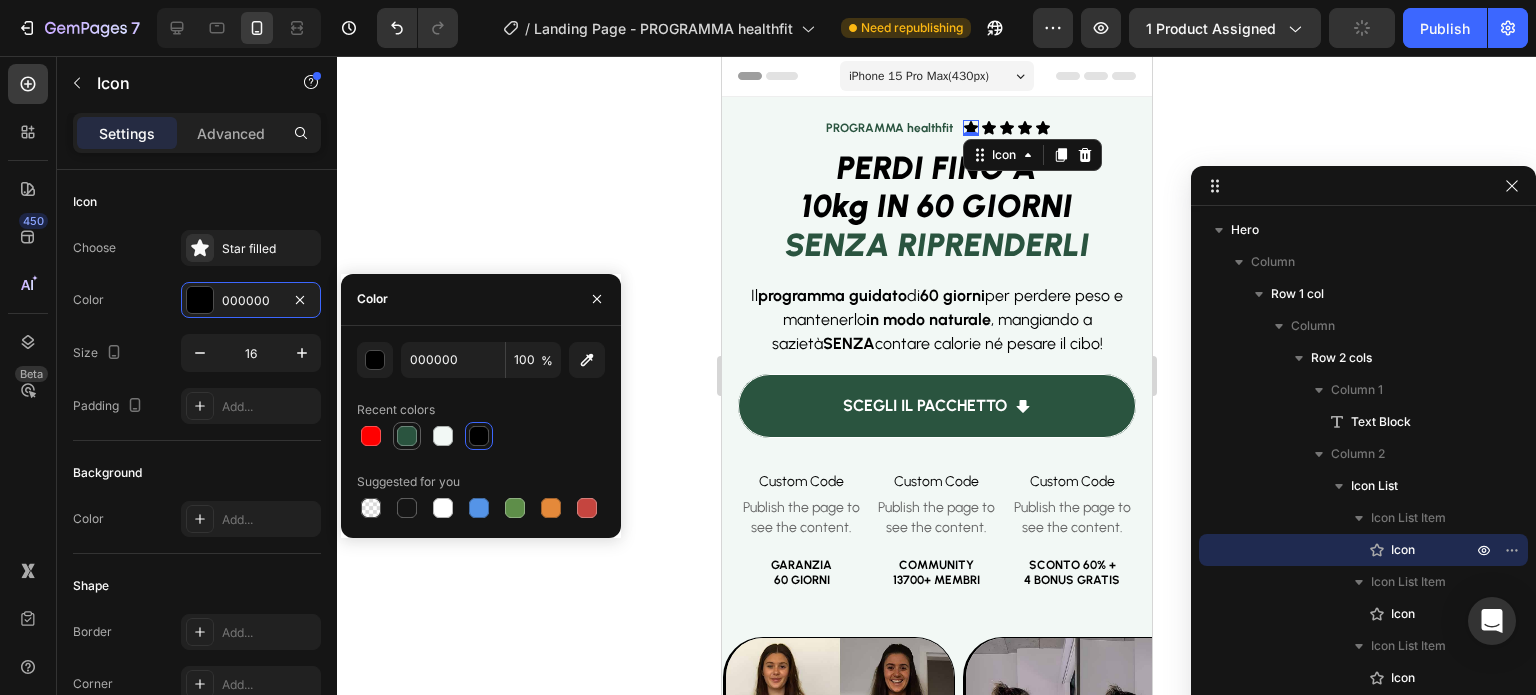 type on "2A543F" 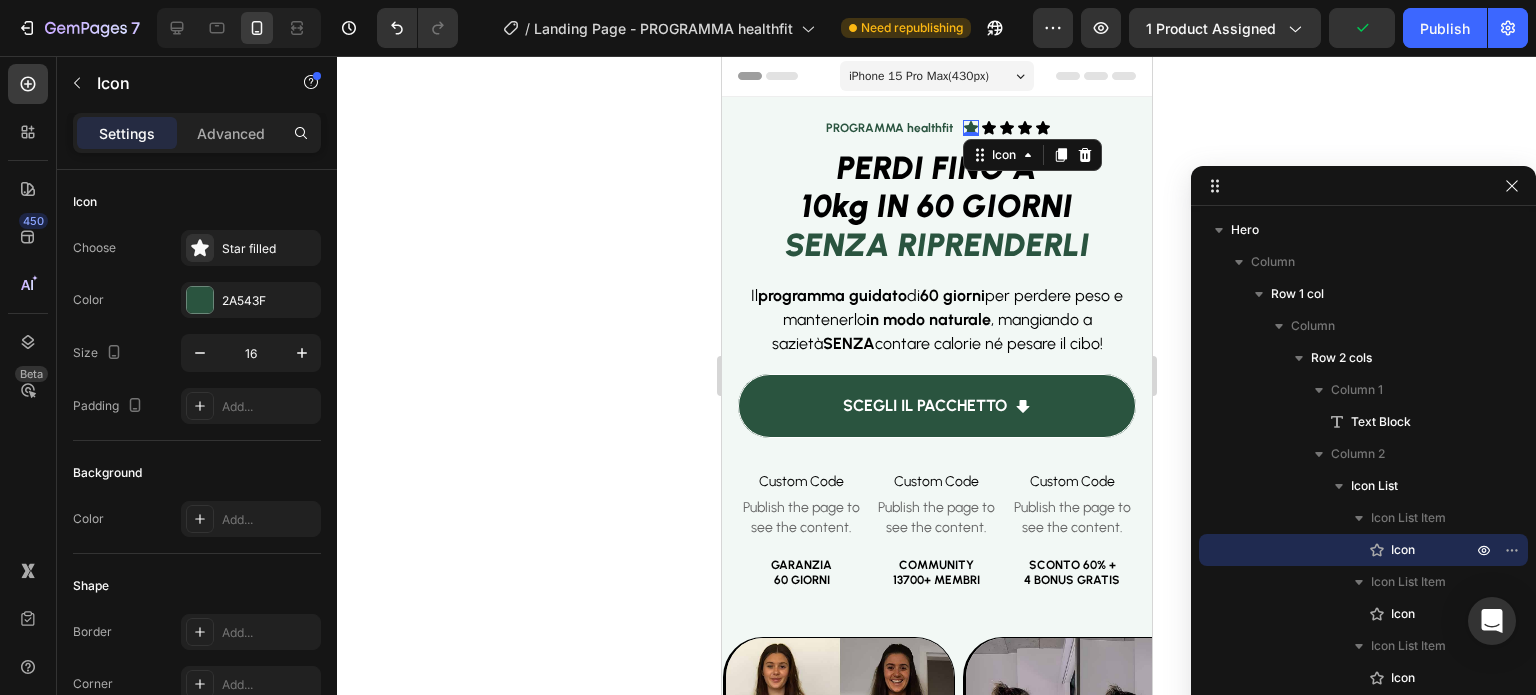 click 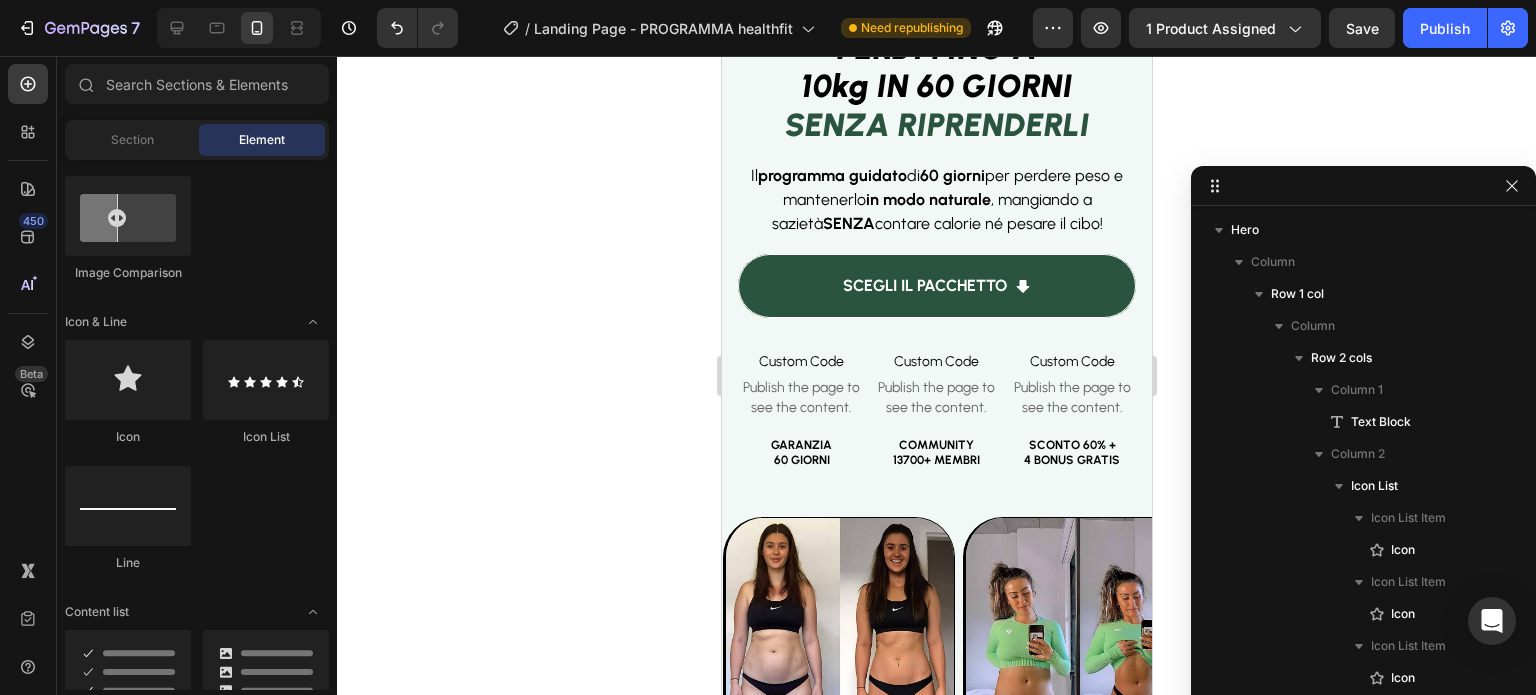 scroll, scrollTop: 0, scrollLeft: 0, axis: both 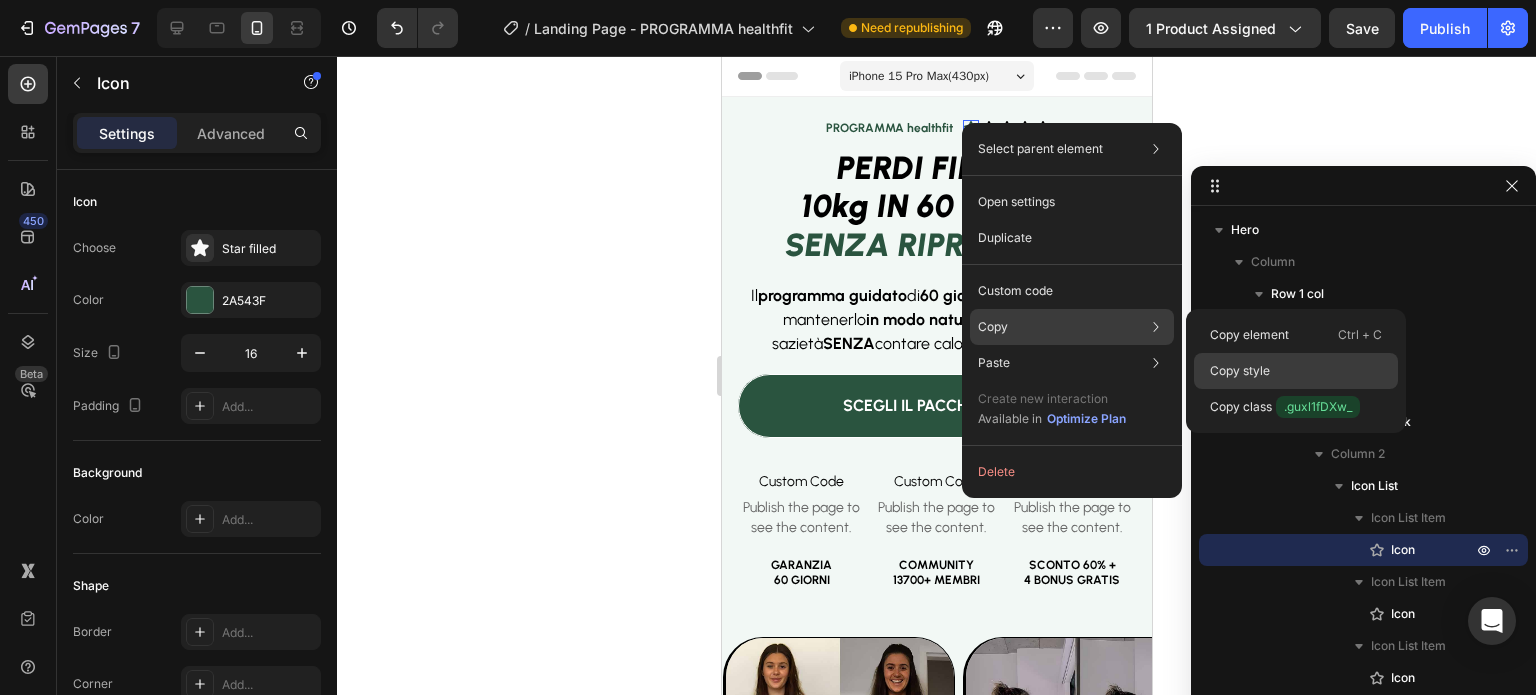 click on "Copy style" 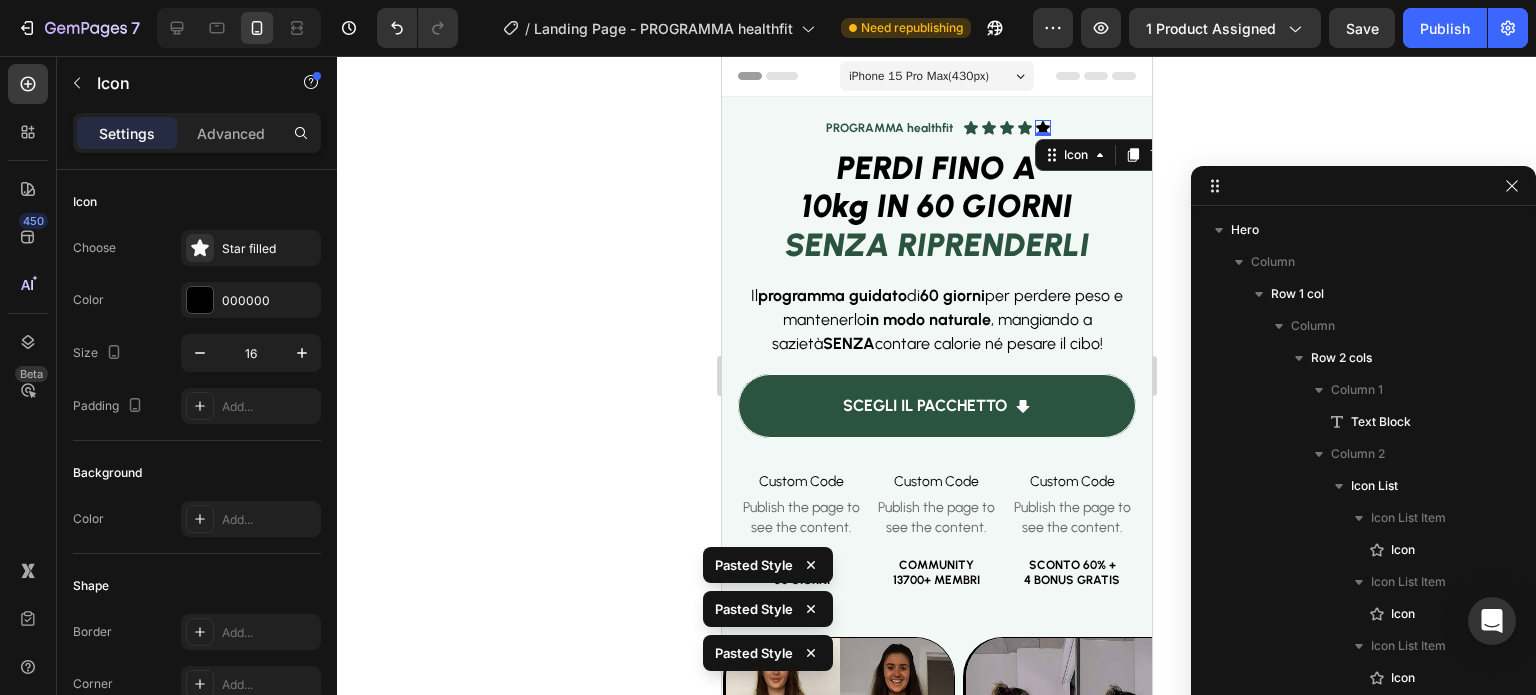 click on "Icon   0" at bounding box center [1042, 128] 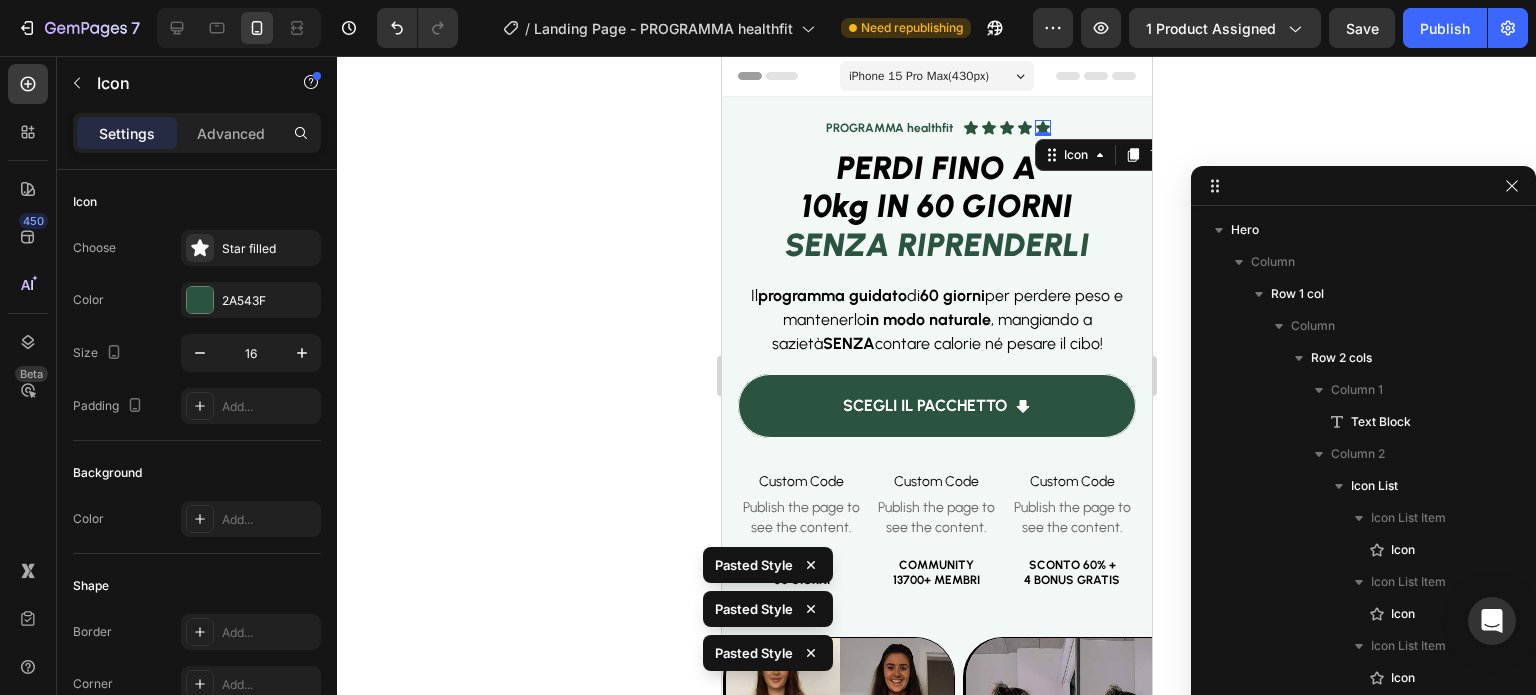 click 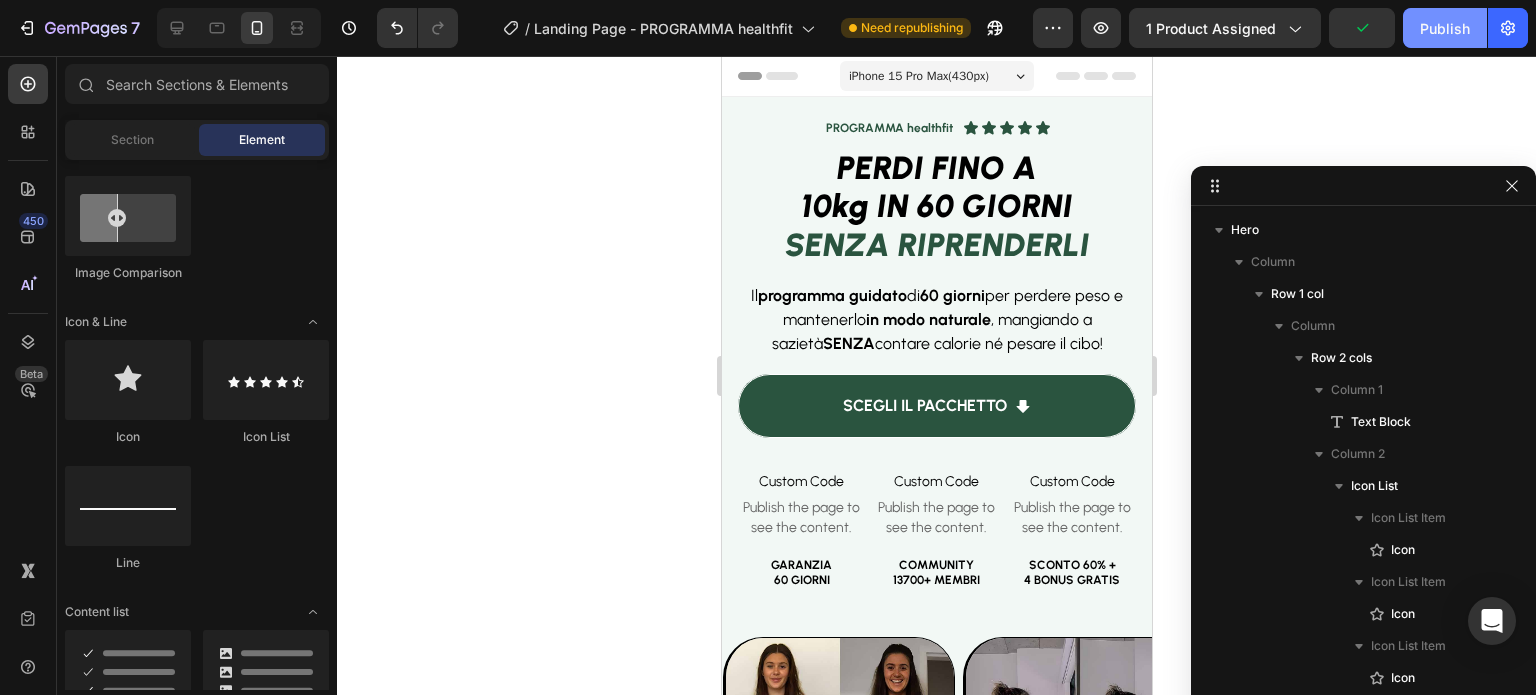click on "Publish" at bounding box center [1445, 28] 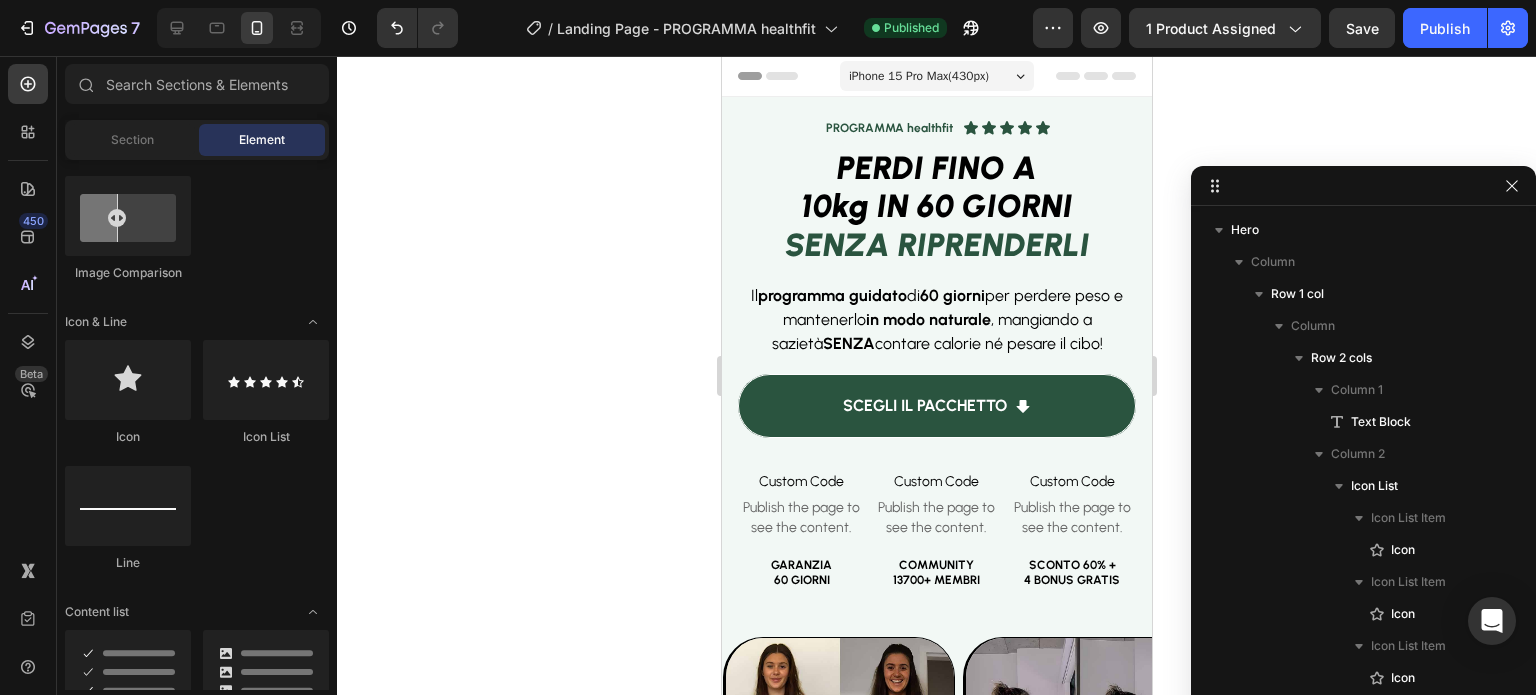 click 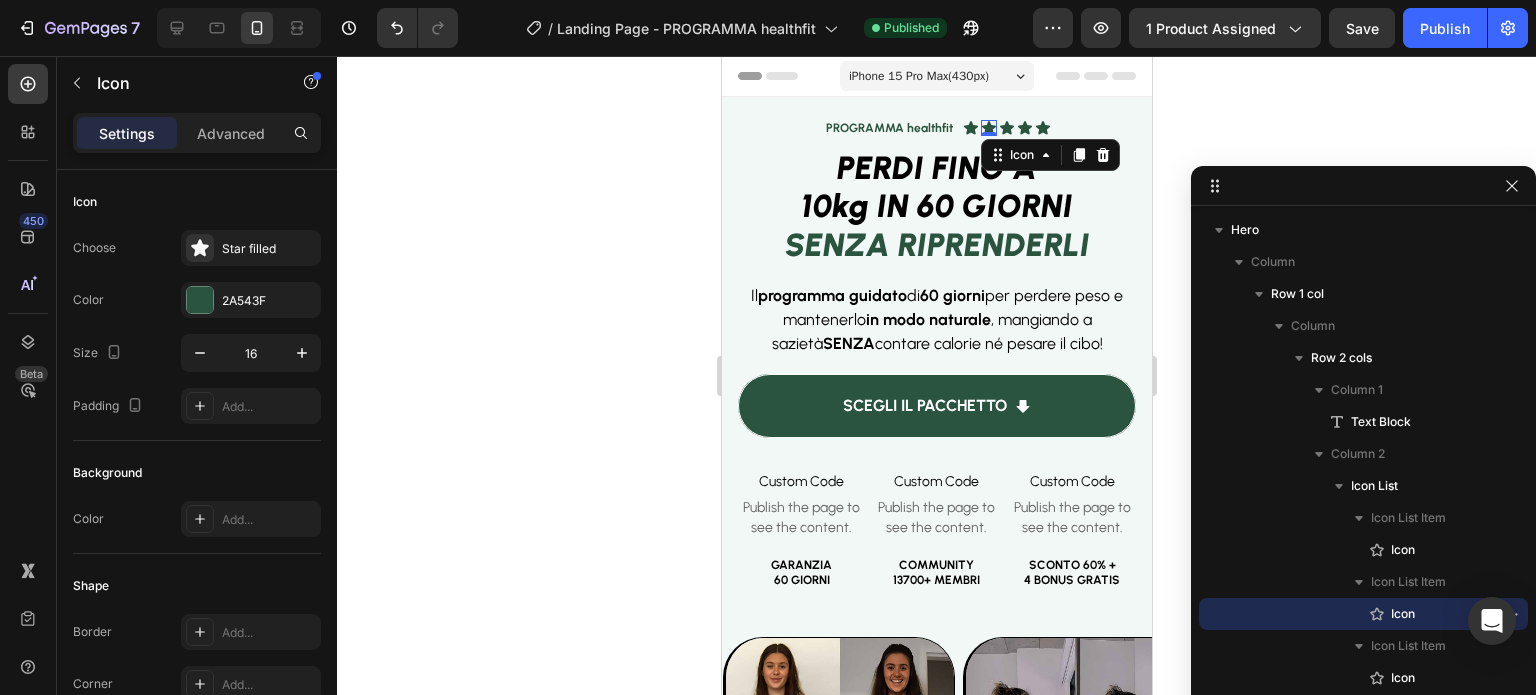 click on "Icon   0" at bounding box center [988, 128] 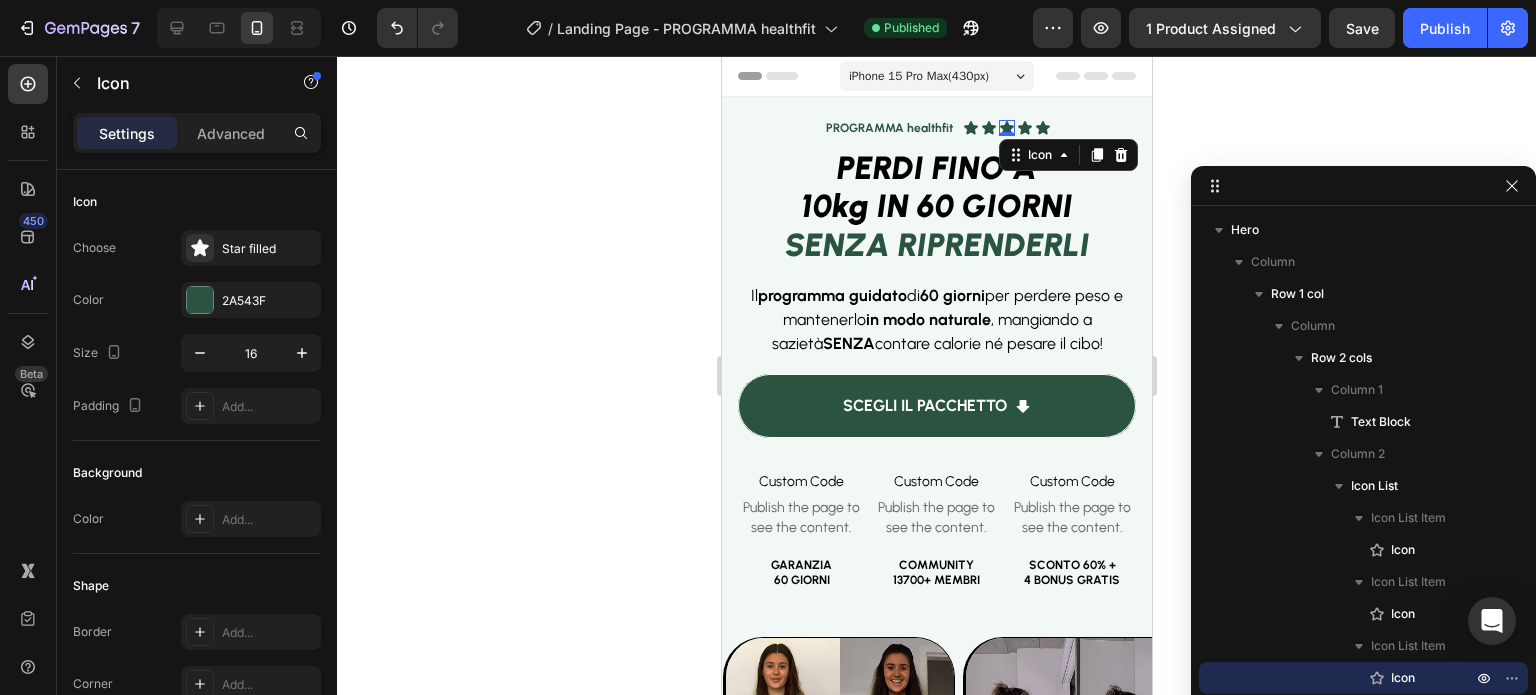 click on "0" at bounding box center (1006, 136) 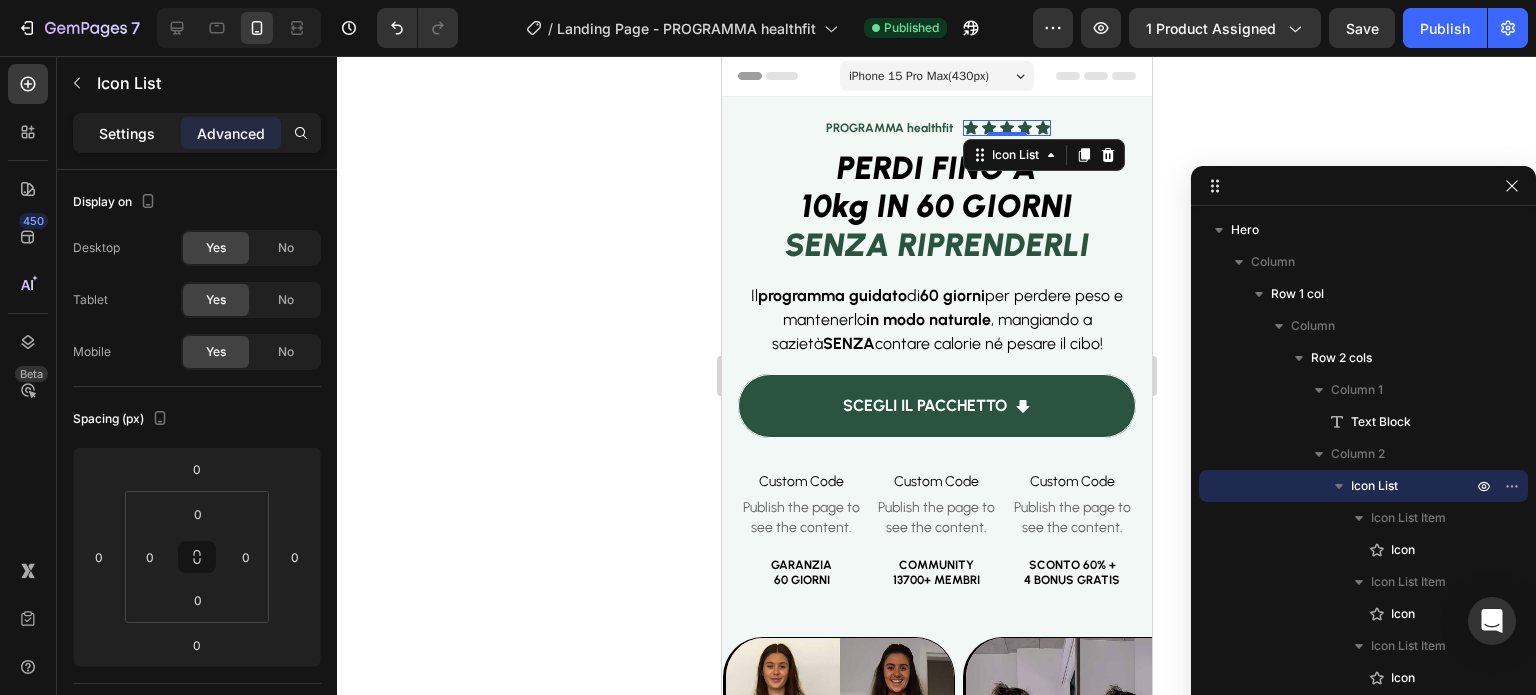 click on "Settings" at bounding box center [127, 133] 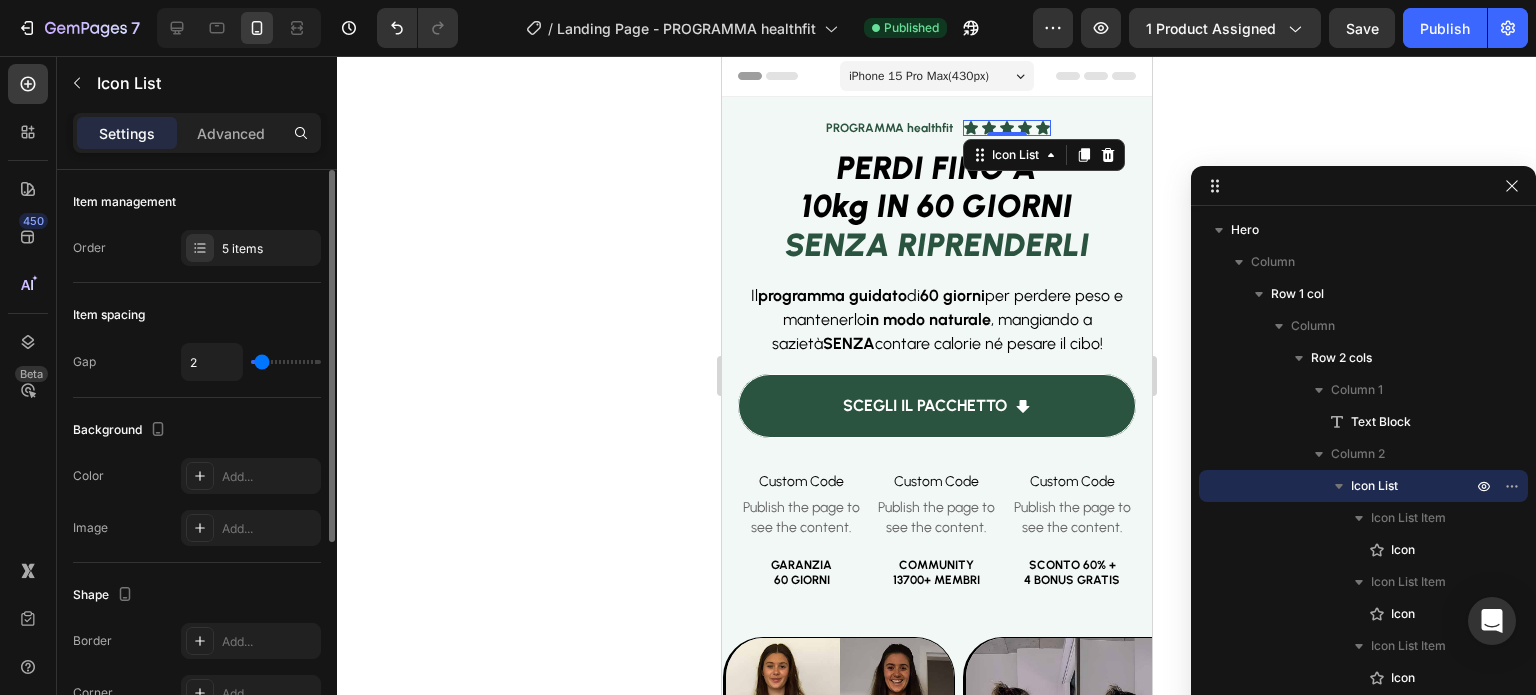 scroll, scrollTop: 327, scrollLeft: 0, axis: vertical 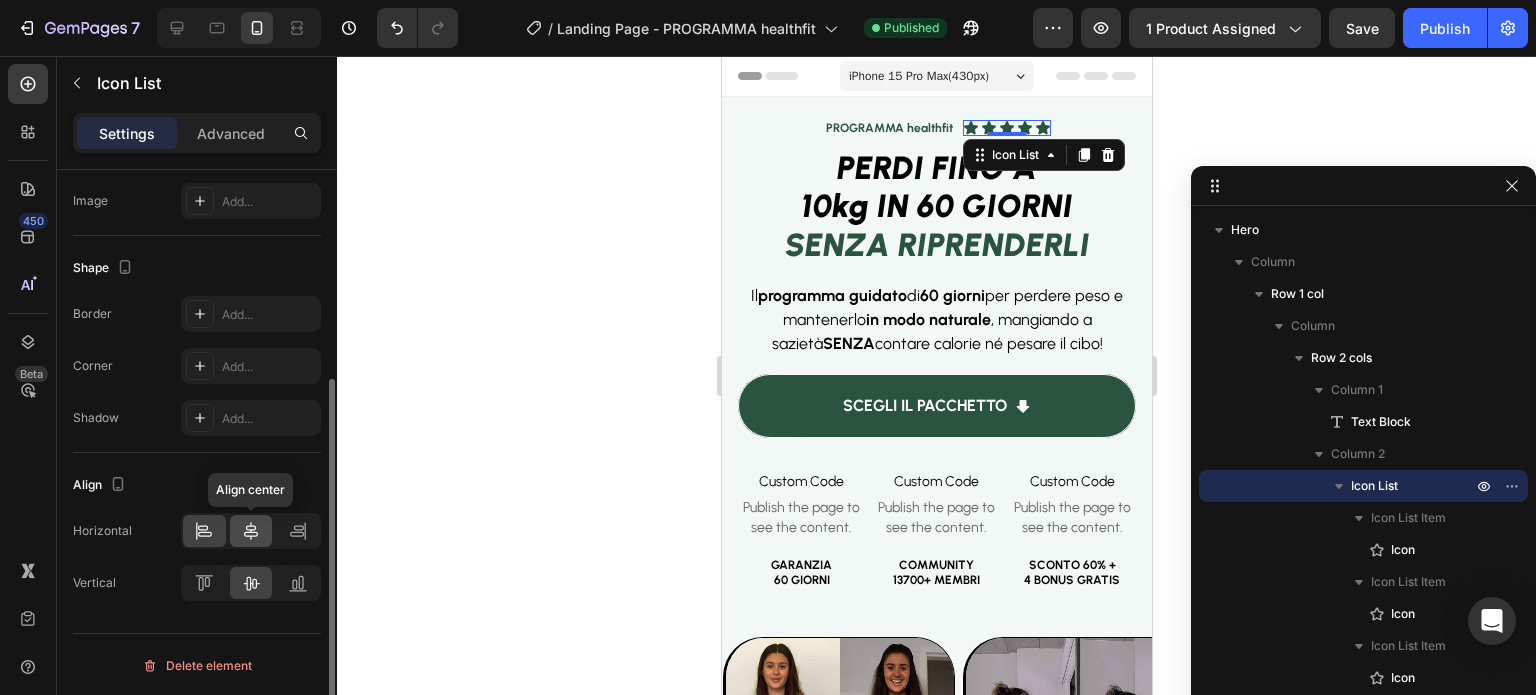 click 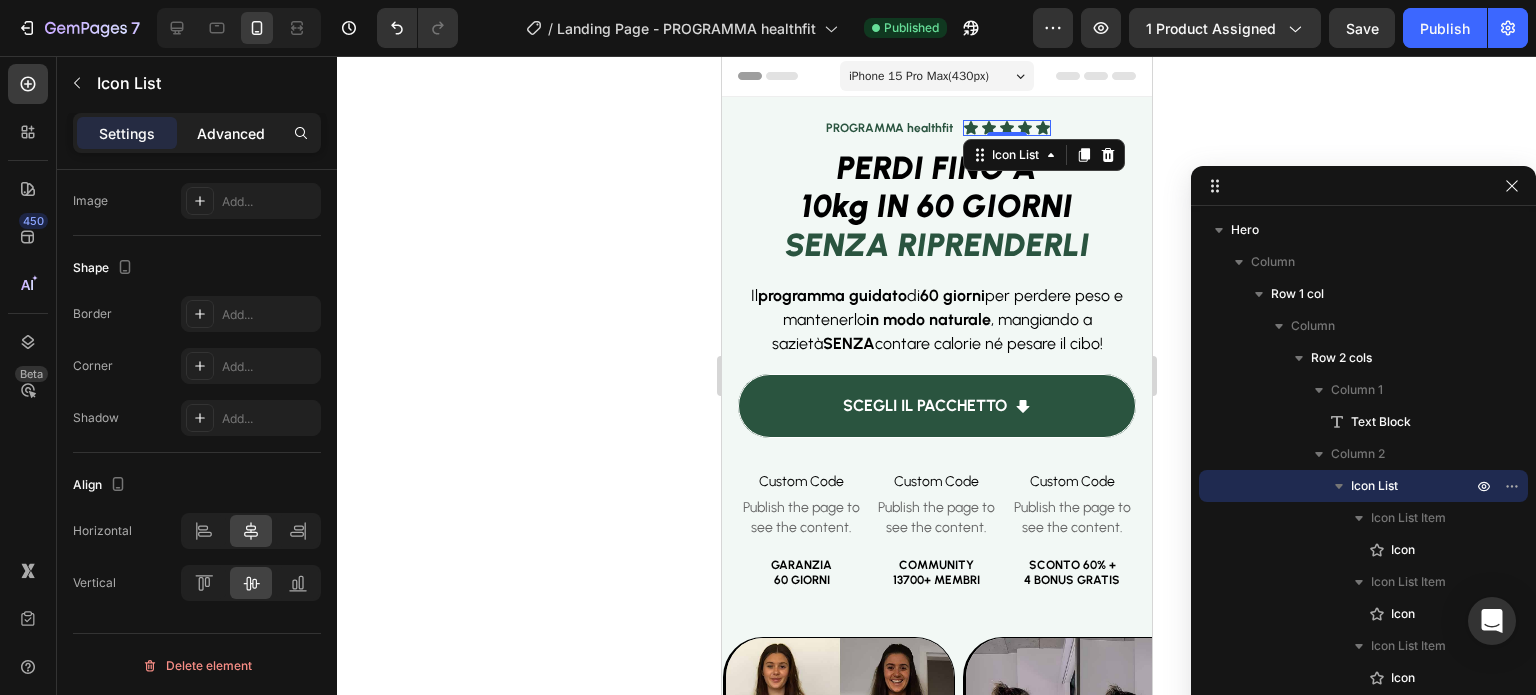 click on "Advanced" 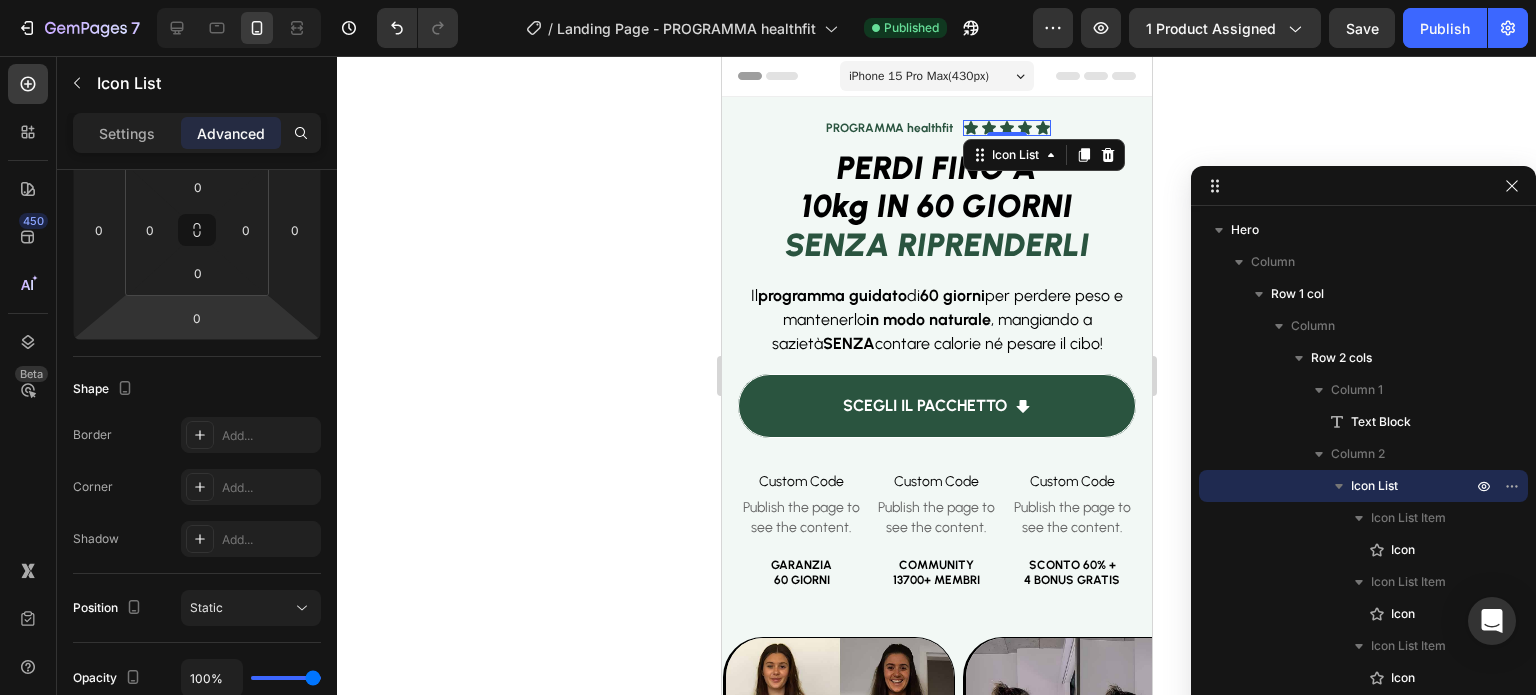 click 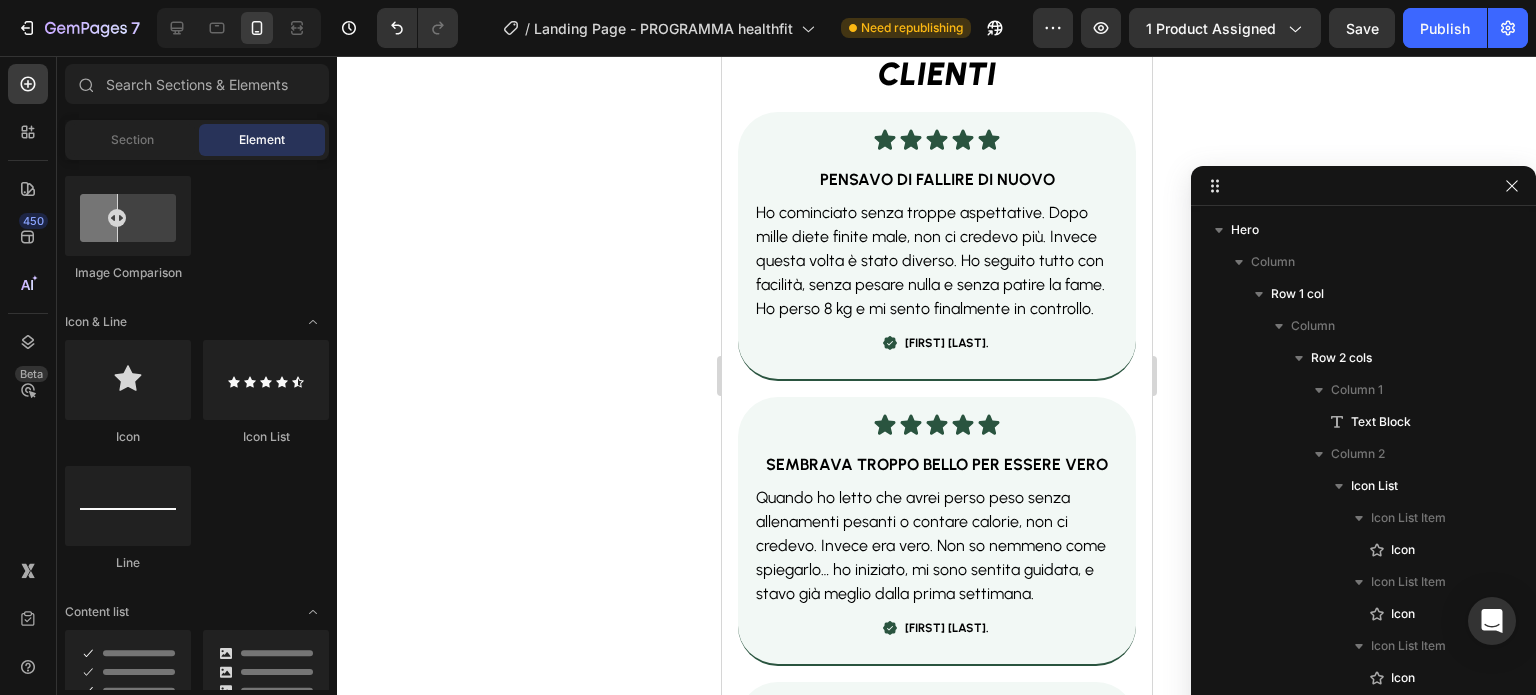 scroll, scrollTop: 7296, scrollLeft: 0, axis: vertical 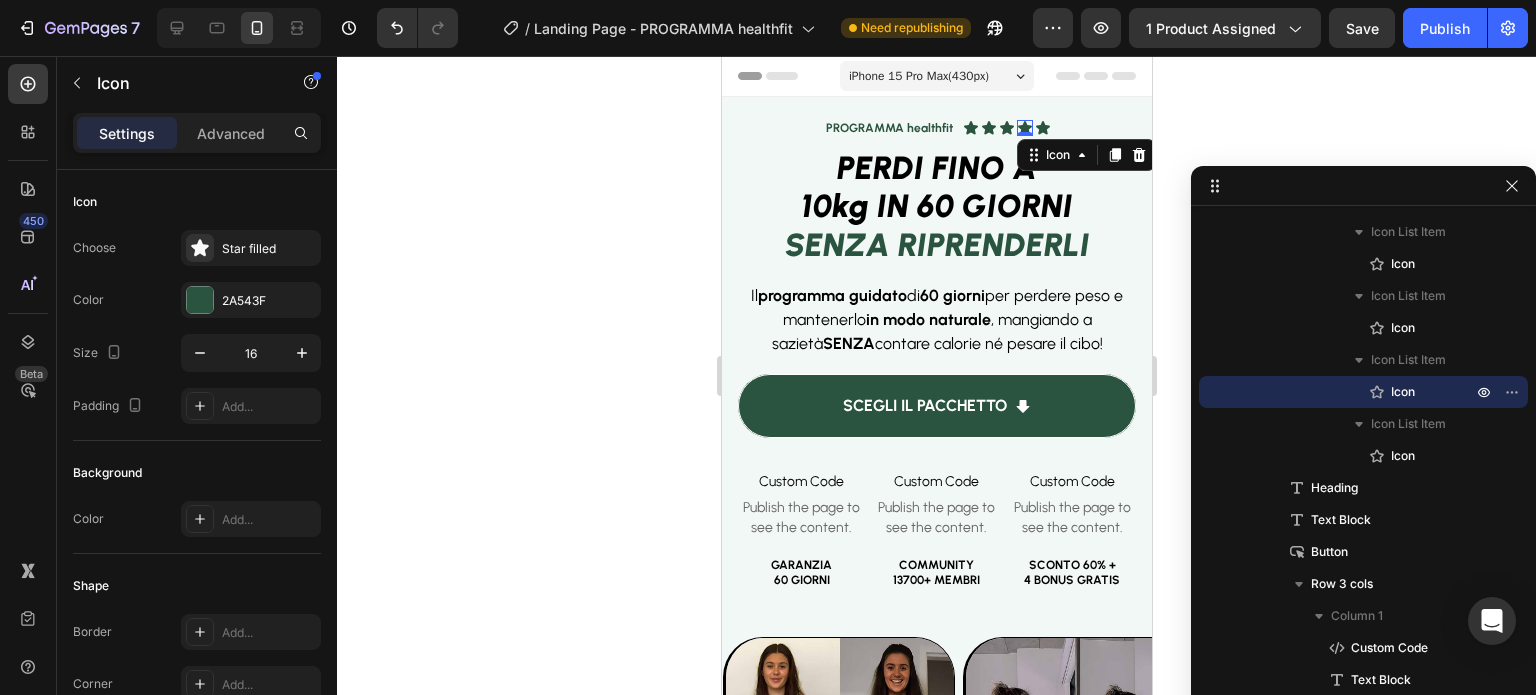 click on "Icon   0" at bounding box center (1024, 128) 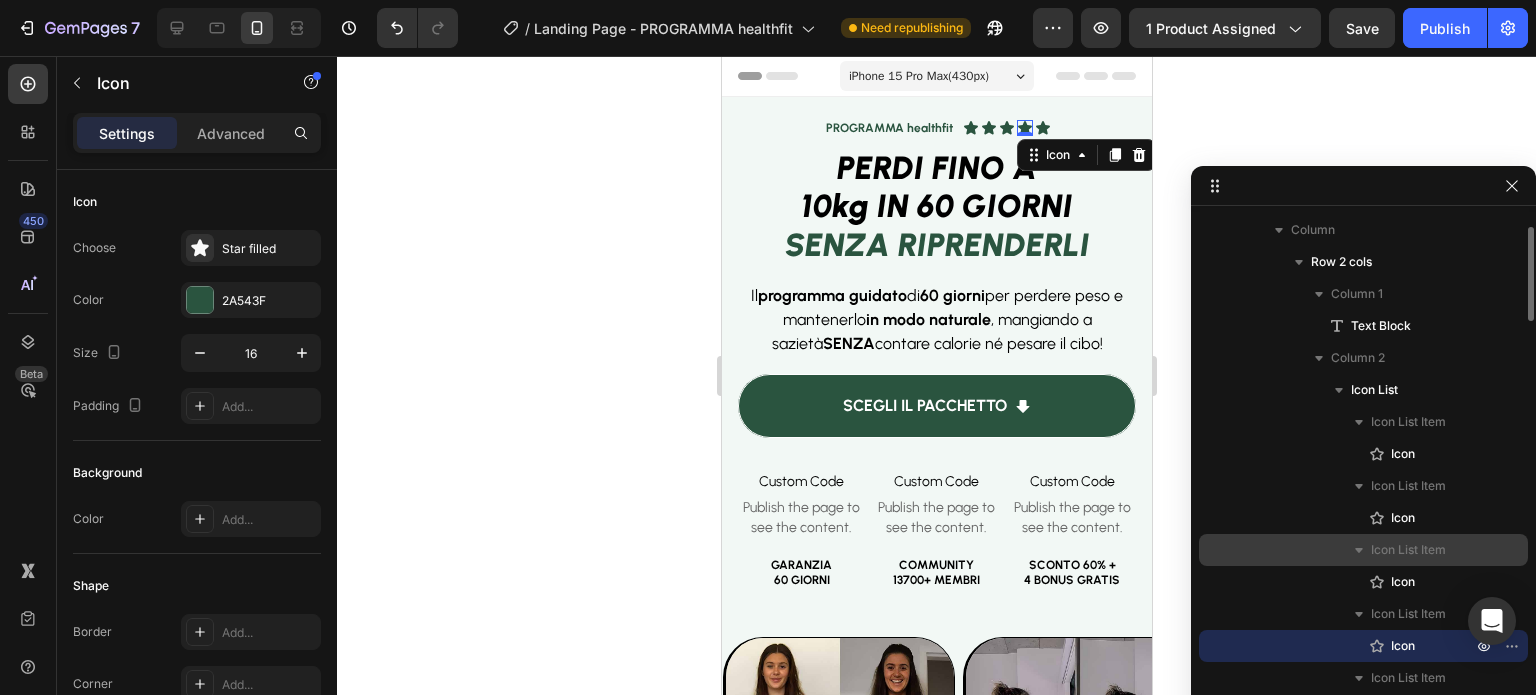 scroll, scrollTop: 94, scrollLeft: 0, axis: vertical 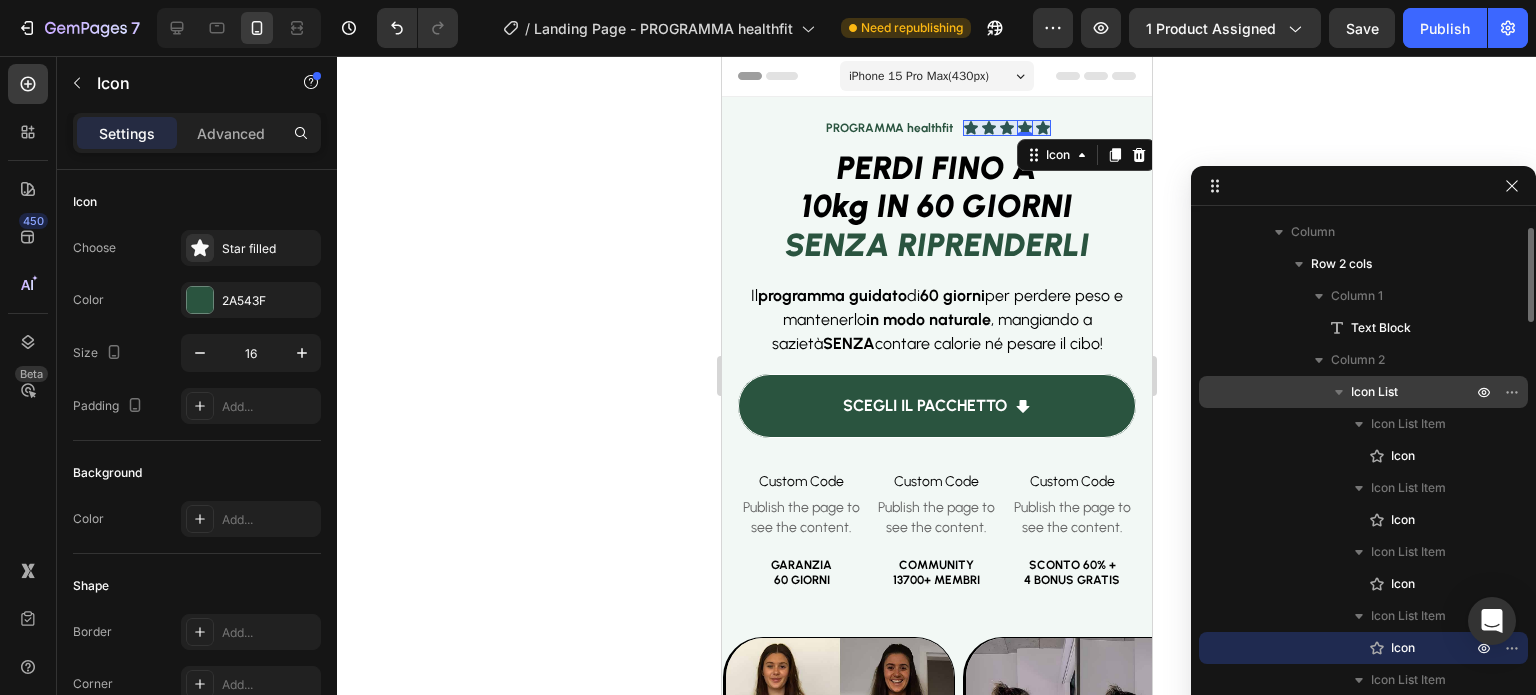 click on "Icon List" at bounding box center [1374, 392] 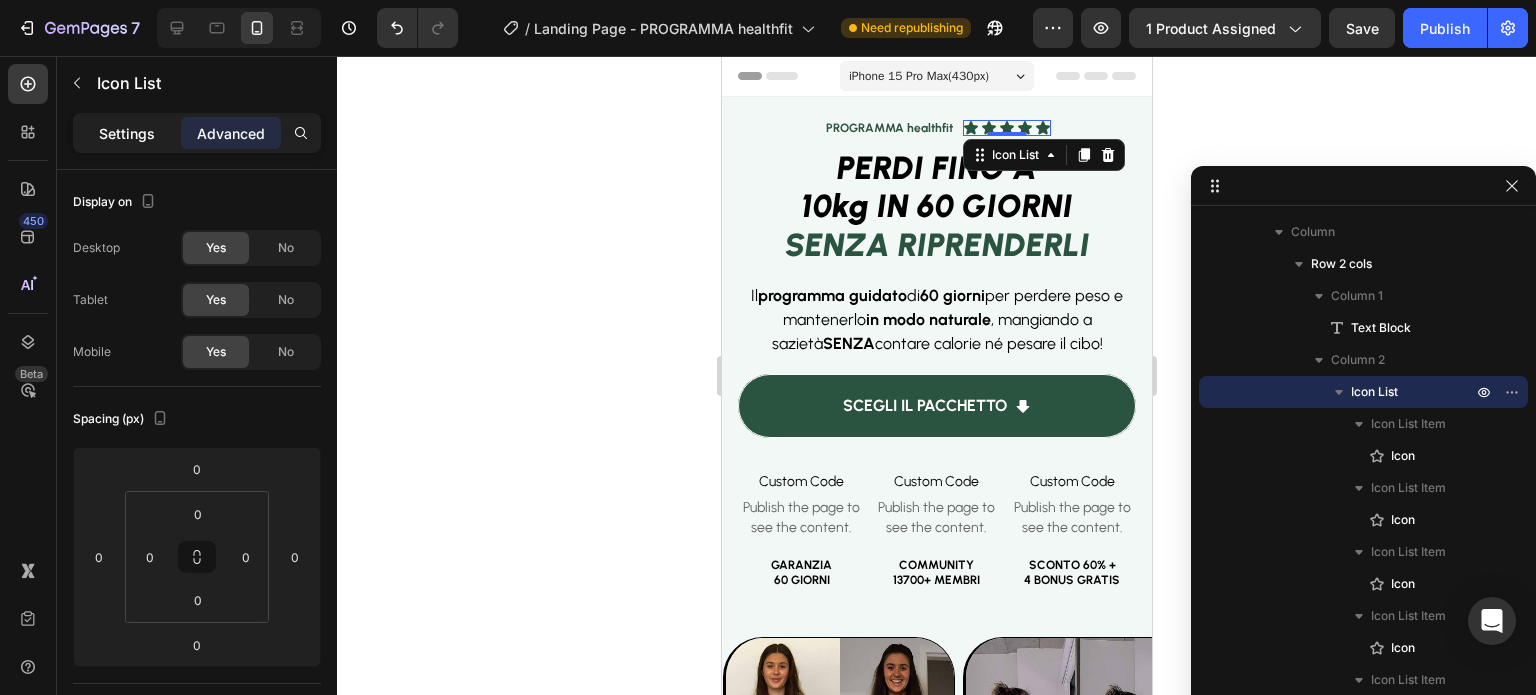 click on "Settings" at bounding box center (127, 133) 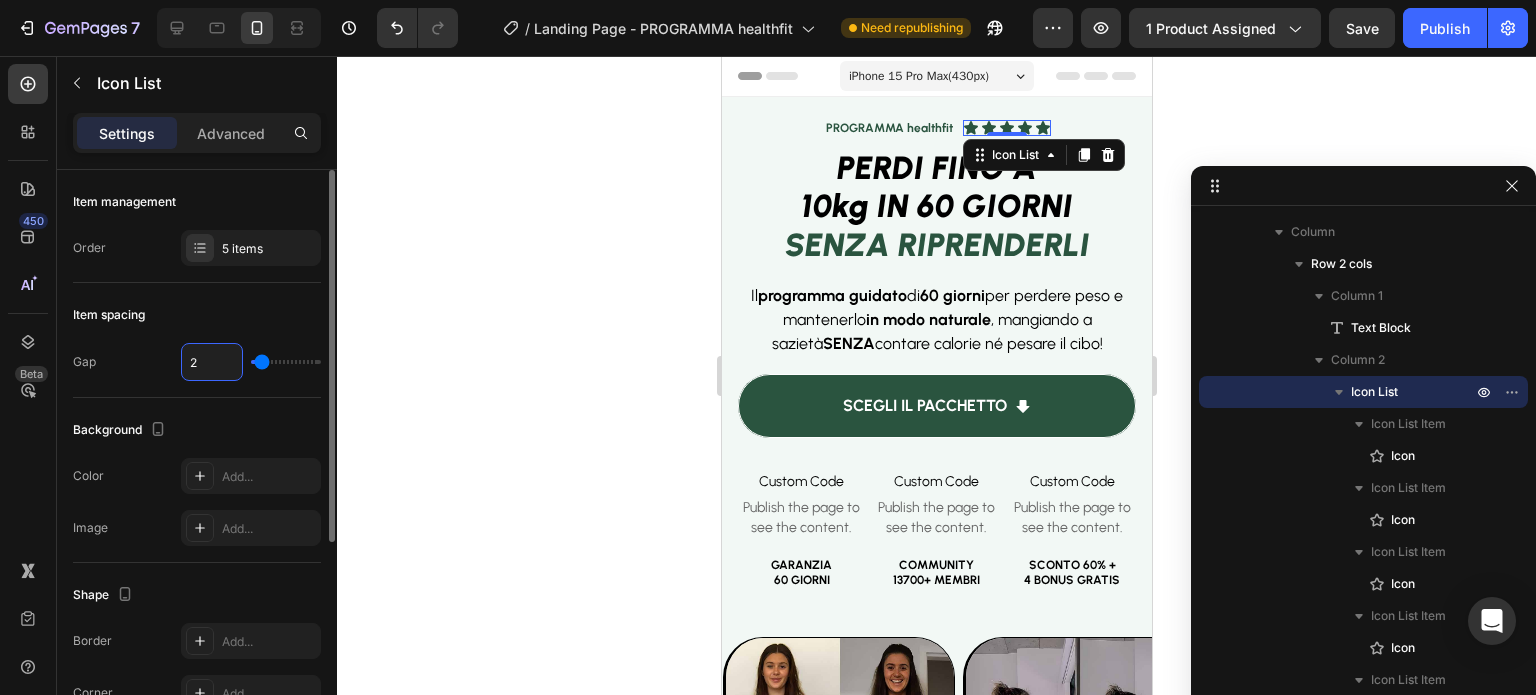 type on "1" 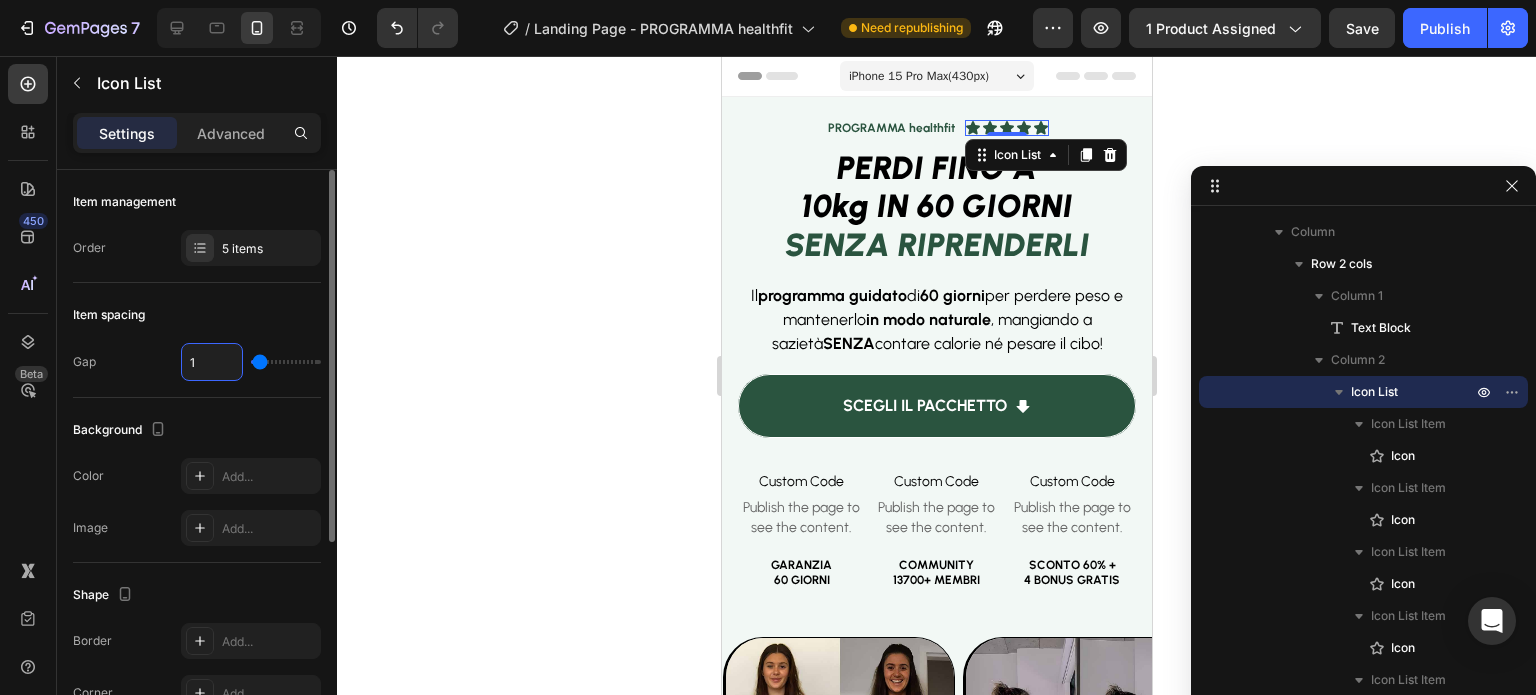 type 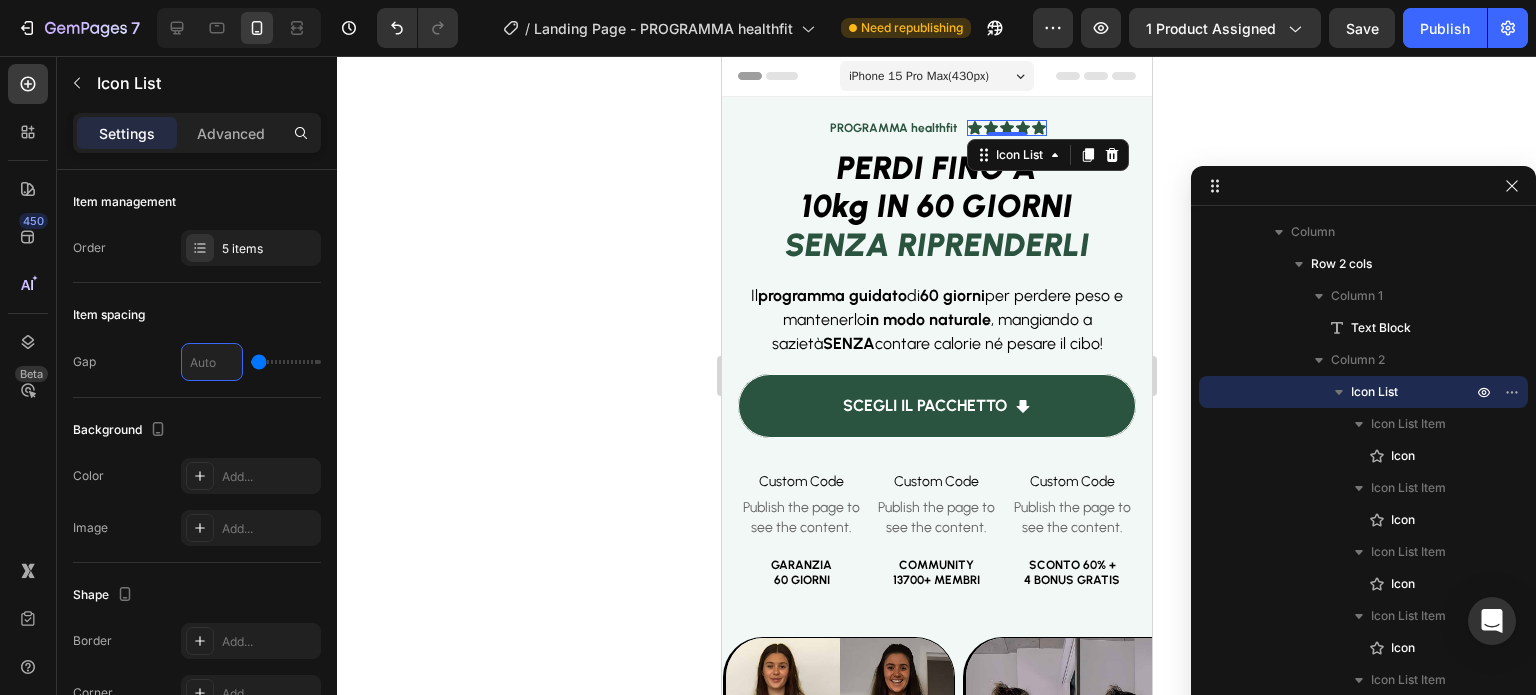 click 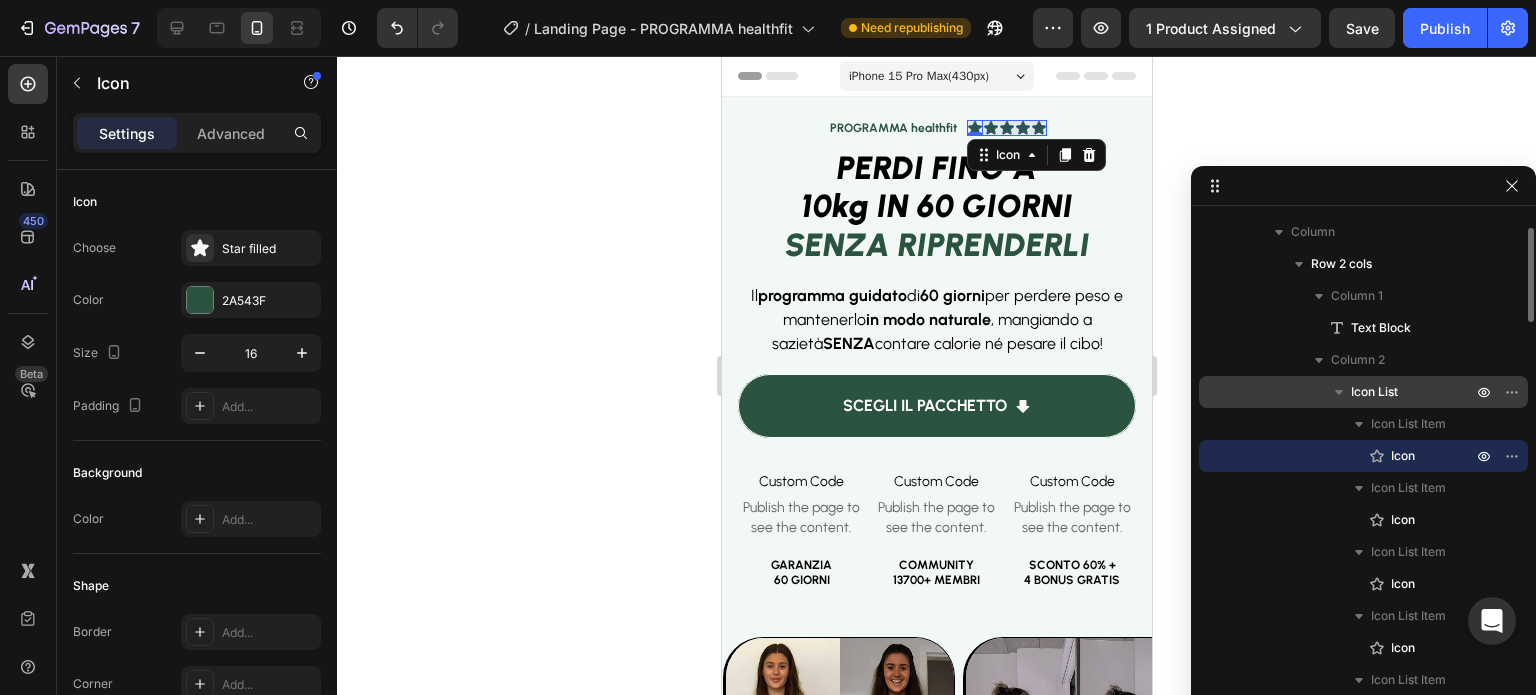 click on "Icon List" at bounding box center [1363, 392] 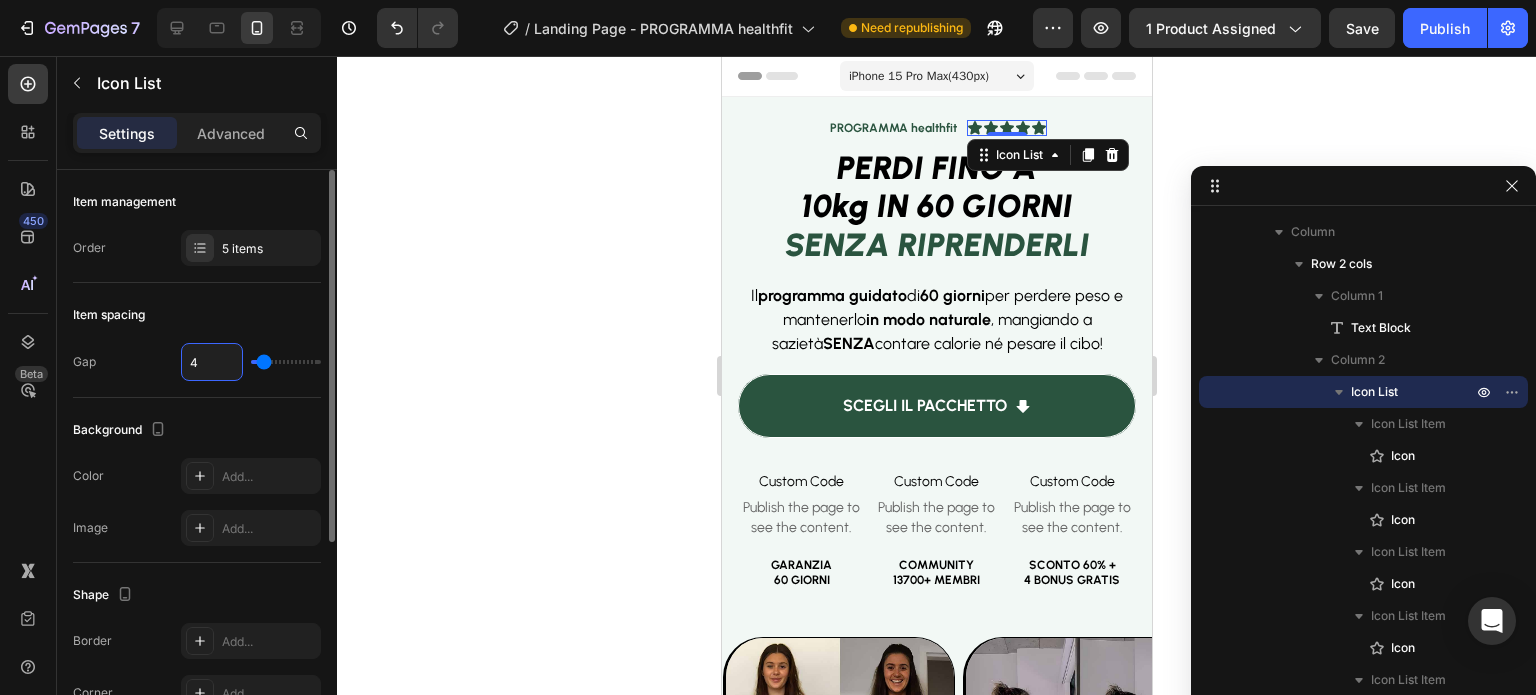 type on "0" 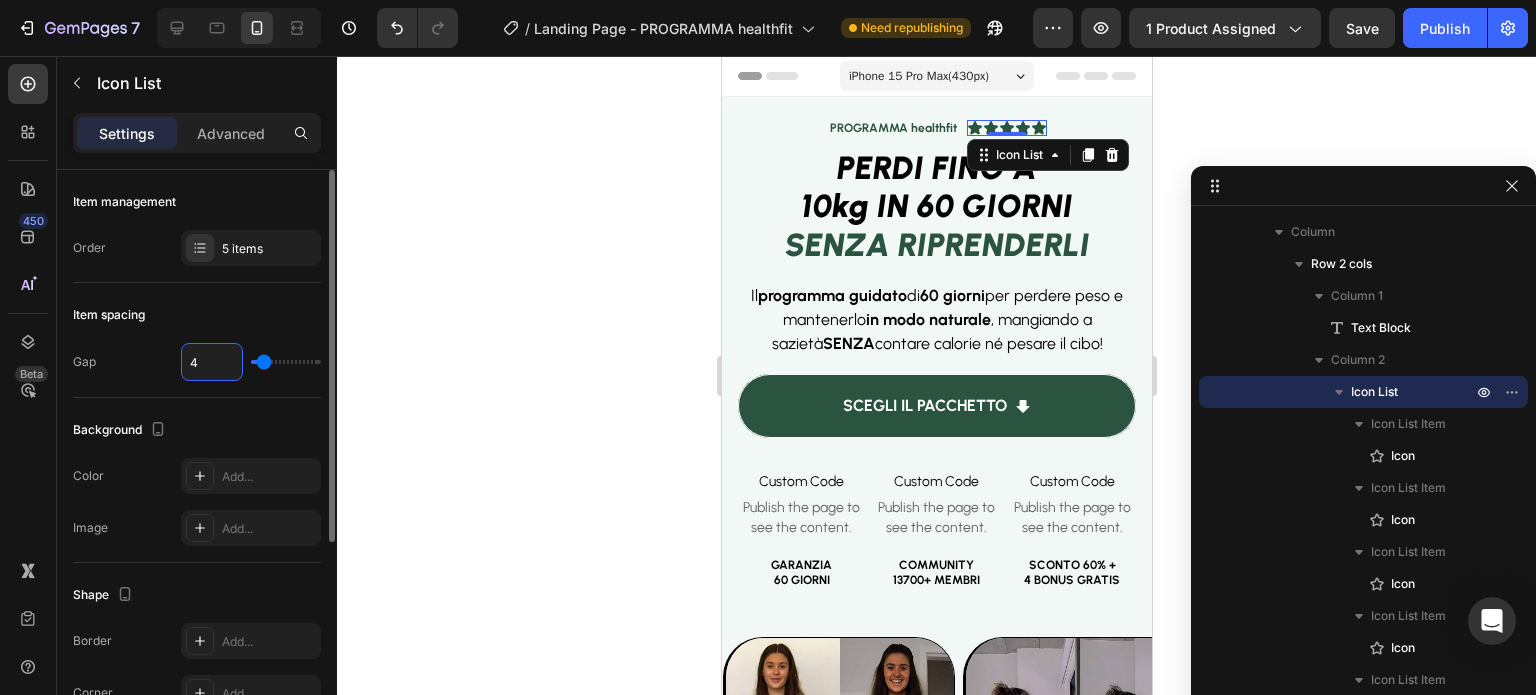 type on "0" 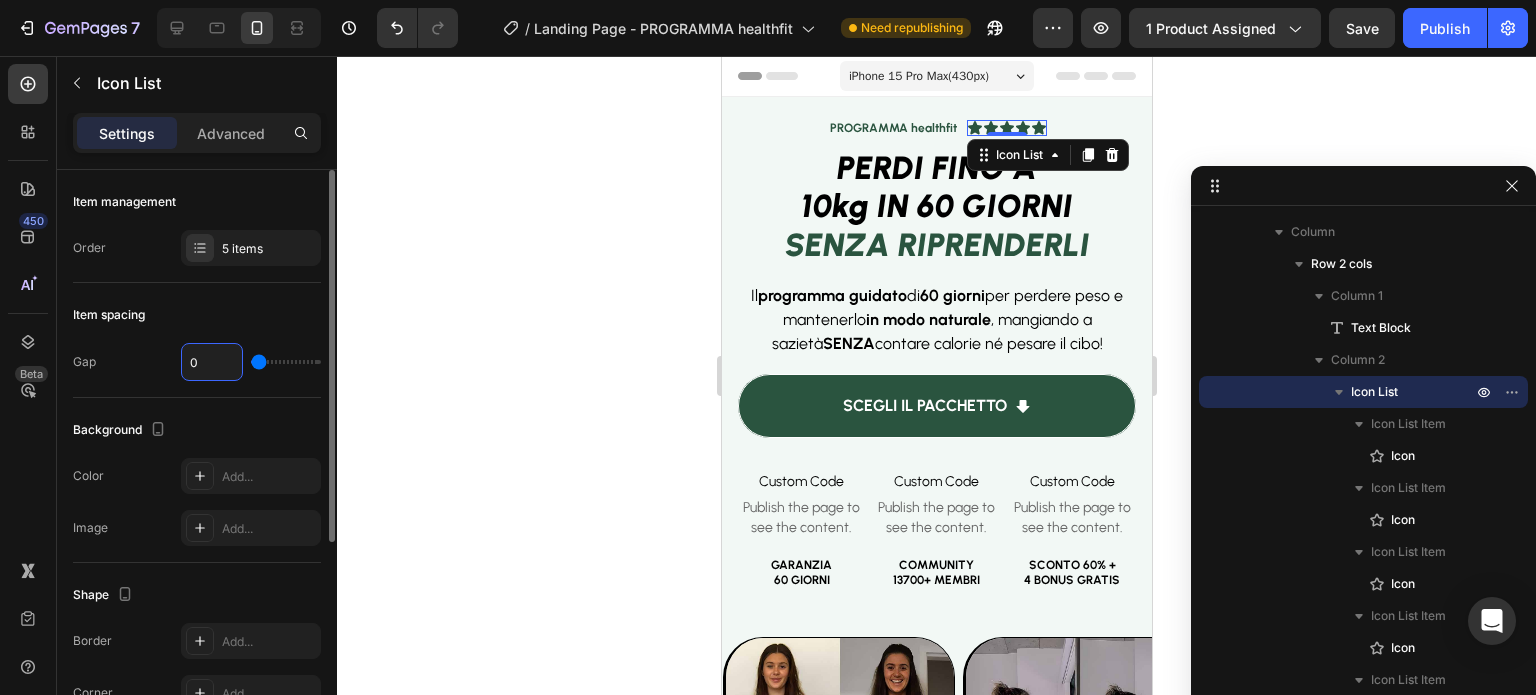type on "0" 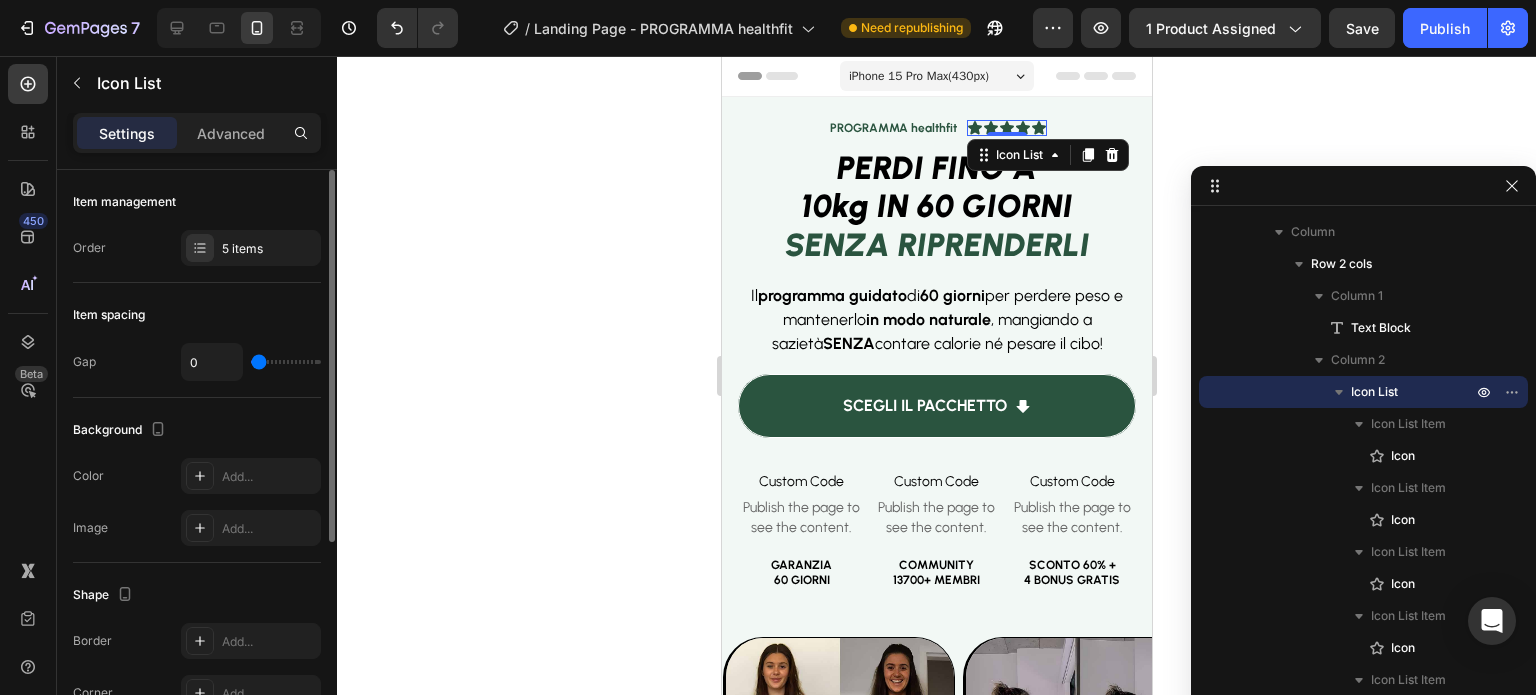 click on "Item spacing" at bounding box center [197, 315] 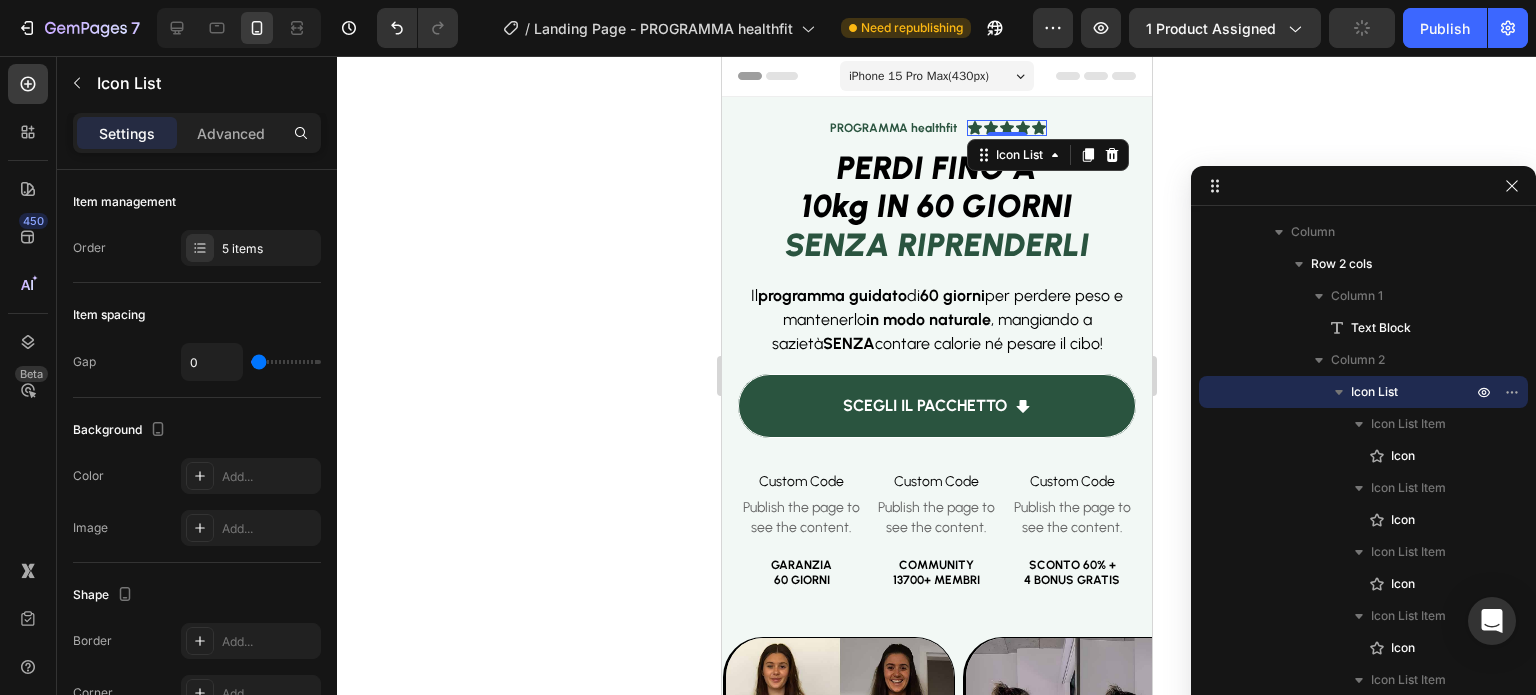click 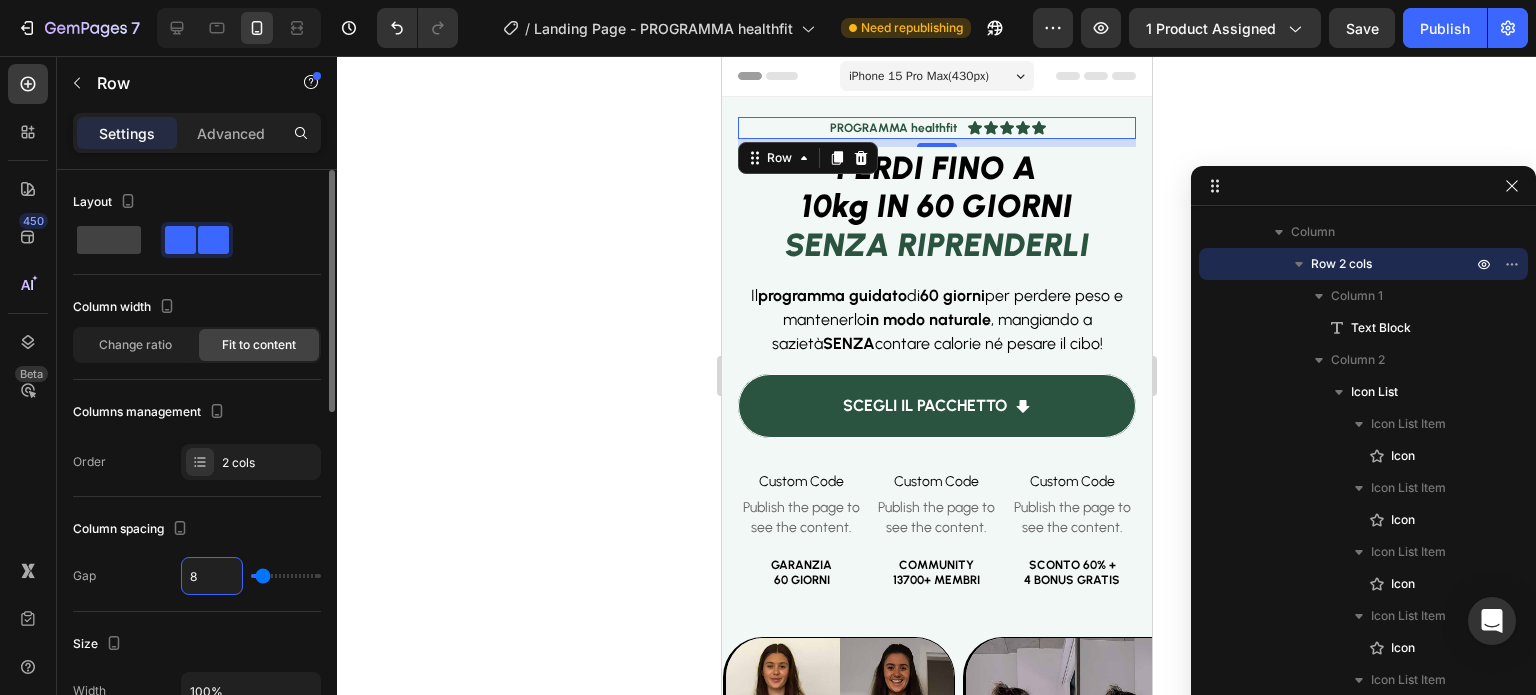 type on "4" 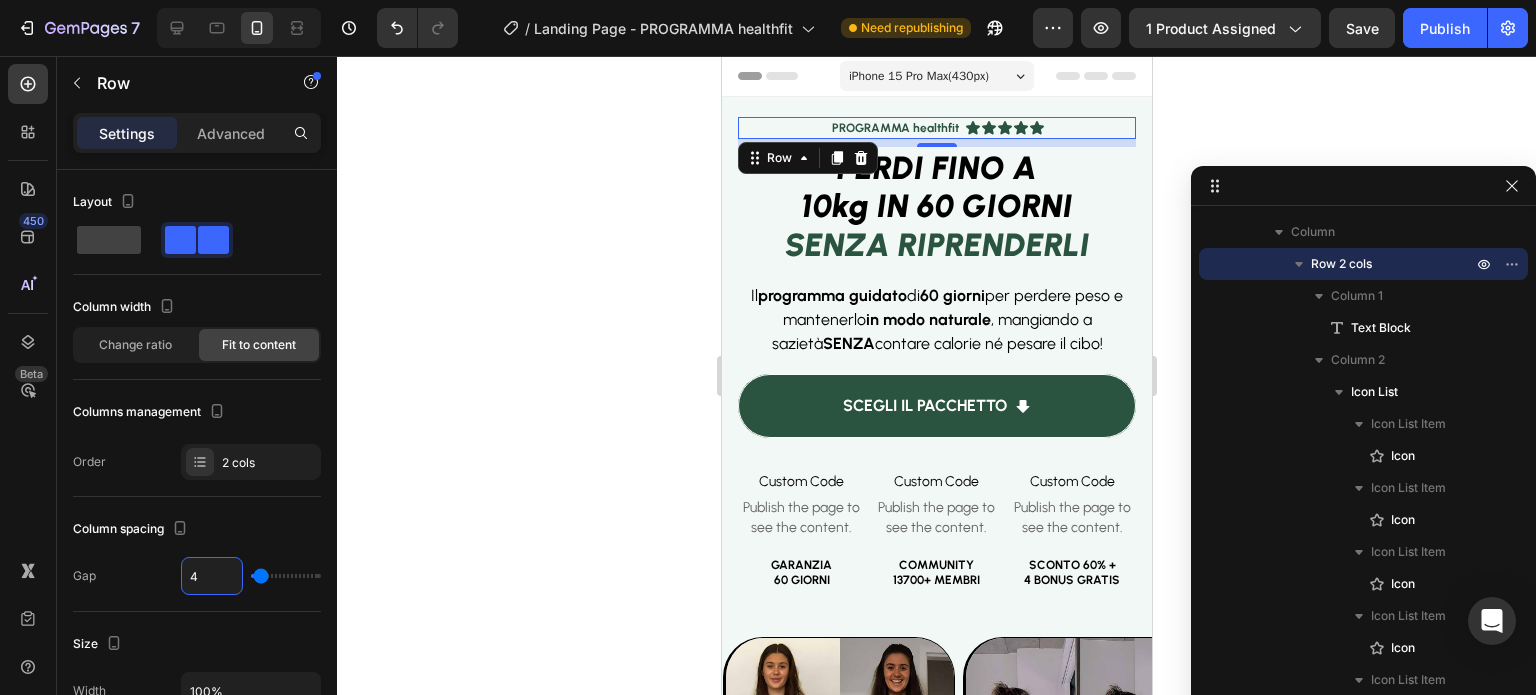 click 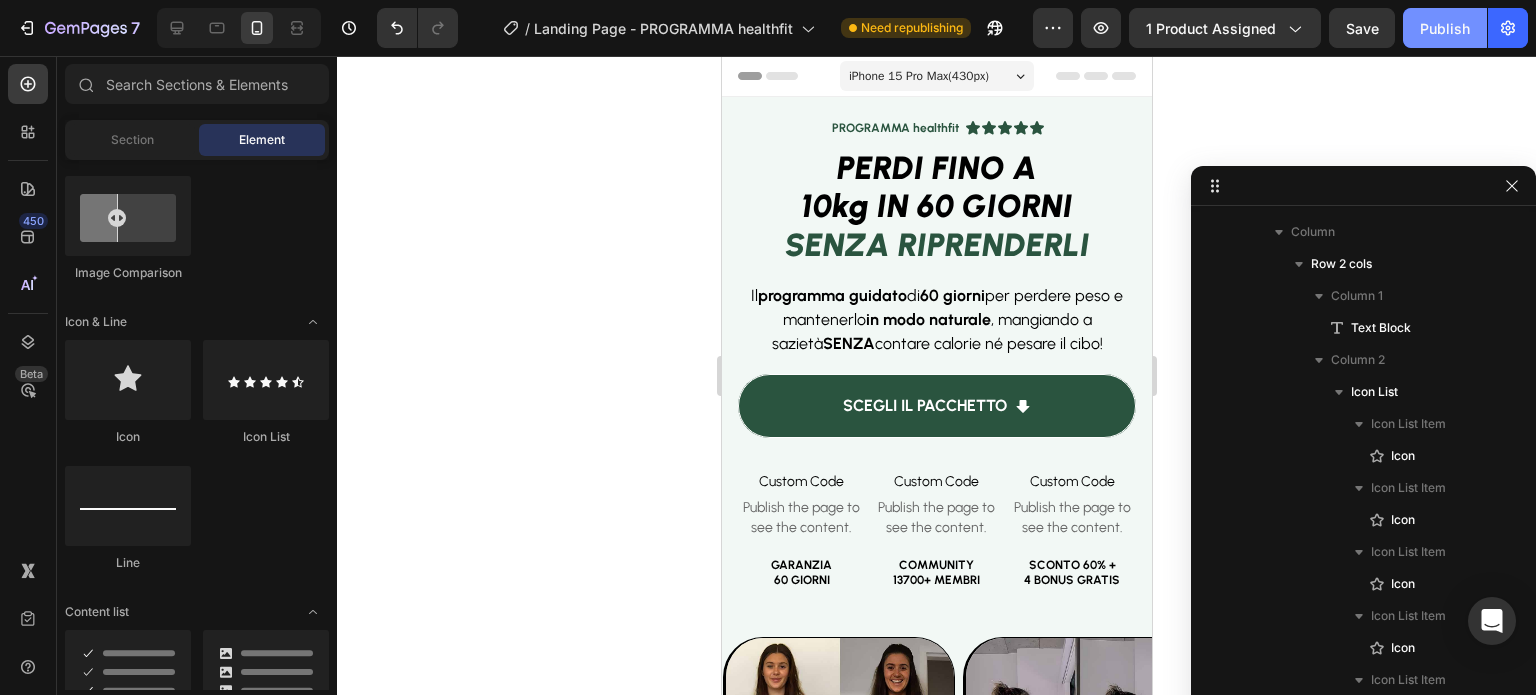 click on "Publish" 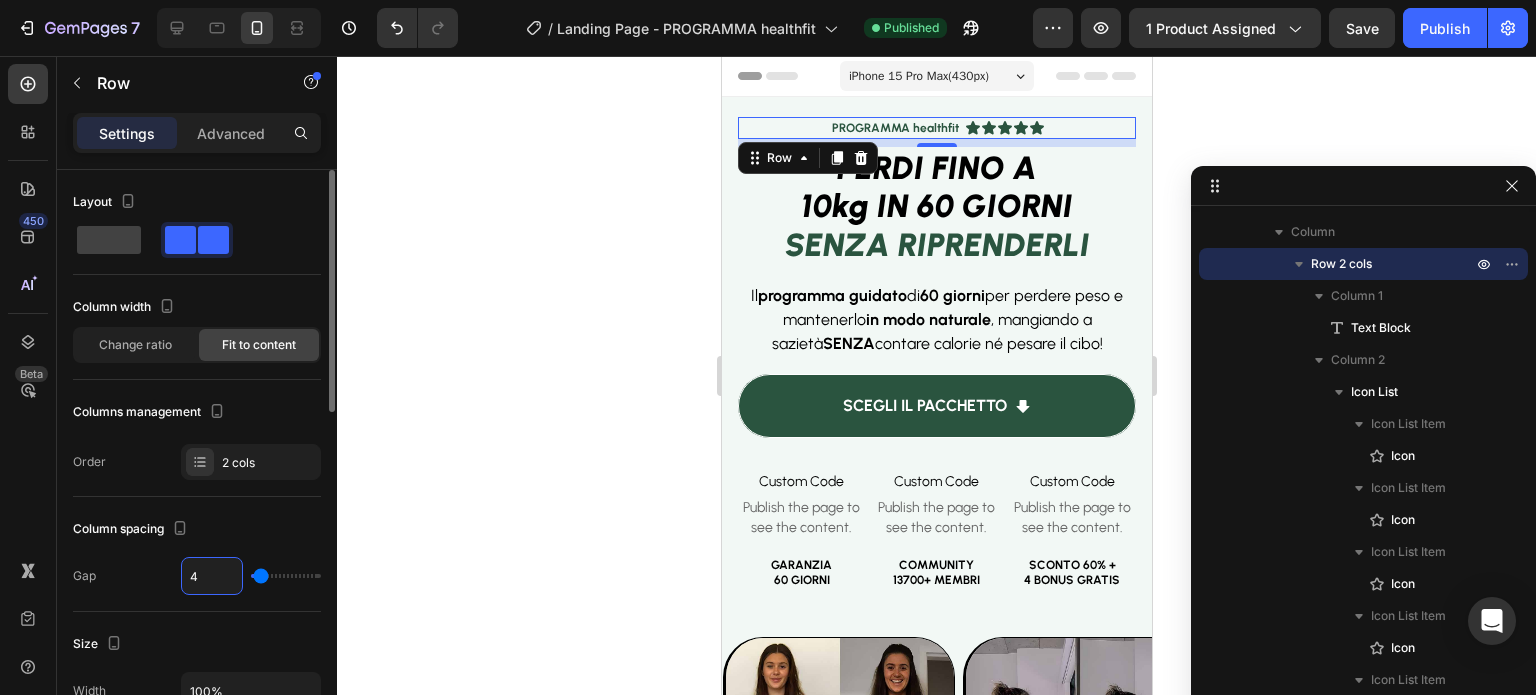 type on "6" 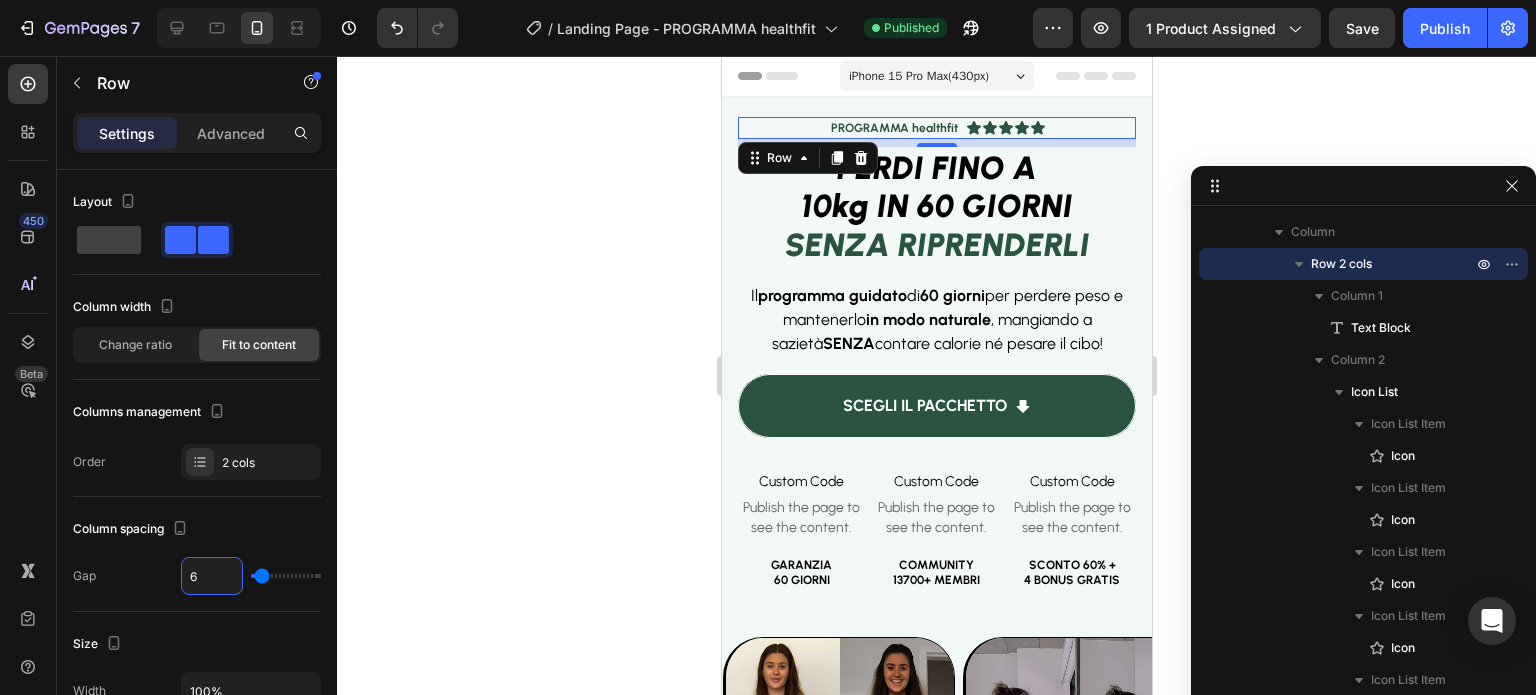 click 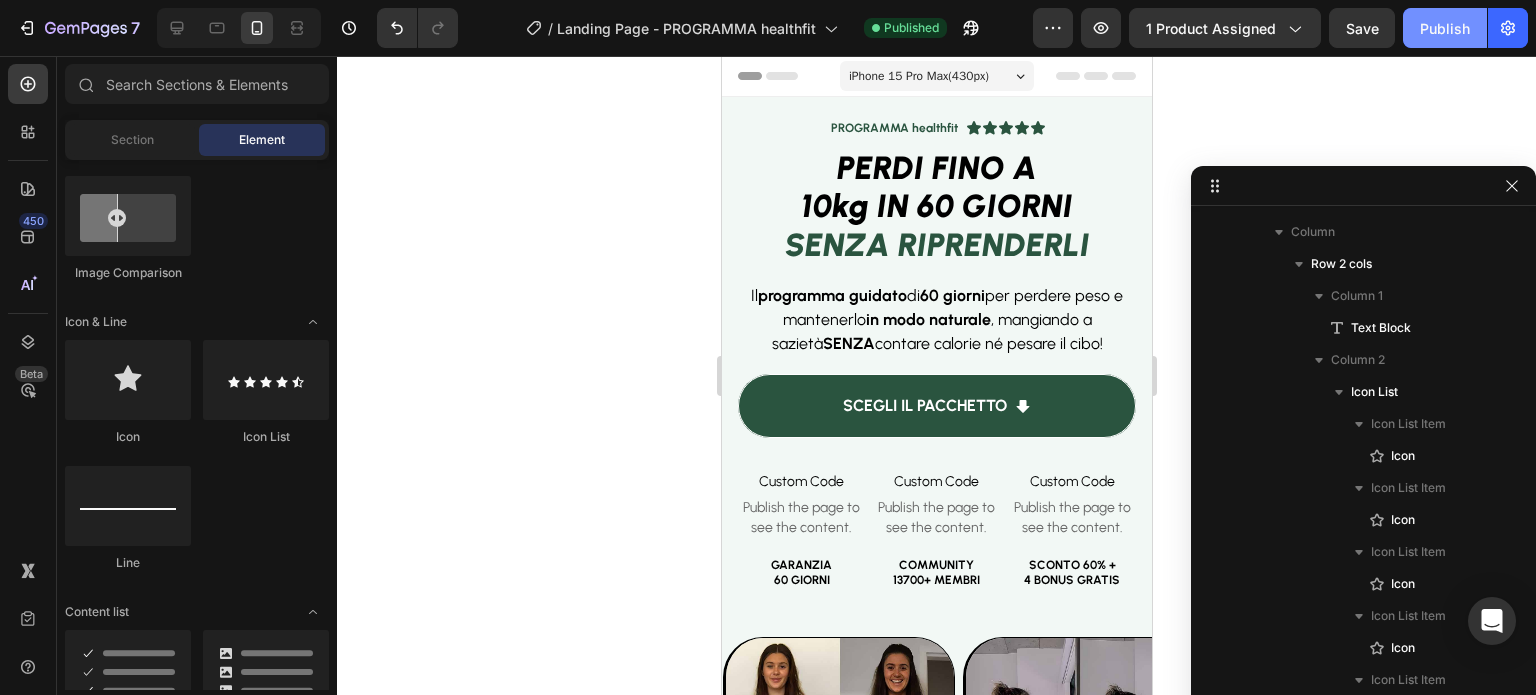 click on "Publish" at bounding box center [1445, 28] 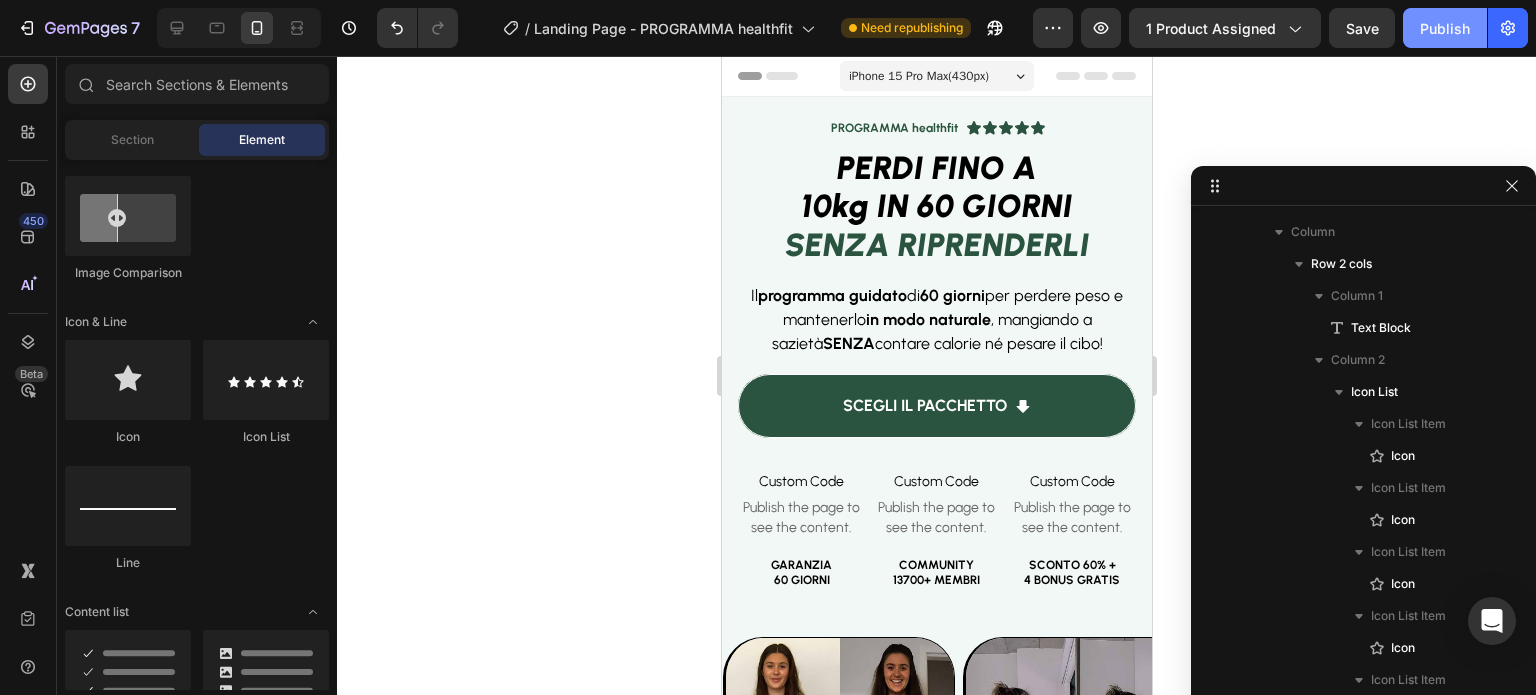 click on "Publish" at bounding box center [1445, 28] 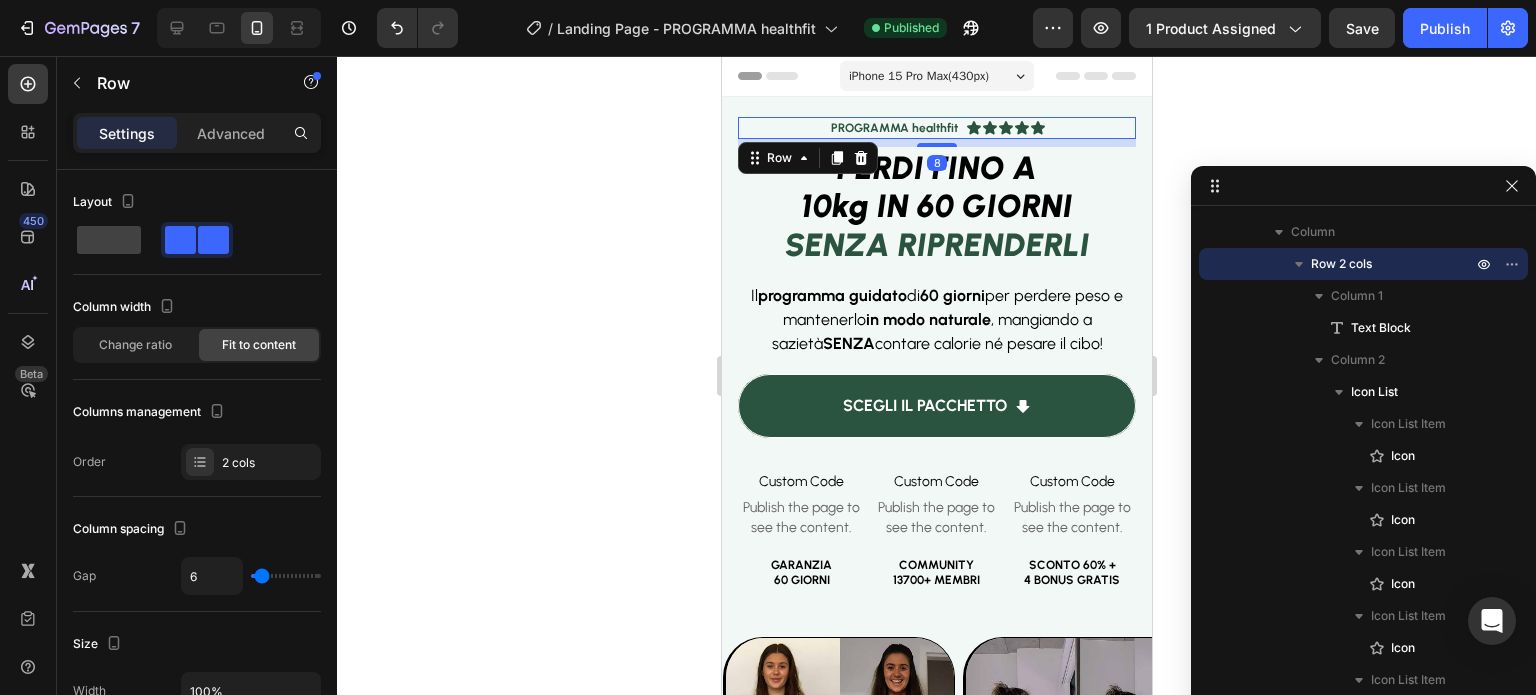 click on "Settings Advanced" at bounding box center [197, 133] 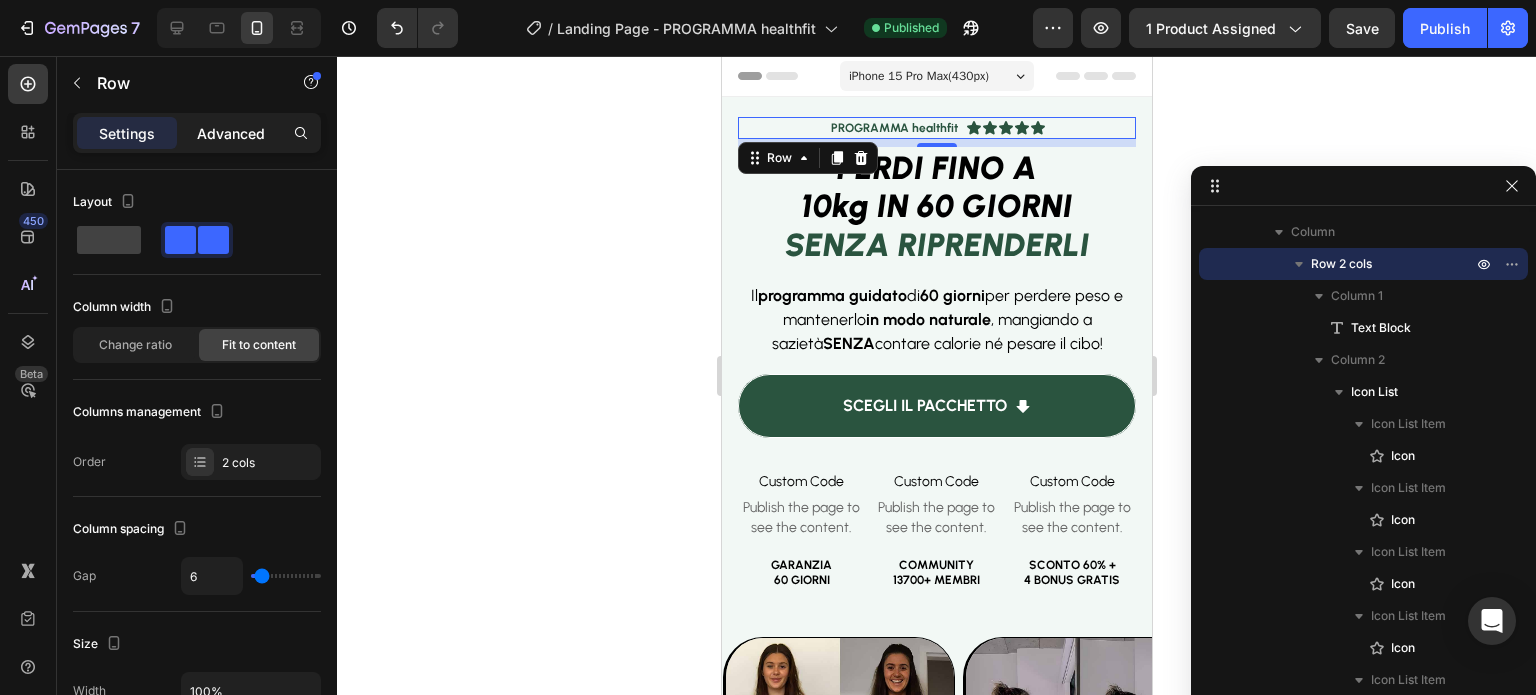 click on "Advanced" at bounding box center (231, 133) 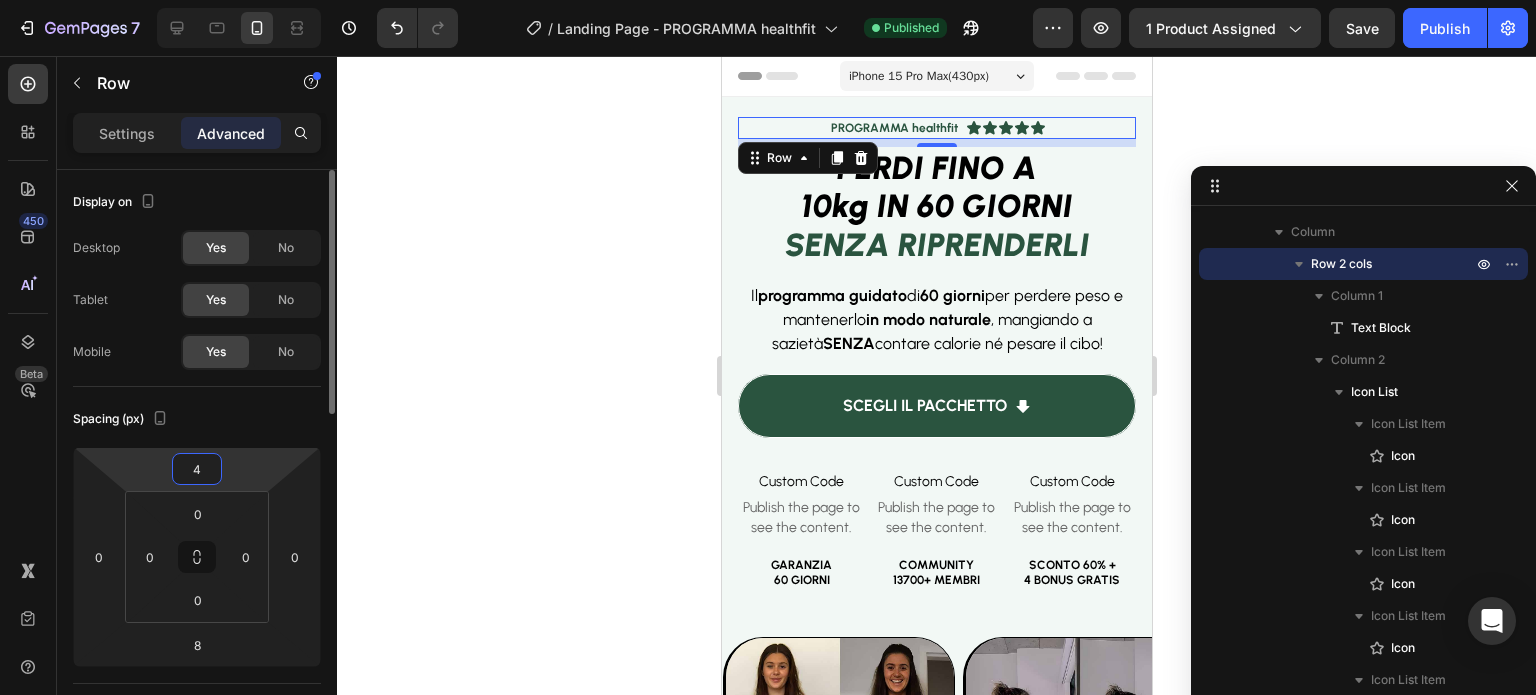 click on "4" at bounding box center [197, 469] 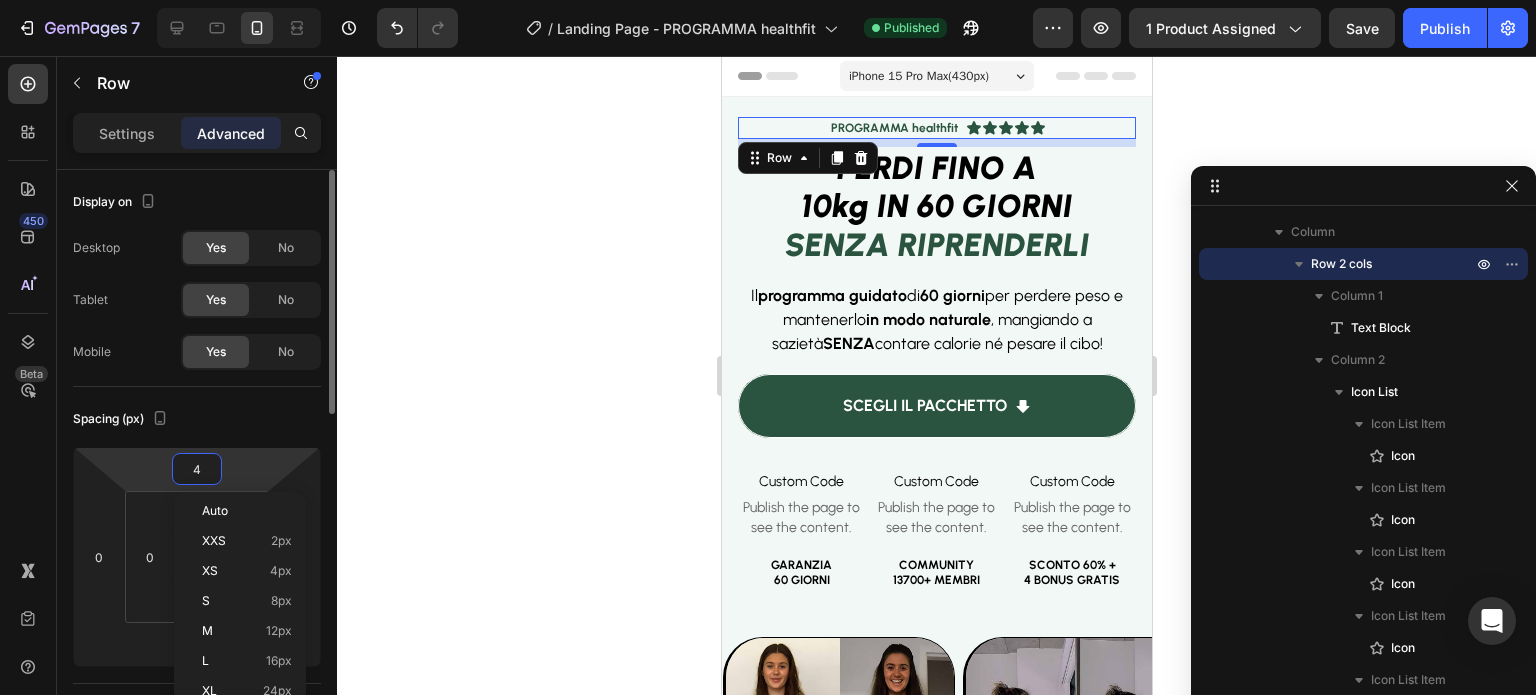 type on "0" 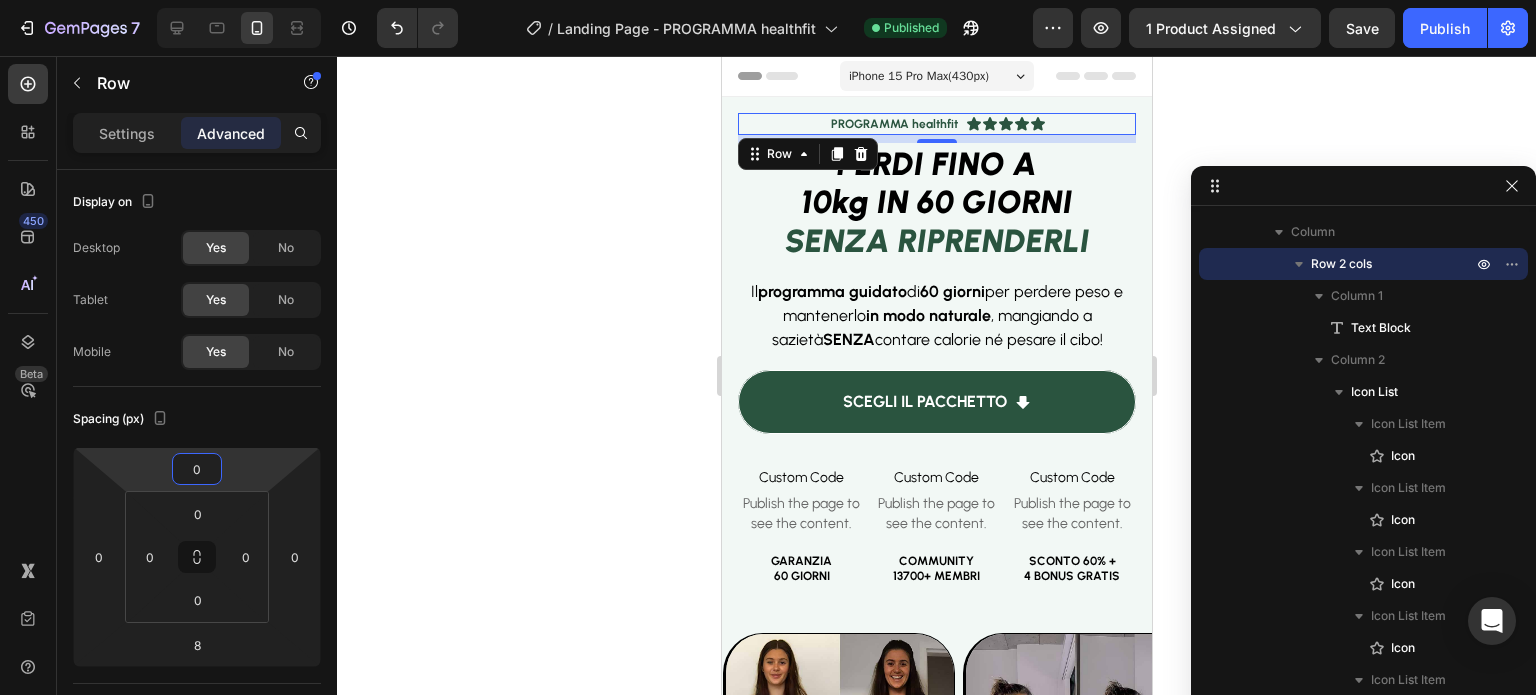 click 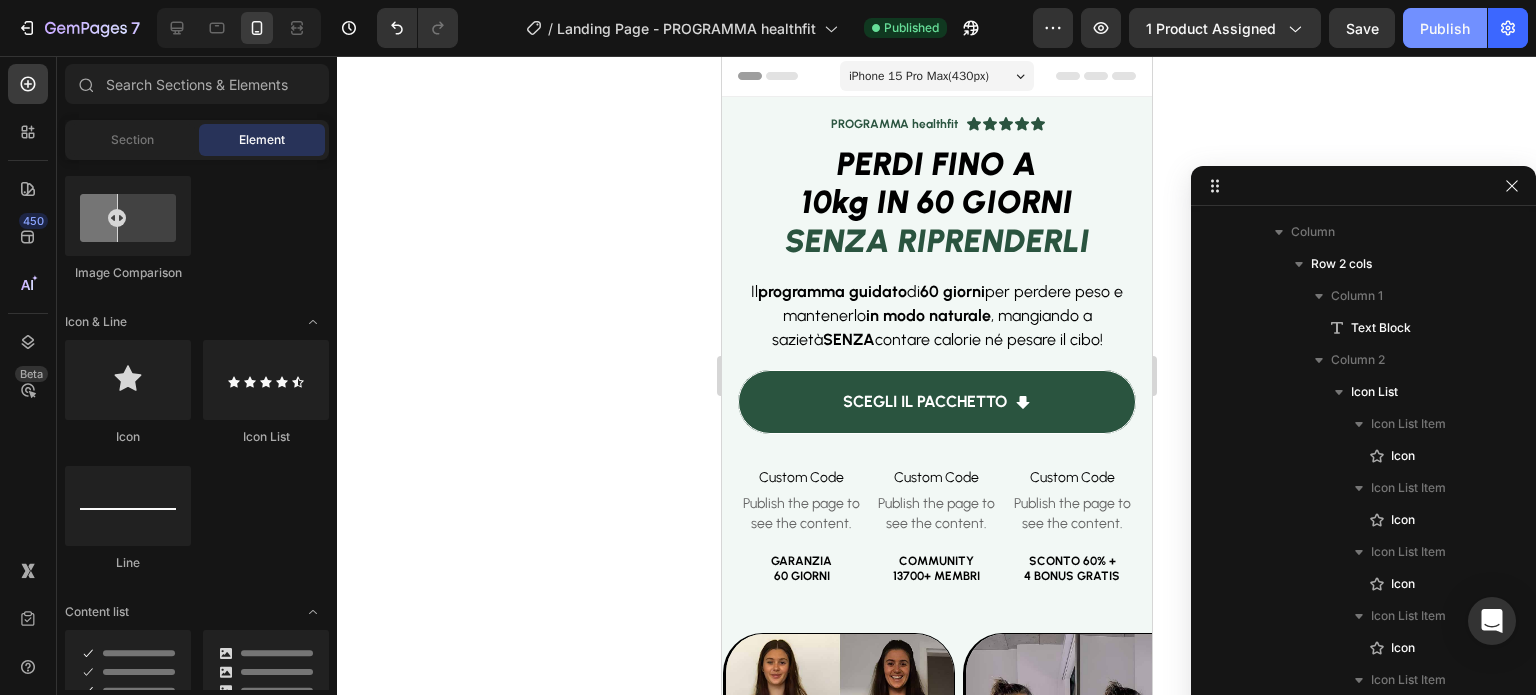 click on "Publish" 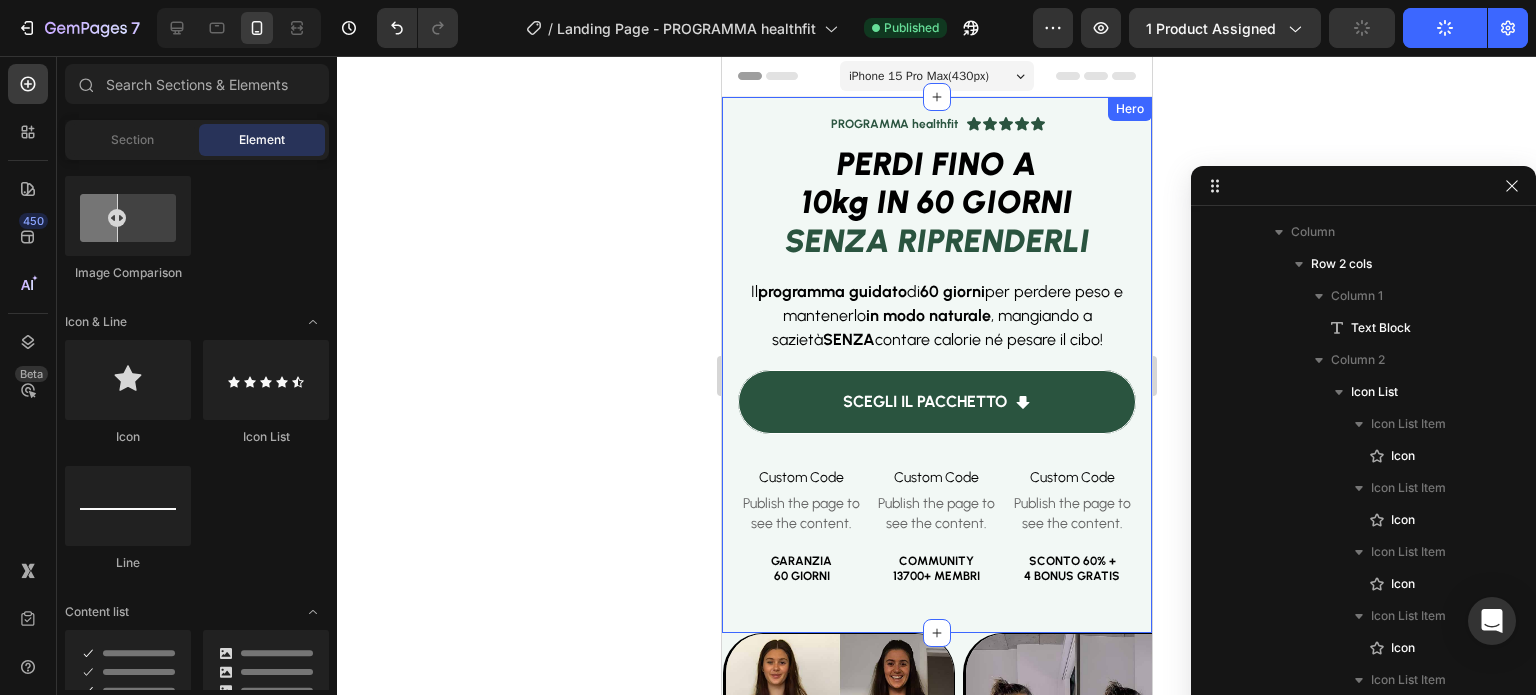 click 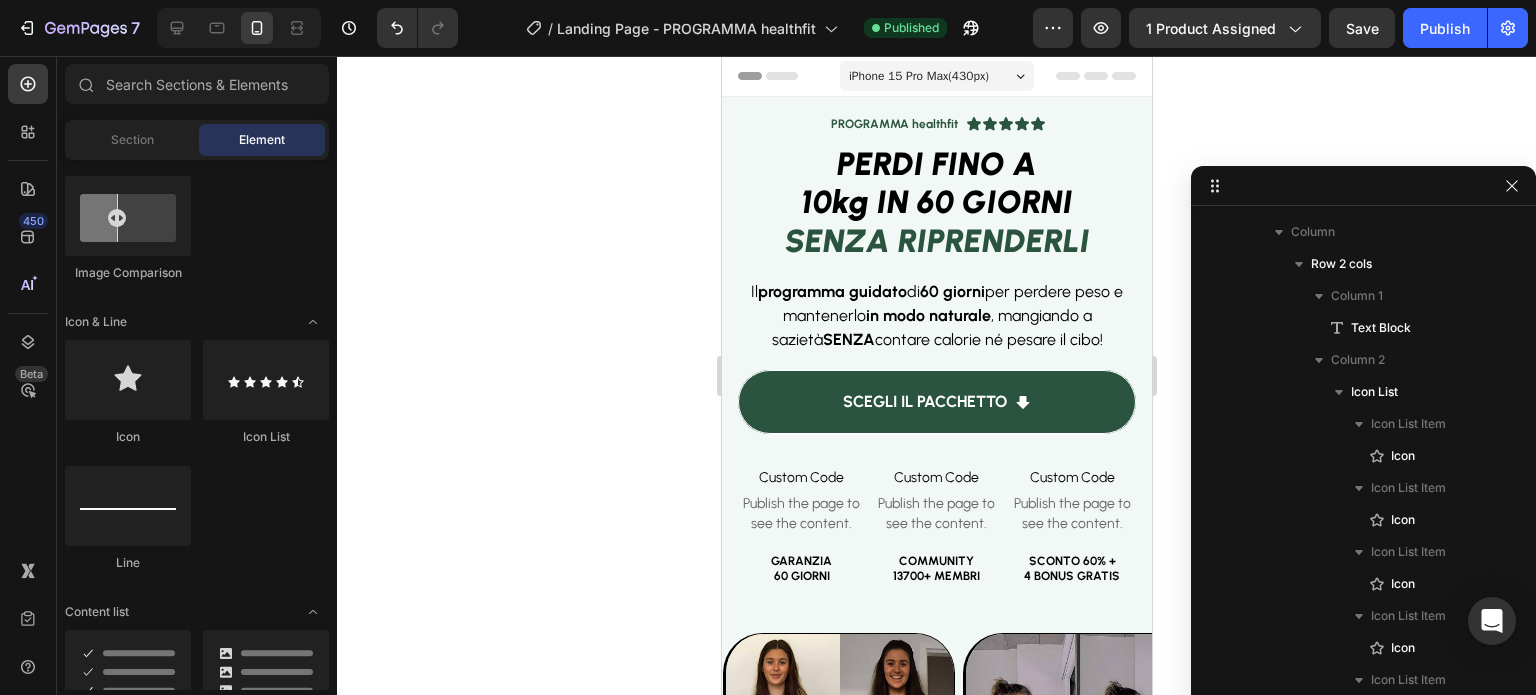 click 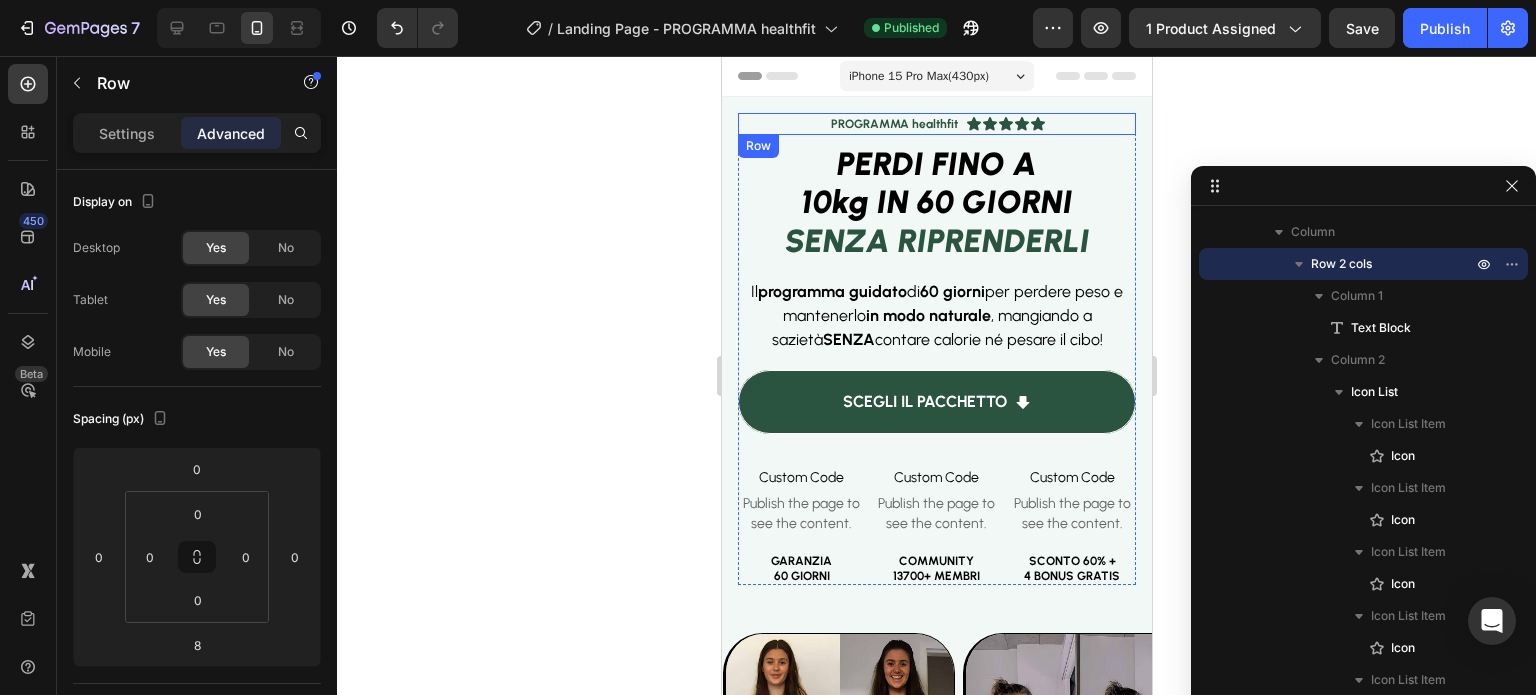 click on "PROGRAMMA healthfit Text Block Icon Icon Icon Icon Icon Icon List Row" at bounding box center [936, 124] 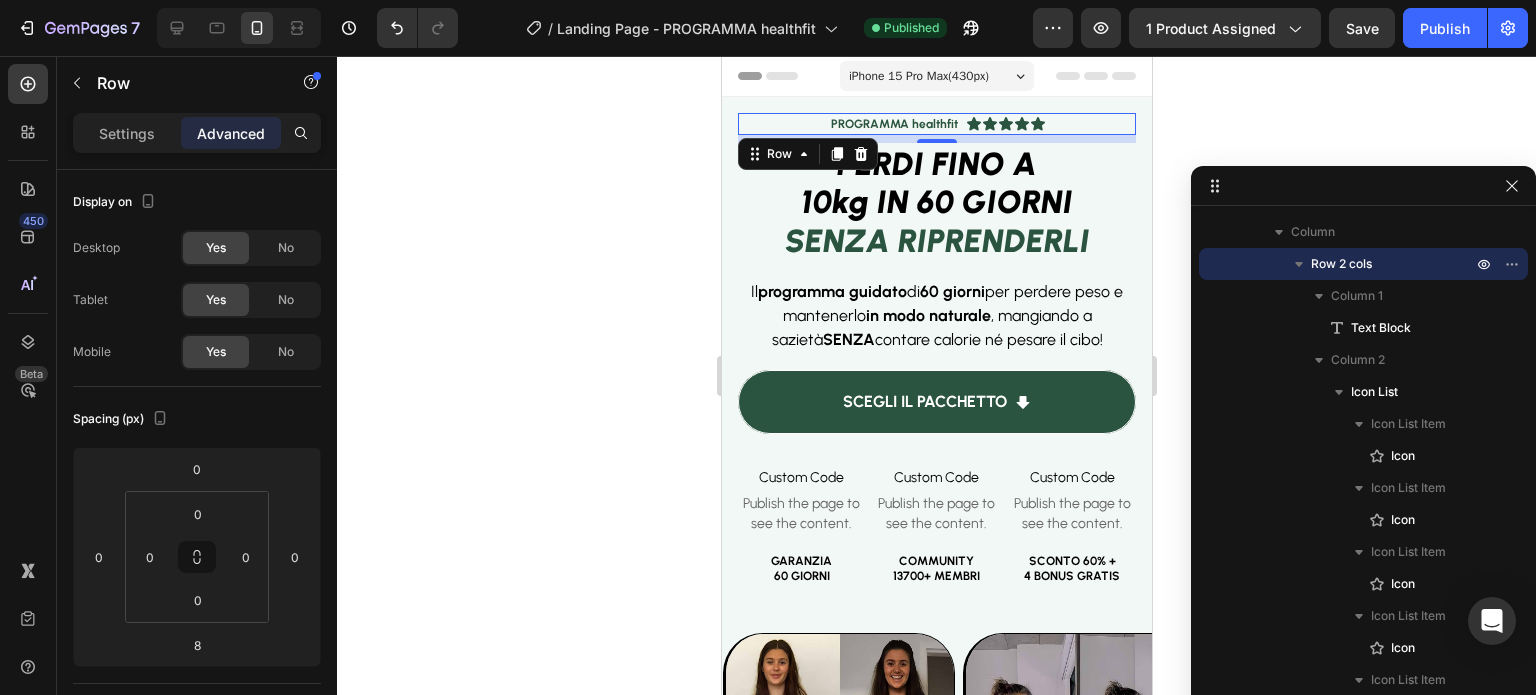 click 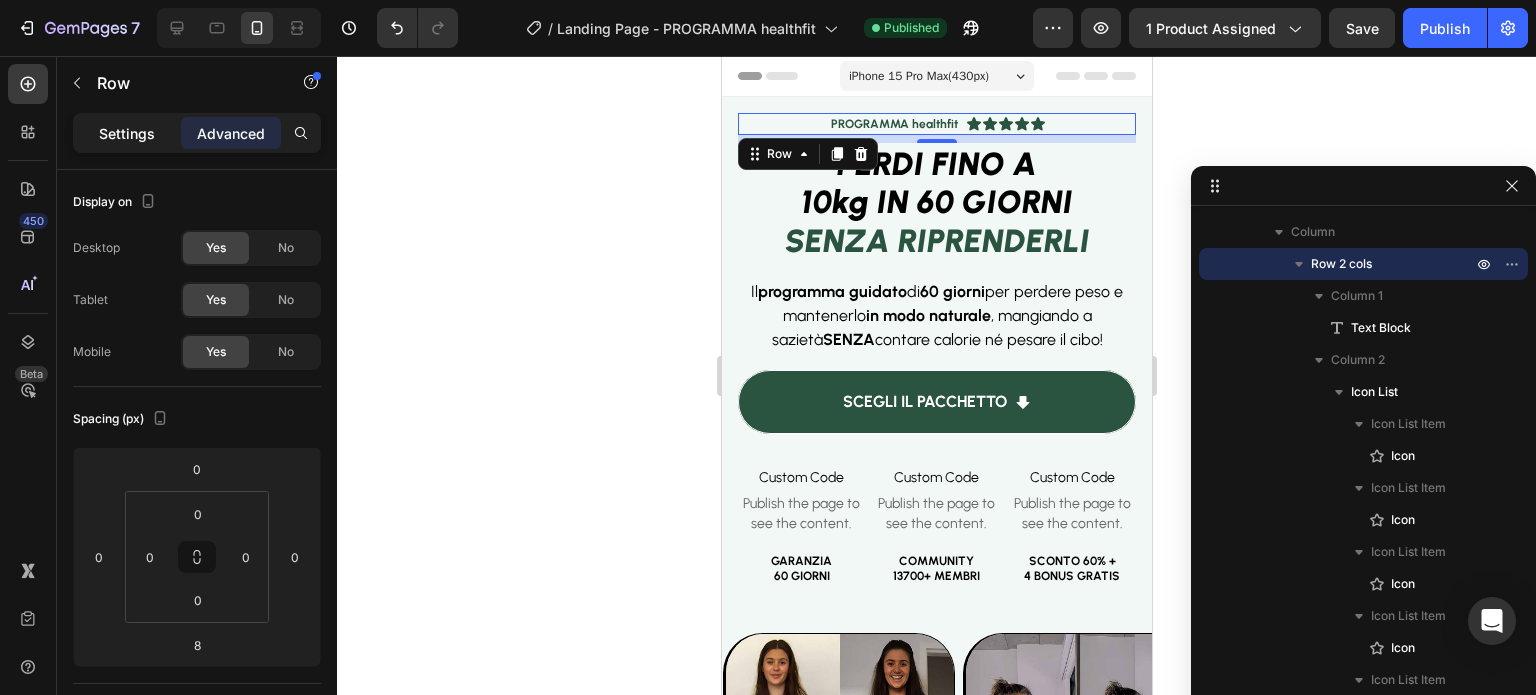 click on "Settings" at bounding box center (127, 133) 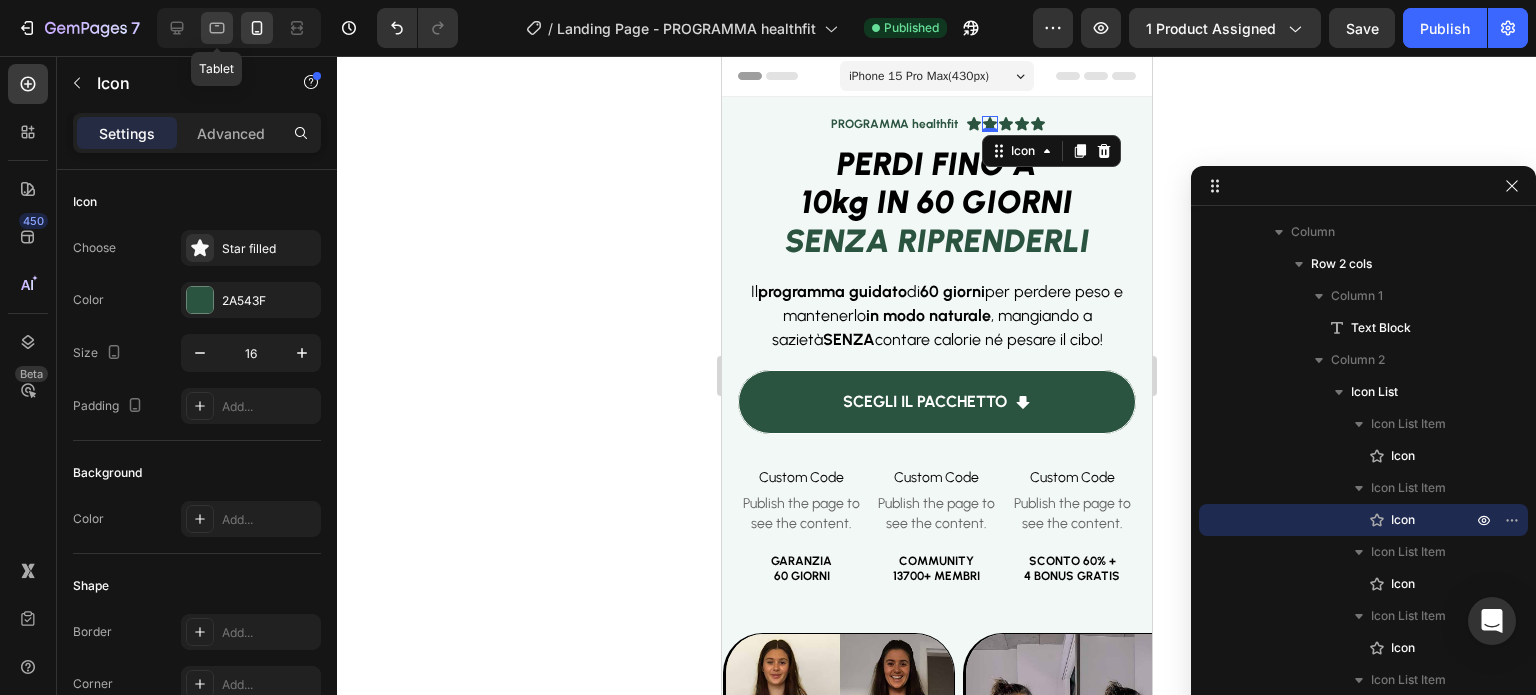 click 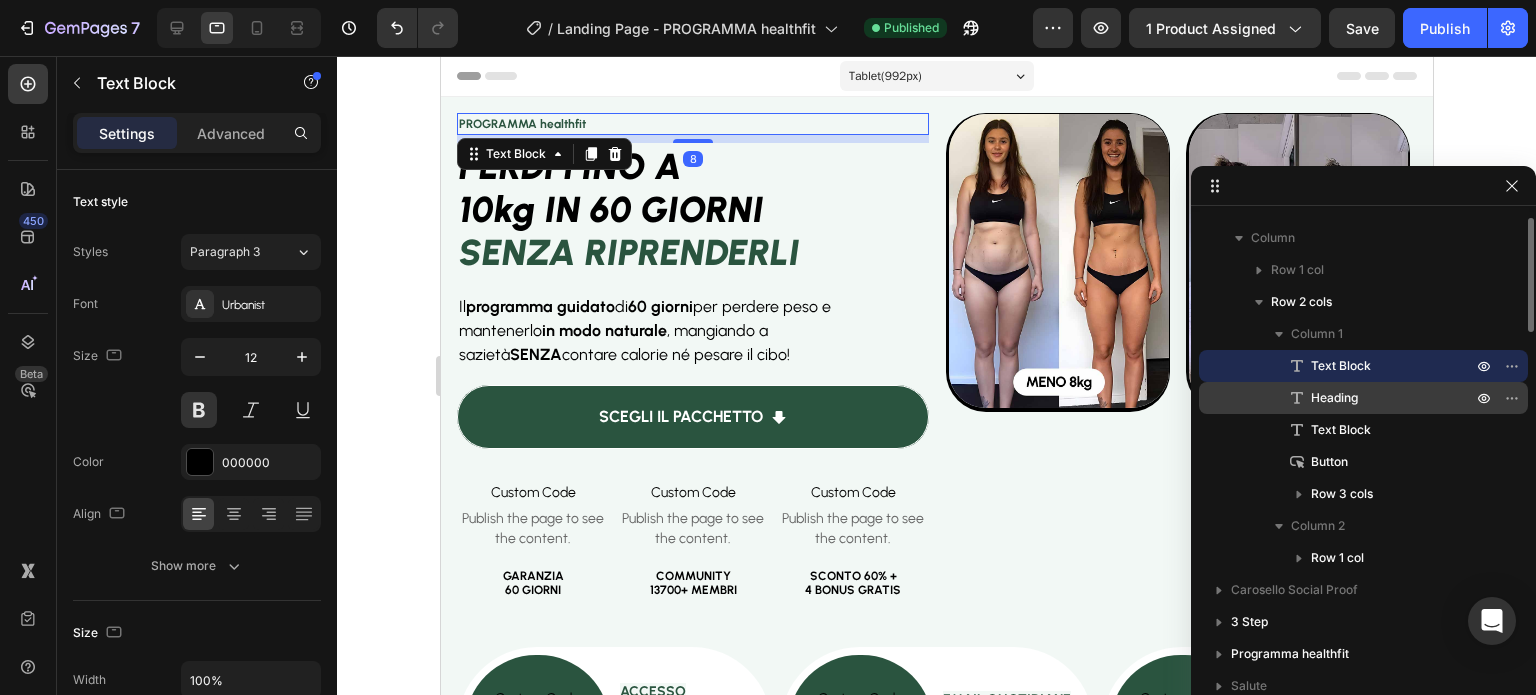 scroll, scrollTop: 24, scrollLeft: 0, axis: vertical 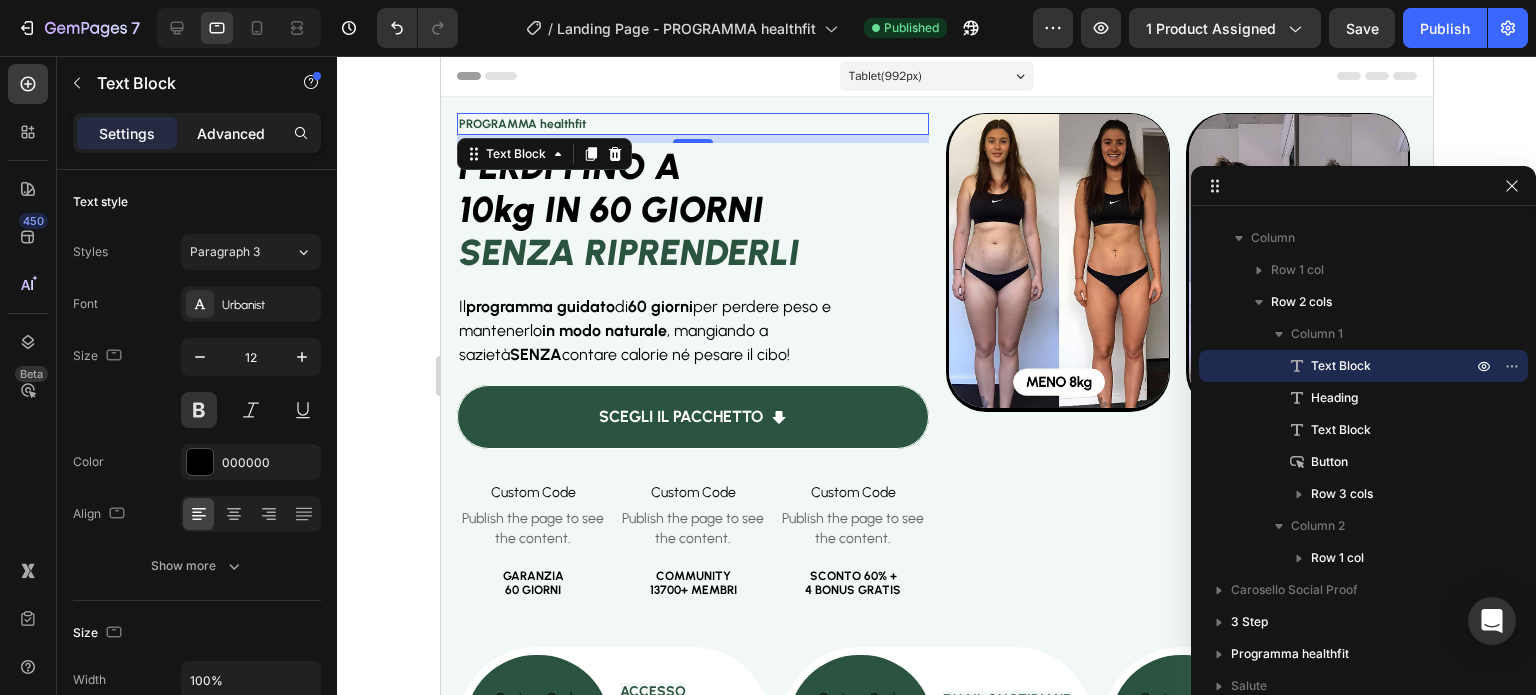 click on "Advanced" at bounding box center [231, 133] 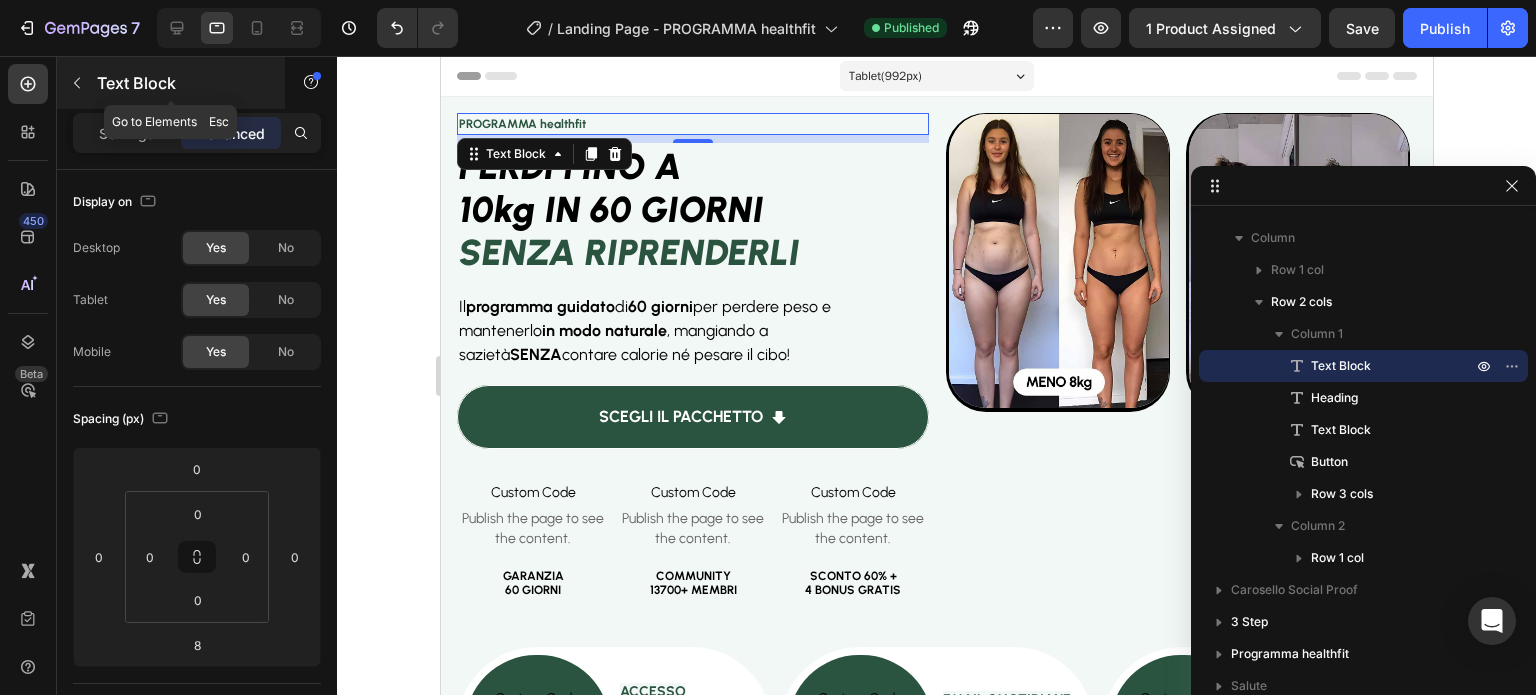 click 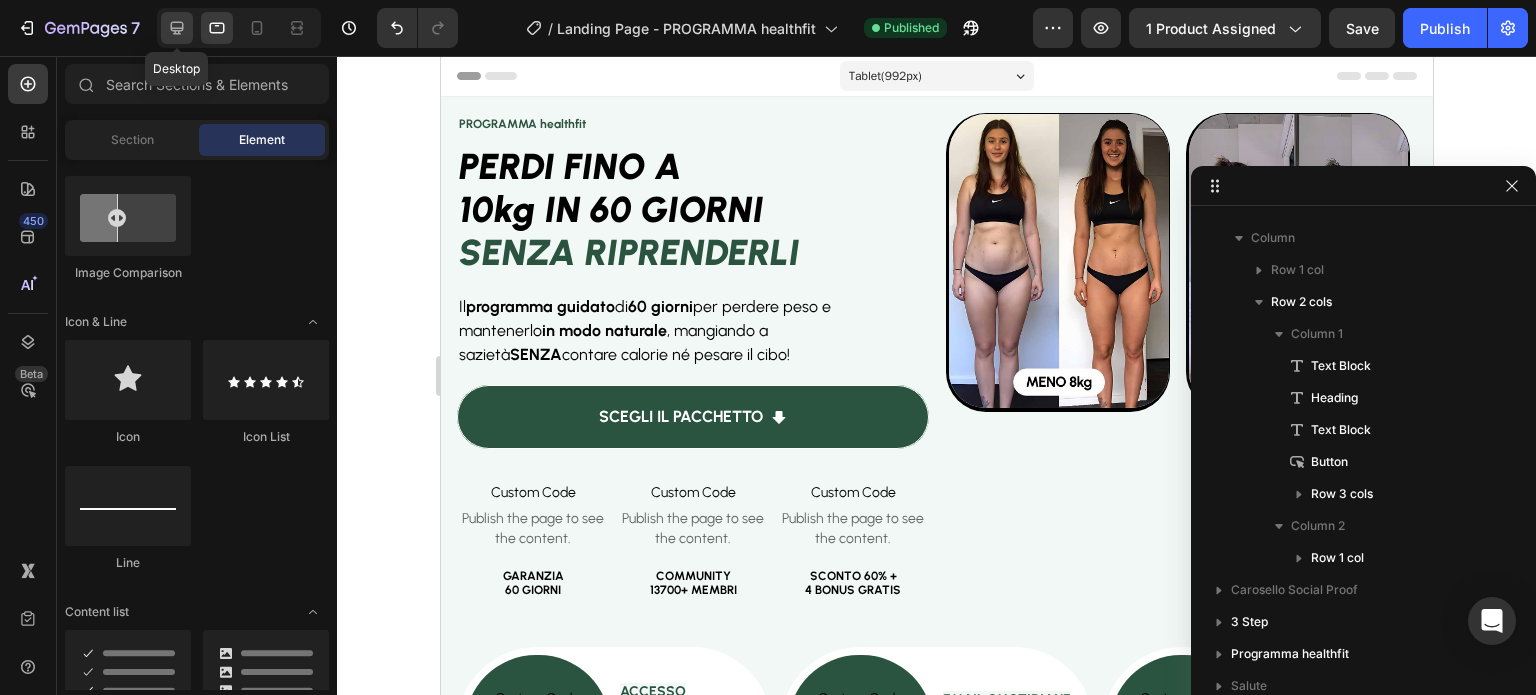 click 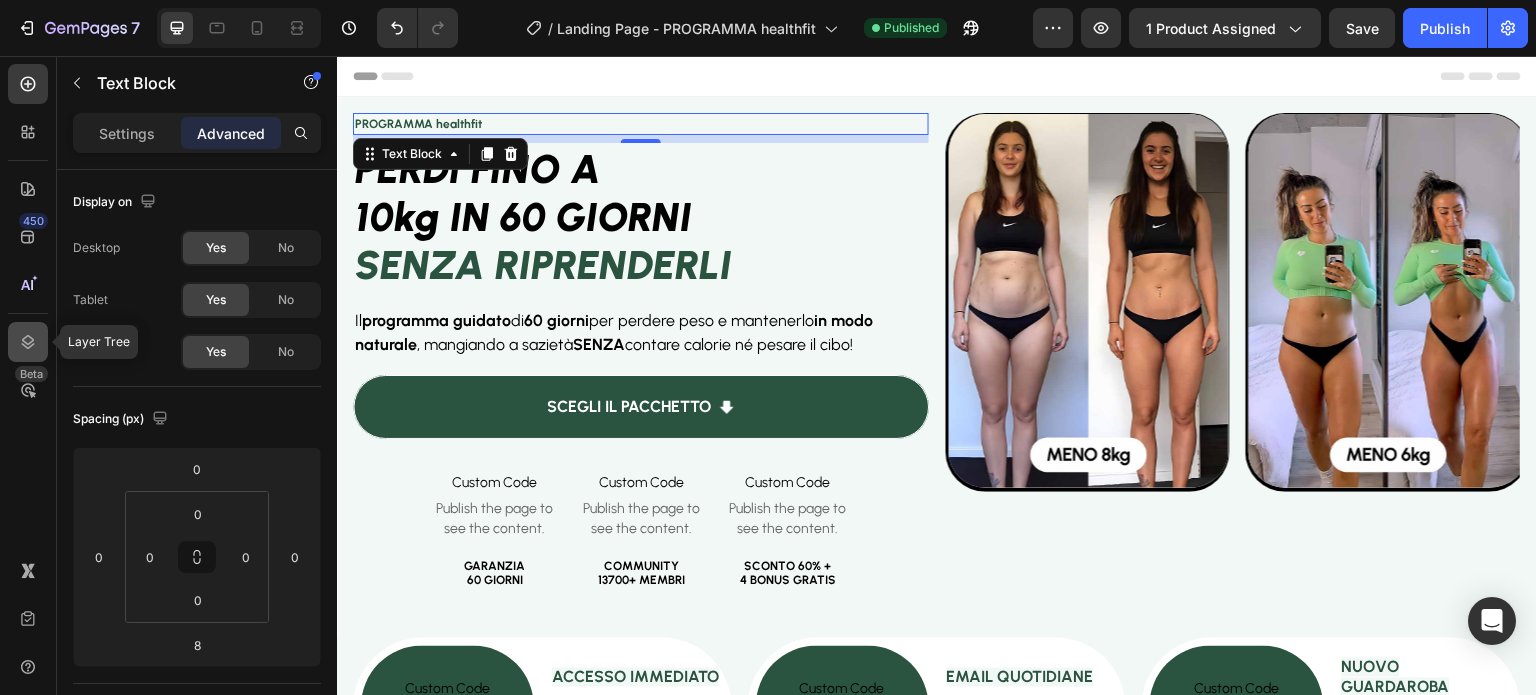 click 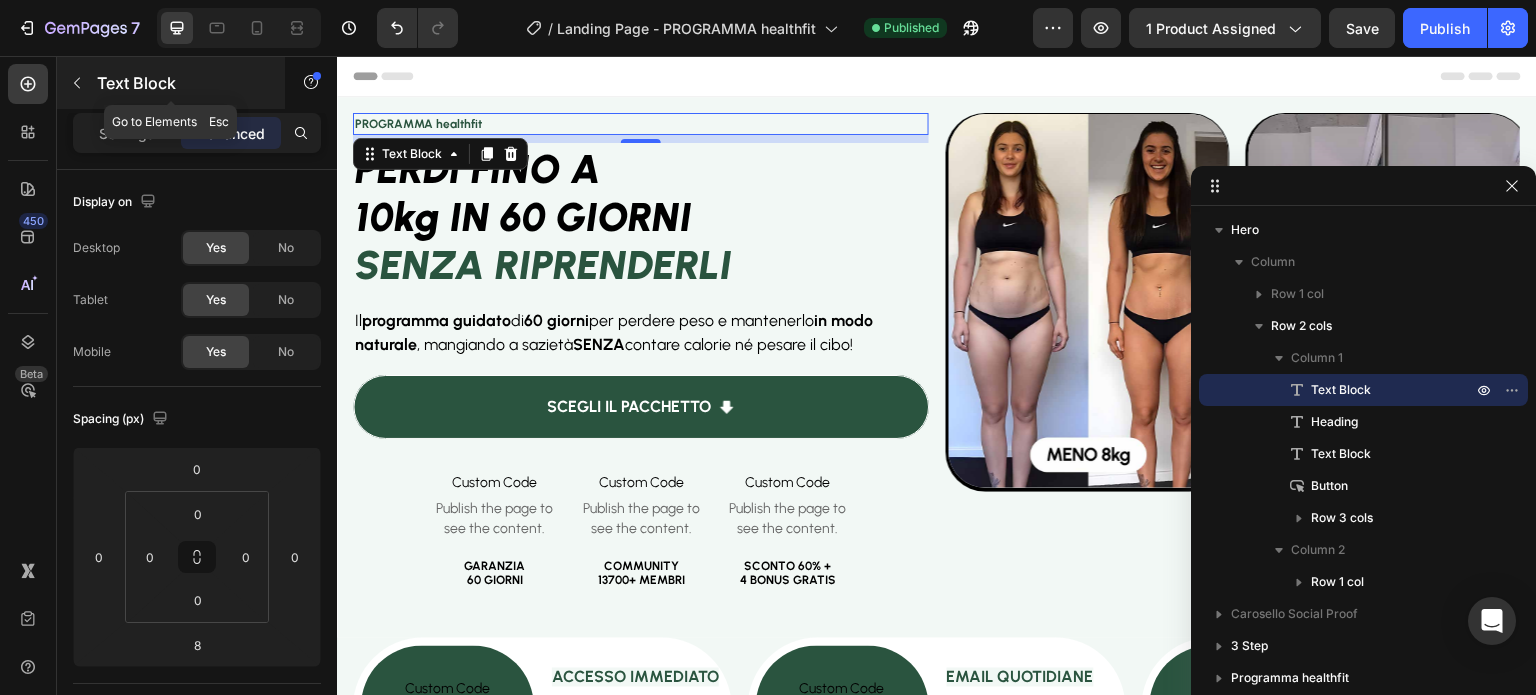 click 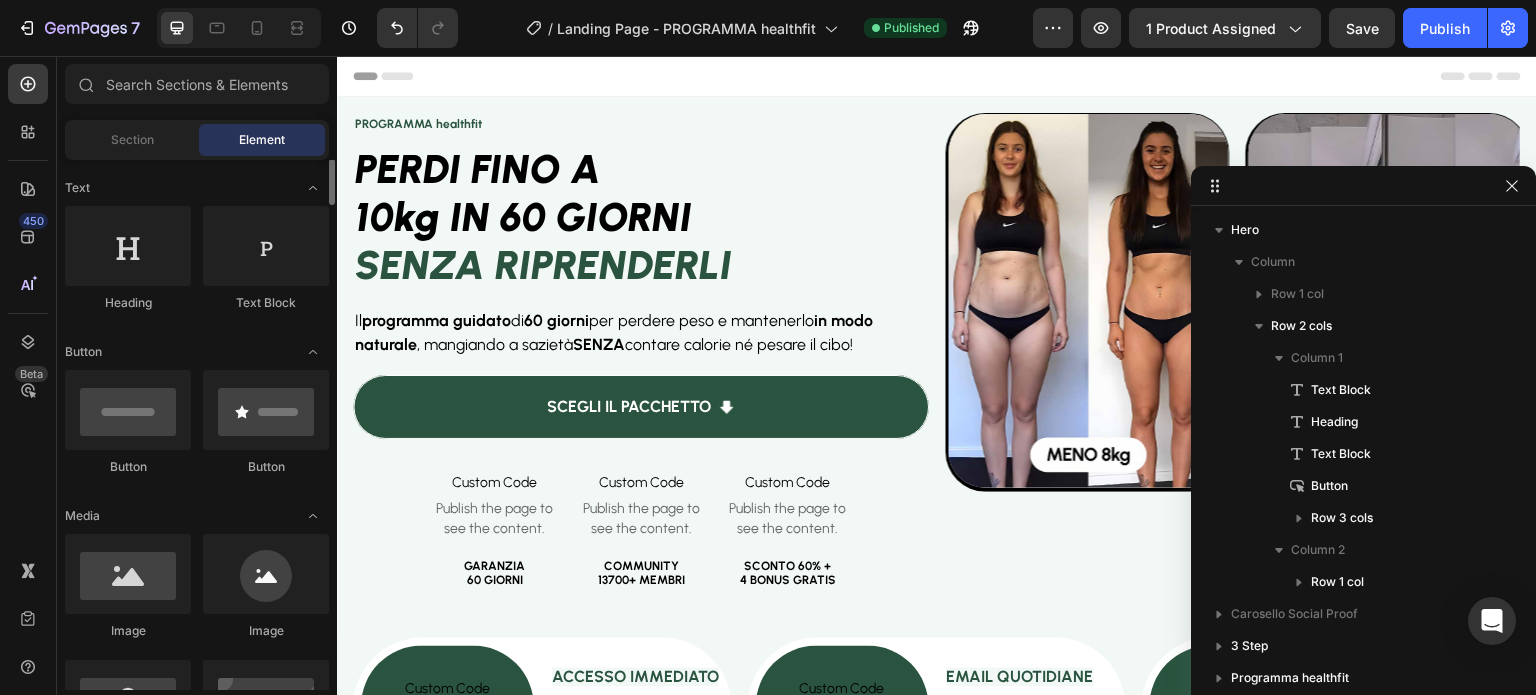 scroll, scrollTop: 0, scrollLeft: 0, axis: both 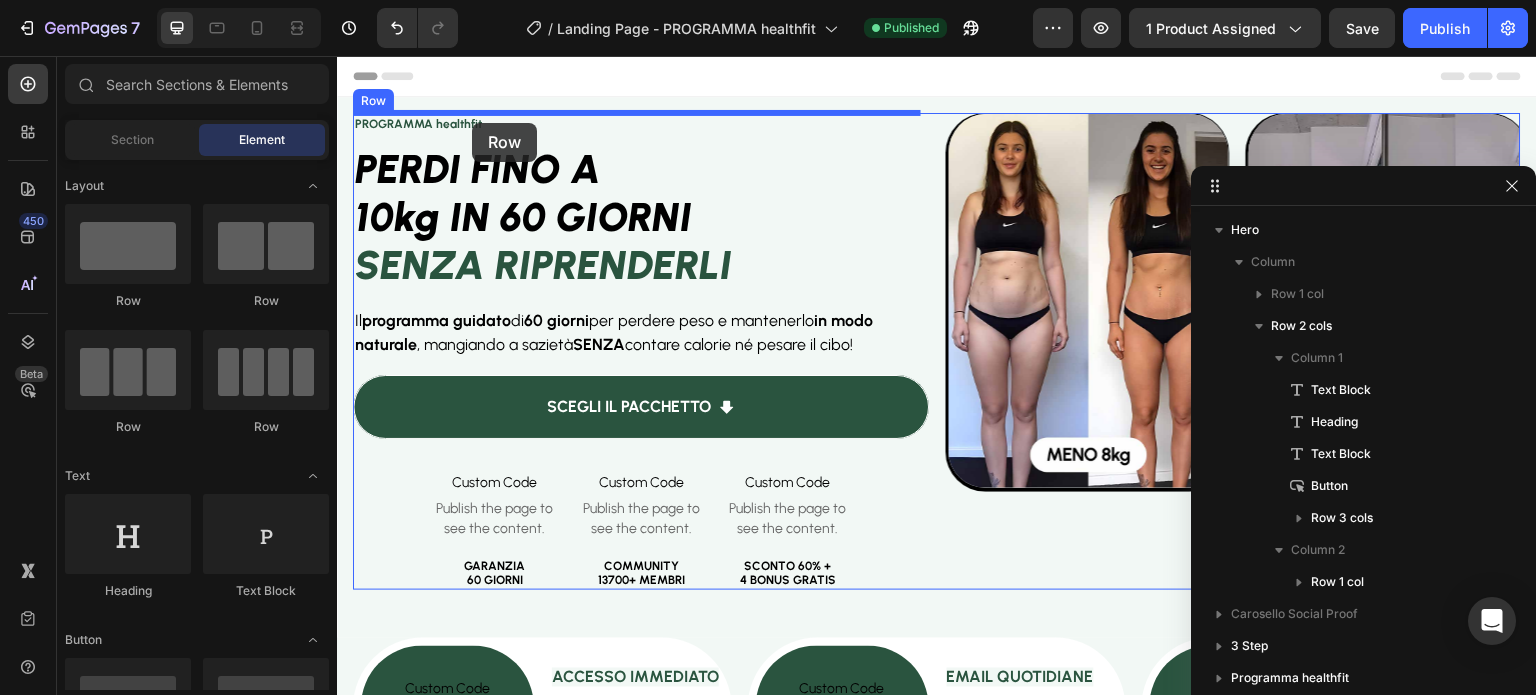 drag, startPoint x: 599, startPoint y: 321, endPoint x: 472, endPoint y: 123, distance: 235.22968 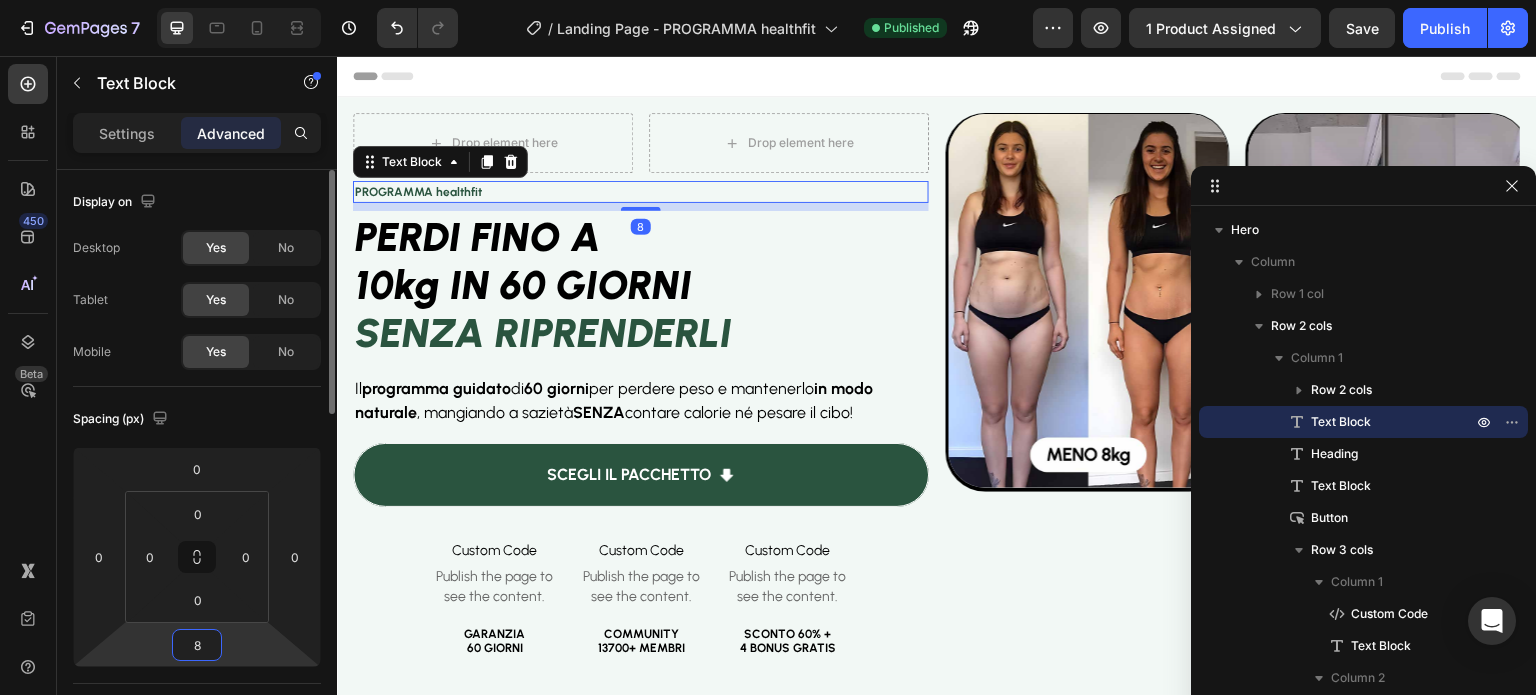 click on "8" at bounding box center (197, 645) 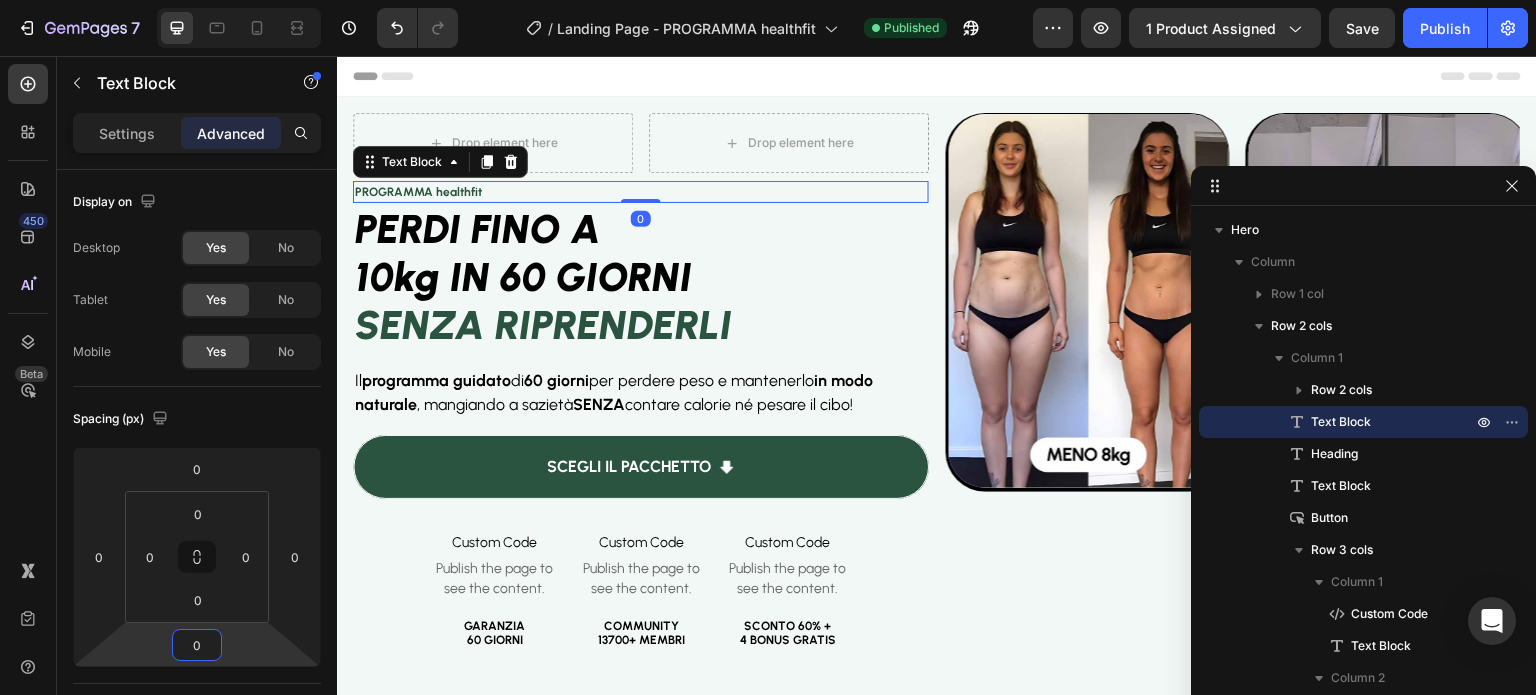 type on "0" 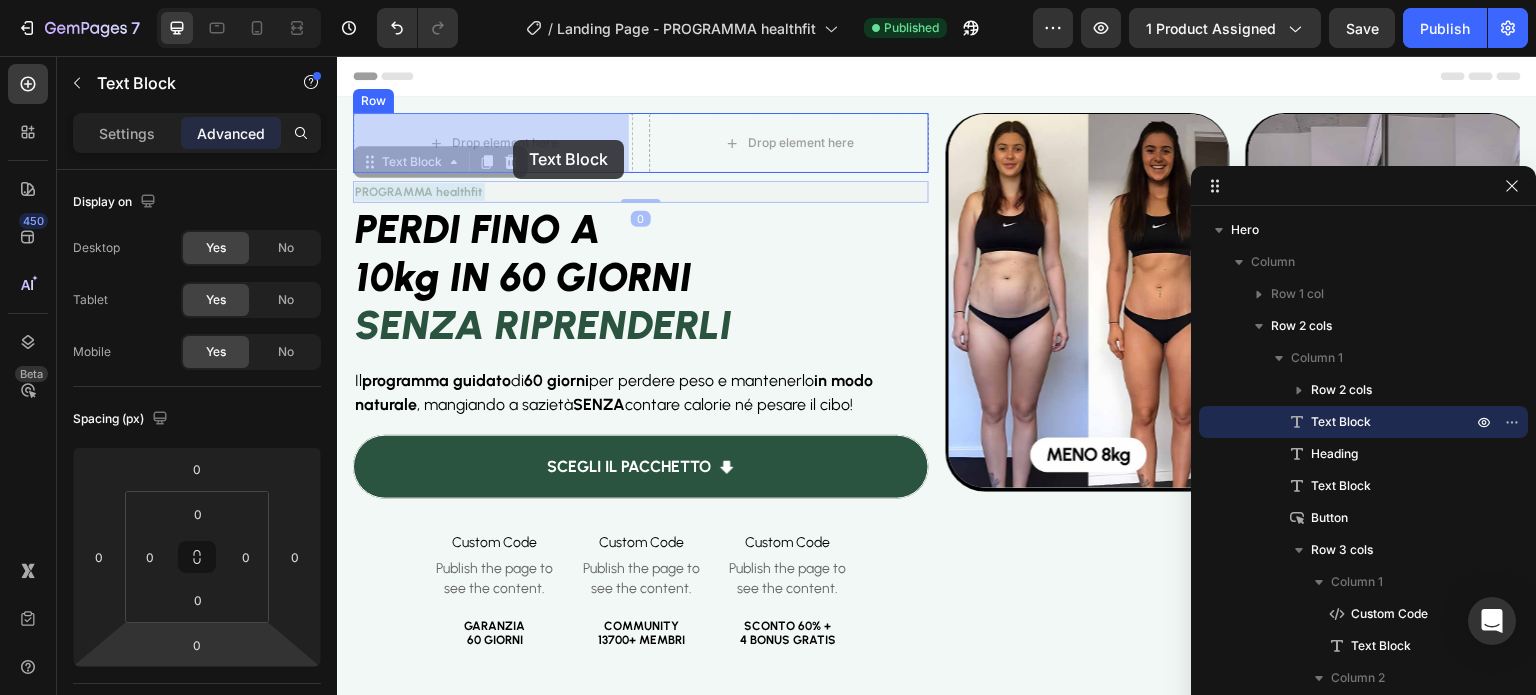 drag, startPoint x: 499, startPoint y: 190, endPoint x: 513, endPoint y: 142, distance: 50 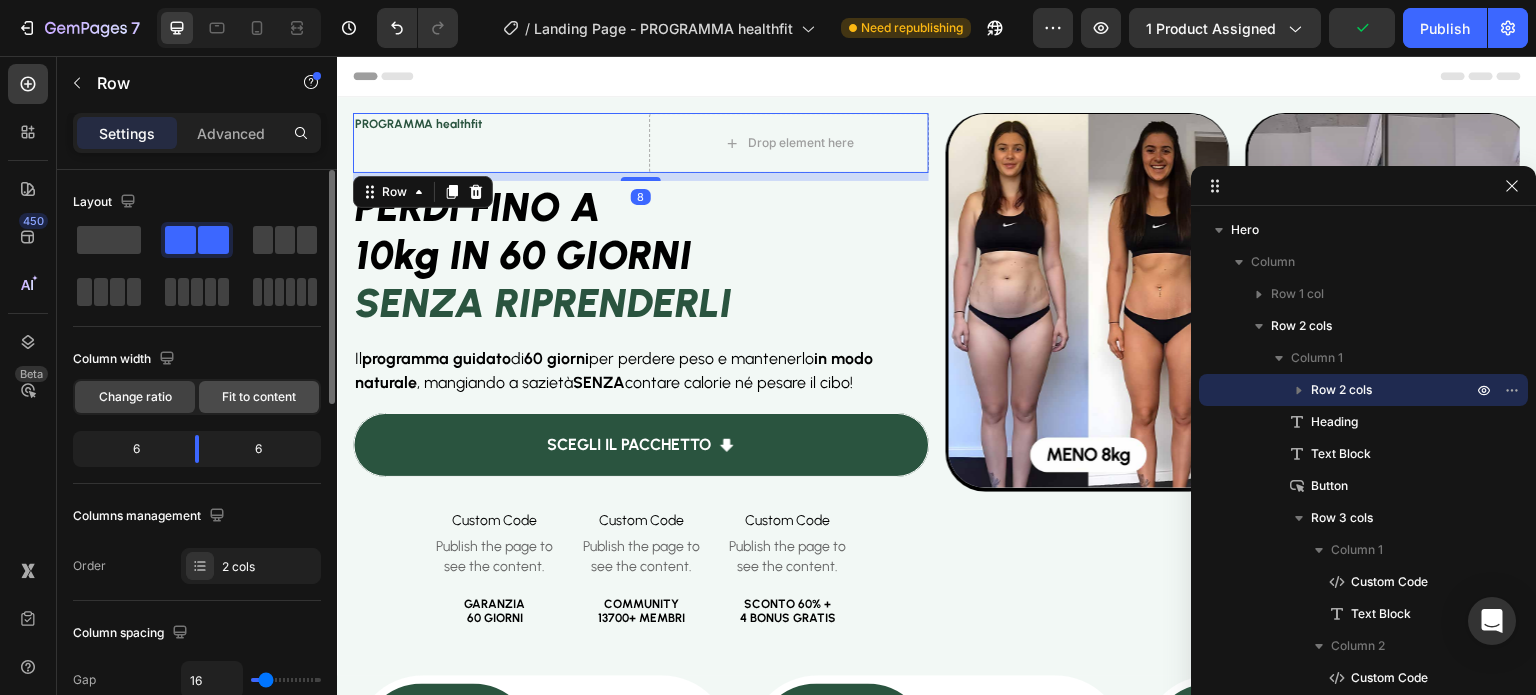 click on "Fit to content" 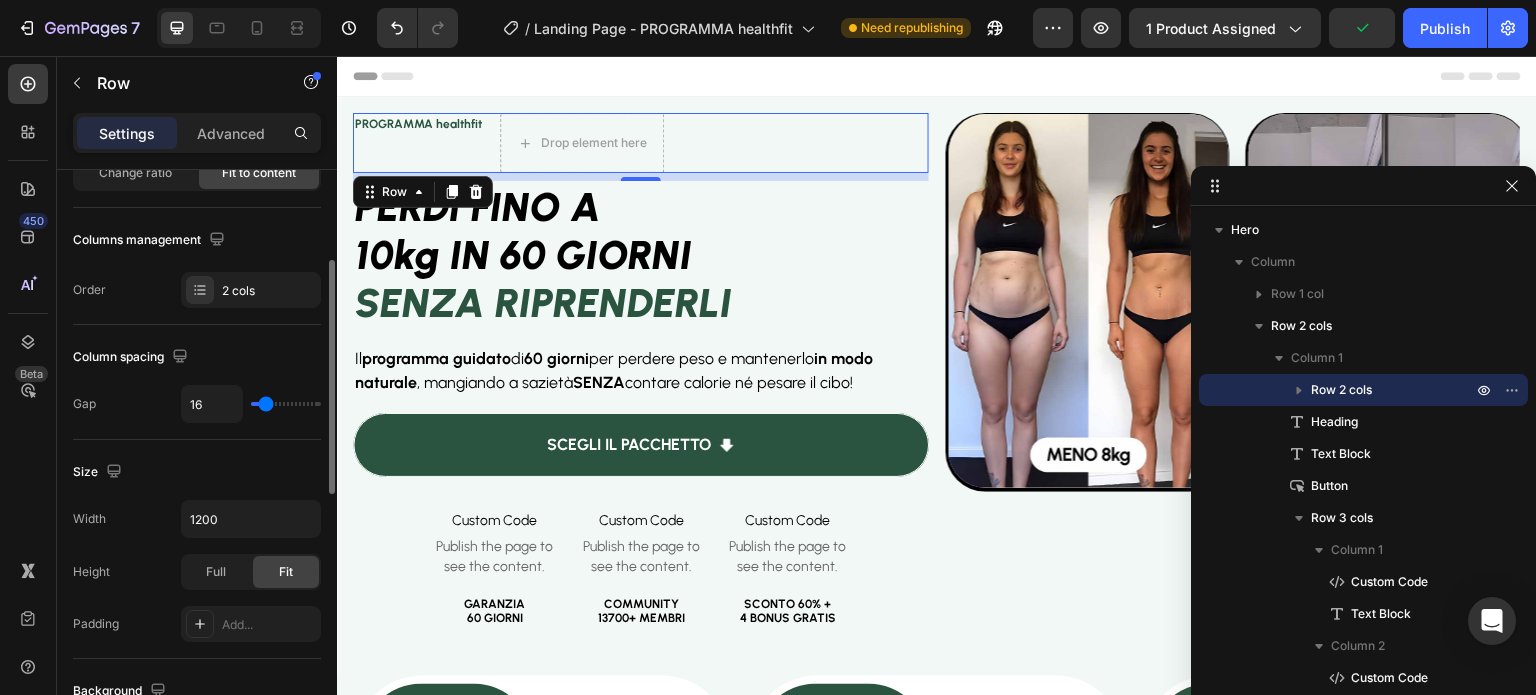scroll, scrollTop: 268, scrollLeft: 0, axis: vertical 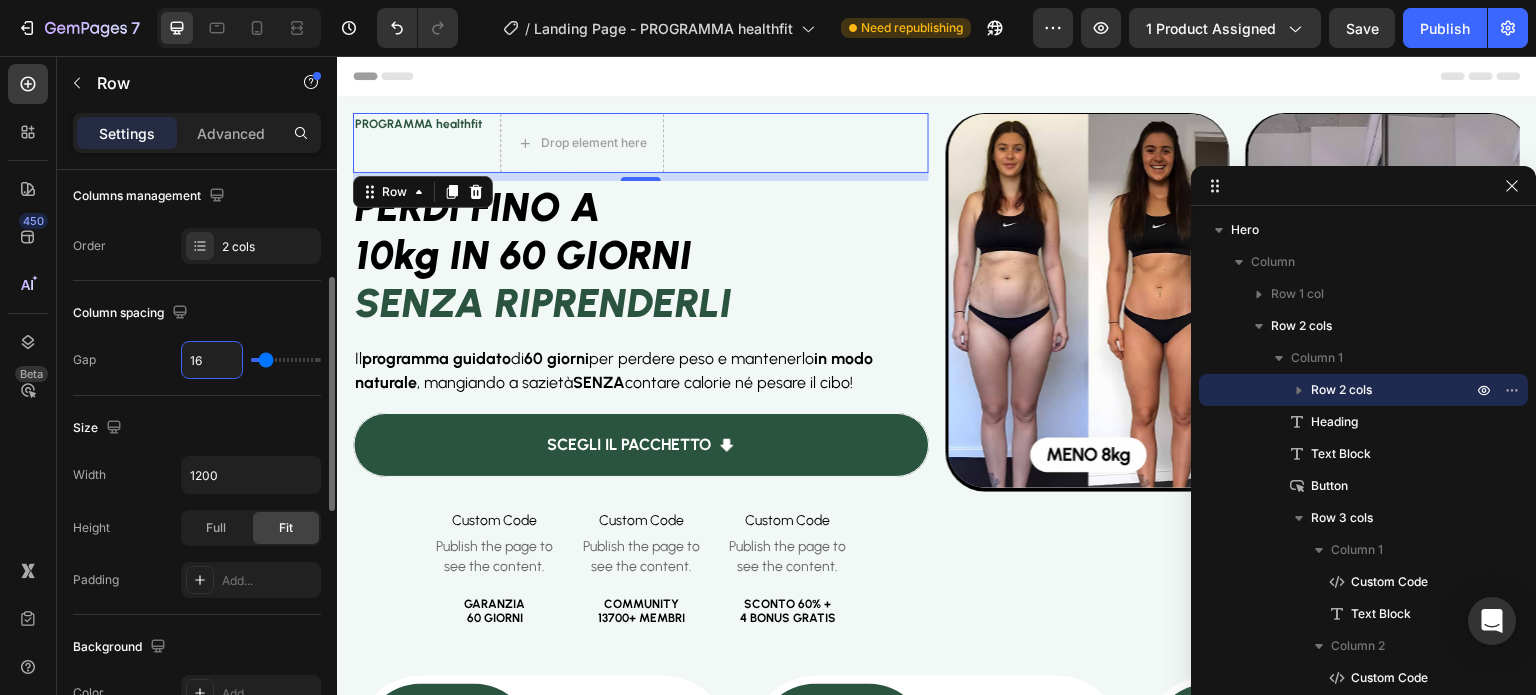 type on "6" 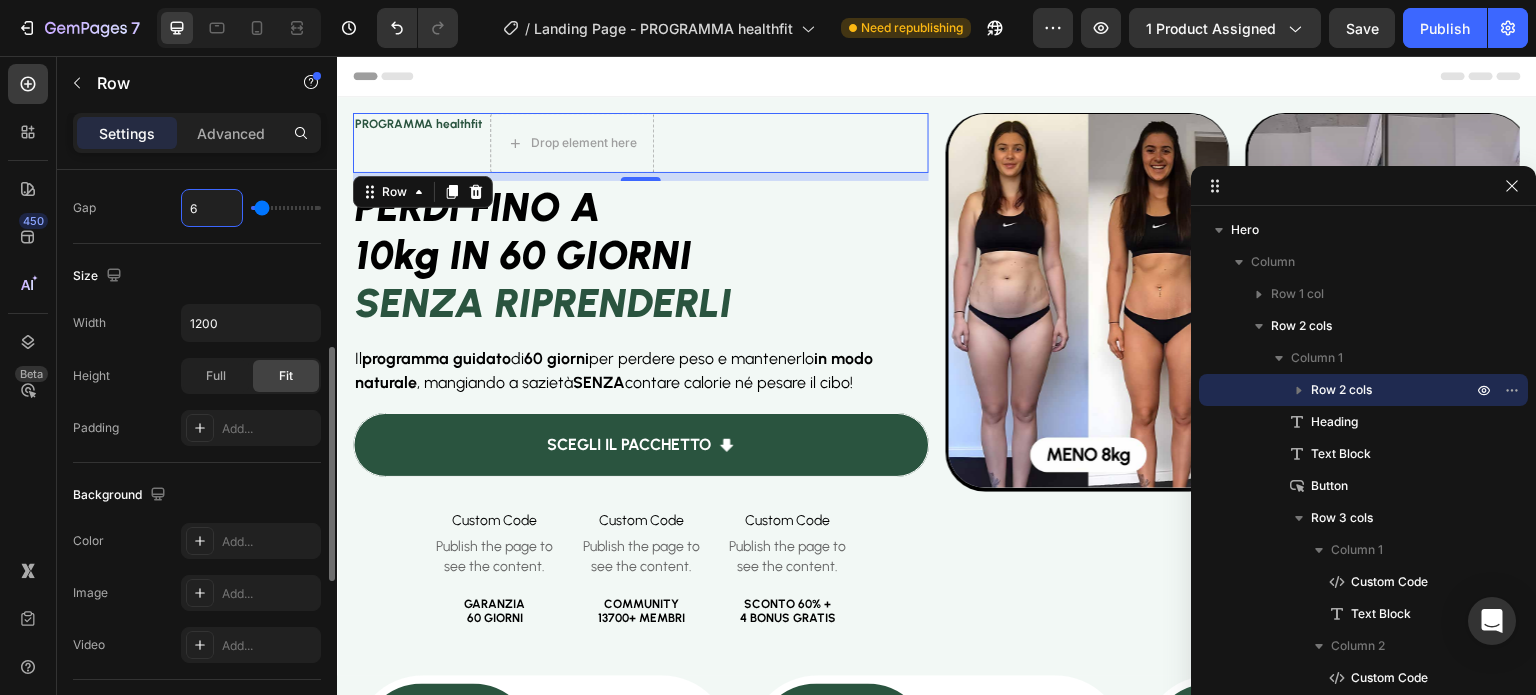 scroll, scrollTop: 426, scrollLeft: 0, axis: vertical 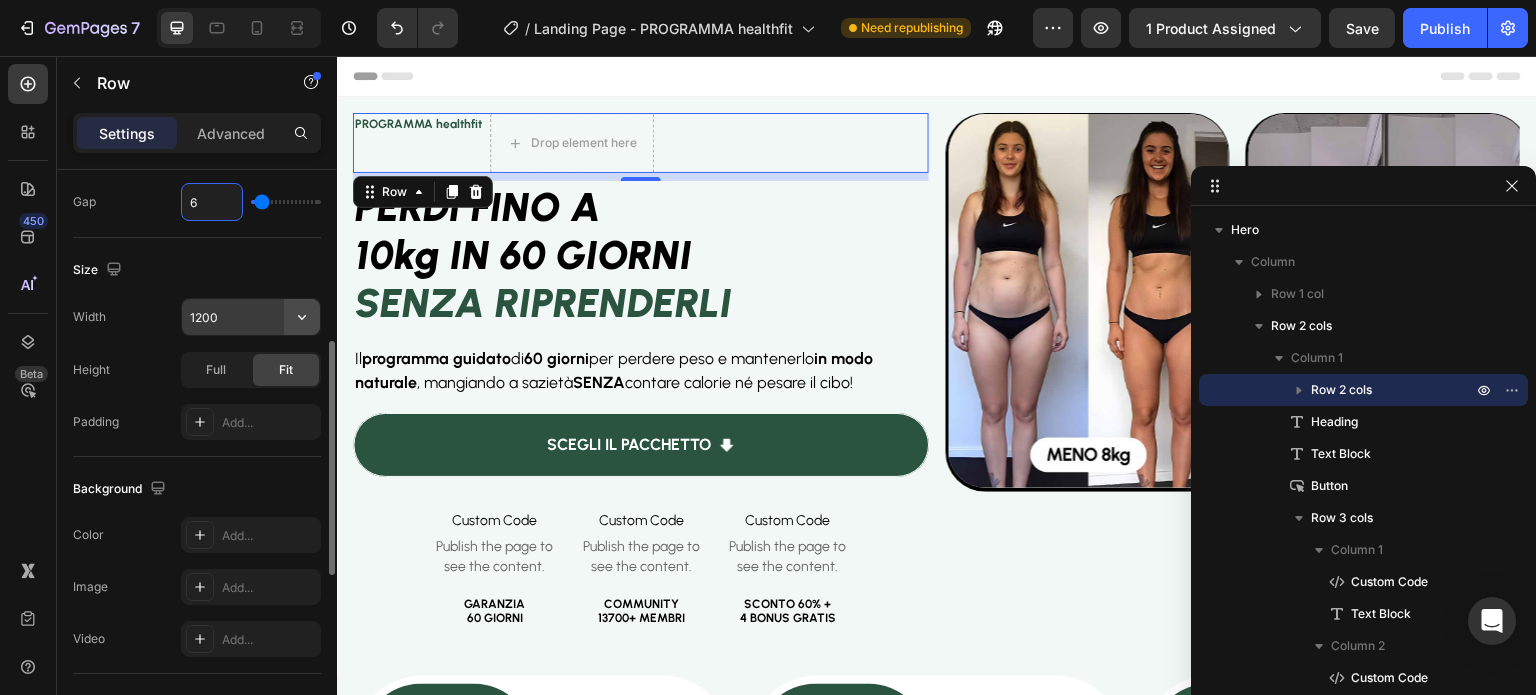 type on "6" 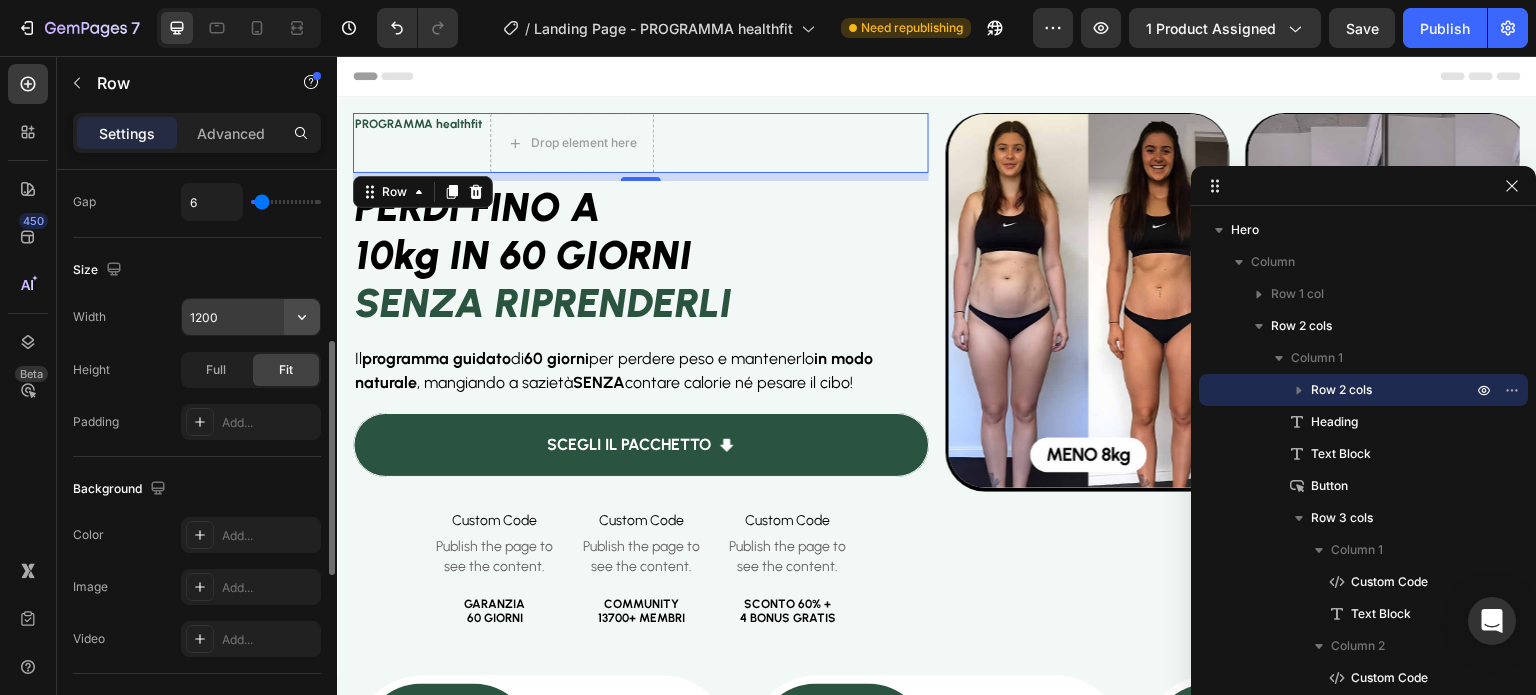 click 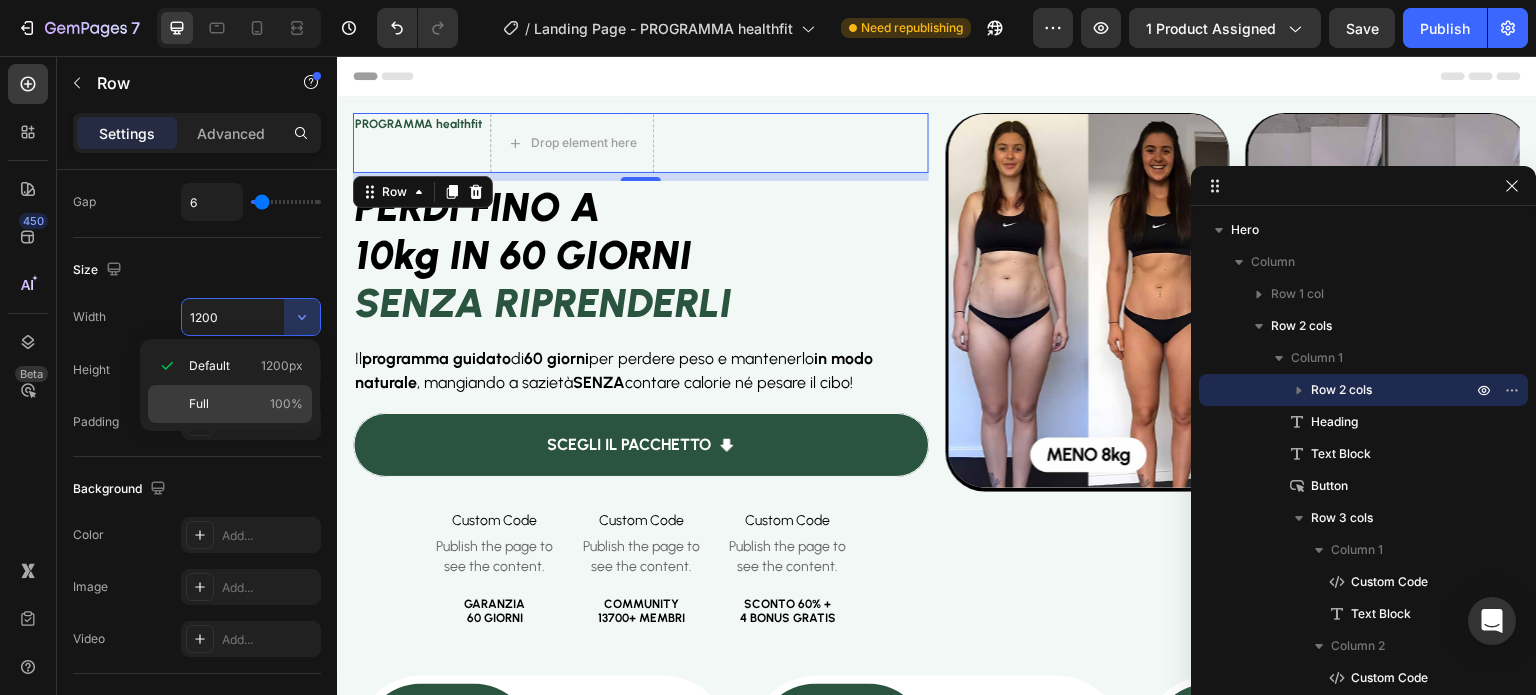click on "Full 100%" at bounding box center [246, 404] 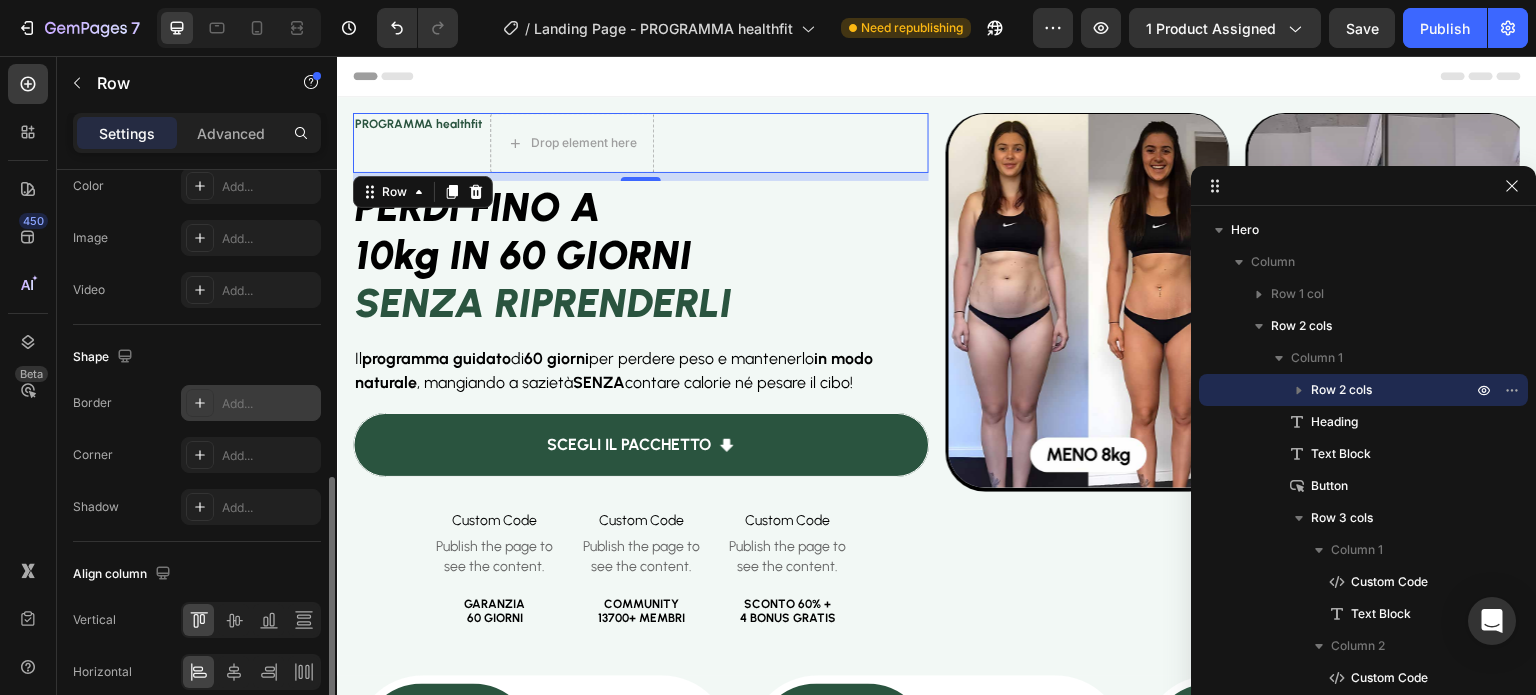 scroll, scrollTop: 776, scrollLeft: 0, axis: vertical 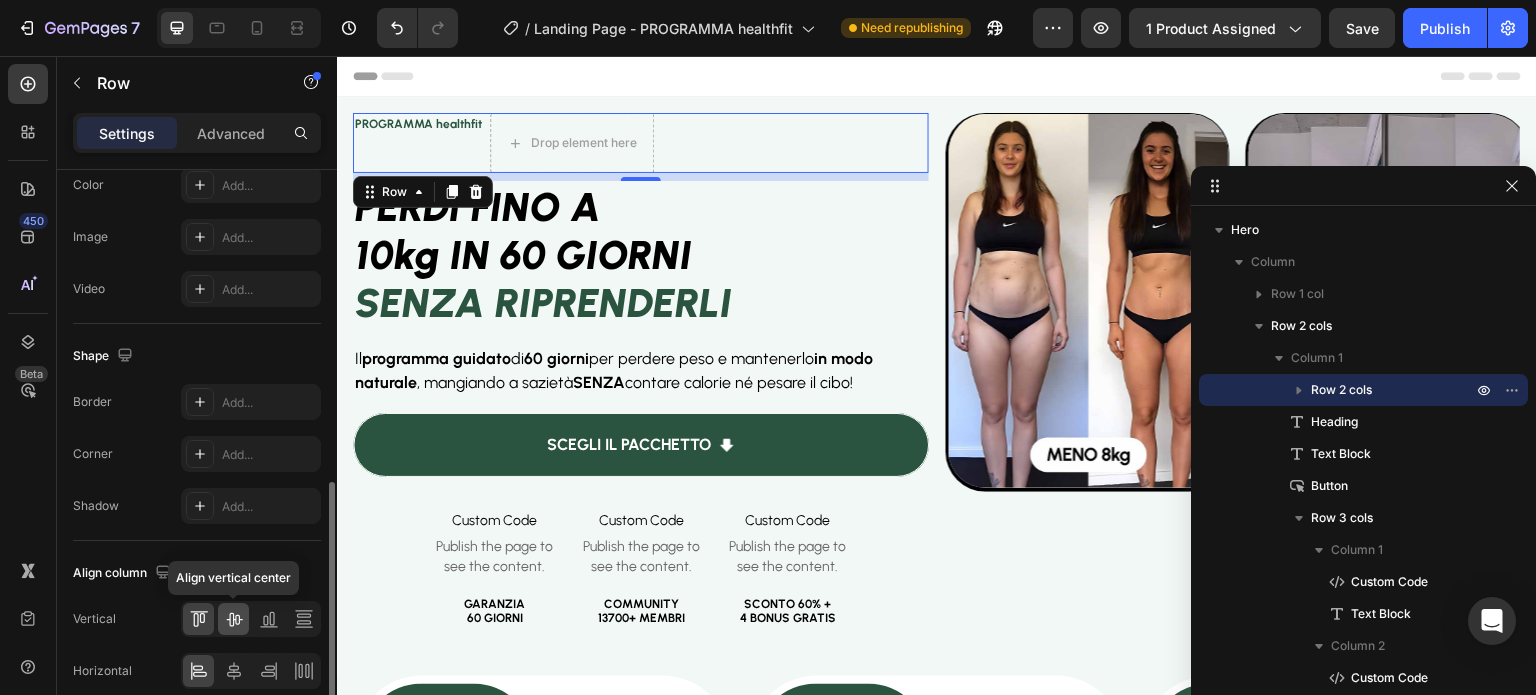 click 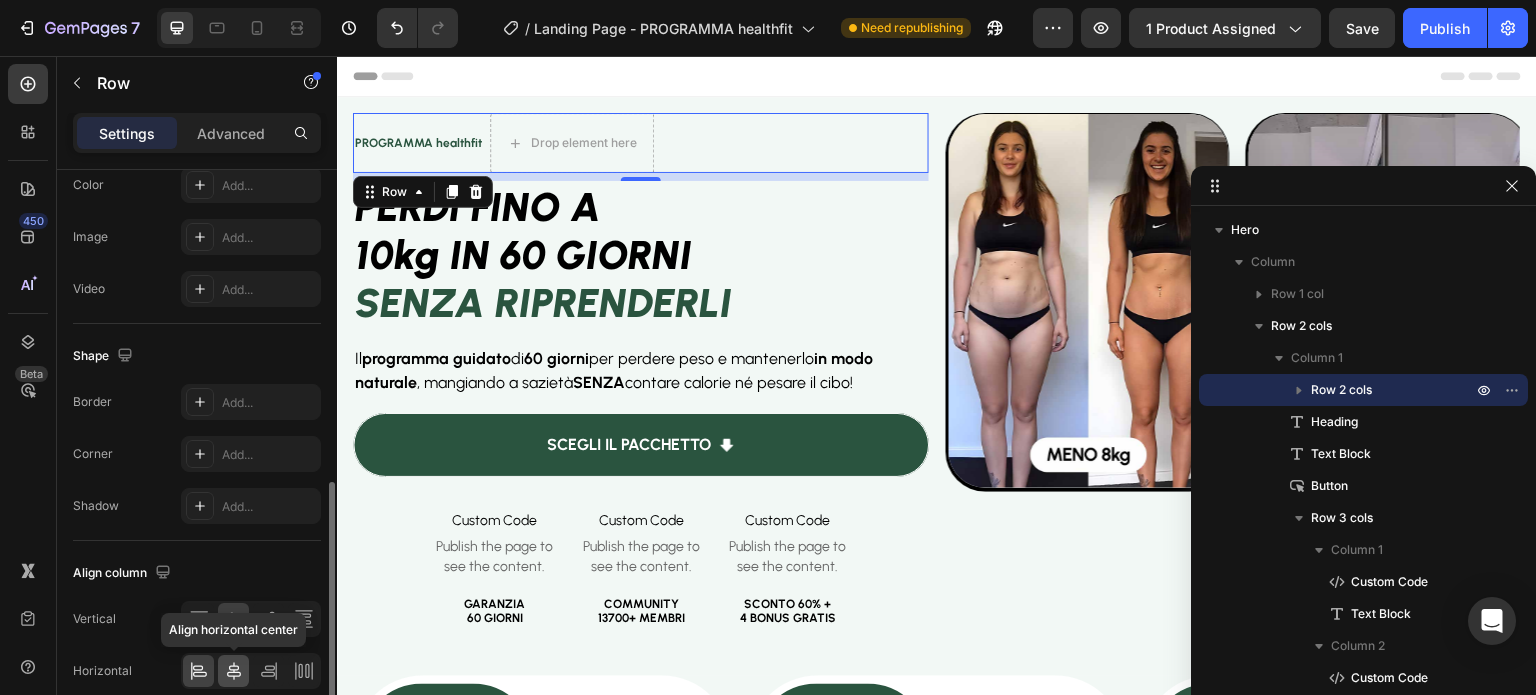 click 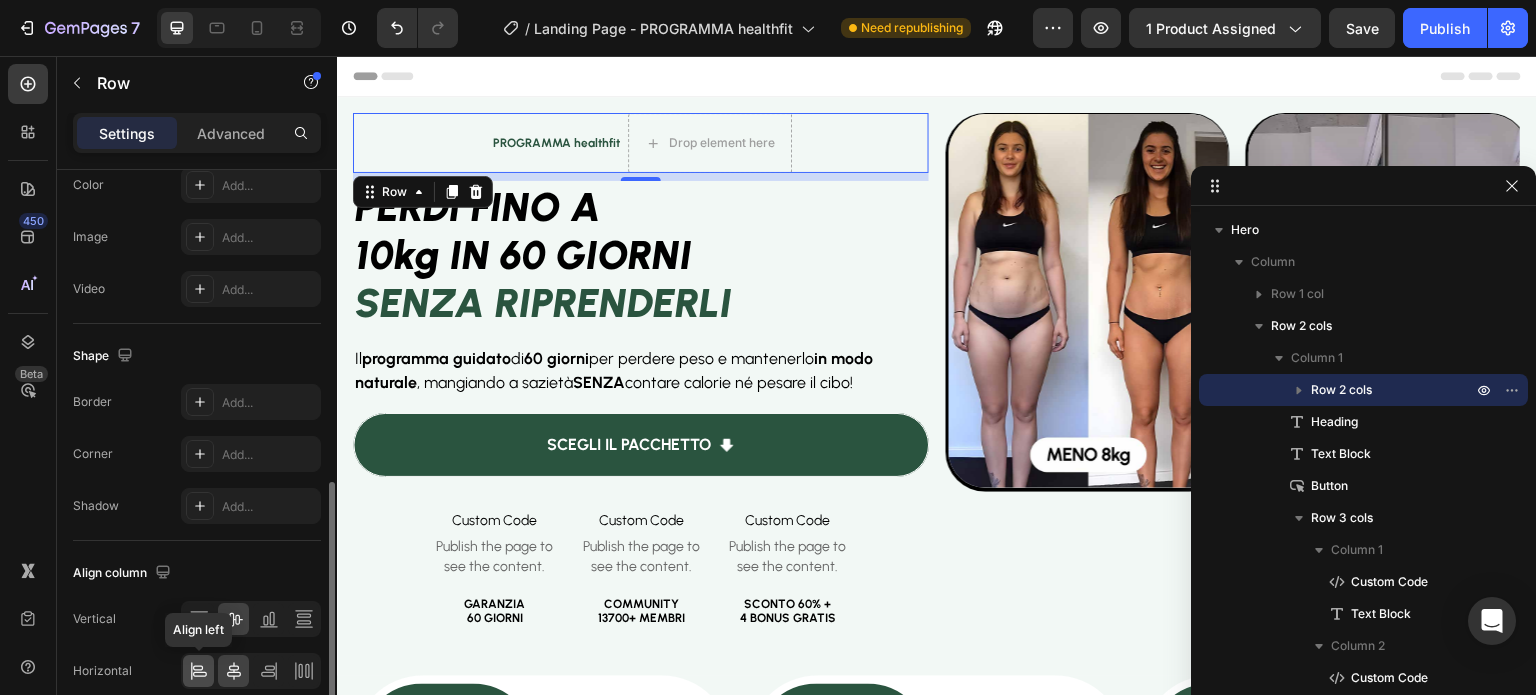 click 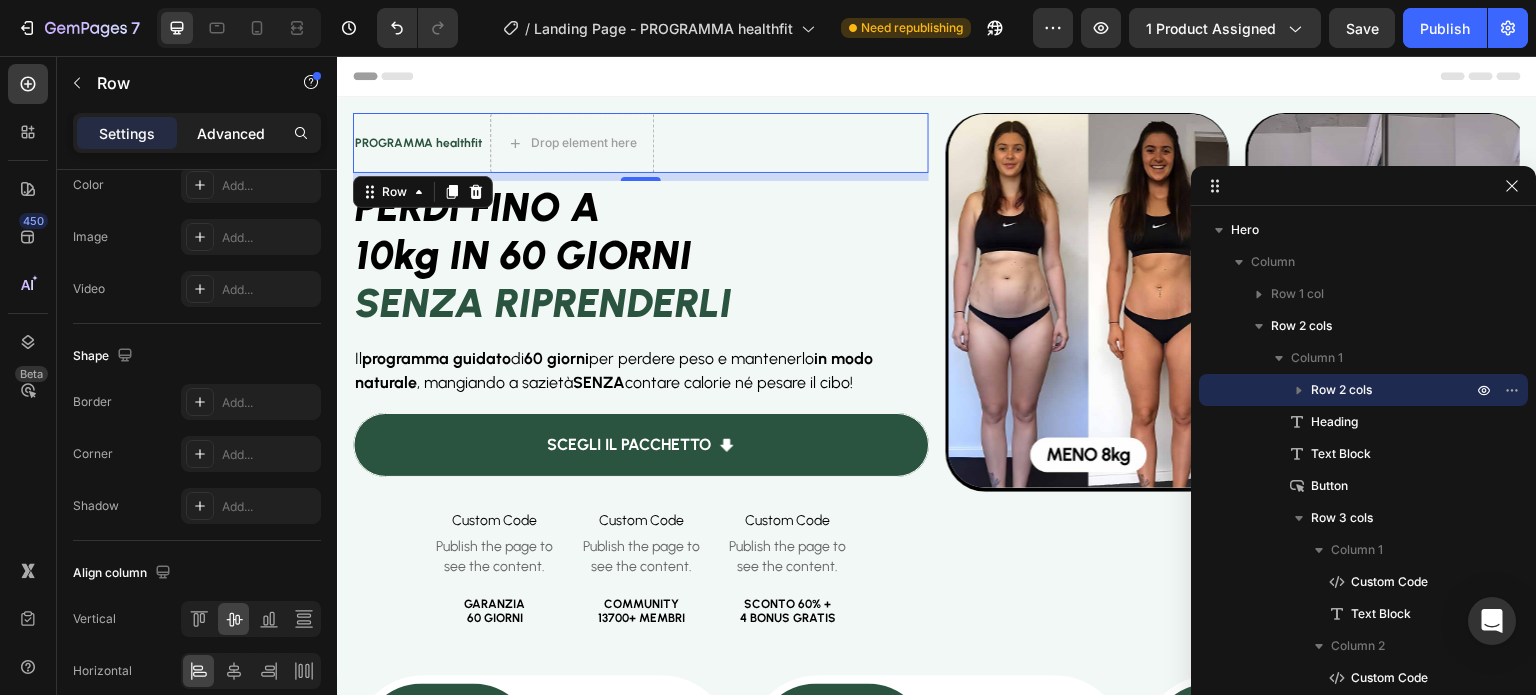 click on "Advanced" at bounding box center (231, 133) 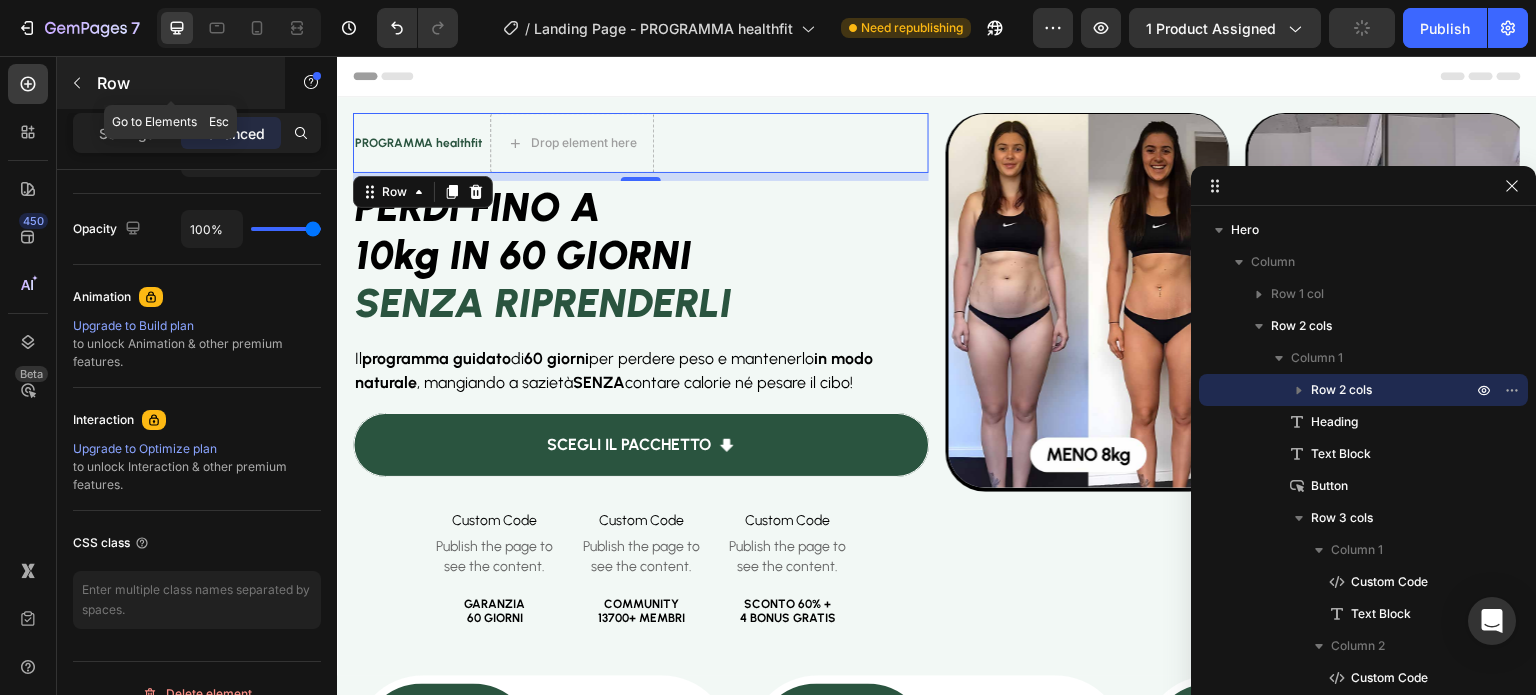 click at bounding box center [77, 83] 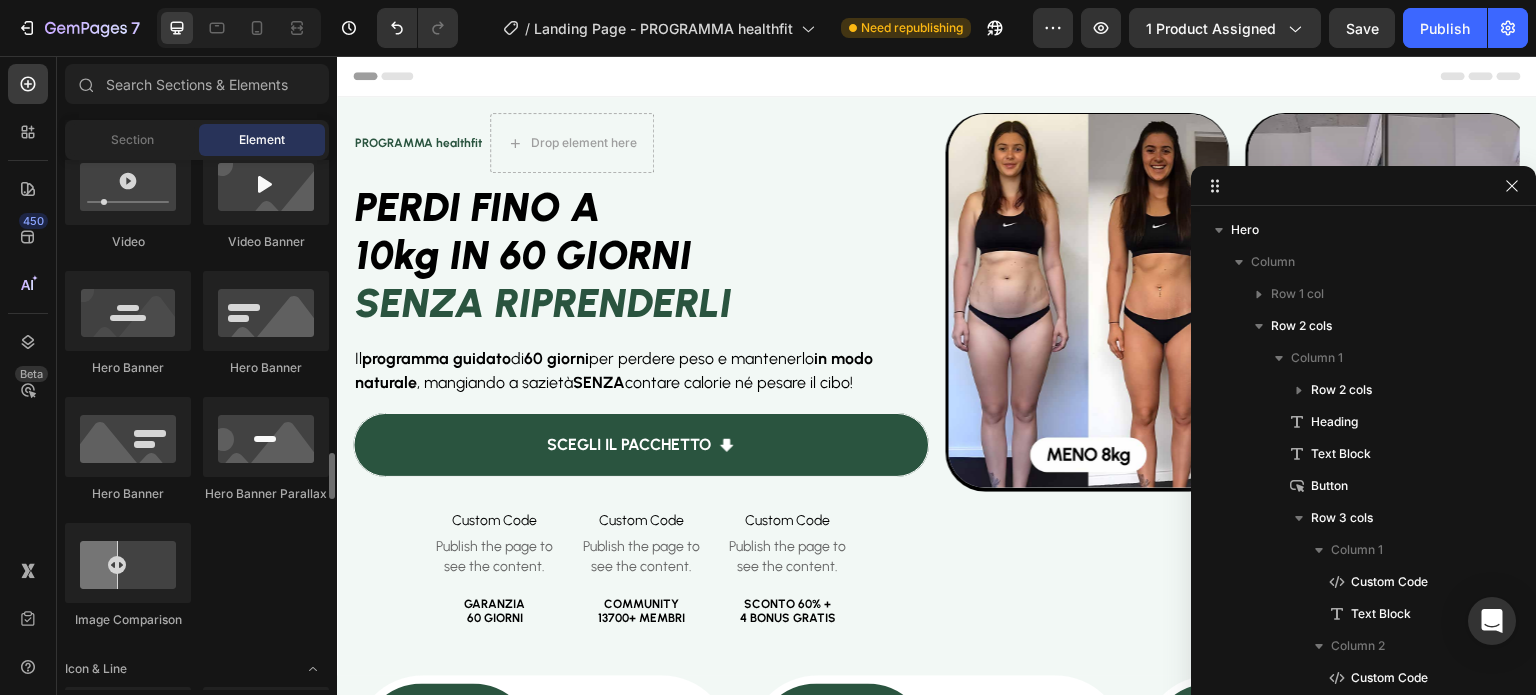 scroll, scrollTop: 1105, scrollLeft: 0, axis: vertical 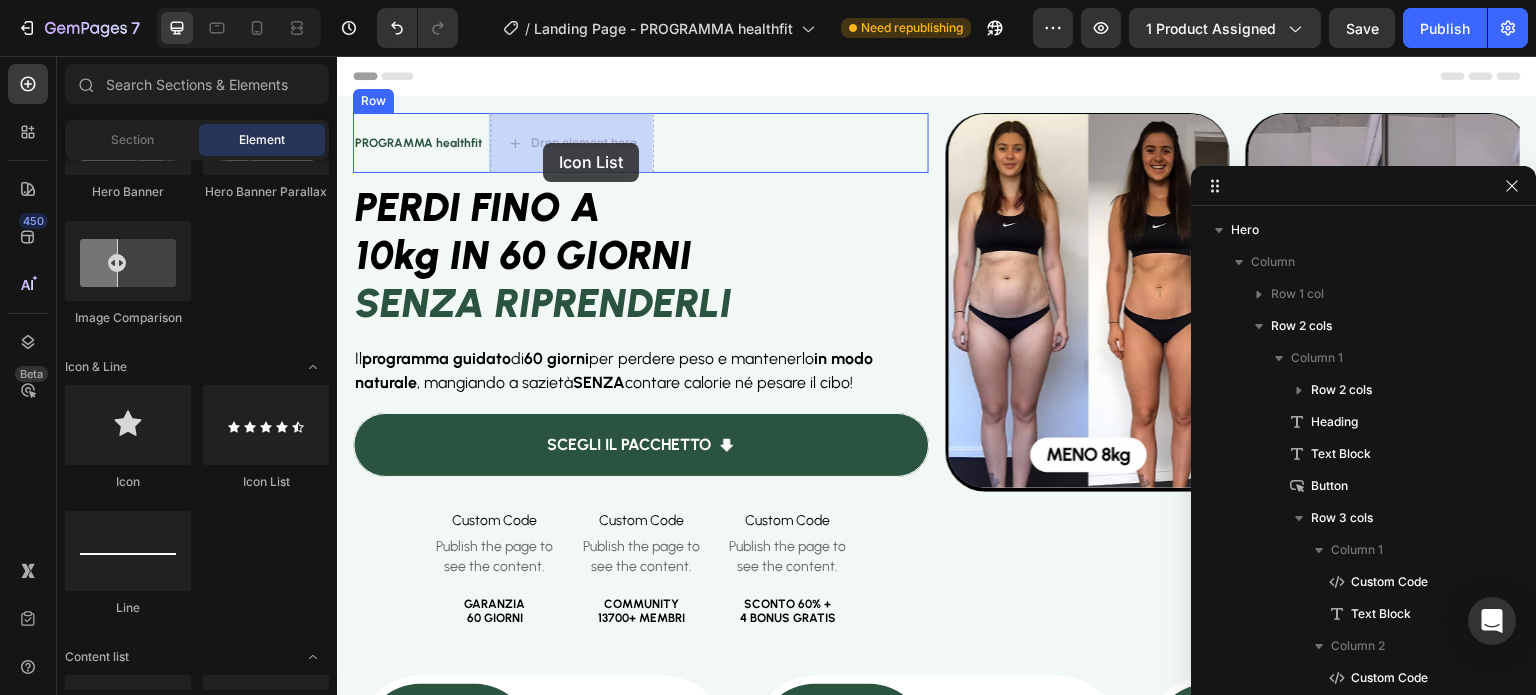 drag, startPoint x: 596, startPoint y: 475, endPoint x: 543, endPoint y: 142, distance: 337.19135 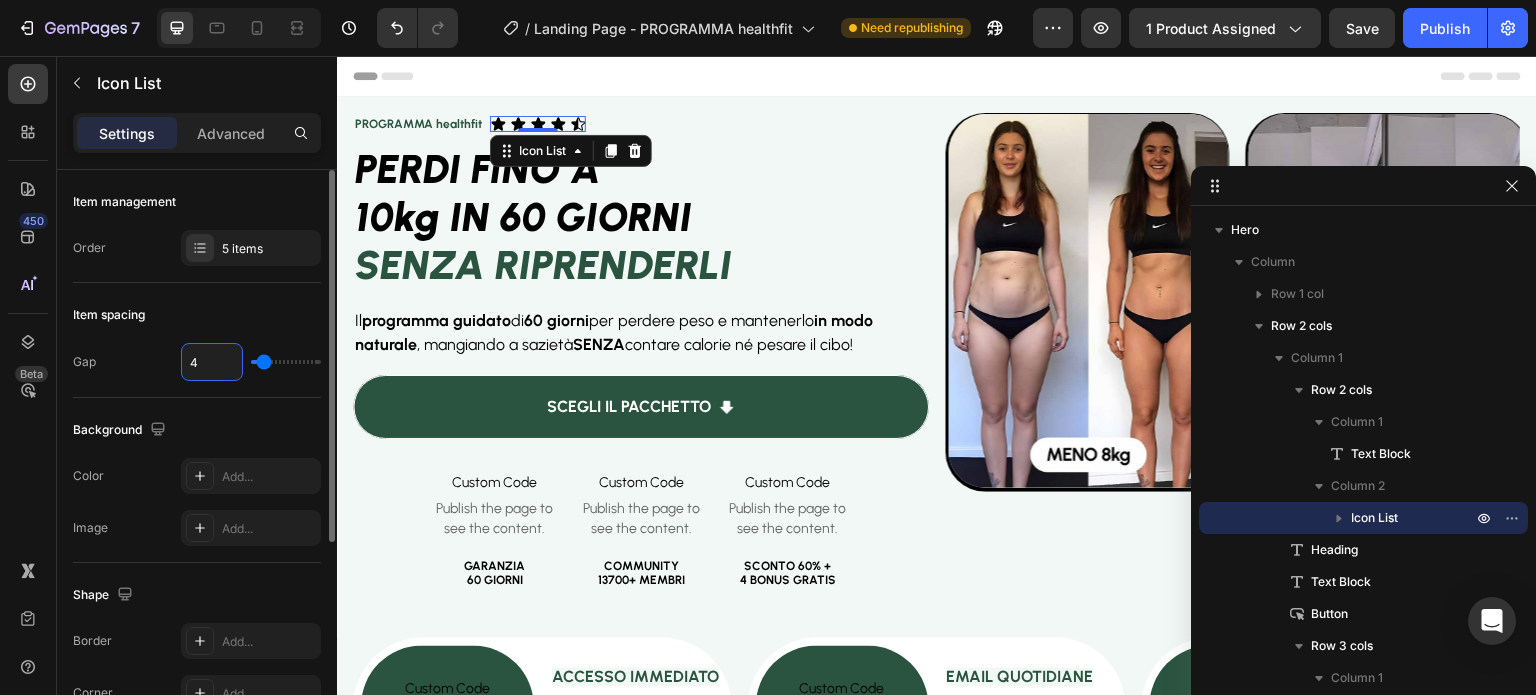 type on "0" 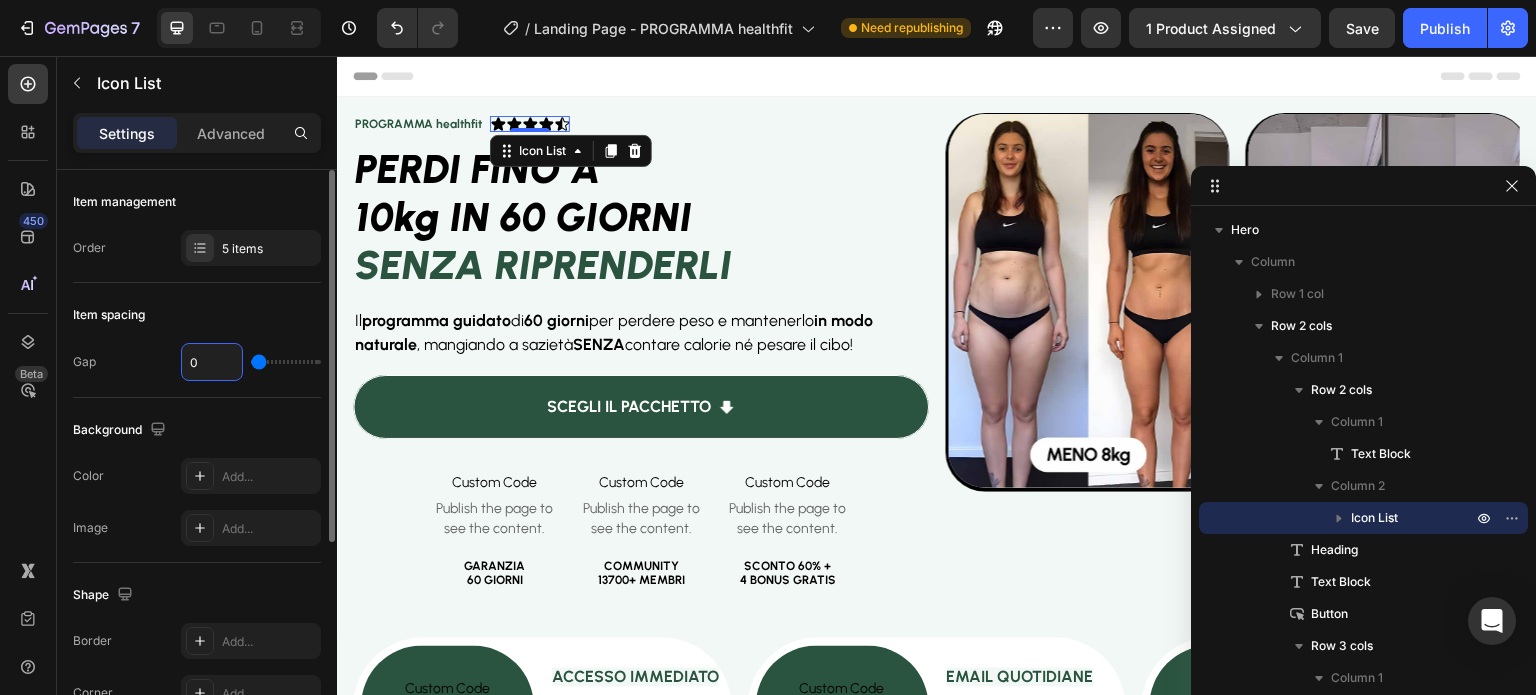 type on "0" 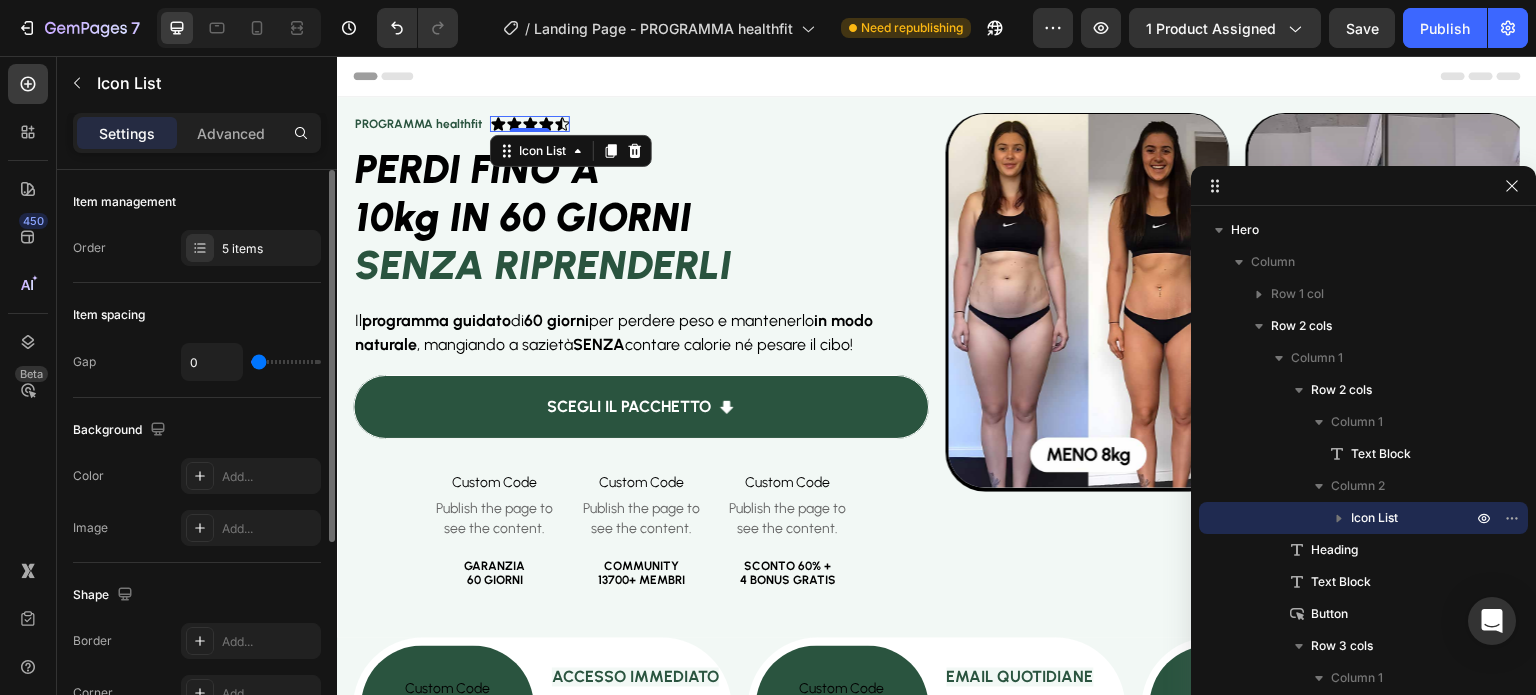 click on "Item spacing" at bounding box center (197, 315) 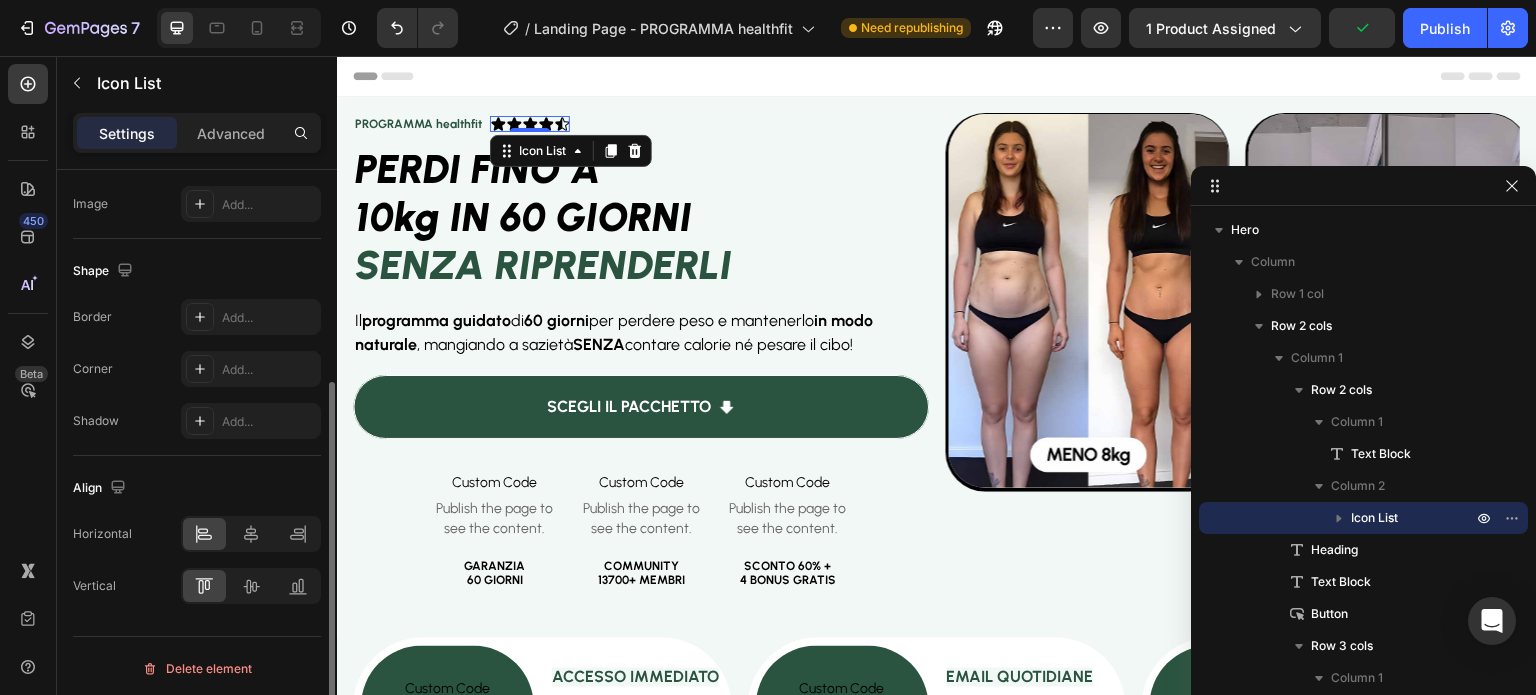 scroll, scrollTop: 327, scrollLeft: 0, axis: vertical 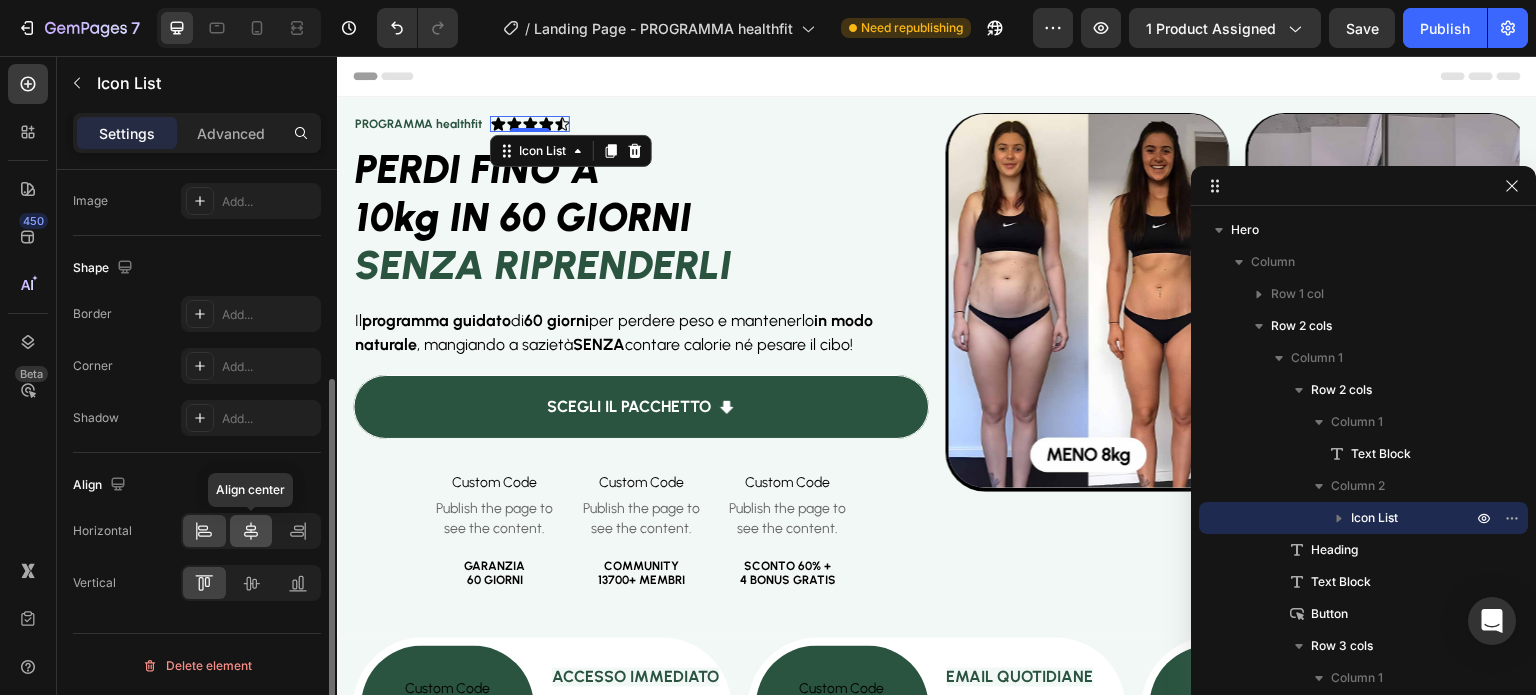 click 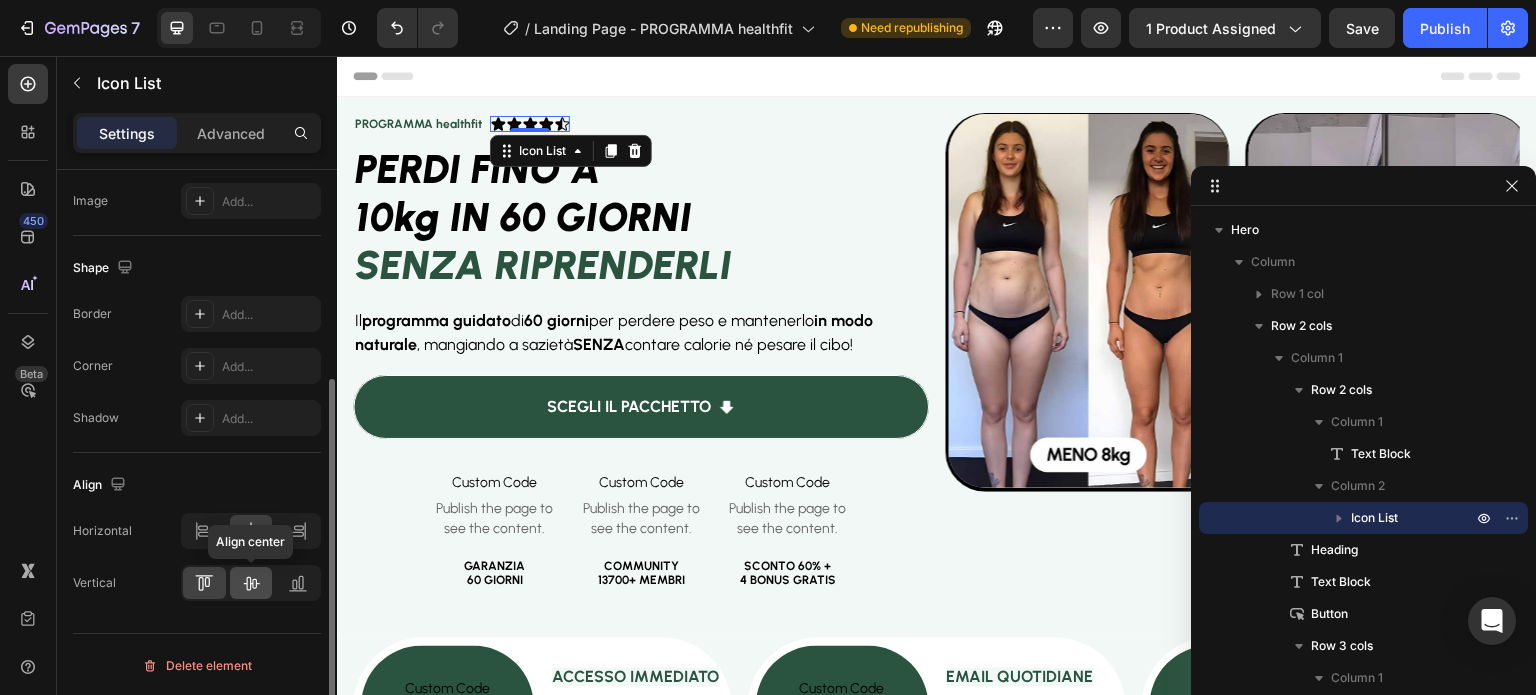 click 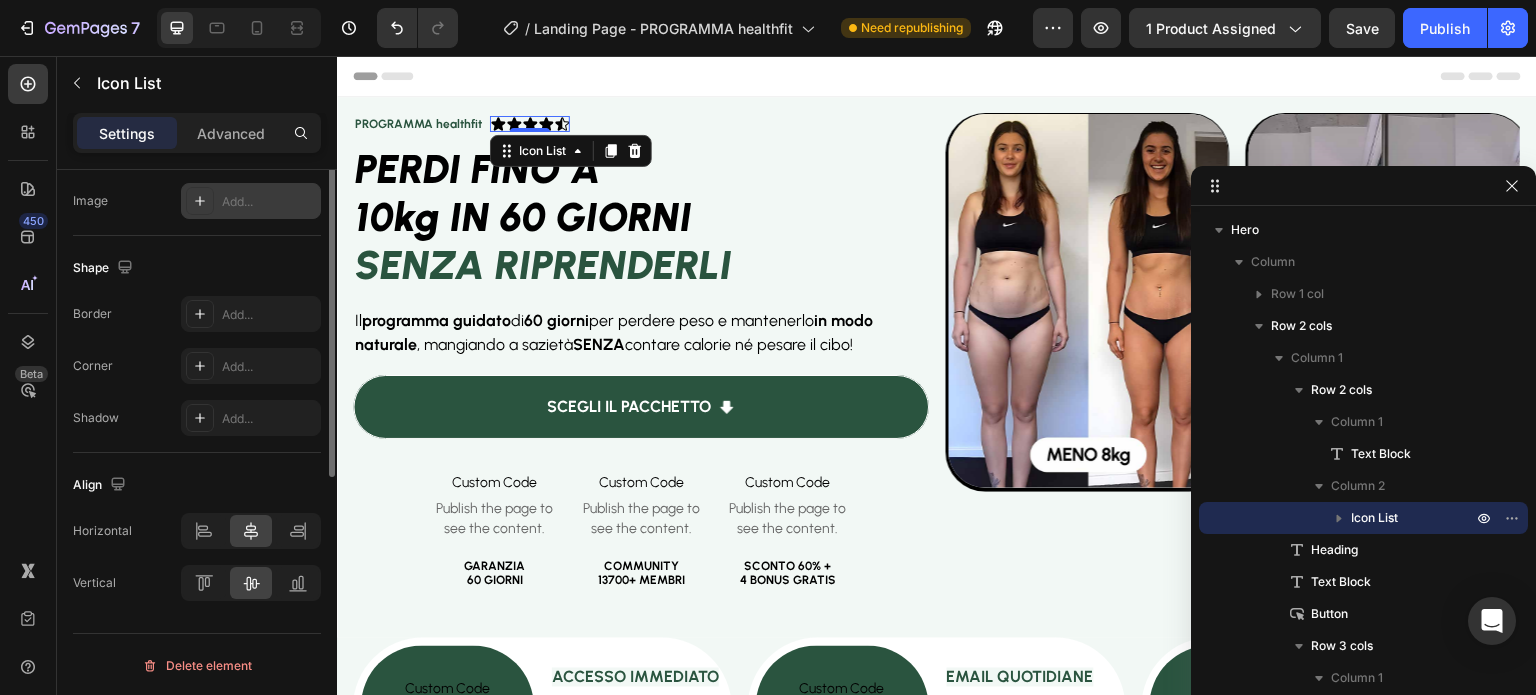 scroll, scrollTop: 0, scrollLeft: 0, axis: both 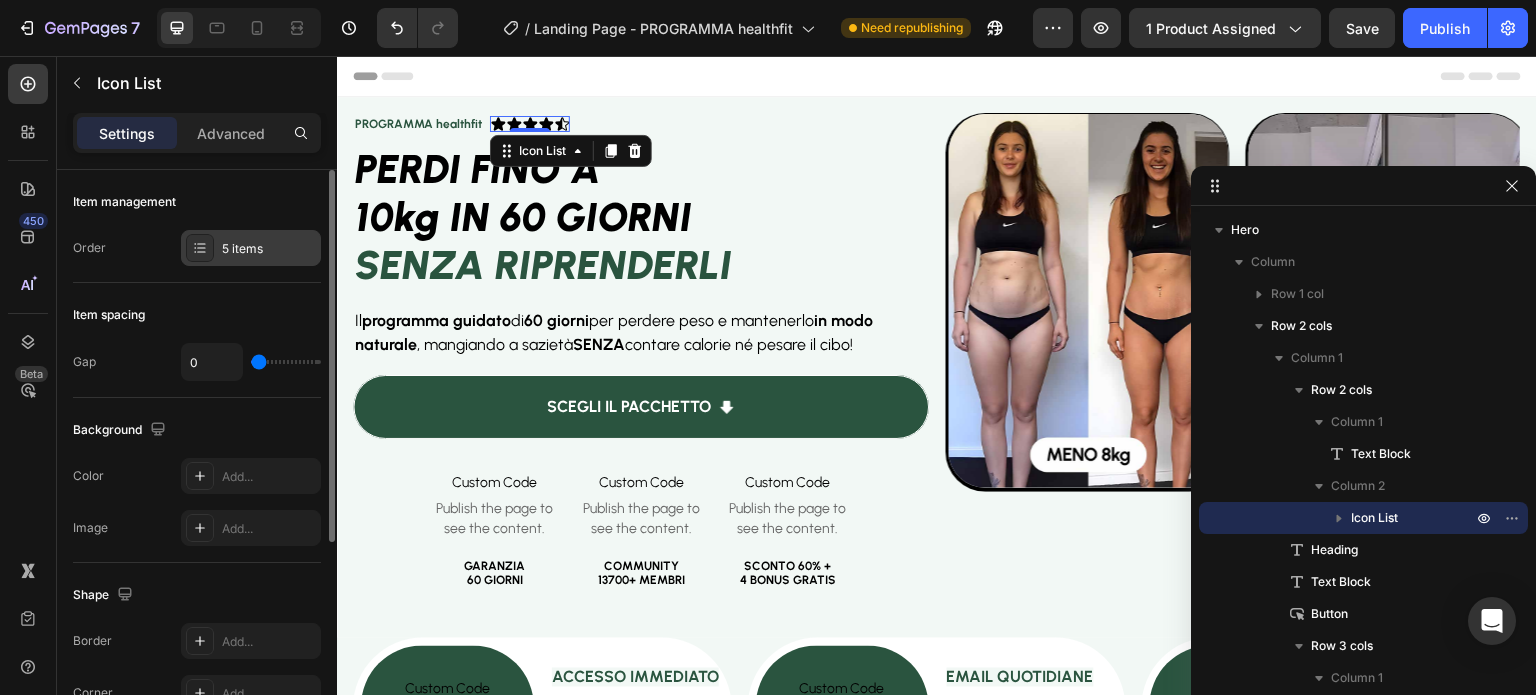 click on "5 items" at bounding box center [269, 249] 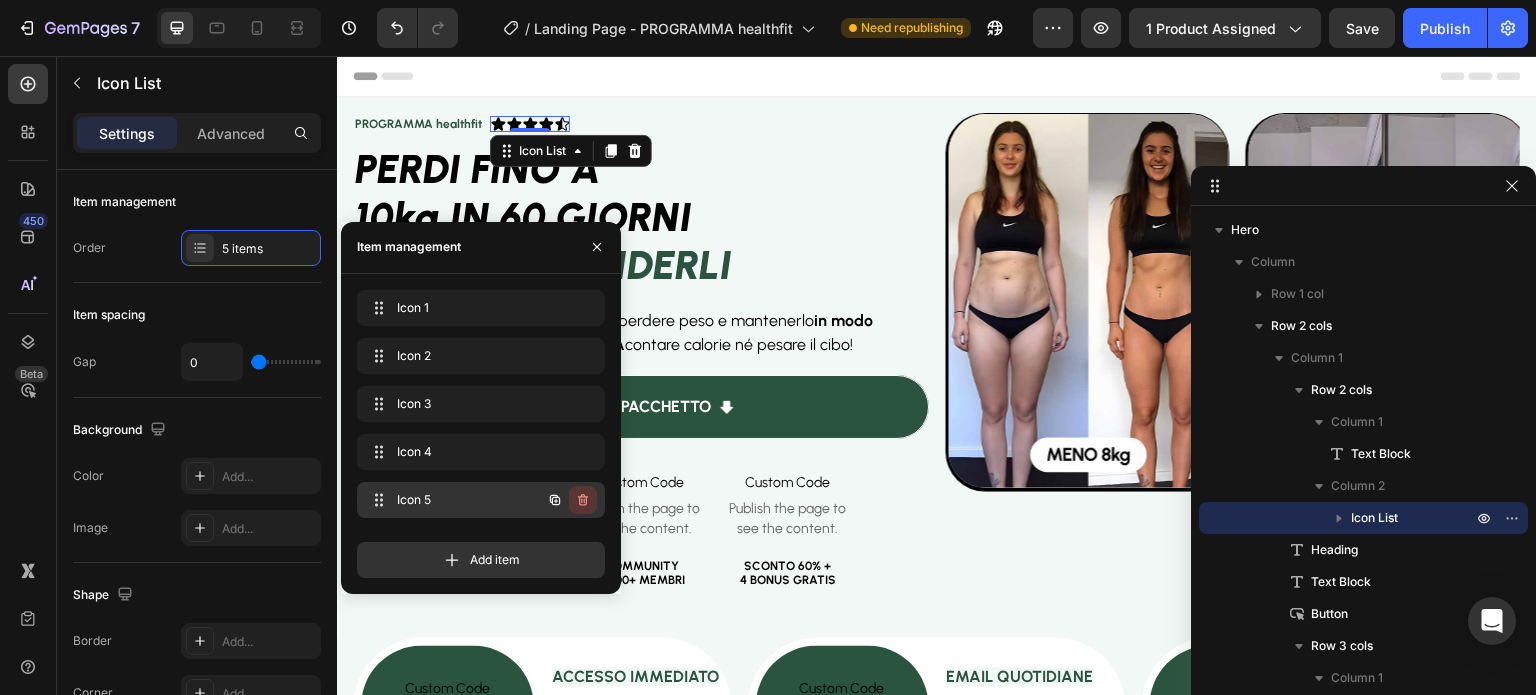 click 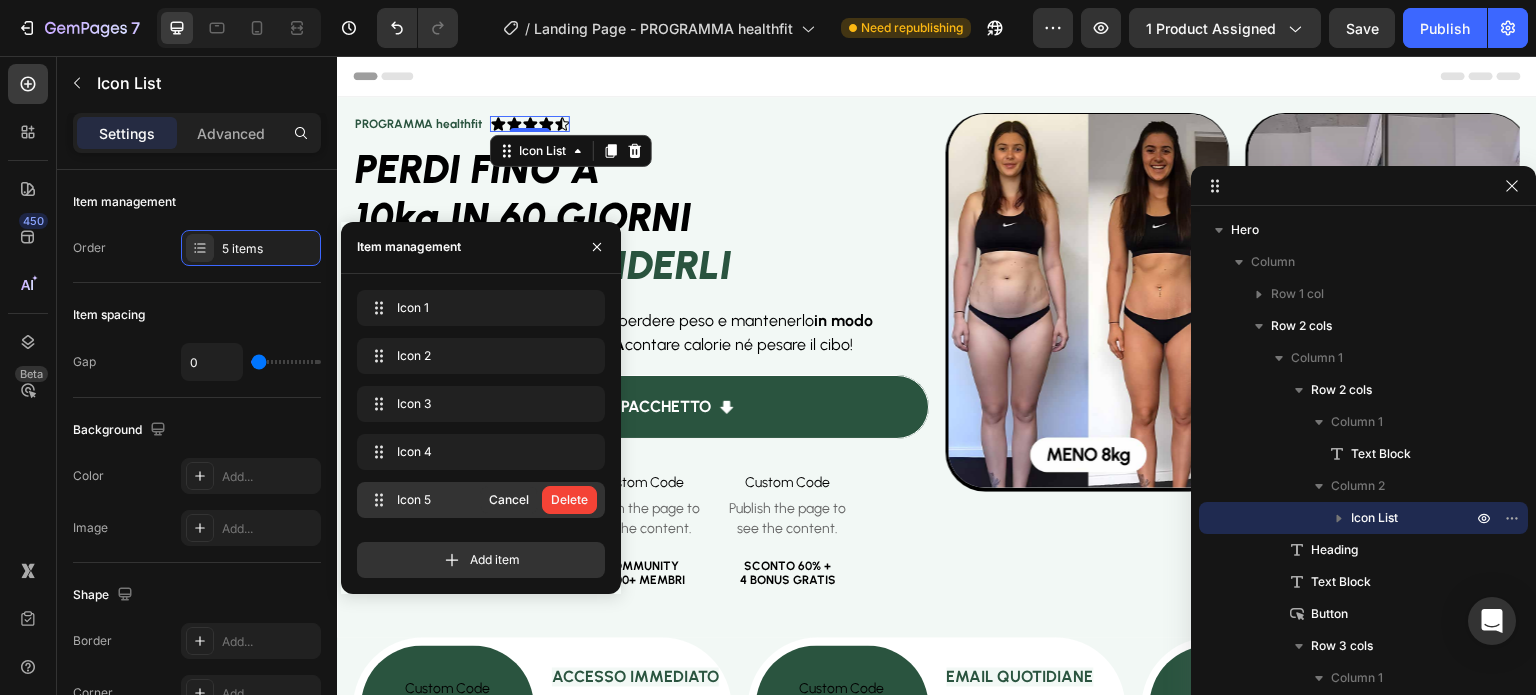 click on "Delete" at bounding box center (569, 500) 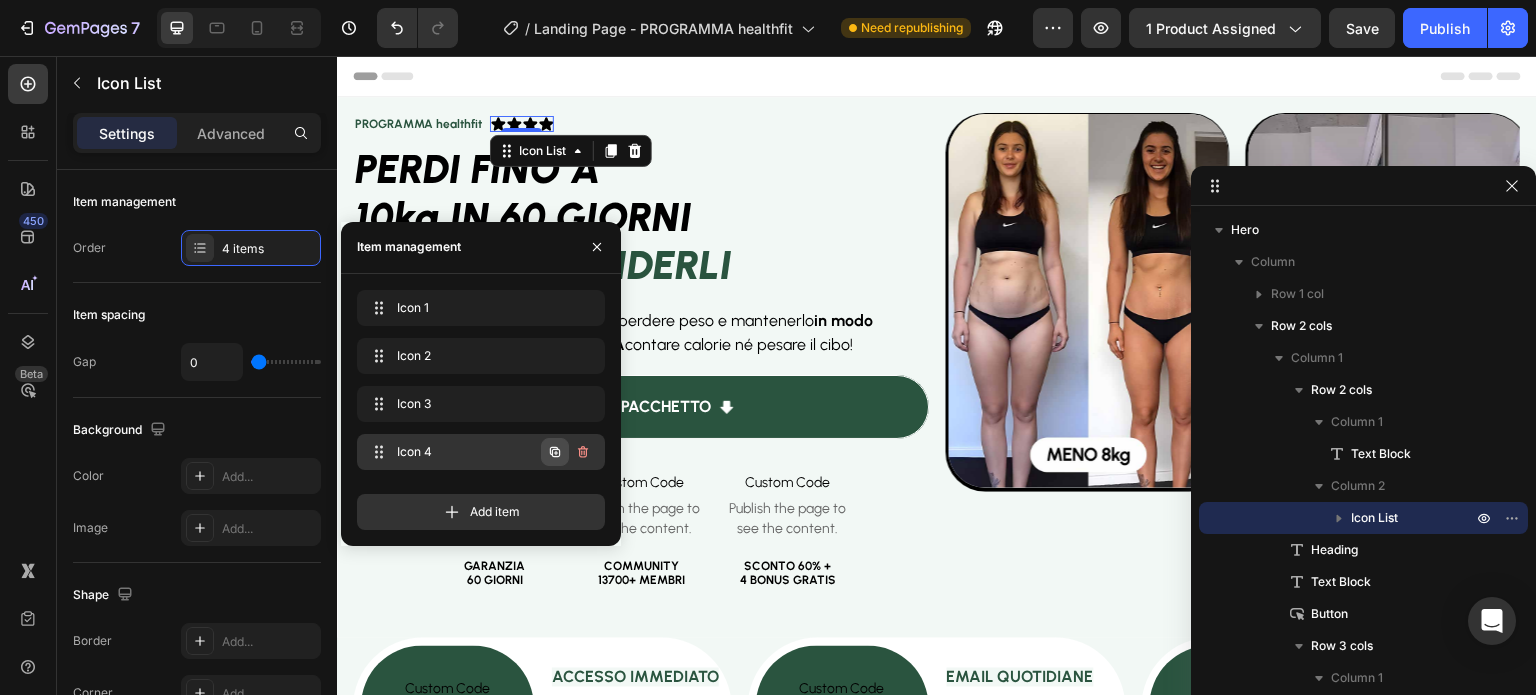 click 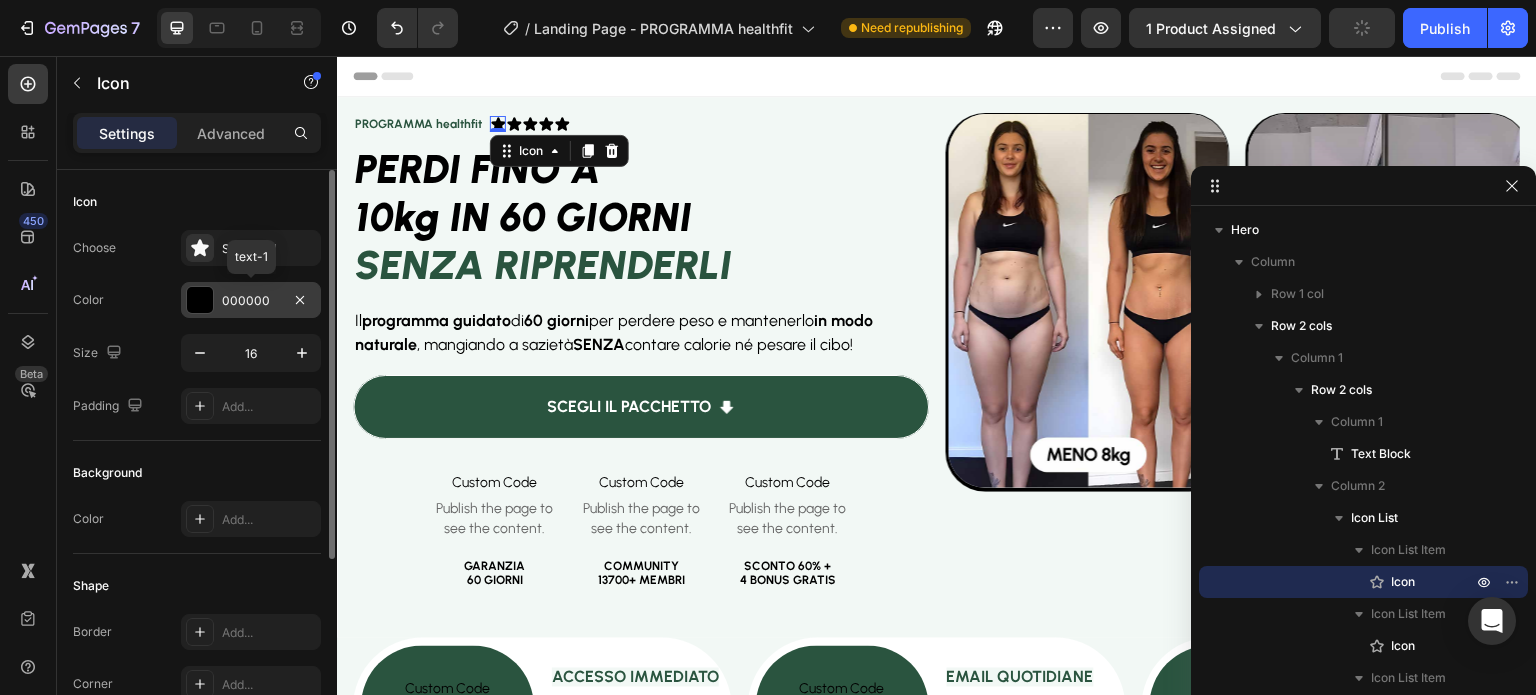 click on "000000" at bounding box center [251, 301] 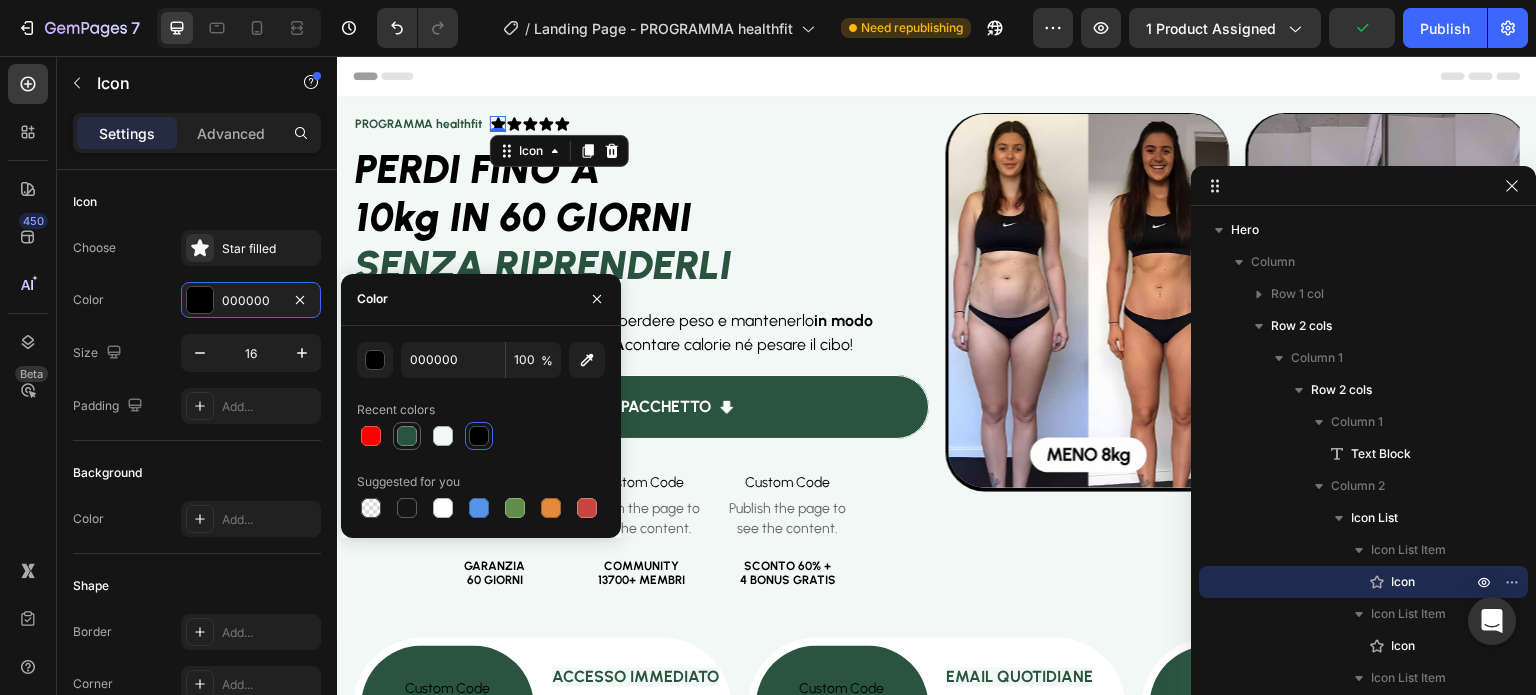 drag, startPoint x: 397, startPoint y: 431, endPoint x: 143, endPoint y: 143, distance: 384.00522 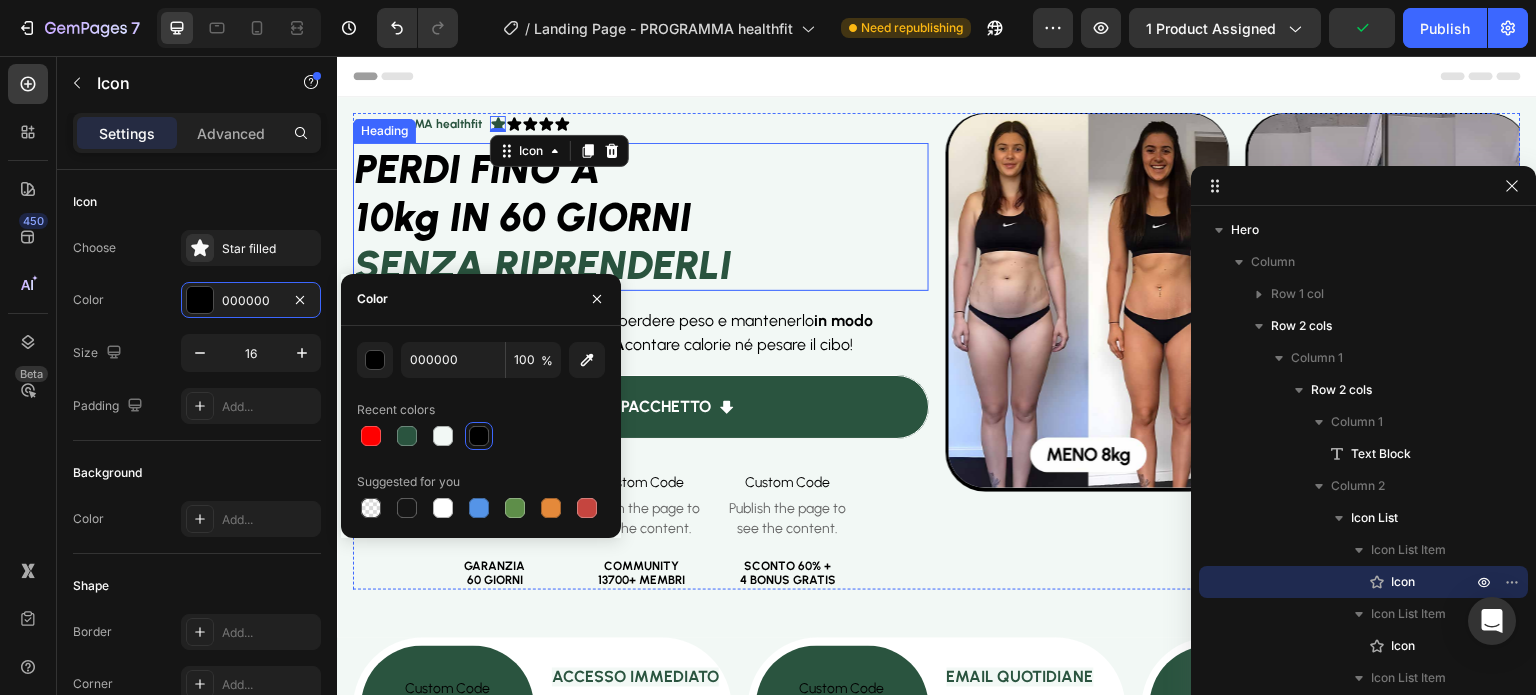 type on "2A543F" 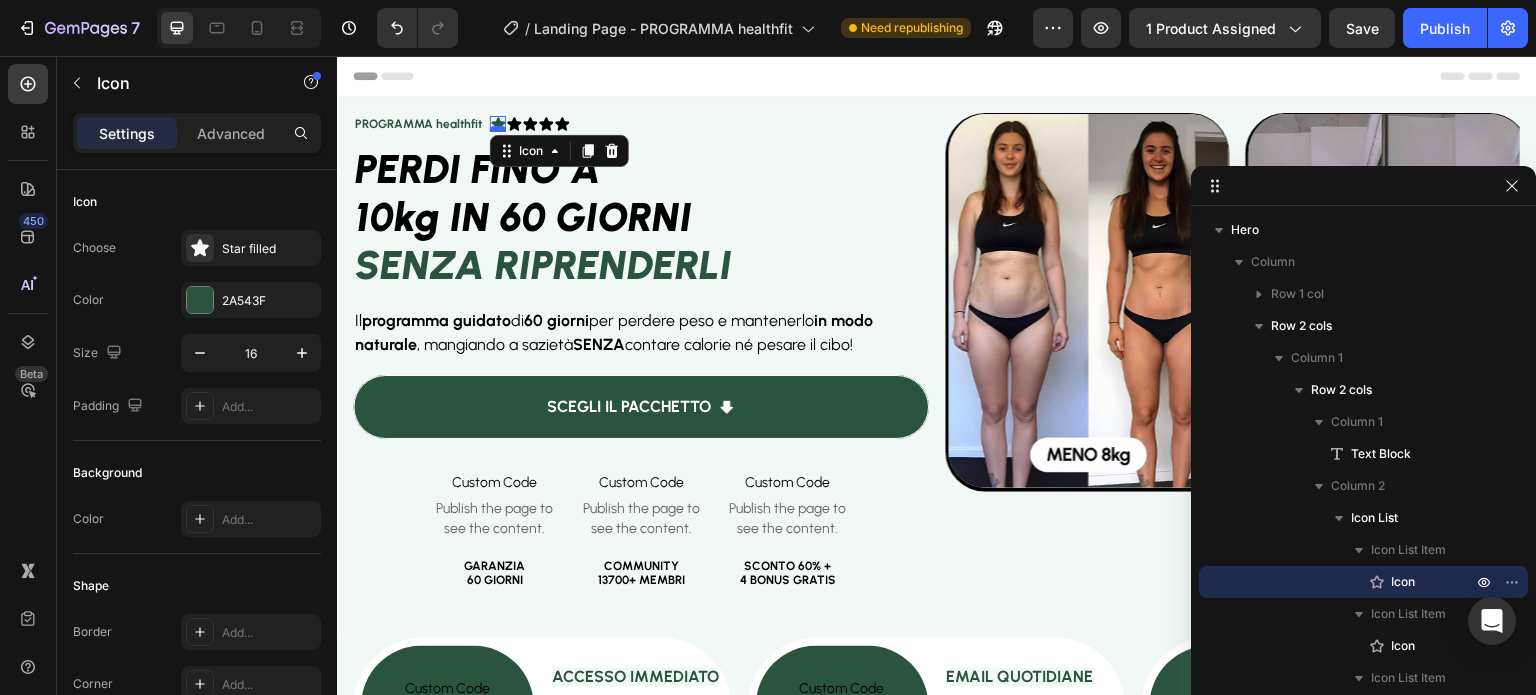 click at bounding box center (498, 129) 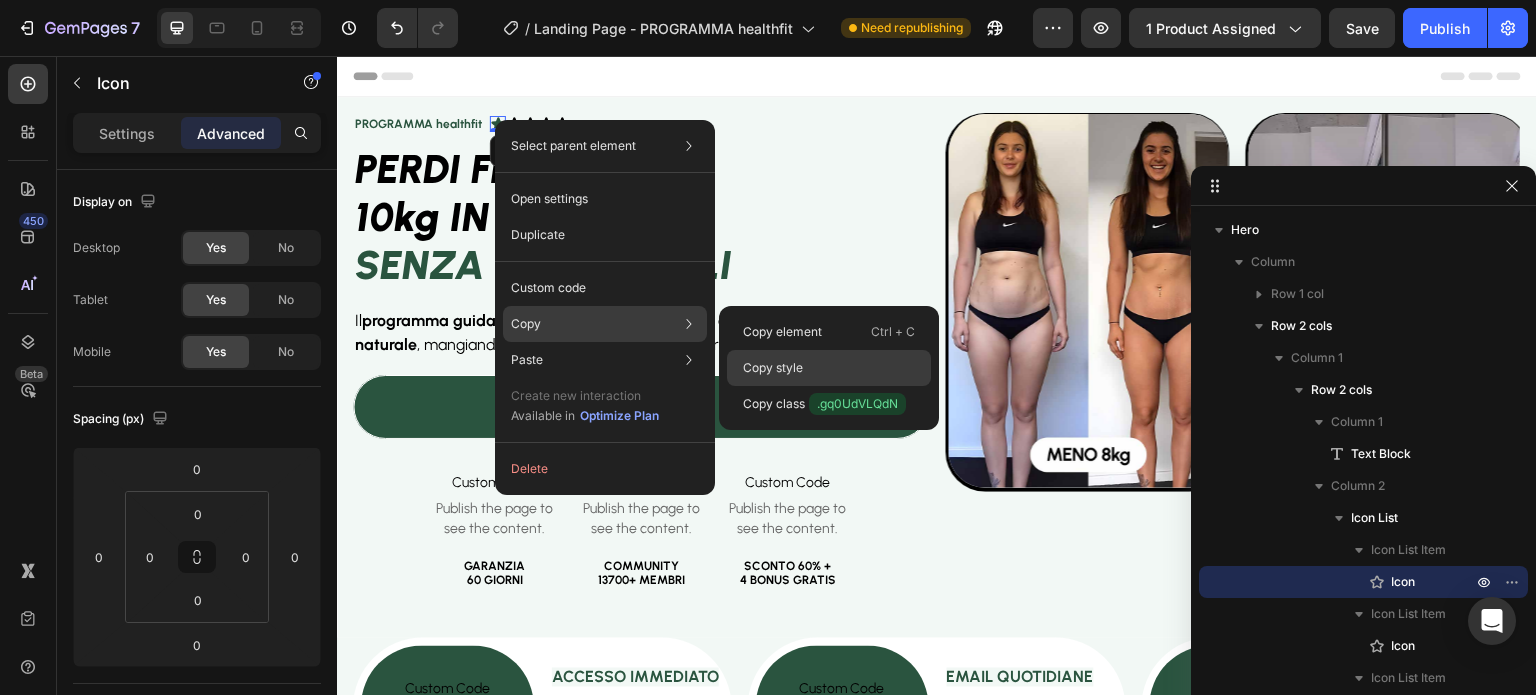 click on "Copy style" at bounding box center (773, 368) 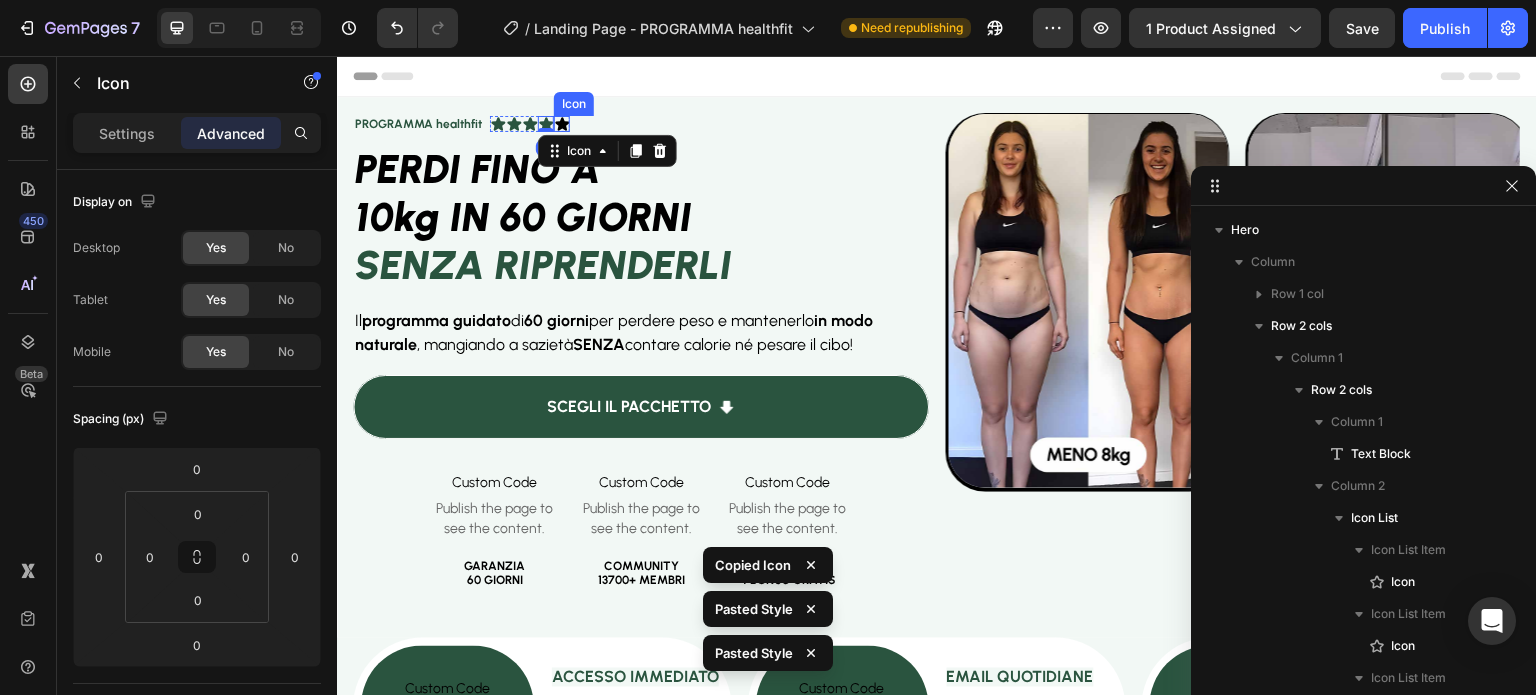 click 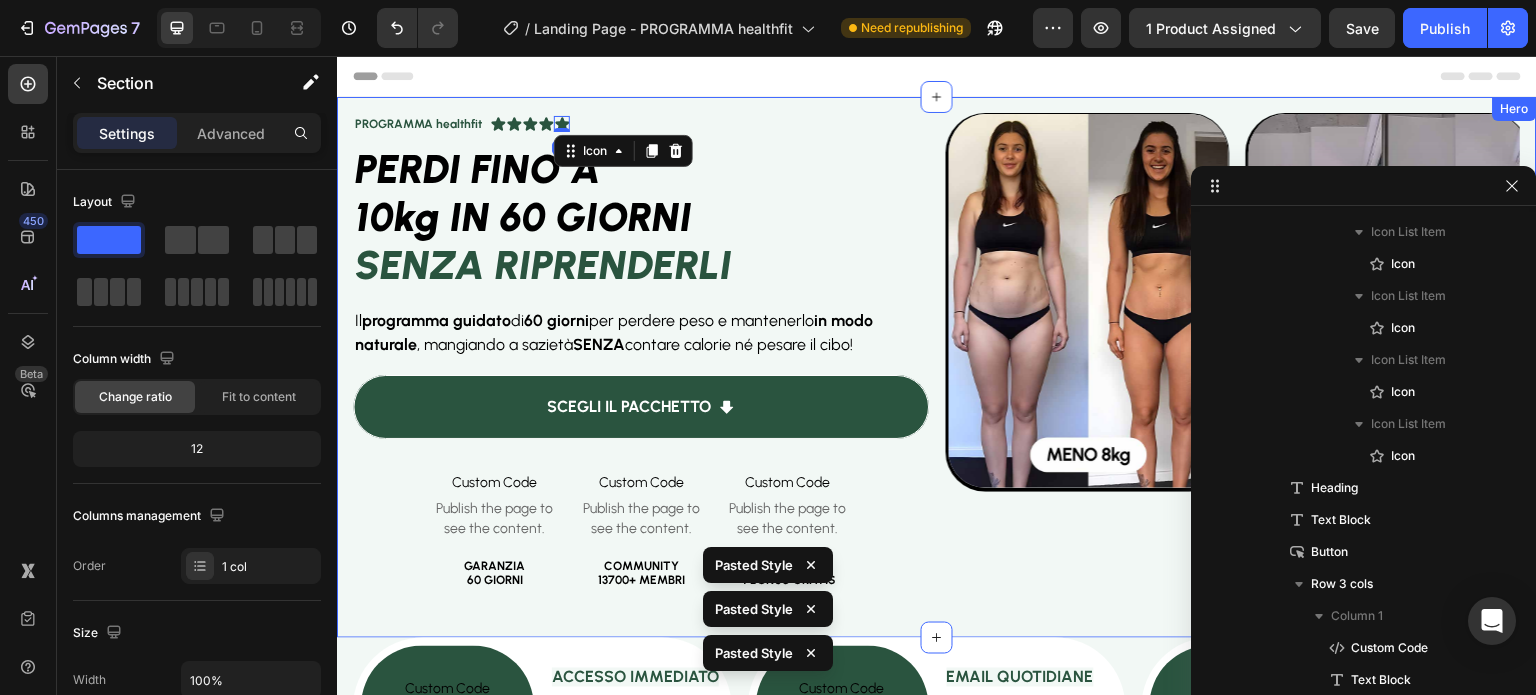 scroll, scrollTop: 0, scrollLeft: 0, axis: both 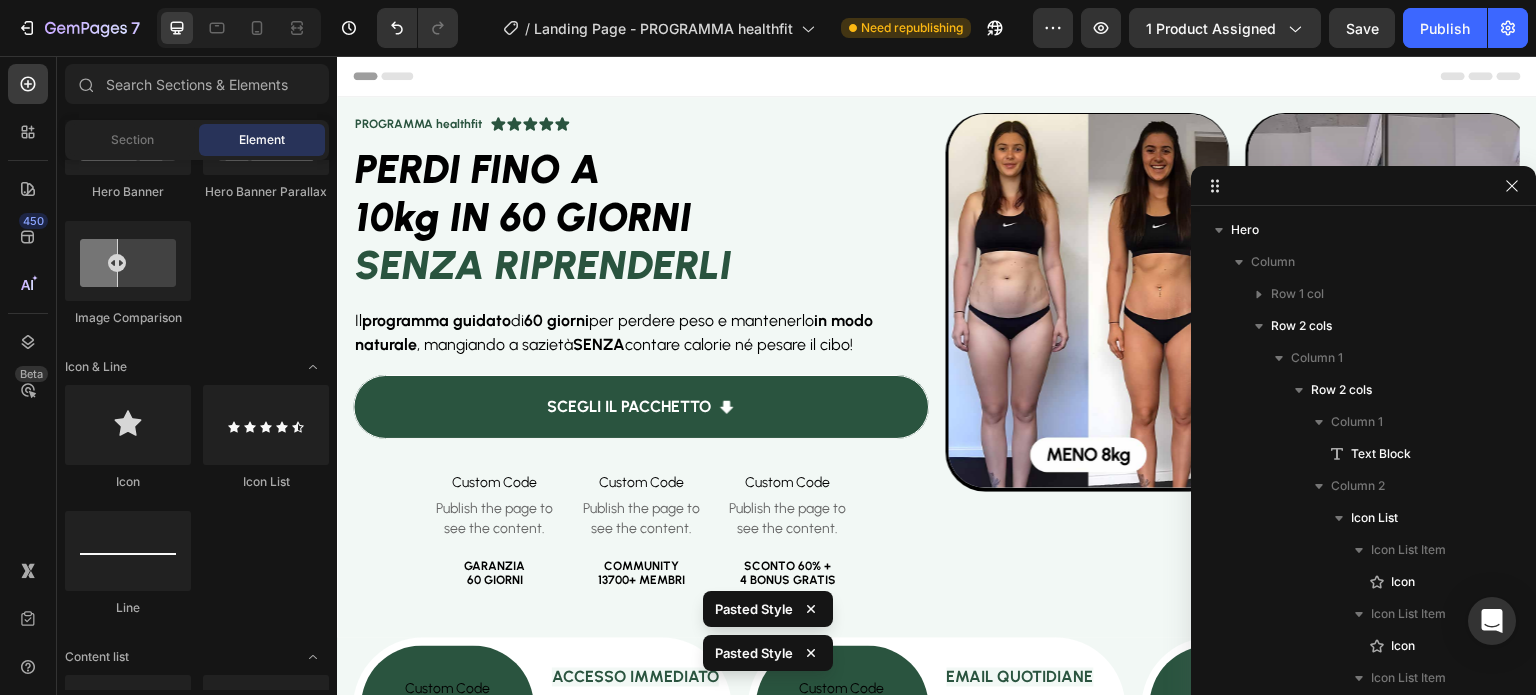 click on "Header" at bounding box center [937, 76] 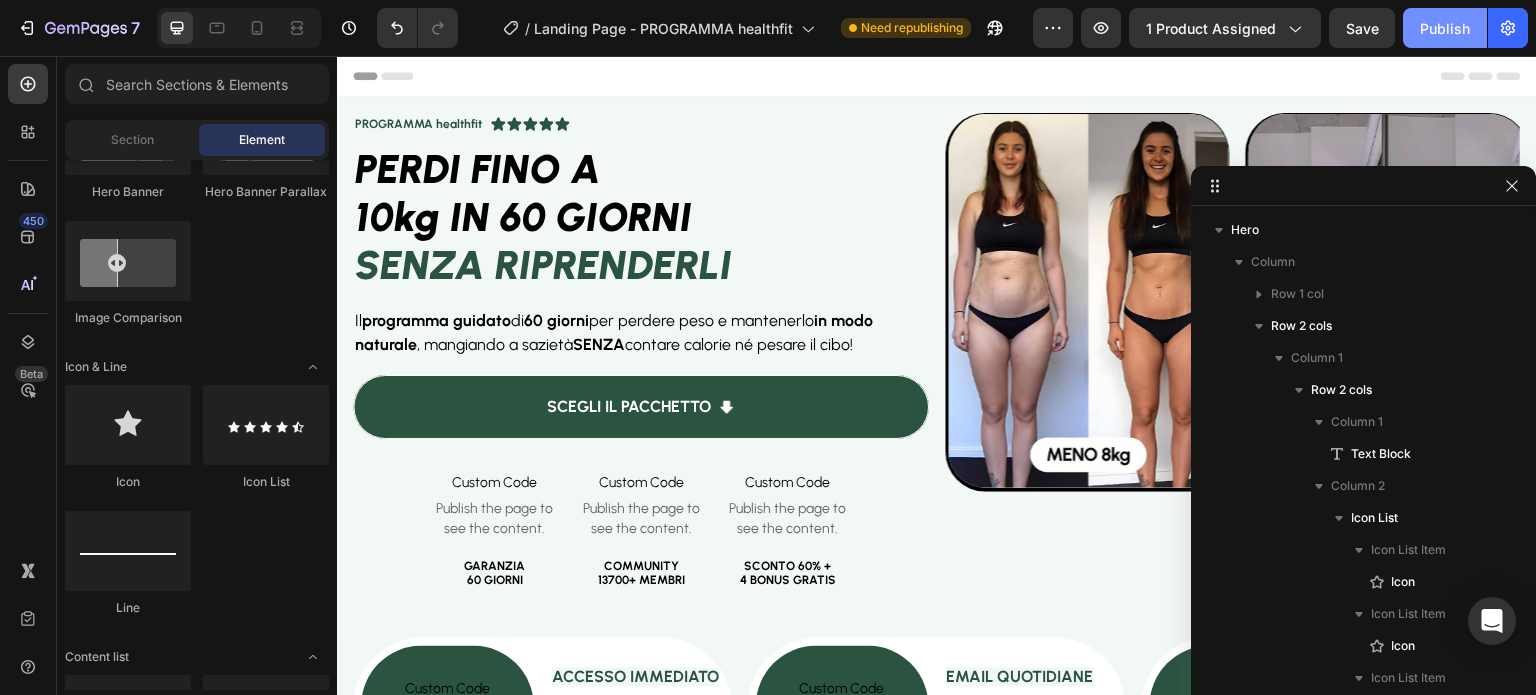 click on "Publish" at bounding box center [1445, 28] 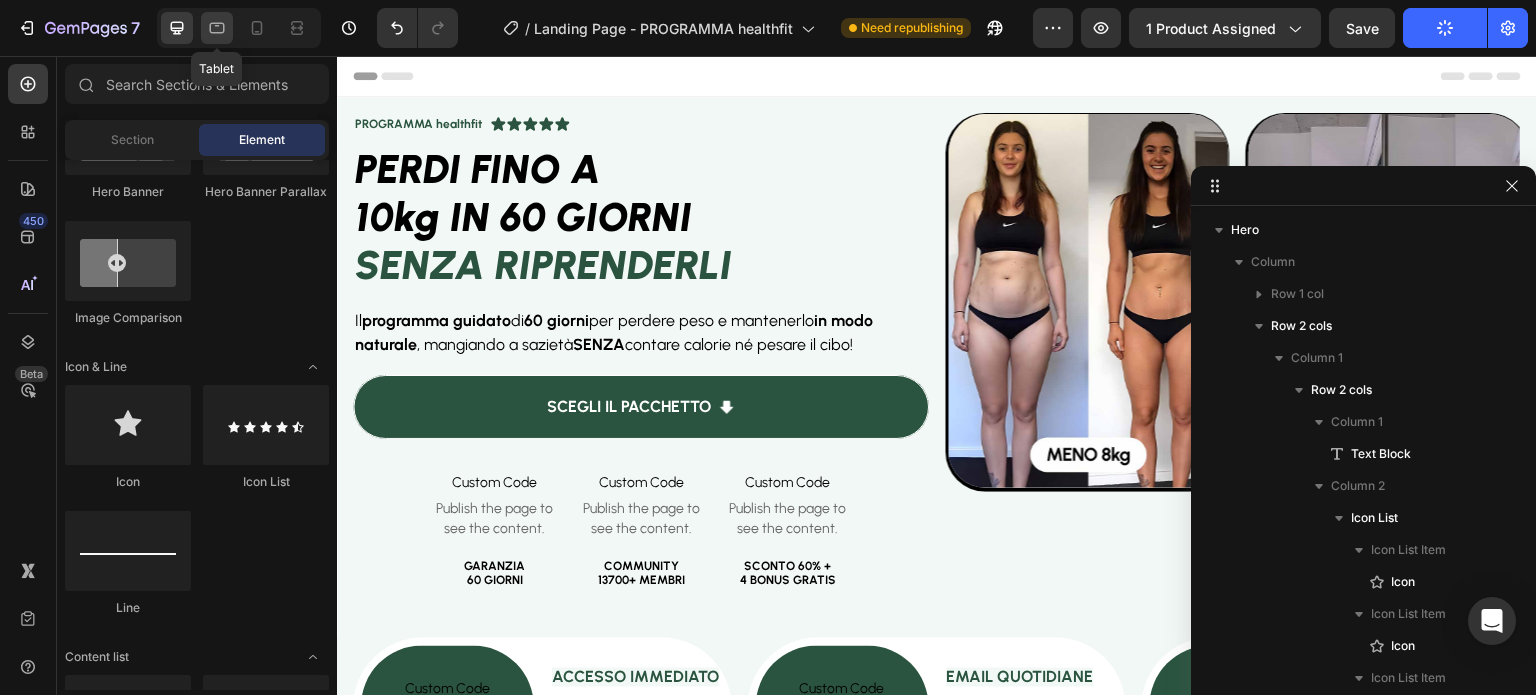 click 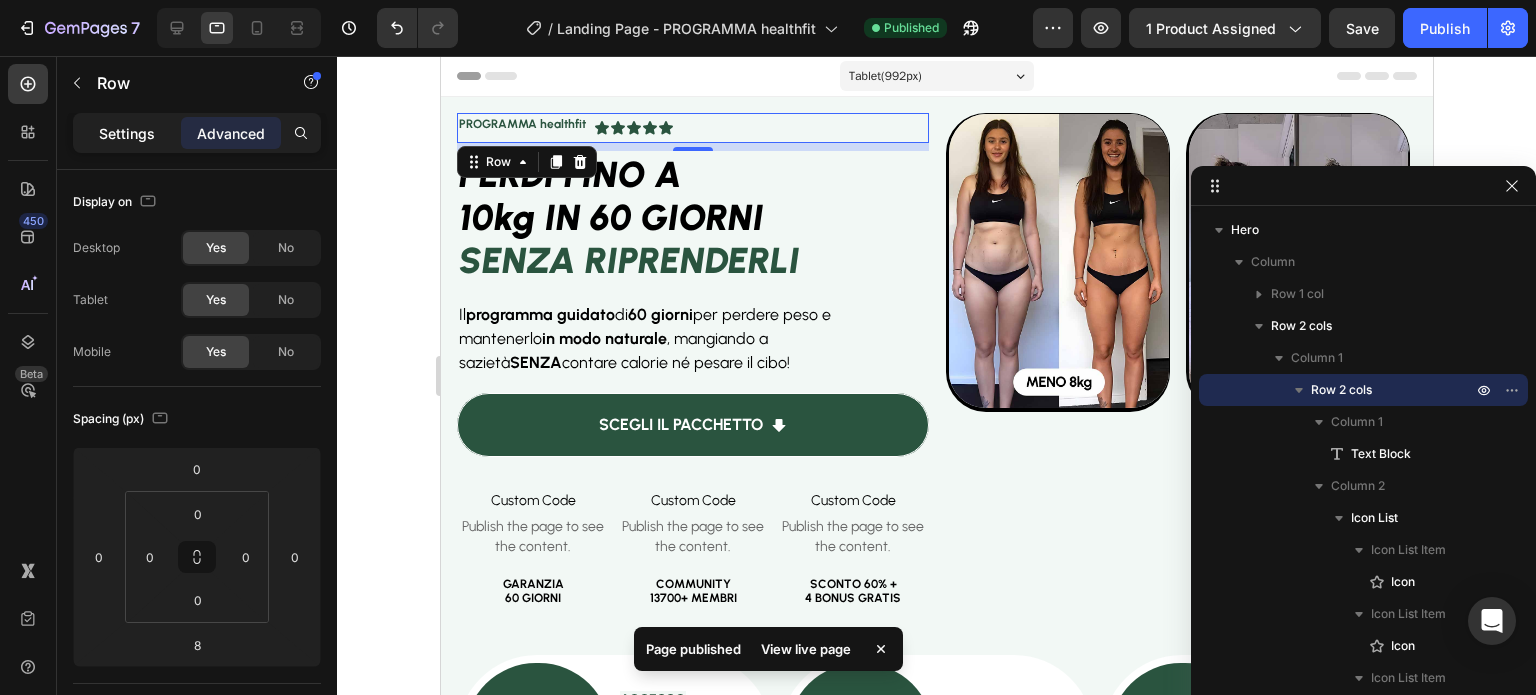 click on "Settings" at bounding box center (127, 133) 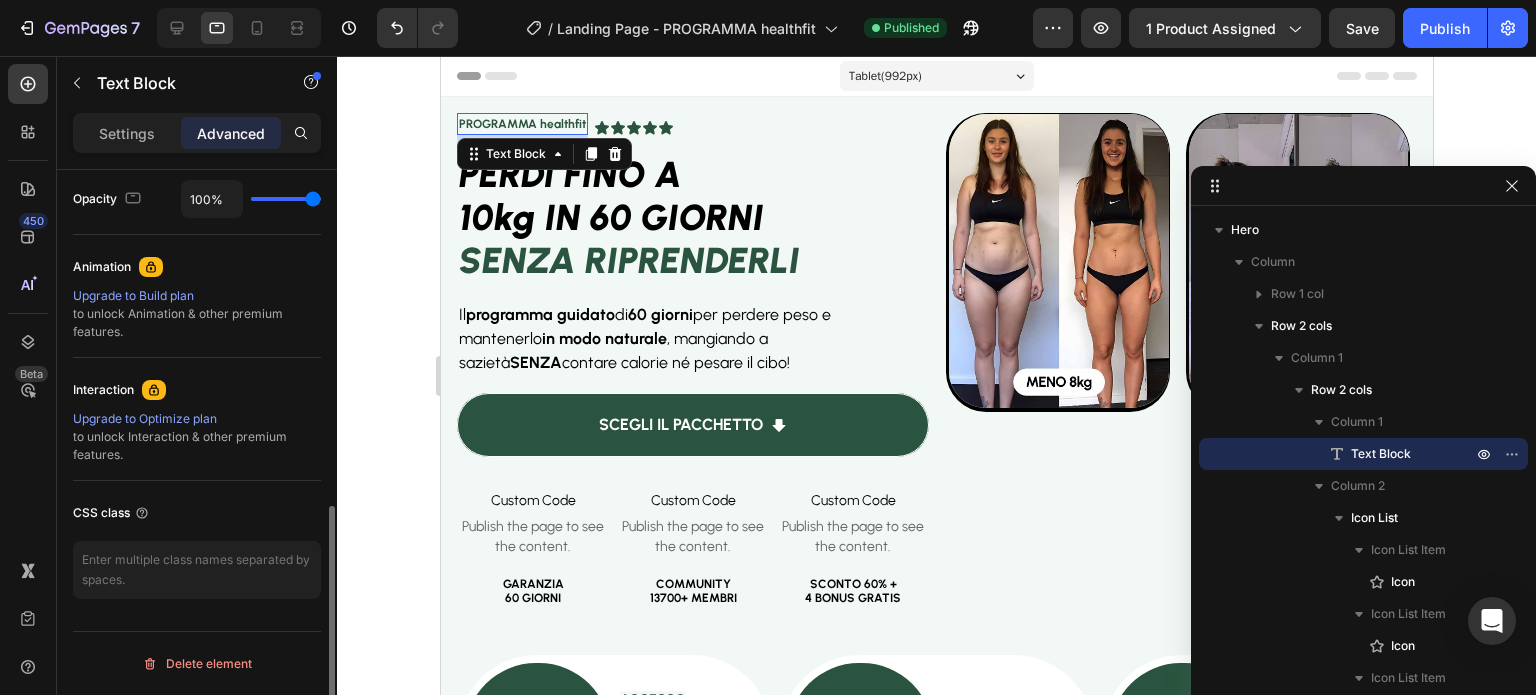scroll, scrollTop: 0, scrollLeft: 0, axis: both 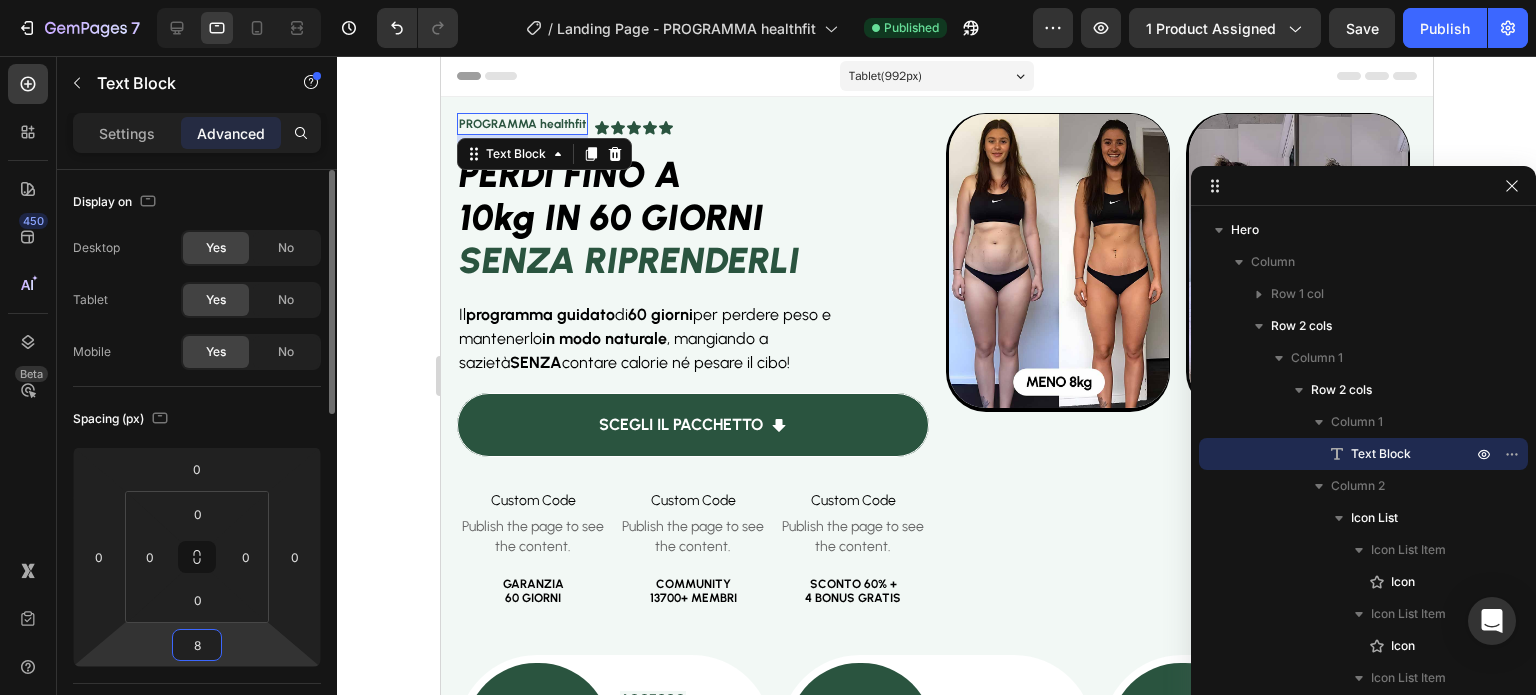click on "8" at bounding box center [197, 645] 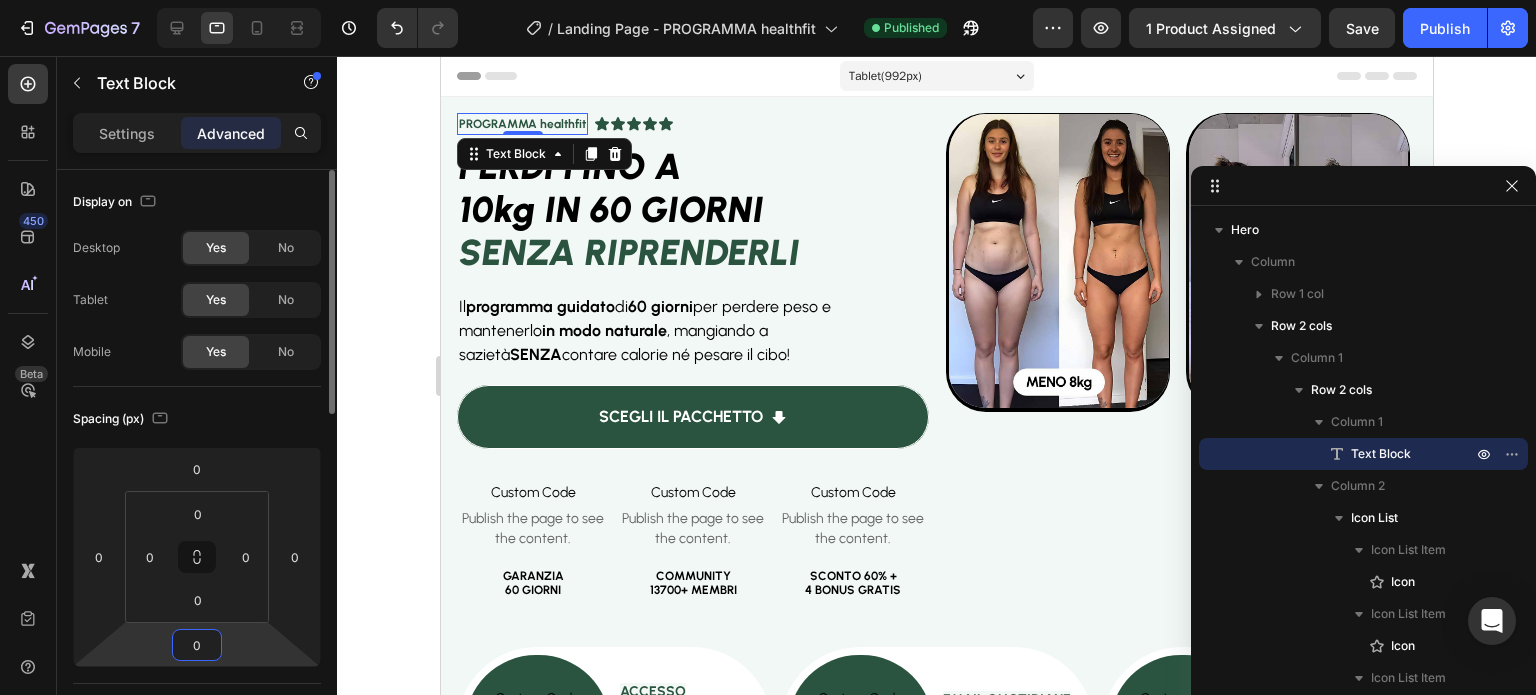 type on "0" 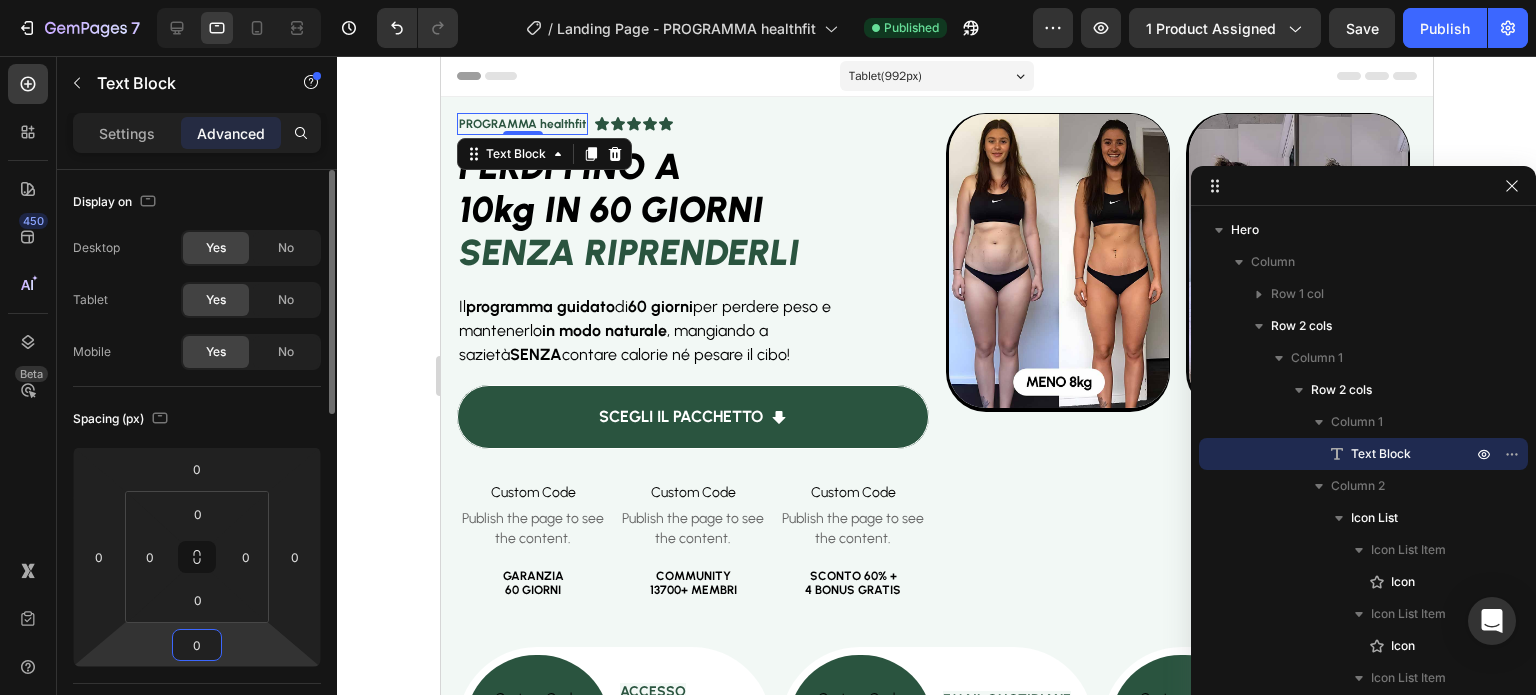 click on "Spacing (px) 0 0 0 0 0 0 0 0" 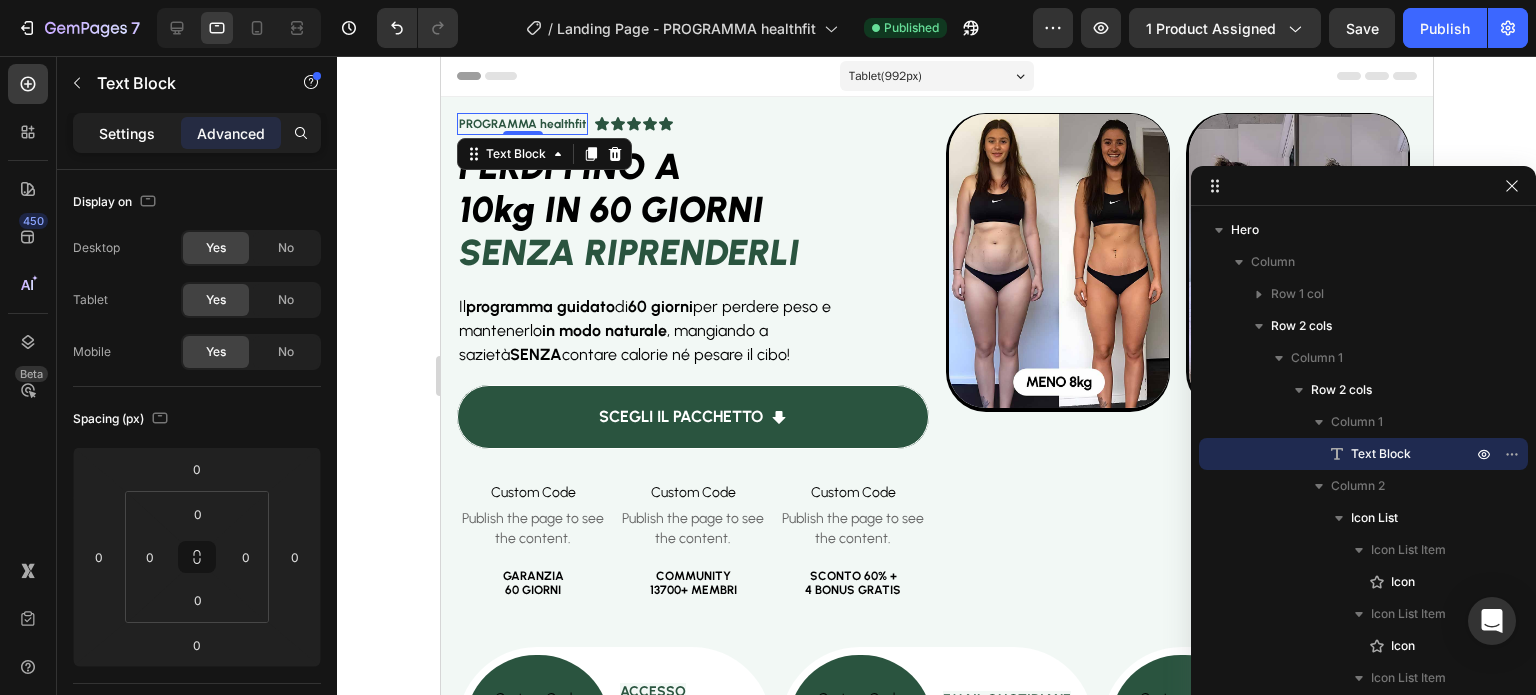 click on "Settings" 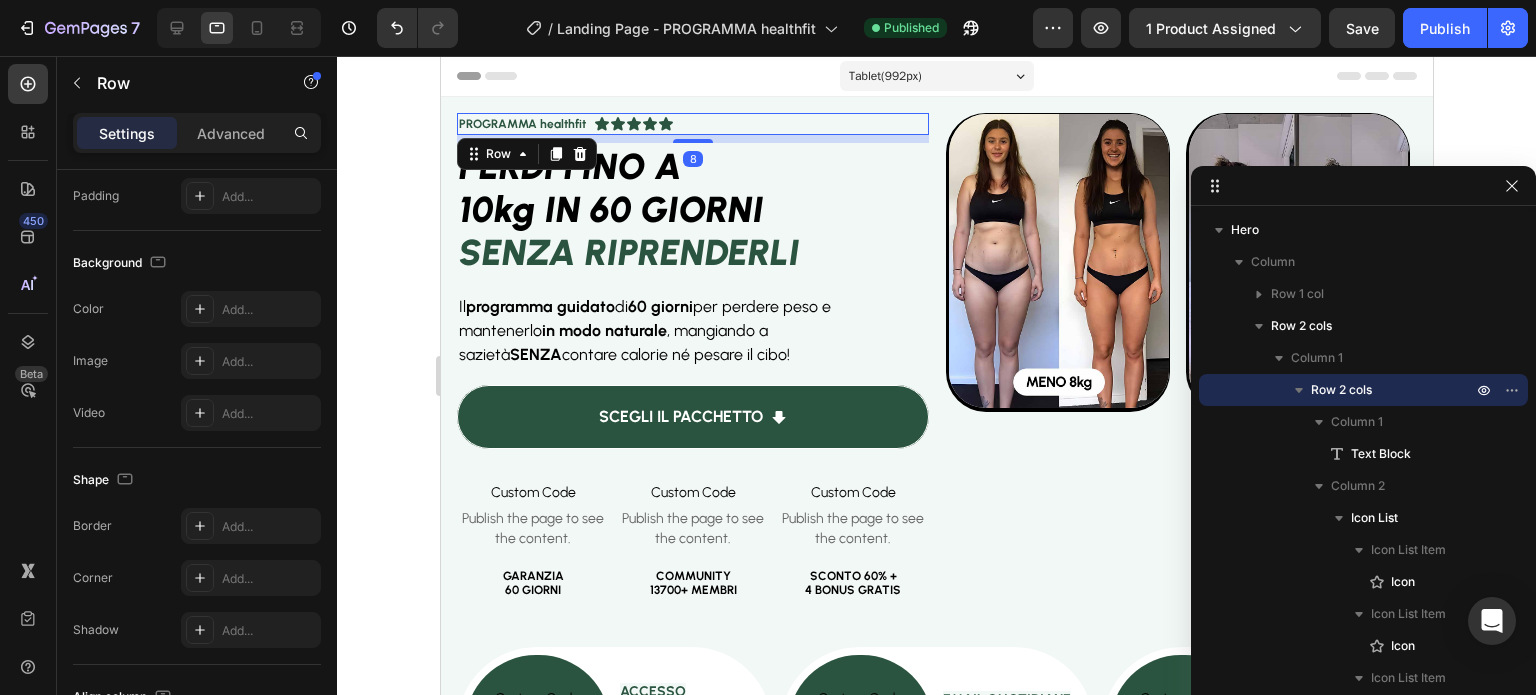 scroll, scrollTop: 0, scrollLeft: 0, axis: both 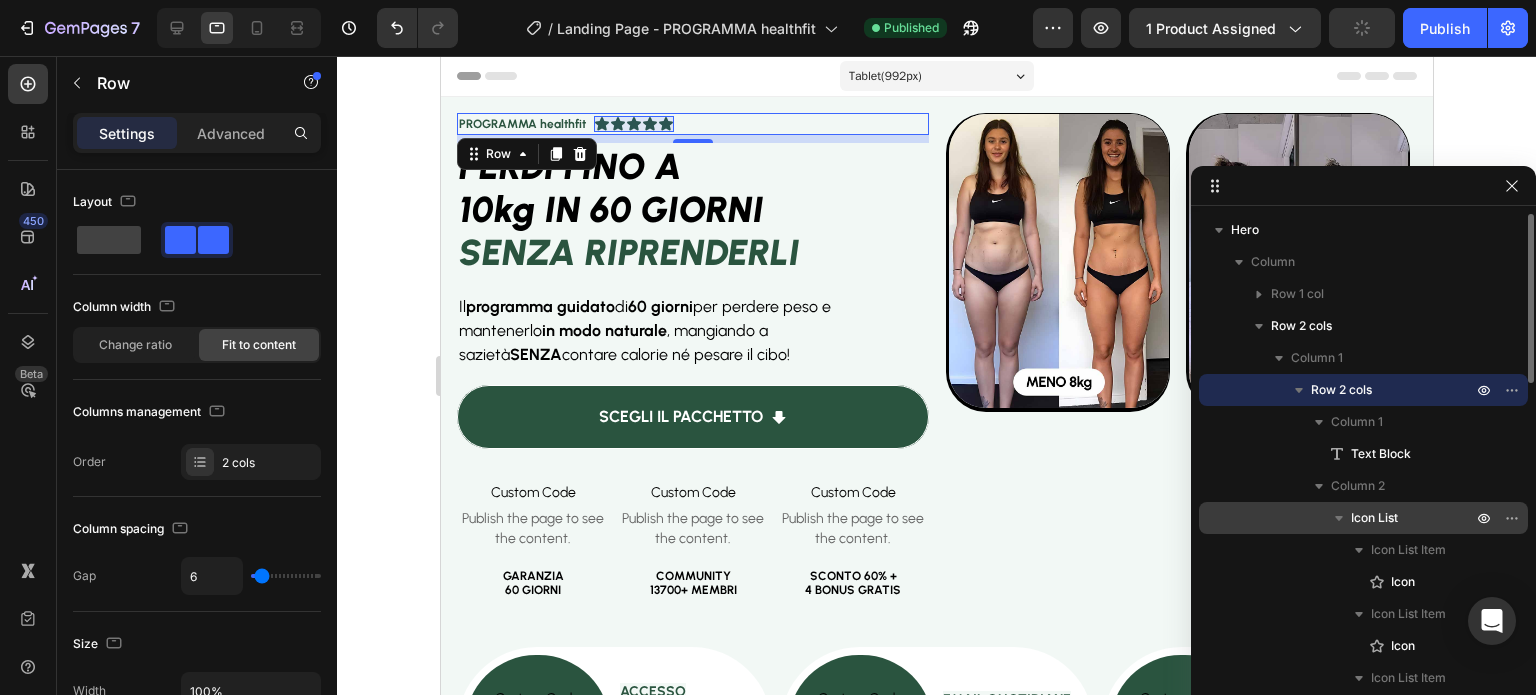 click on "Icon List" at bounding box center [1413, 518] 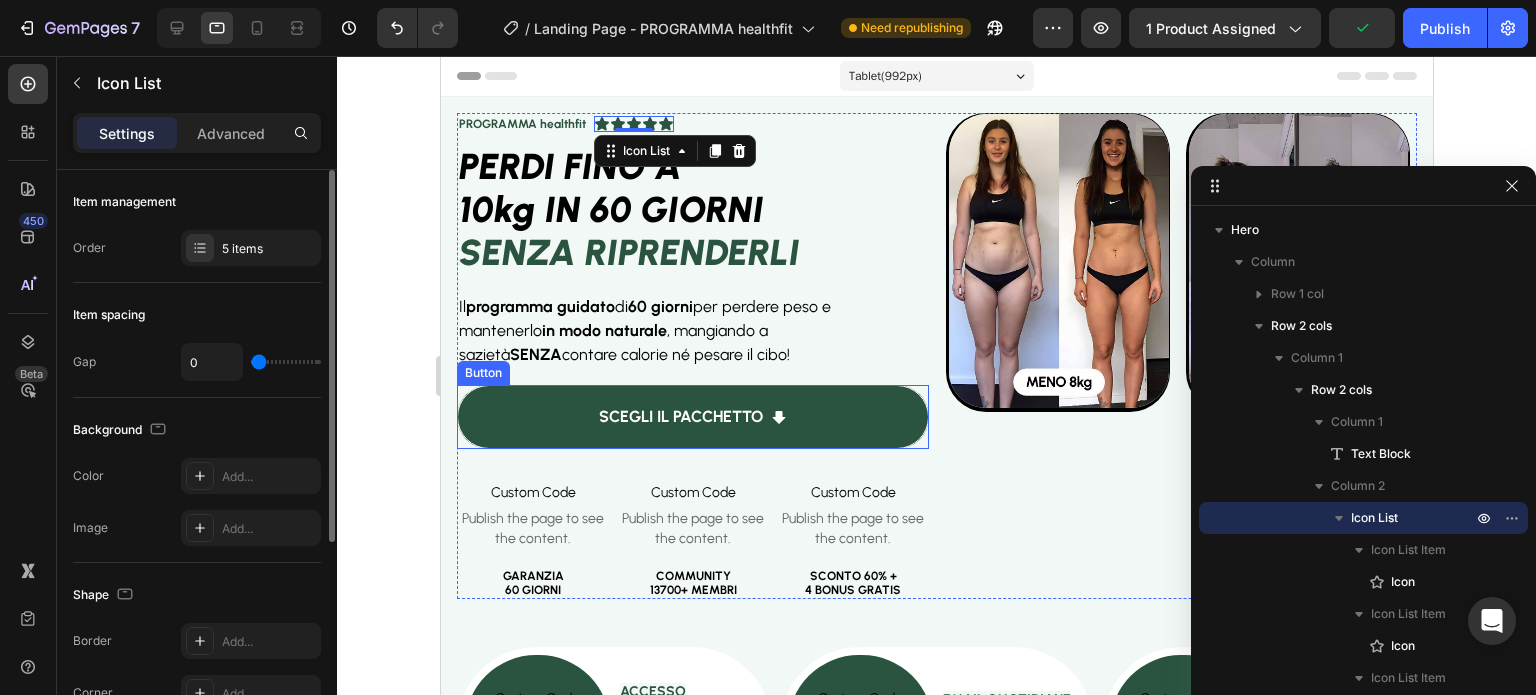 scroll, scrollTop: 327, scrollLeft: 0, axis: vertical 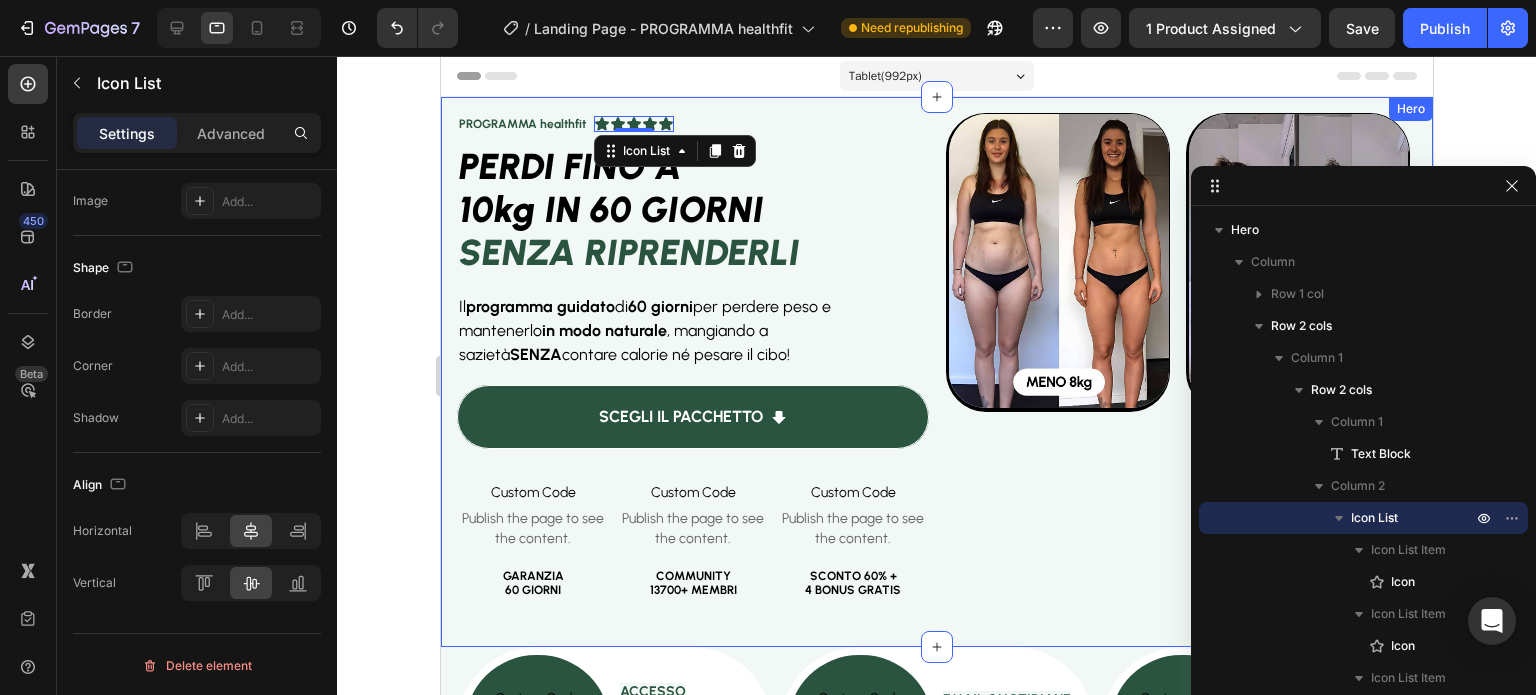 click 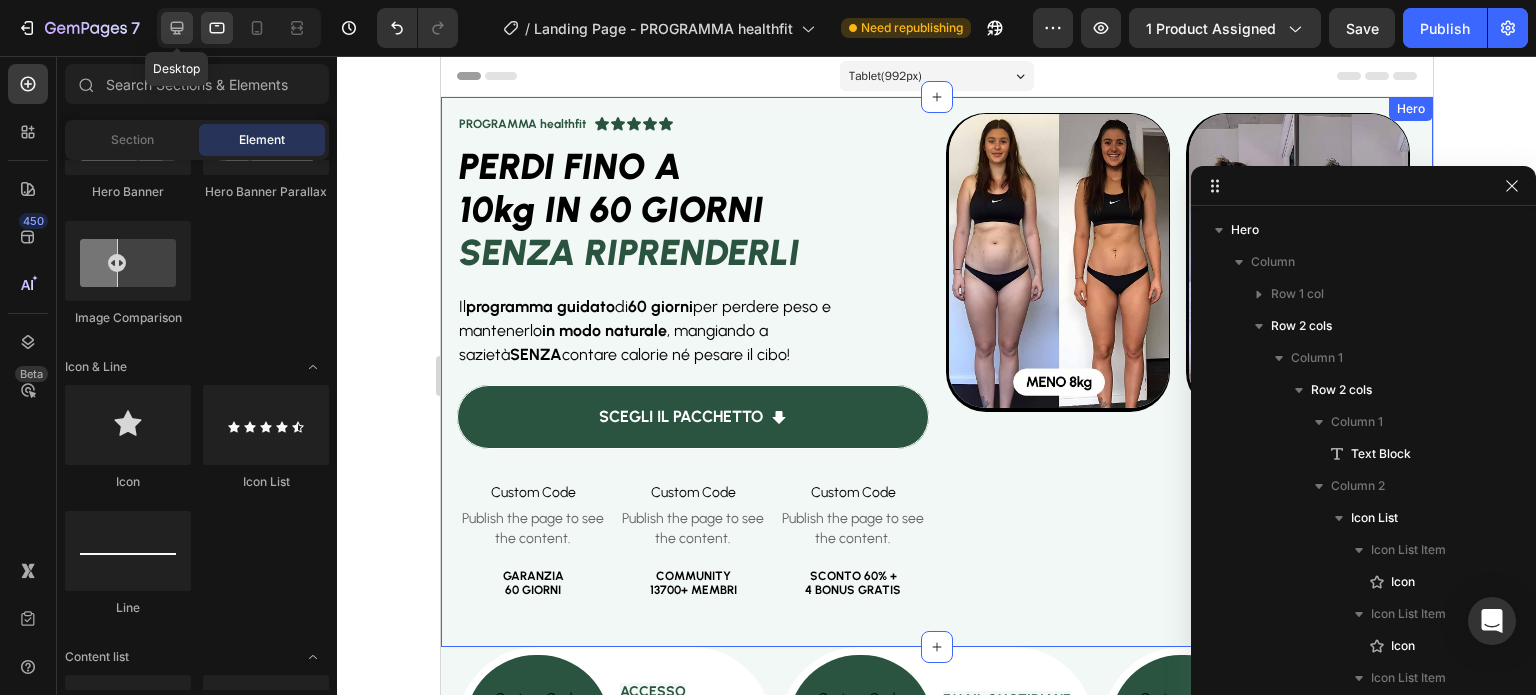 click 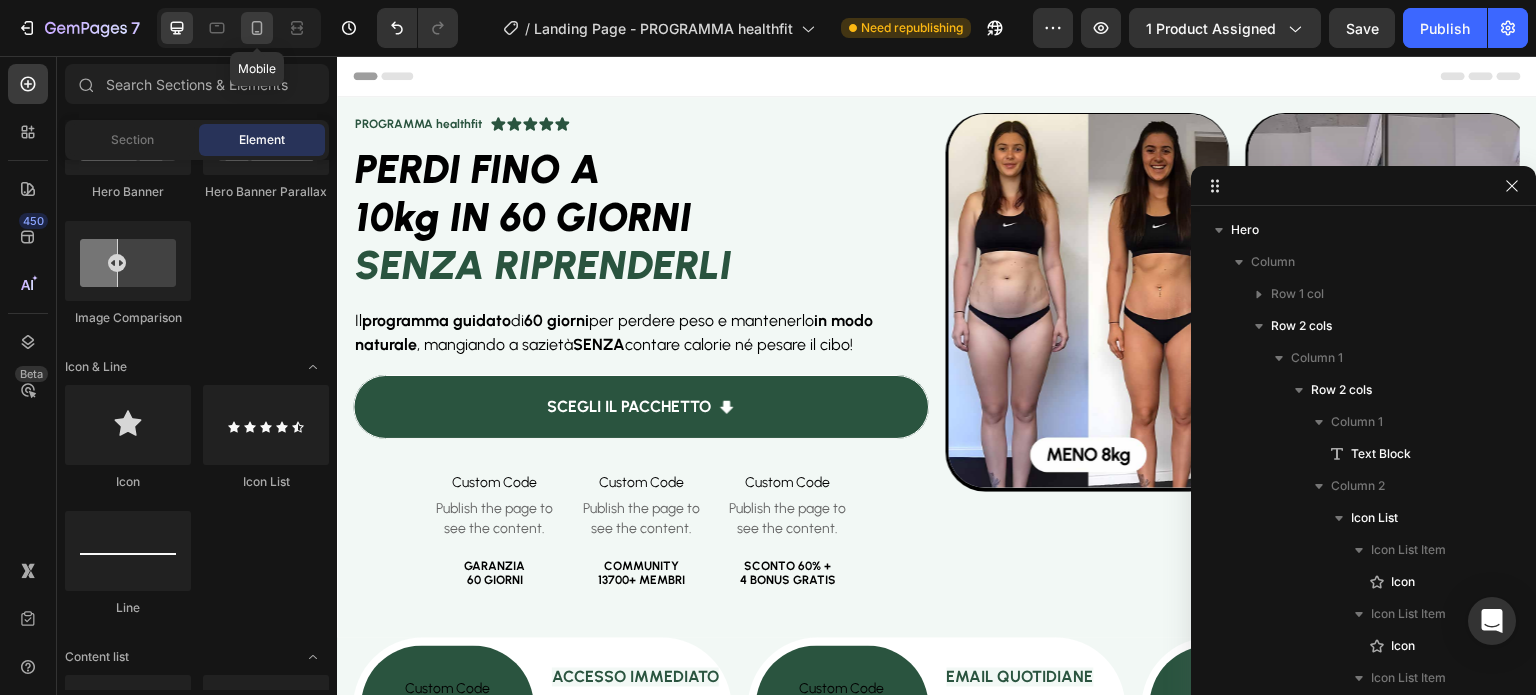 click 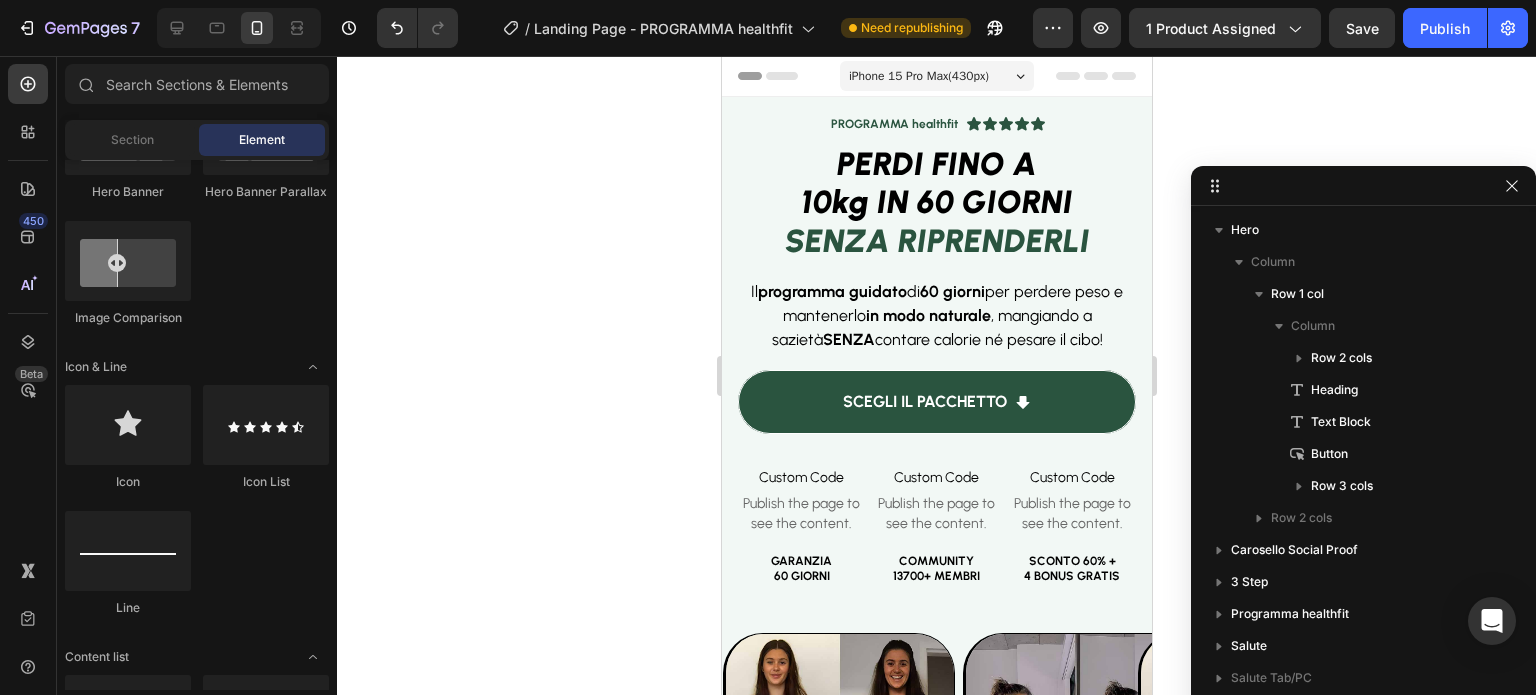 click 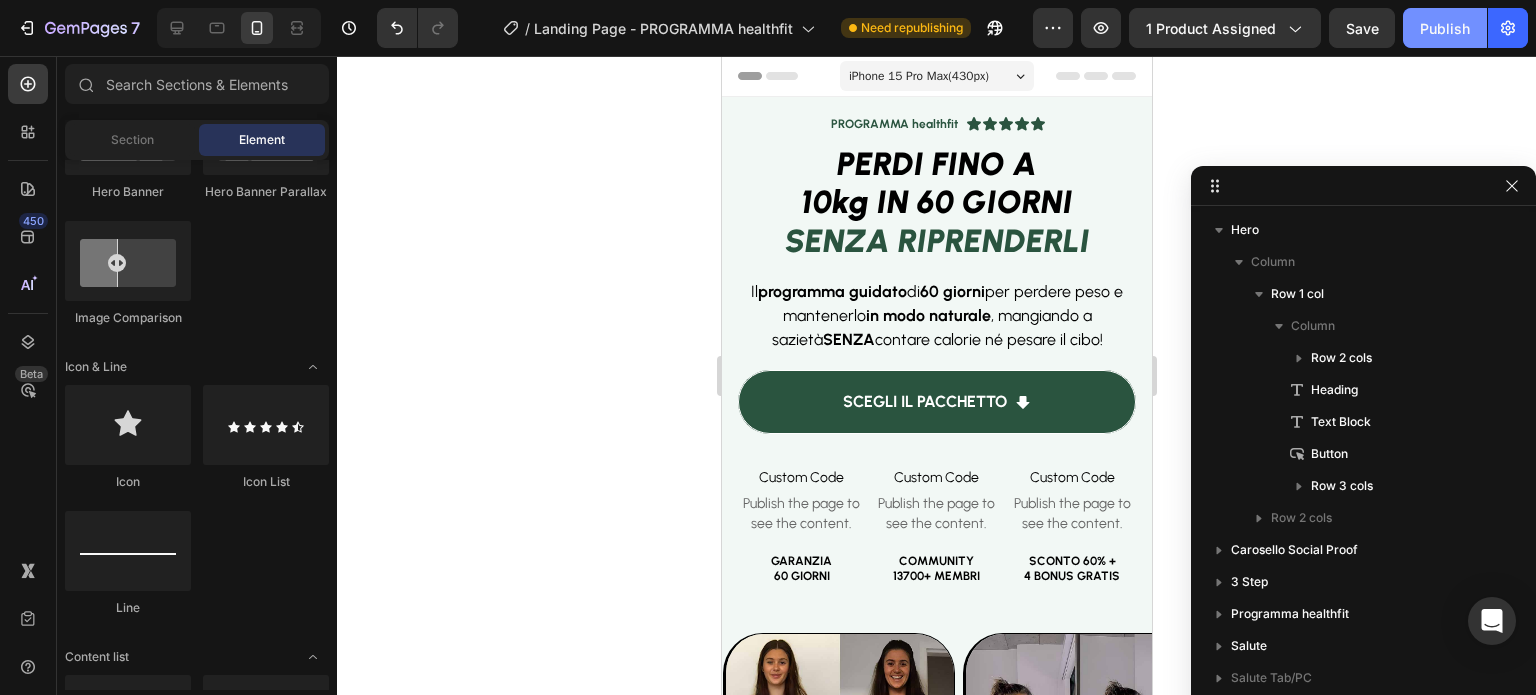 click on "Publish" at bounding box center (1445, 28) 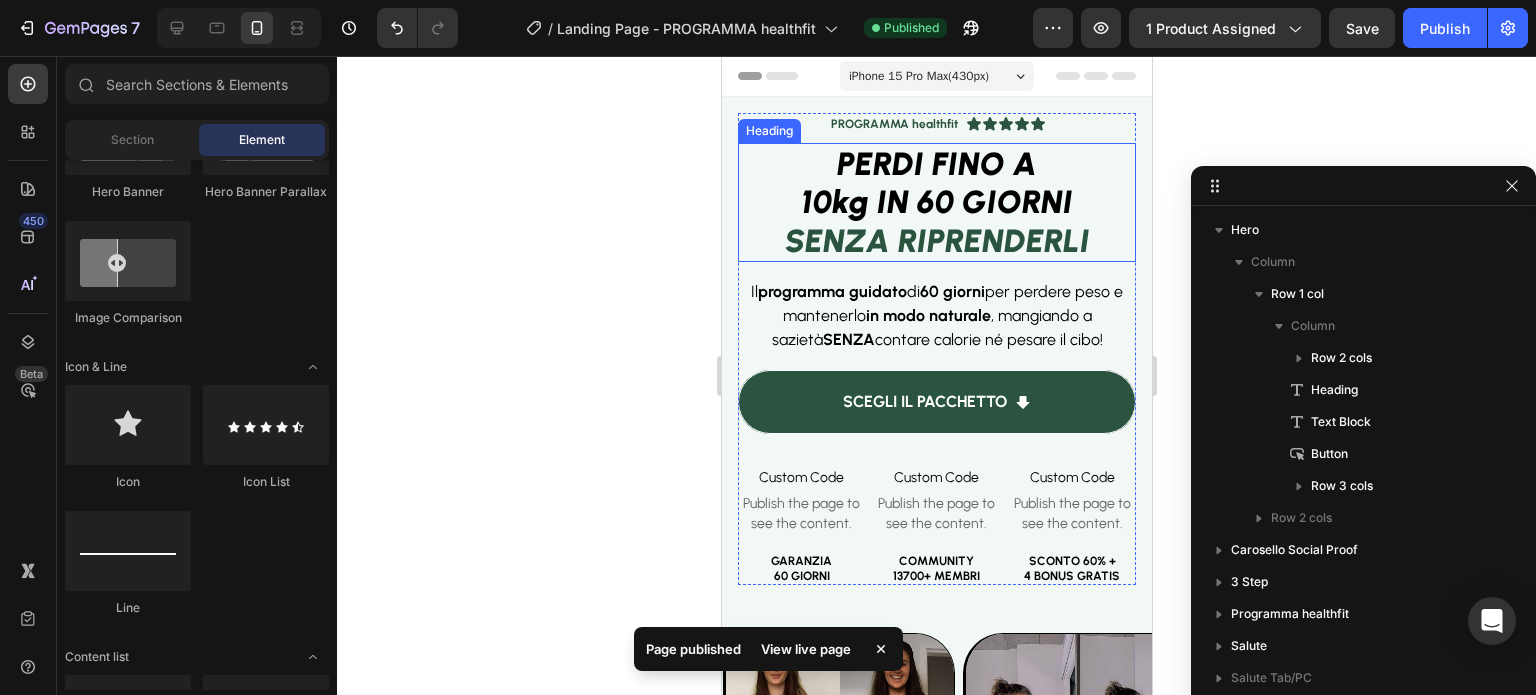 click 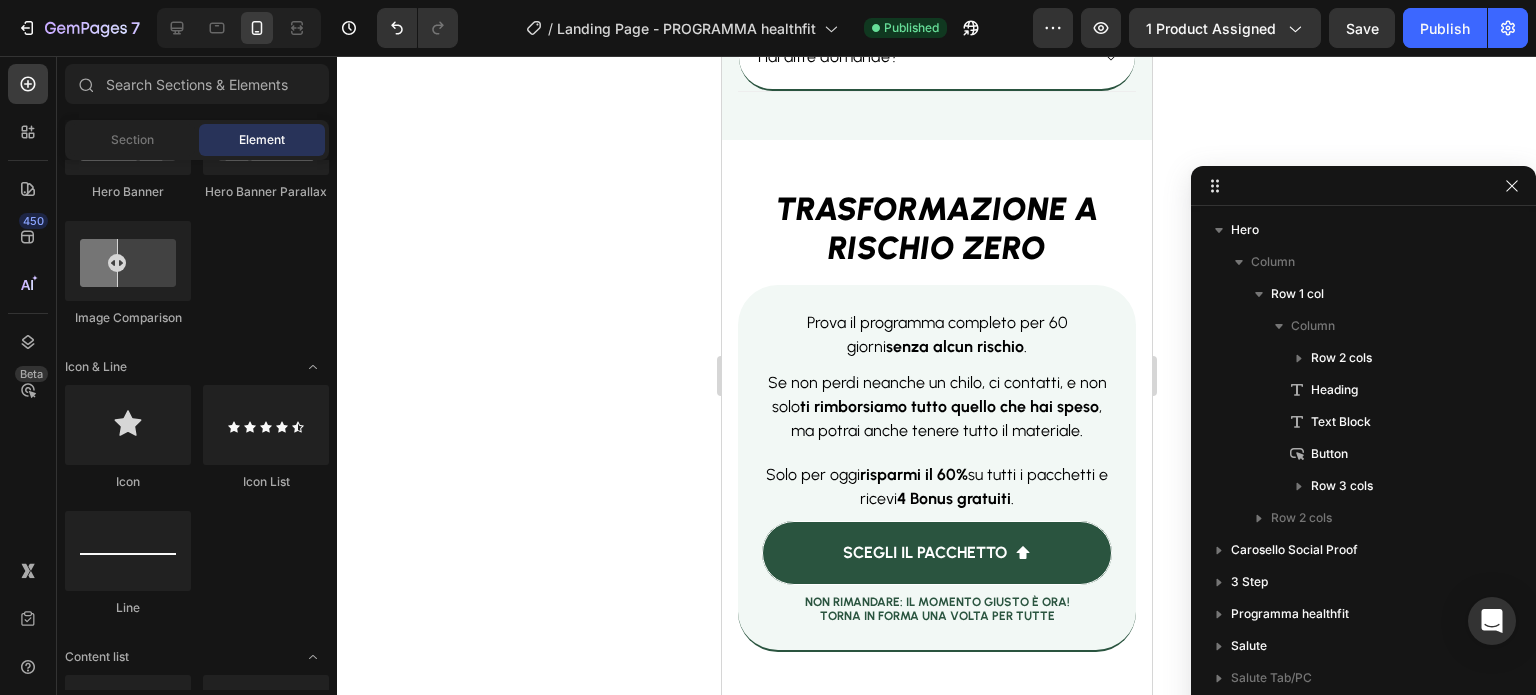 scroll, scrollTop: 15428, scrollLeft: 0, axis: vertical 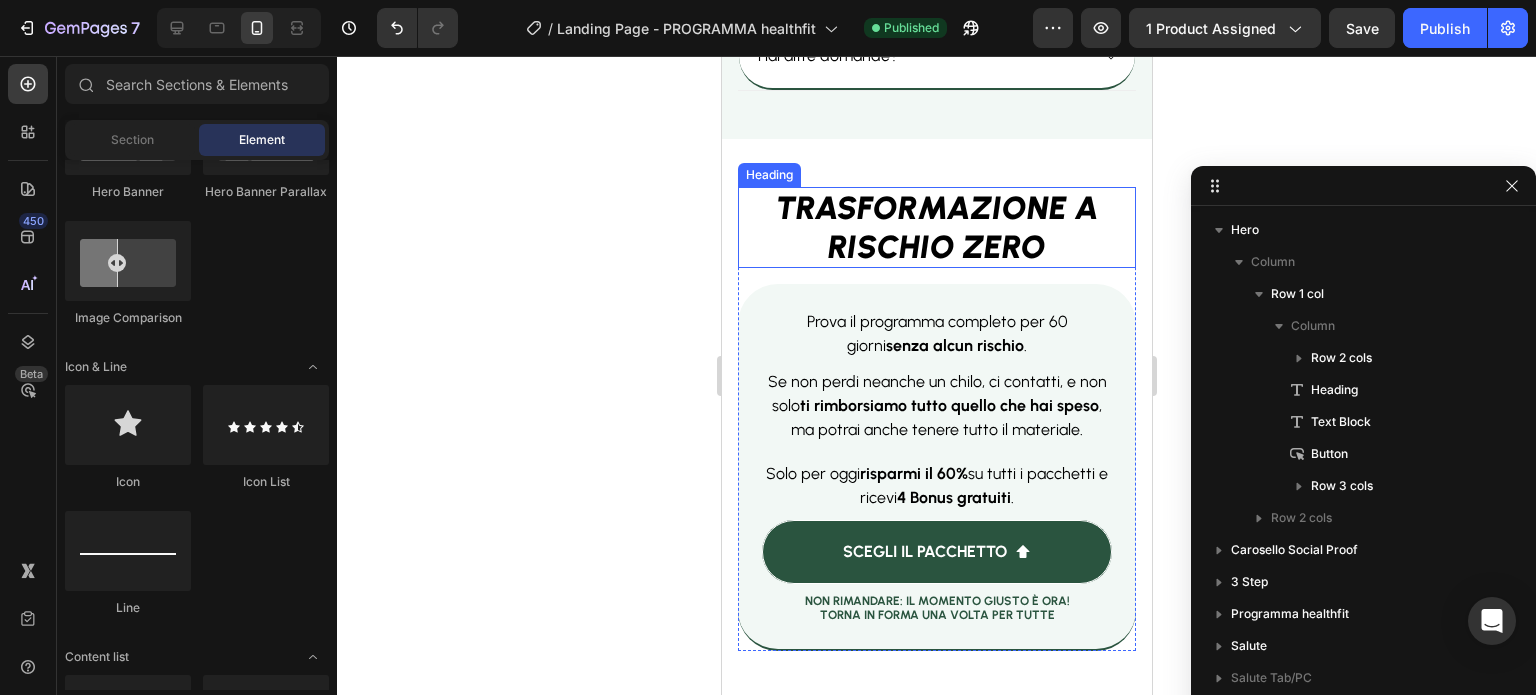 click on "TRASFORMAZIONE A RISCHIO ZERO" at bounding box center [936, 227] 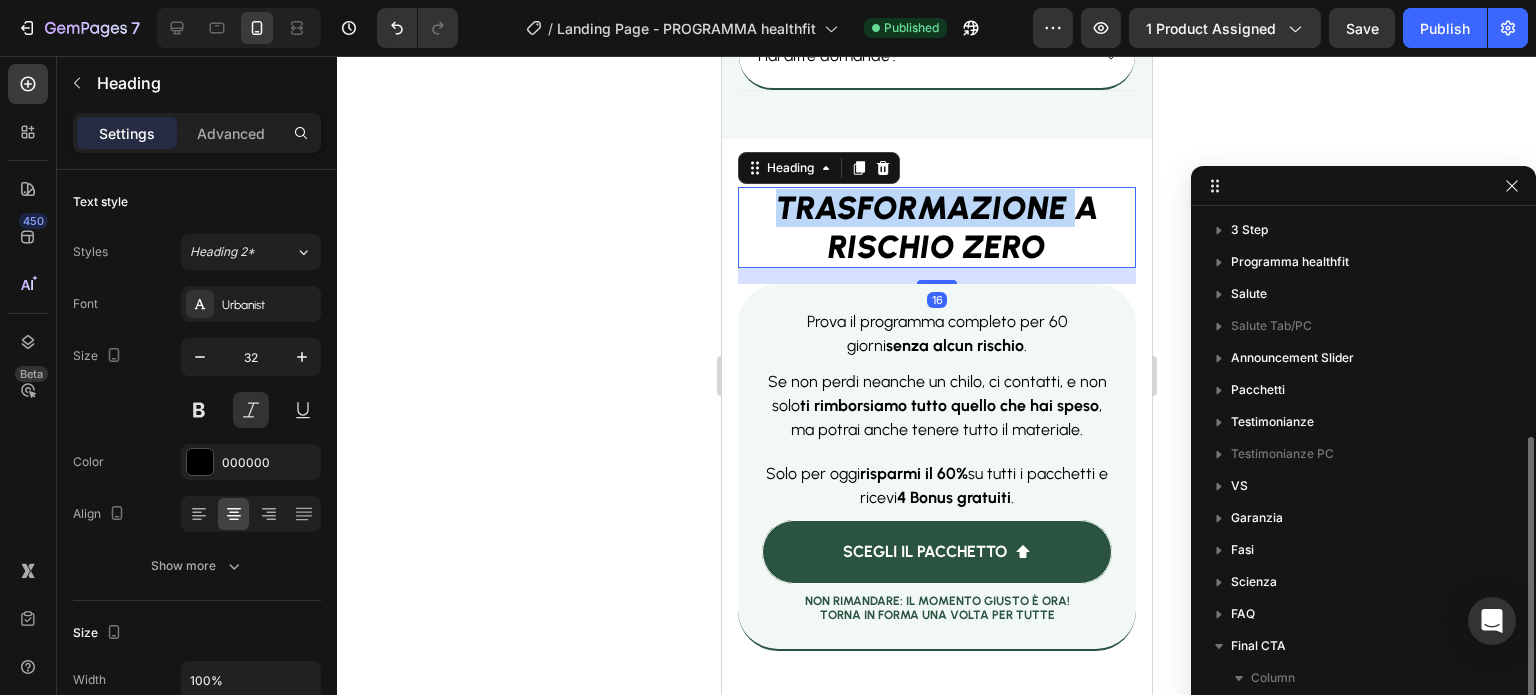 click on "TRASFORMAZIONE A RISCHIO ZERO" at bounding box center [936, 227] 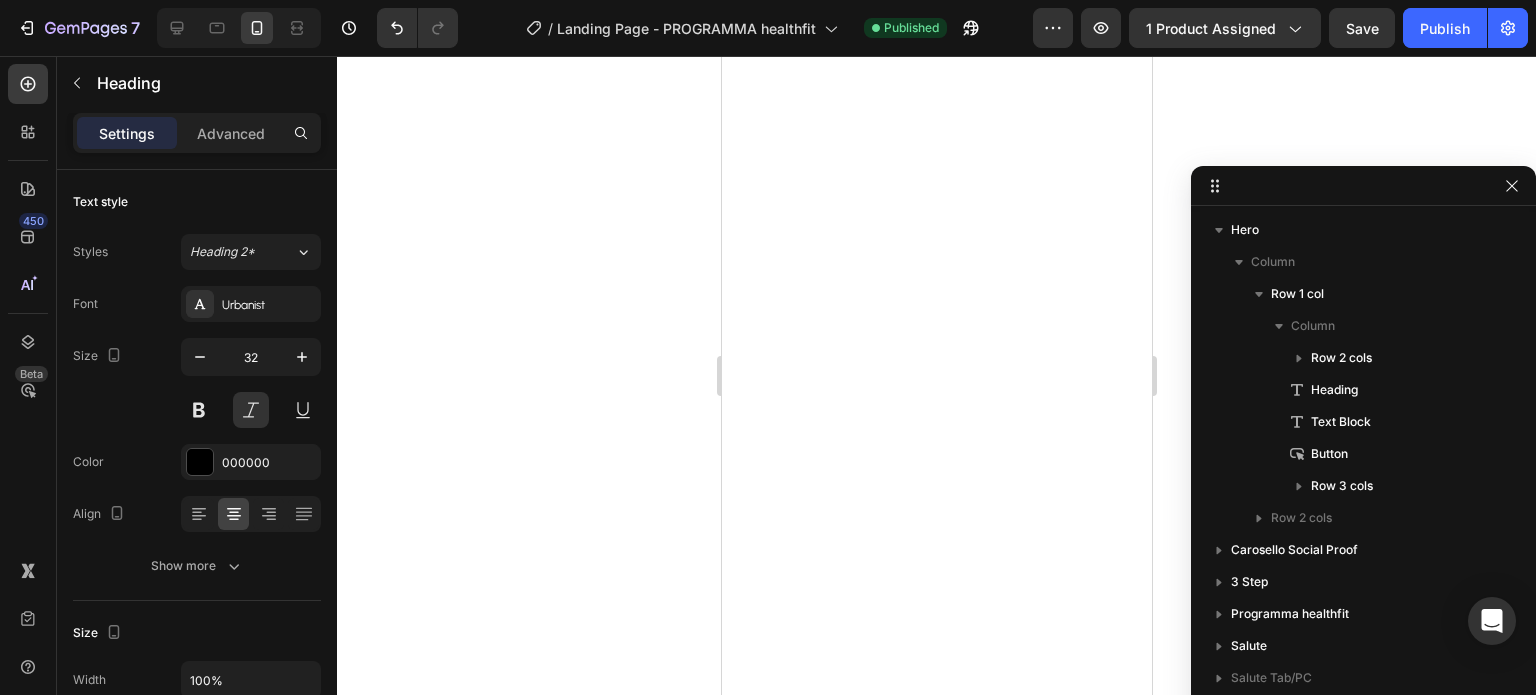 scroll, scrollTop: 0, scrollLeft: 0, axis: both 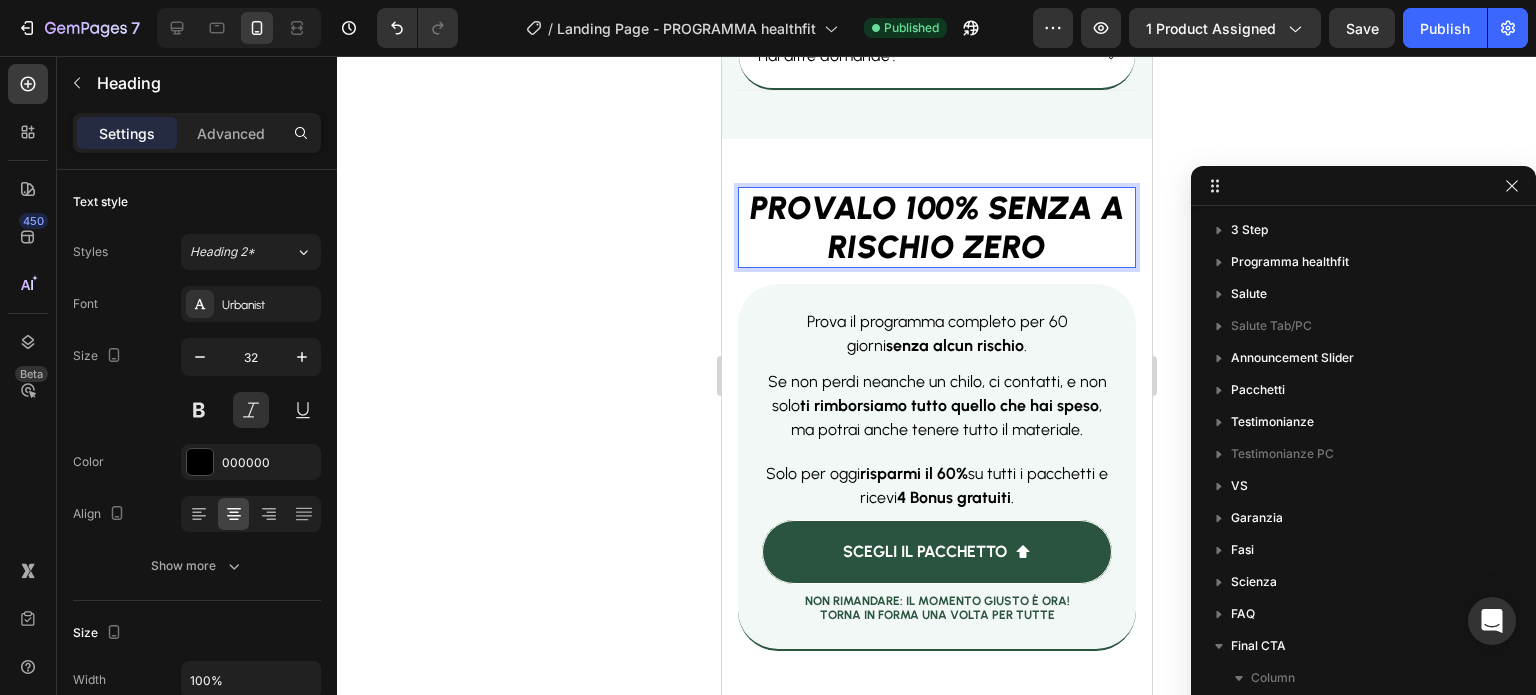 click on "PROVALO 100% SENZA A RISCHIO ZERO" at bounding box center [936, 227] 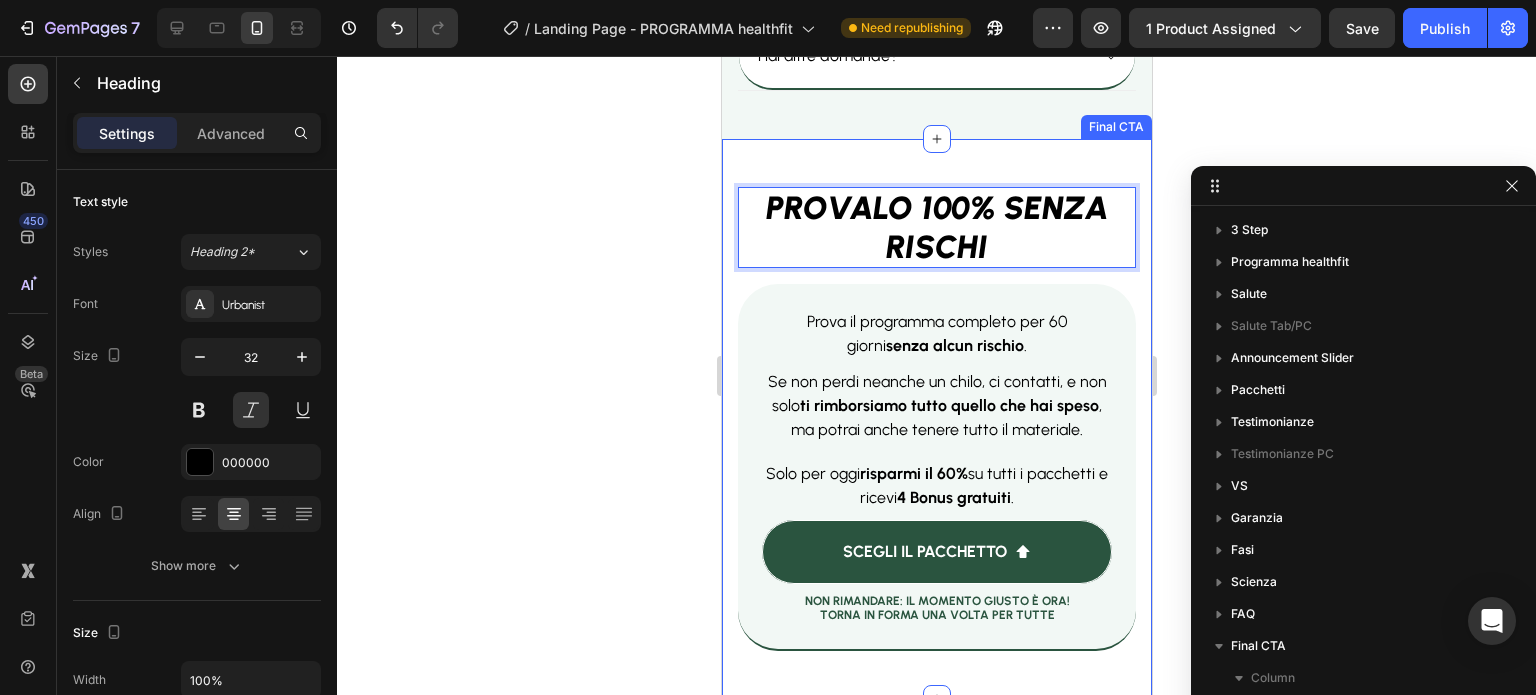 click 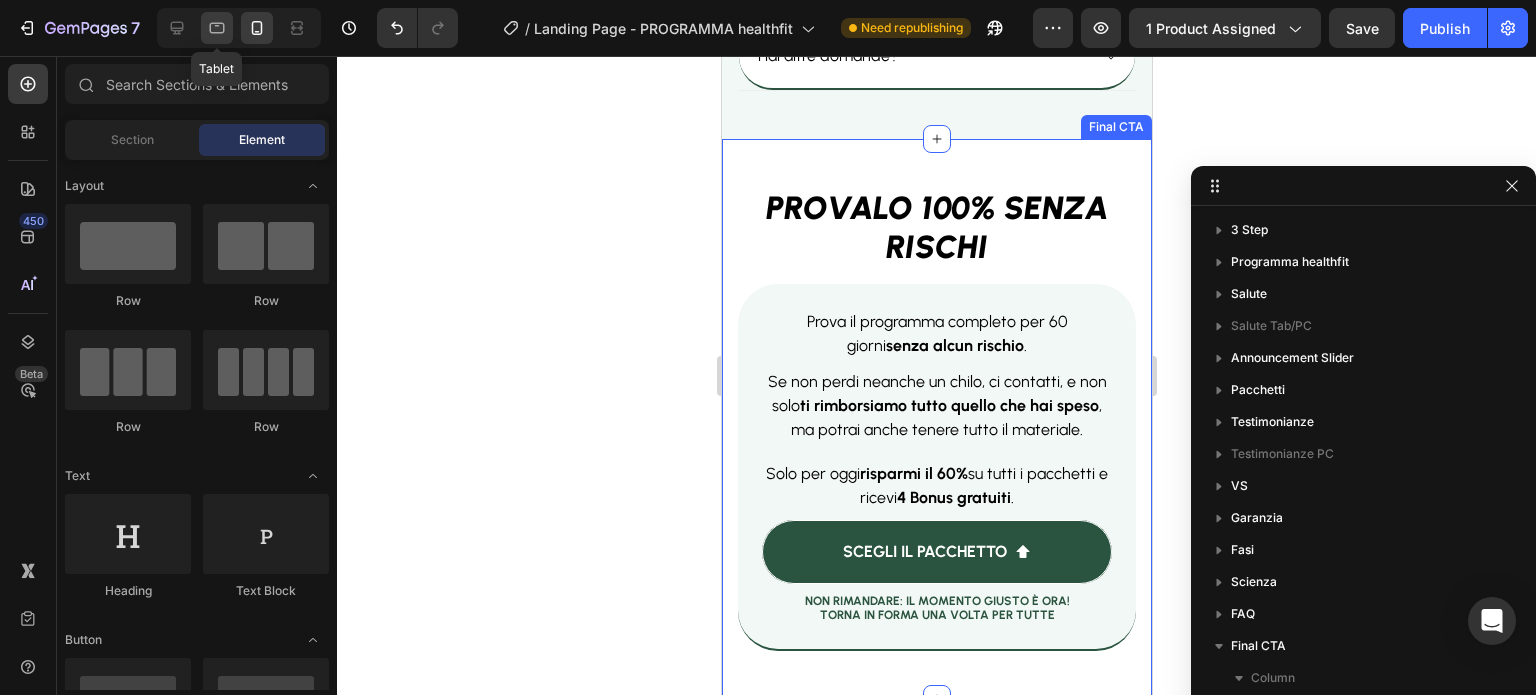 click 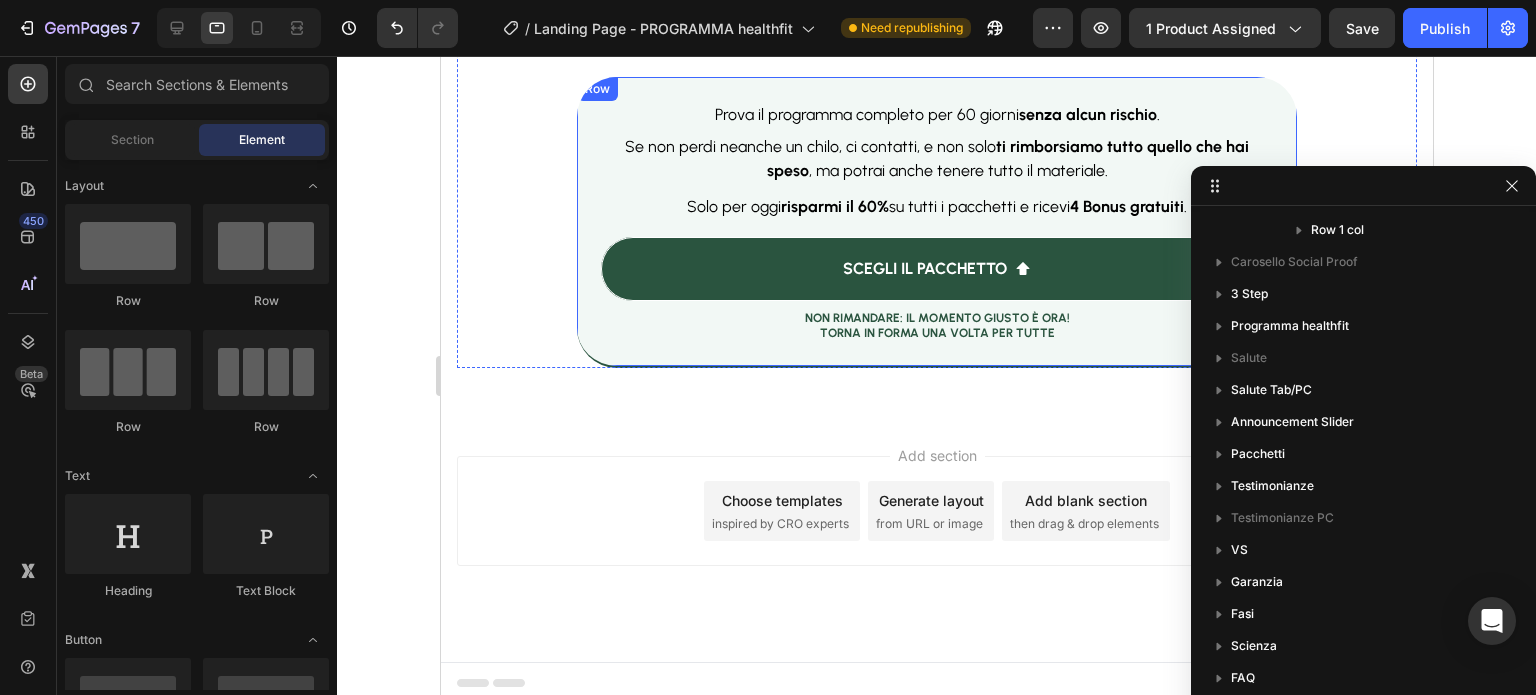 scroll, scrollTop: 14370, scrollLeft: 0, axis: vertical 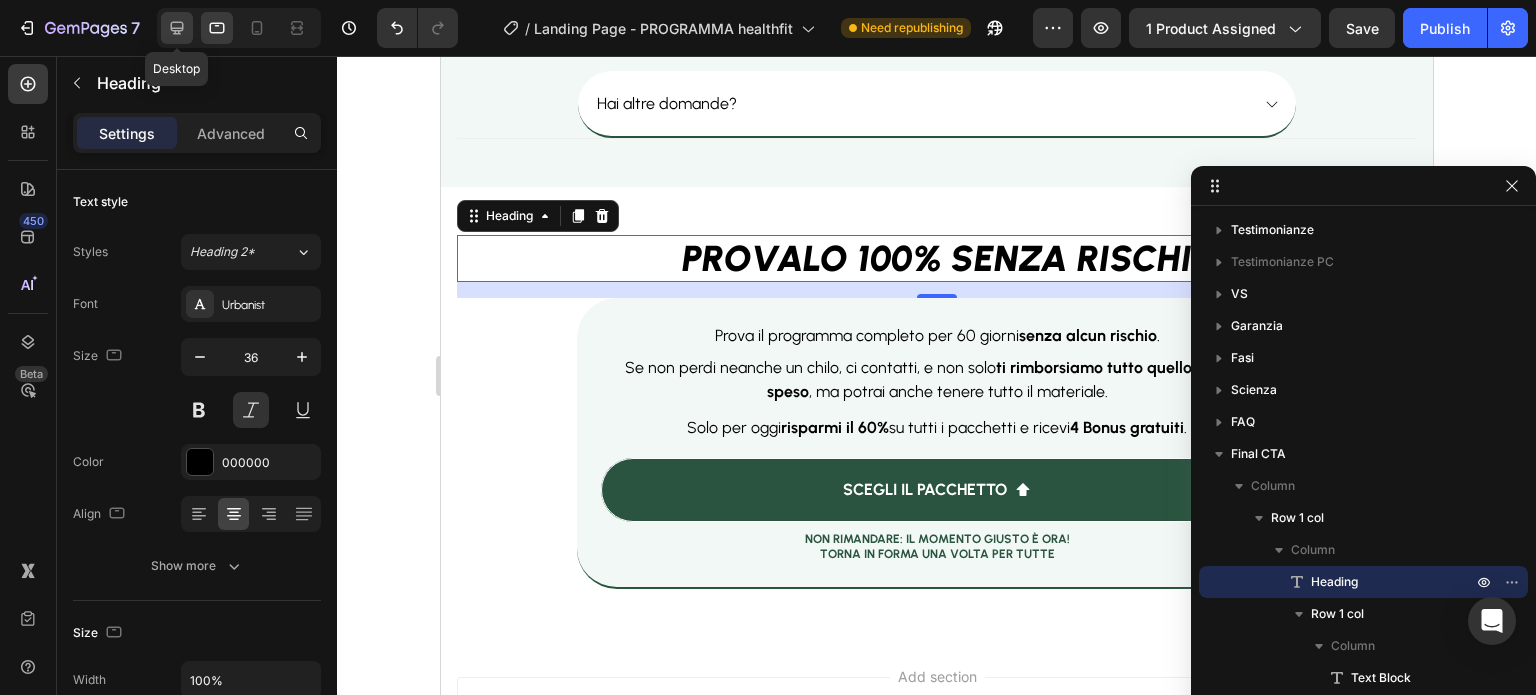 click 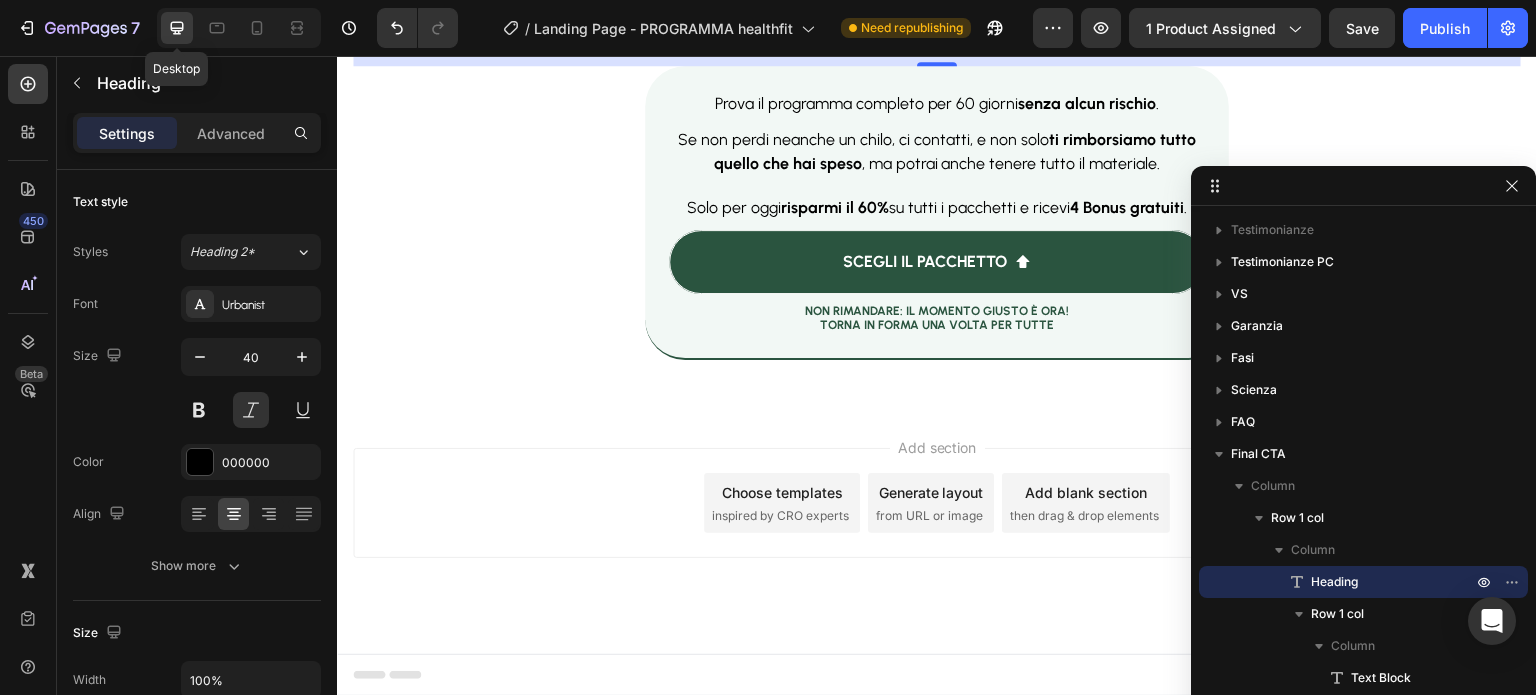 scroll, scrollTop: 12971, scrollLeft: 0, axis: vertical 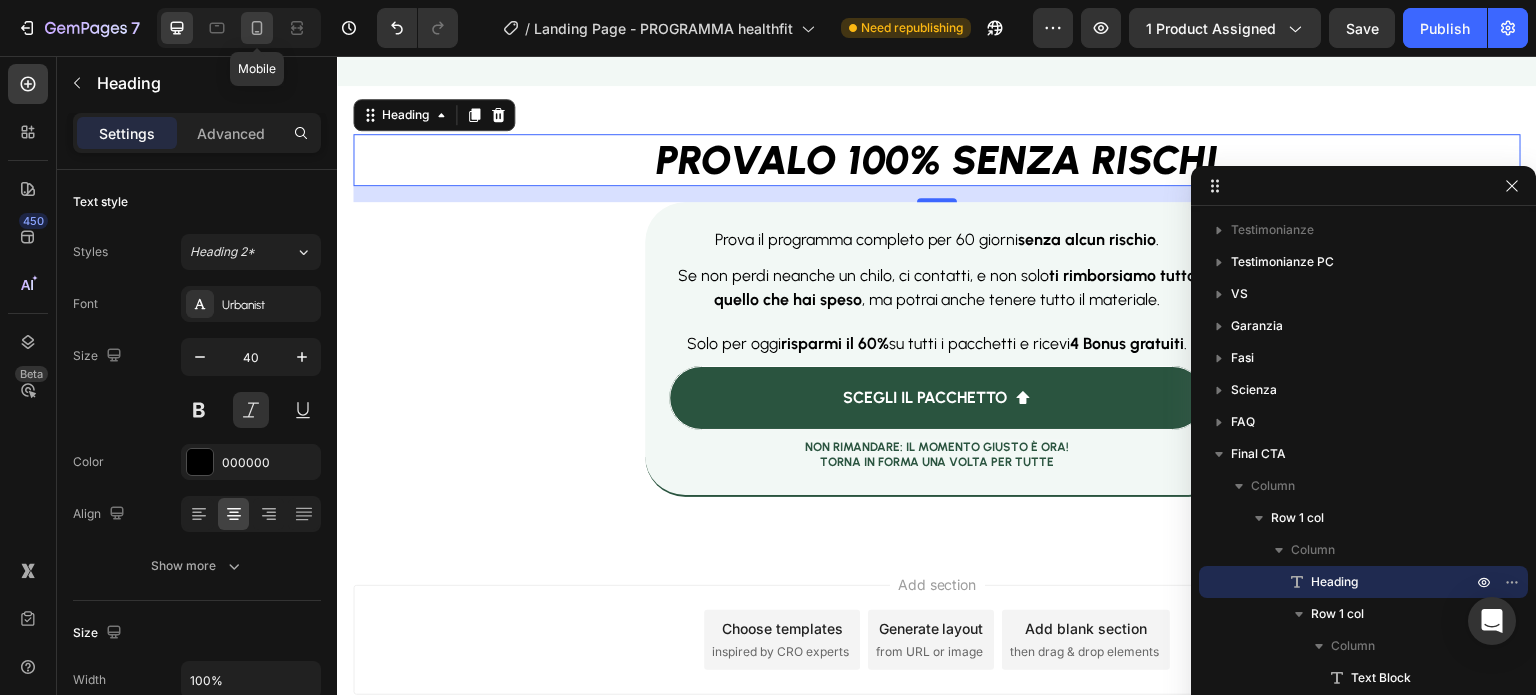 click 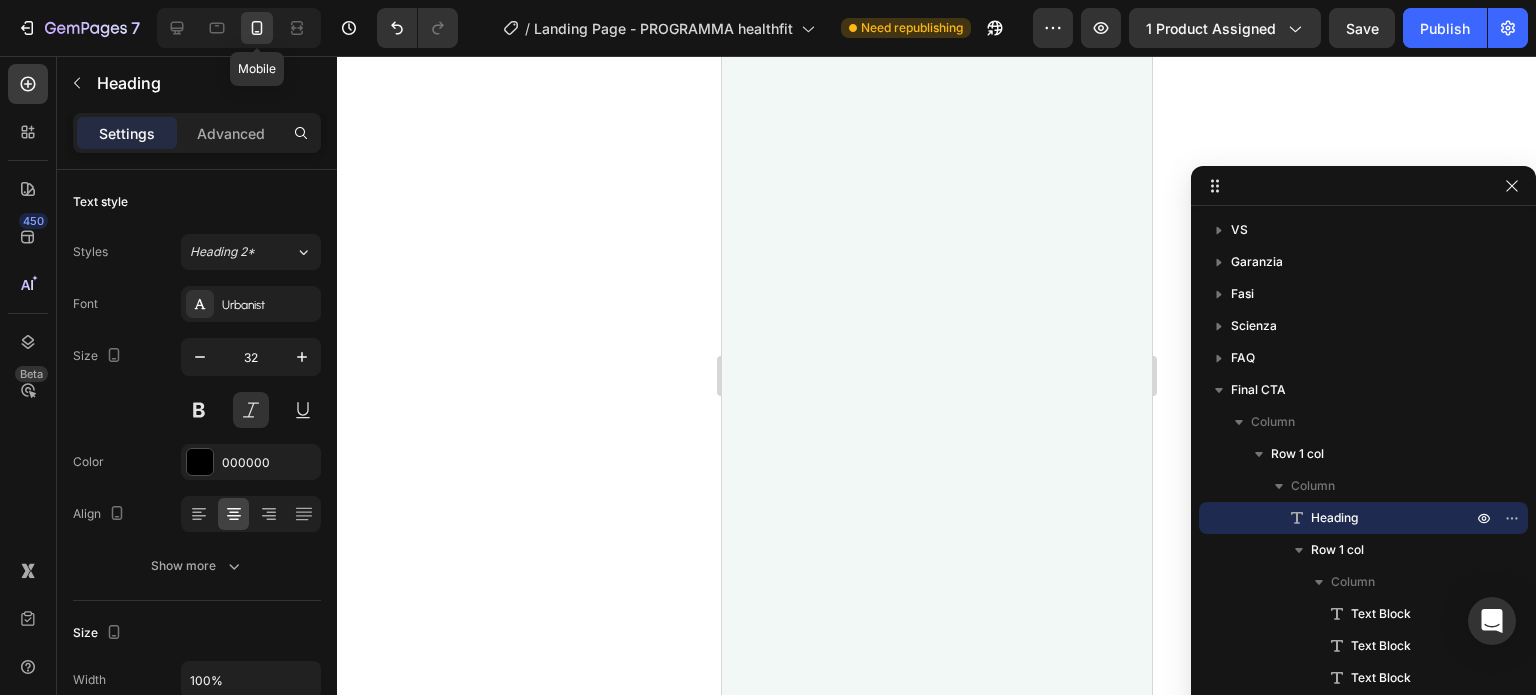 scroll, scrollTop: 15481, scrollLeft: 0, axis: vertical 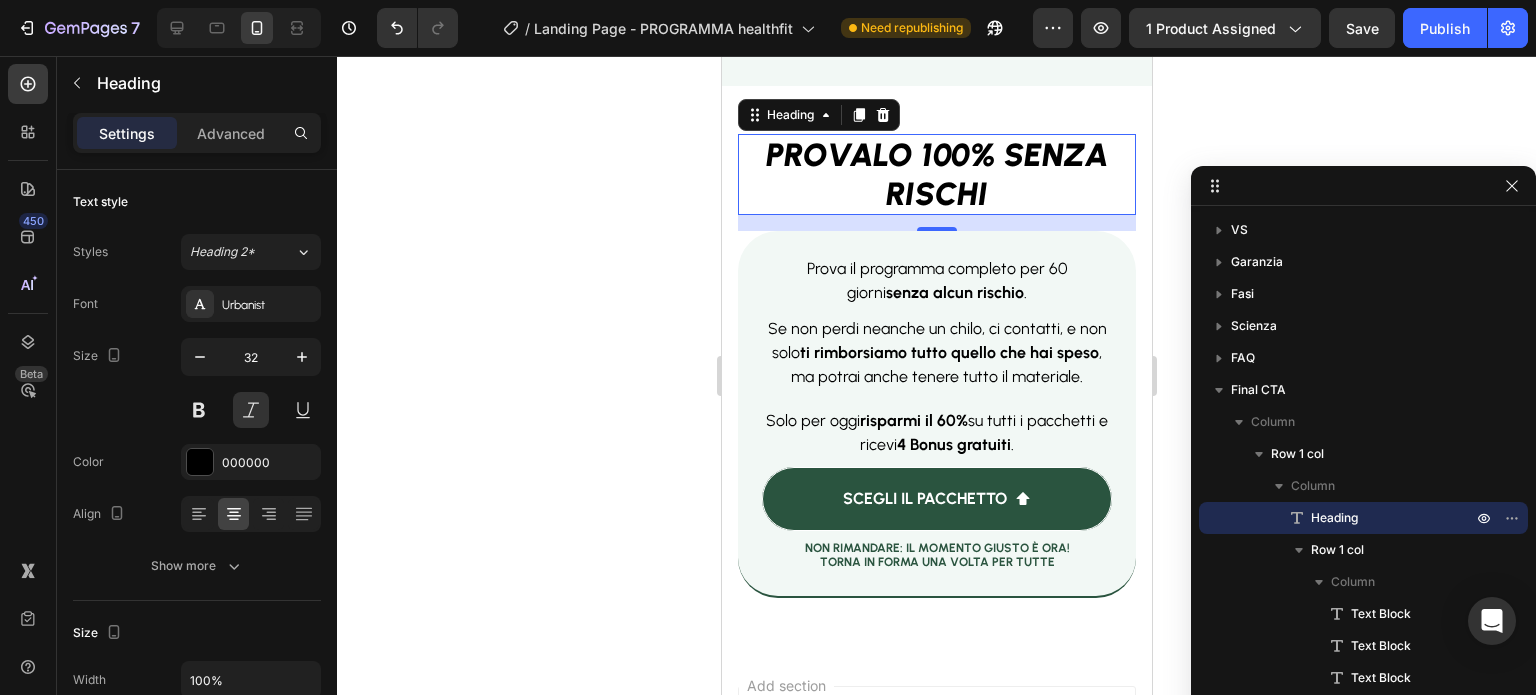 click 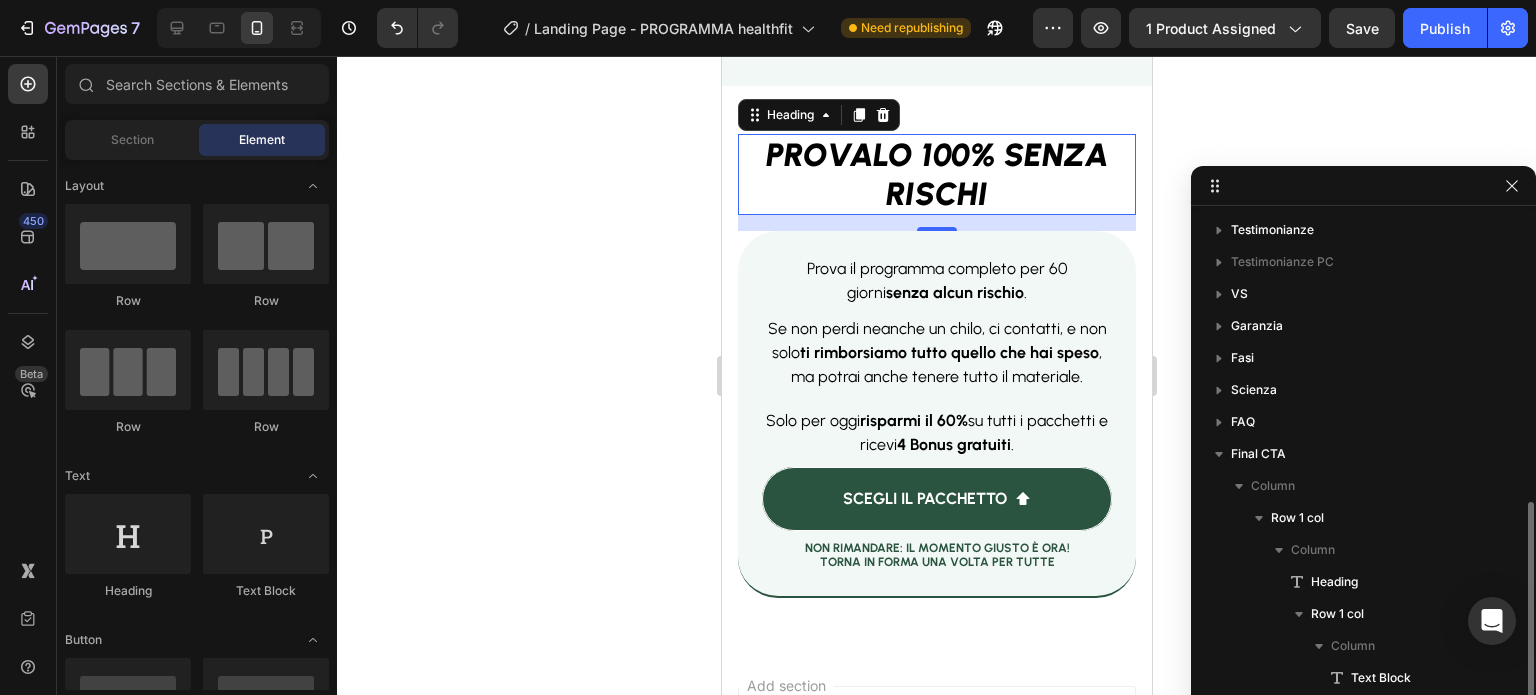 scroll, scrollTop: 544, scrollLeft: 0, axis: vertical 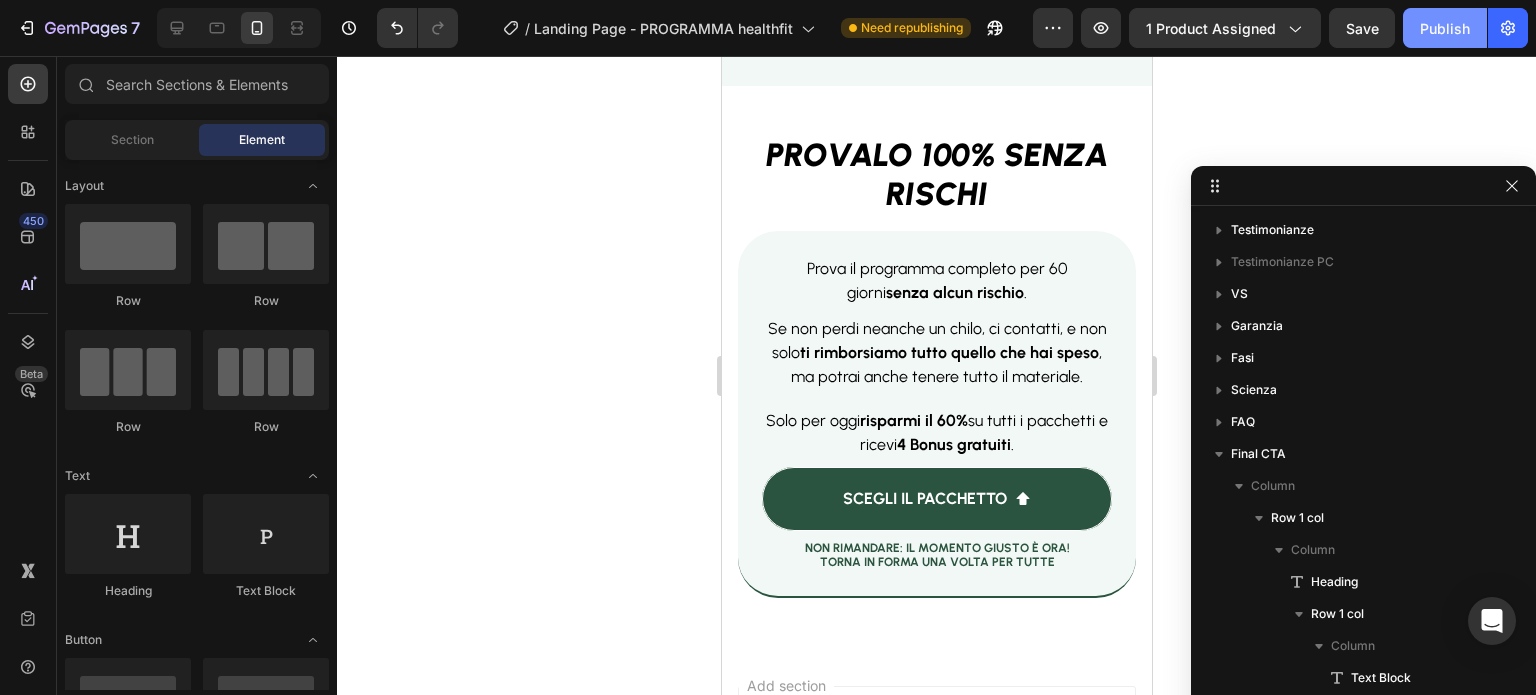 click on "Publish" at bounding box center (1445, 28) 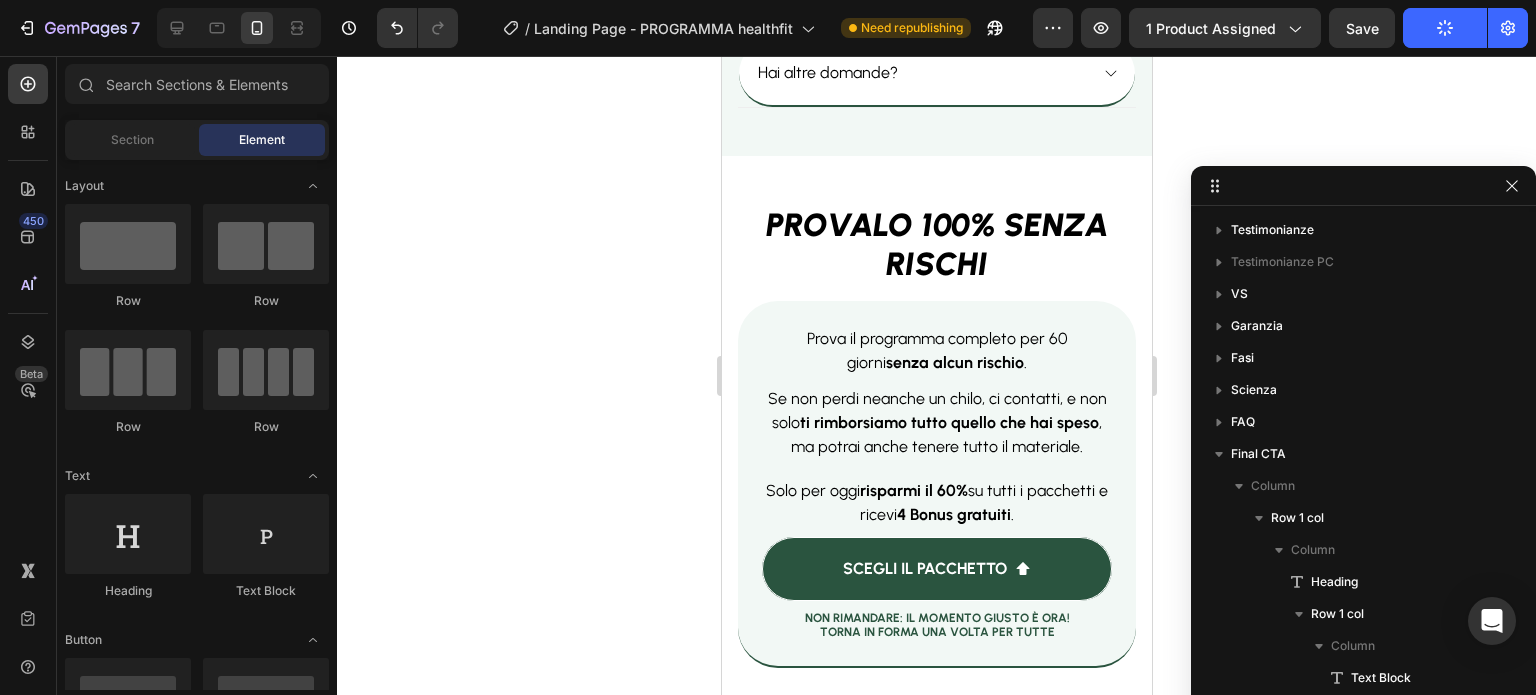 scroll, scrollTop: 15412, scrollLeft: 0, axis: vertical 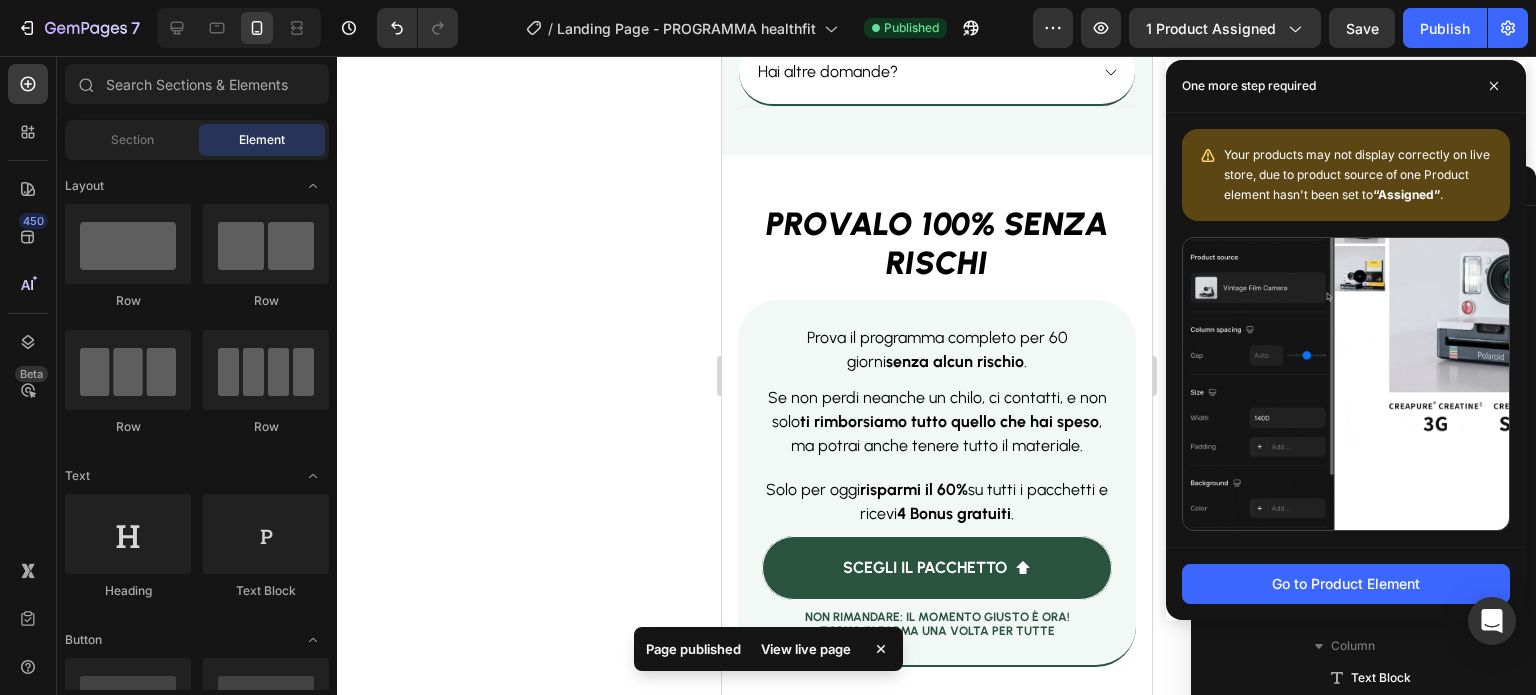 click 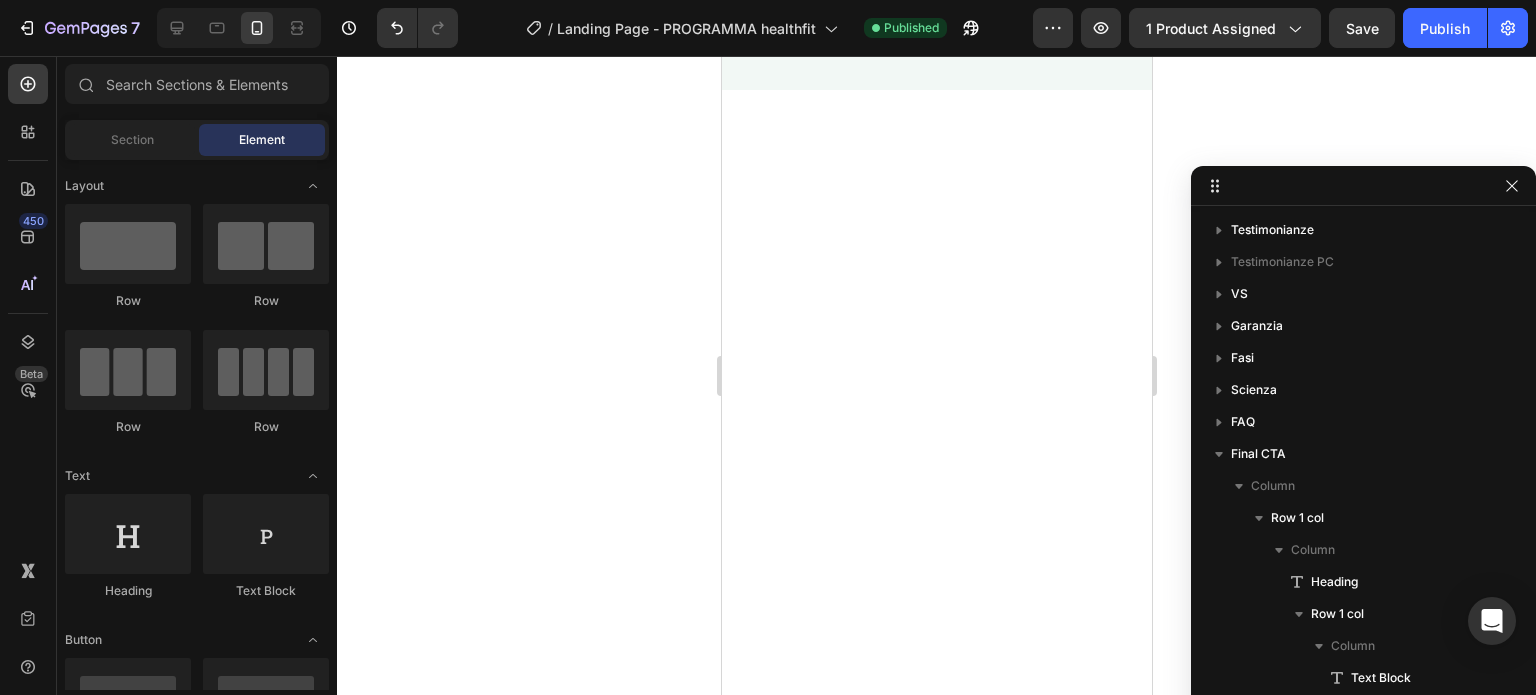 scroll, scrollTop: 0, scrollLeft: 0, axis: both 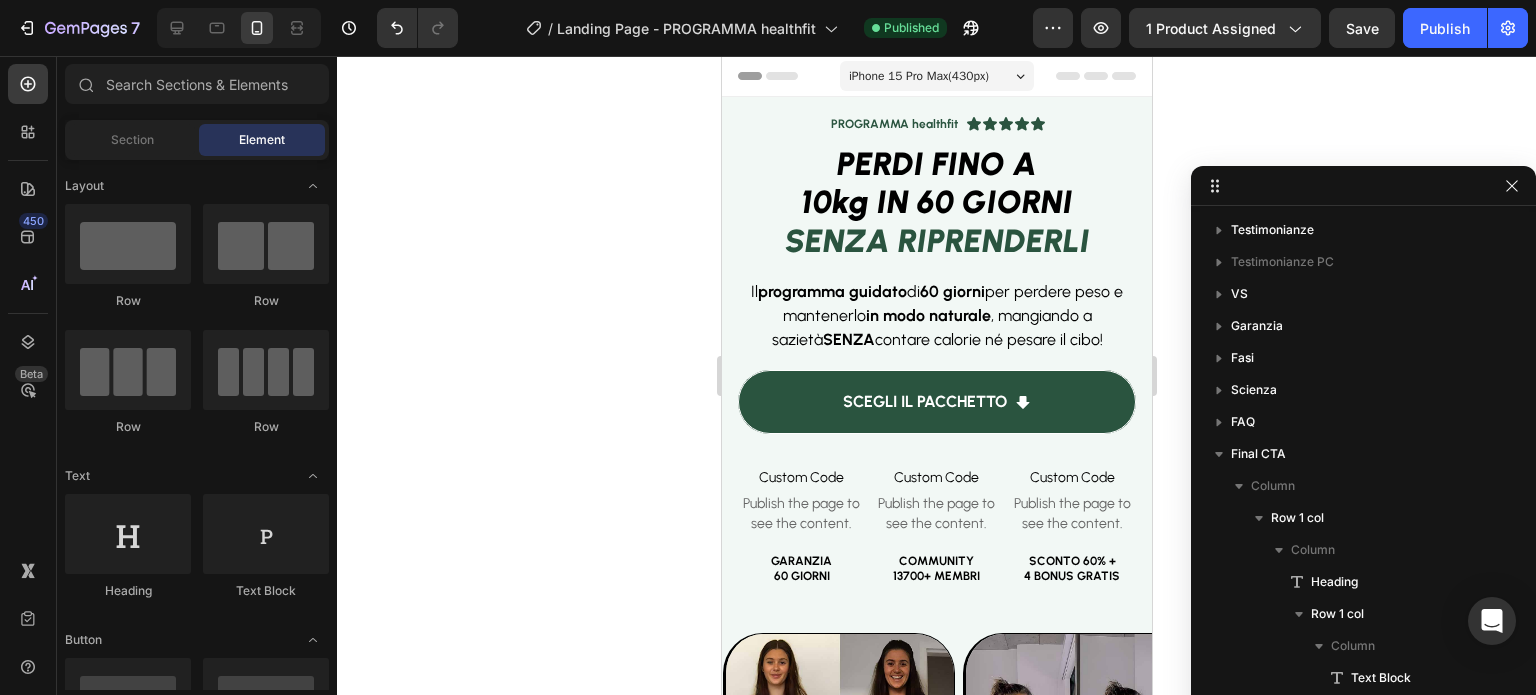 click 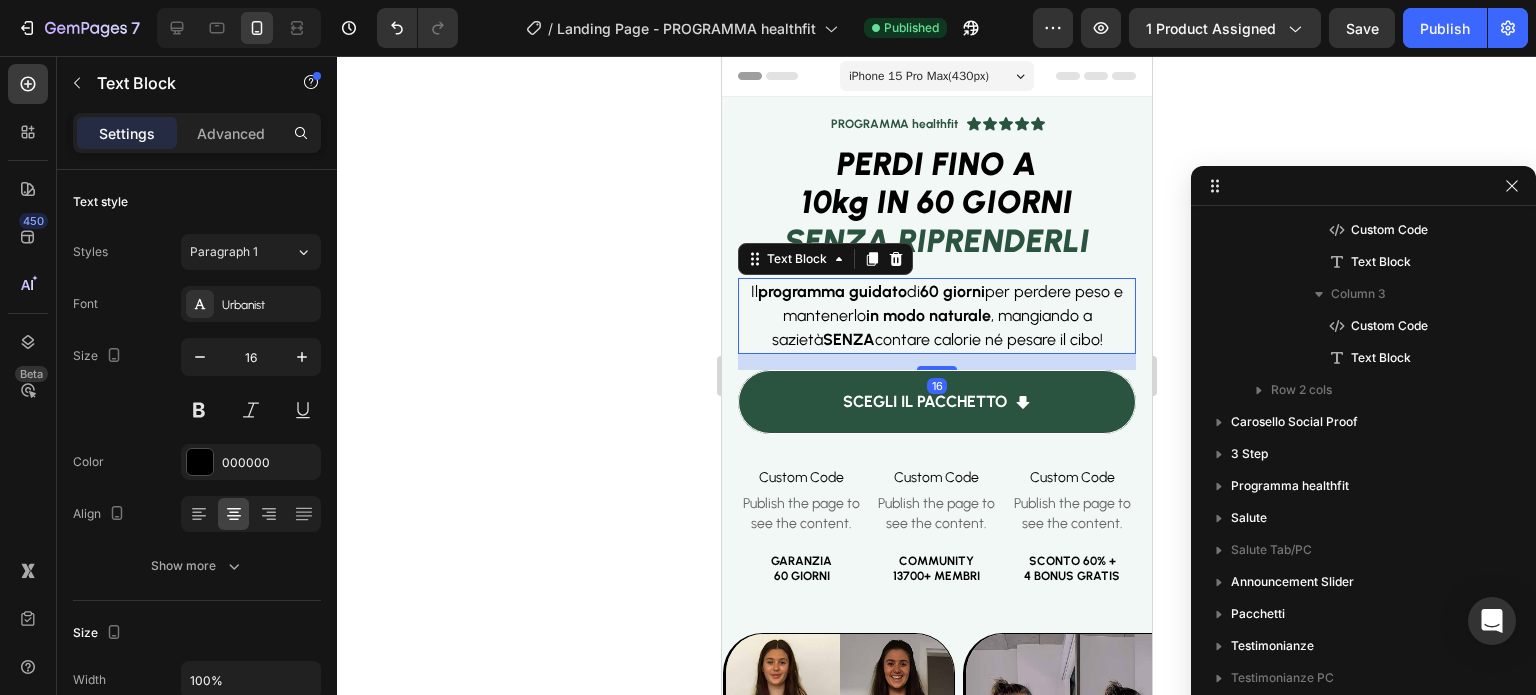 scroll, scrollTop: 94, scrollLeft: 0, axis: vertical 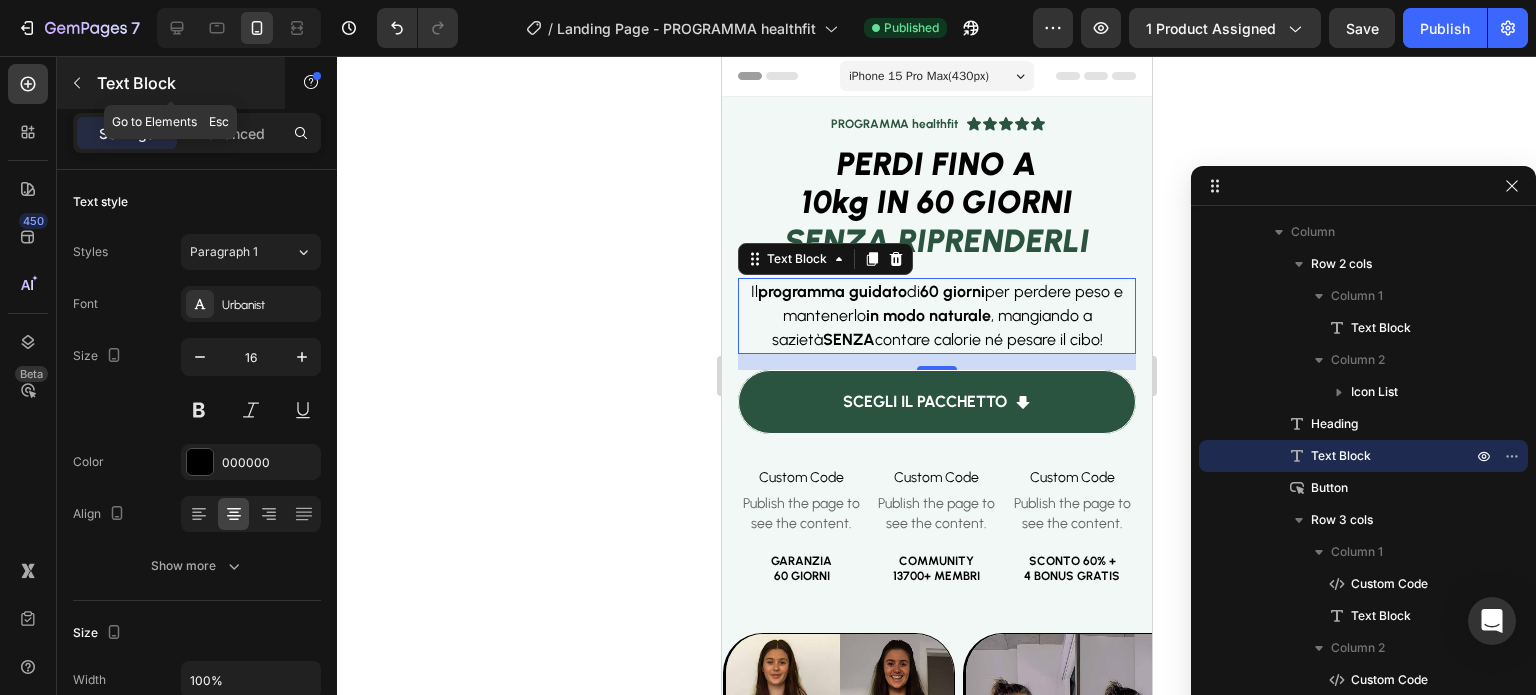 click 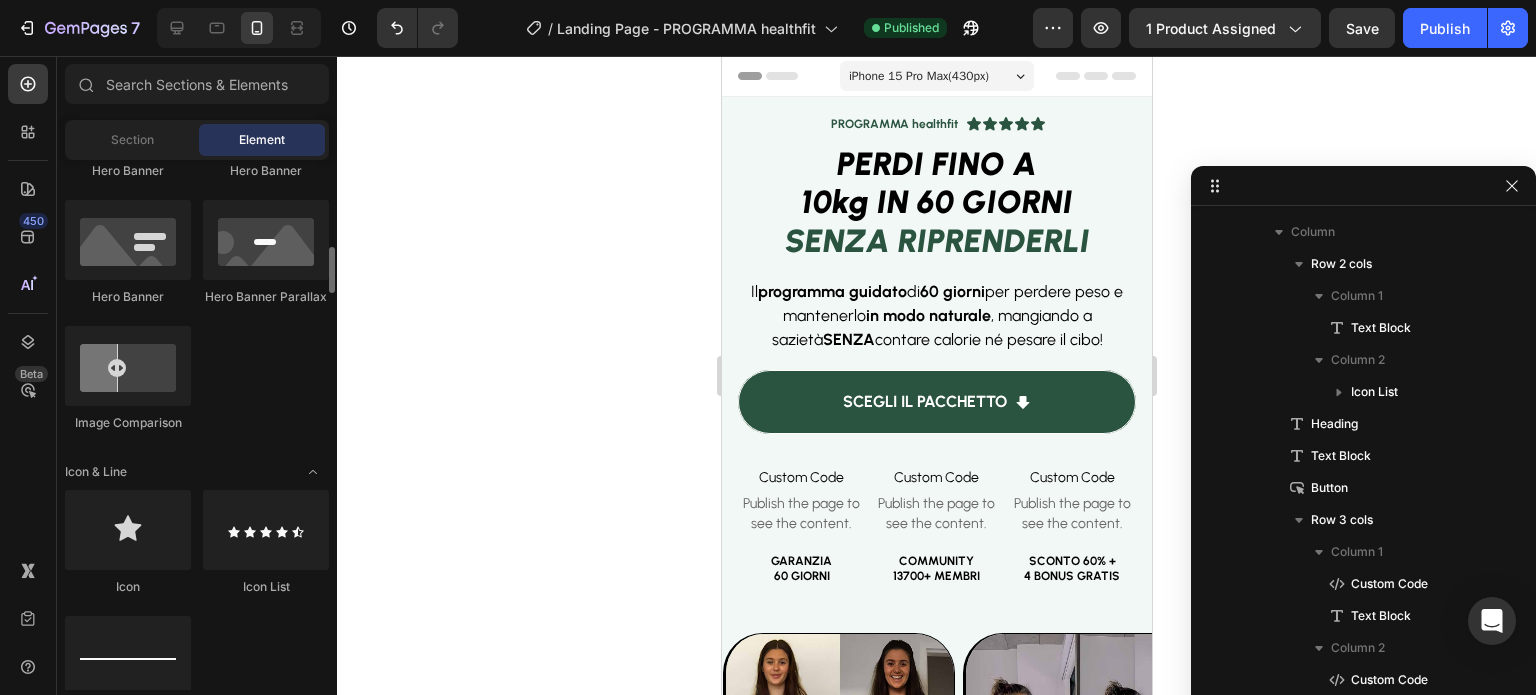 scroll, scrollTop: 1001, scrollLeft: 0, axis: vertical 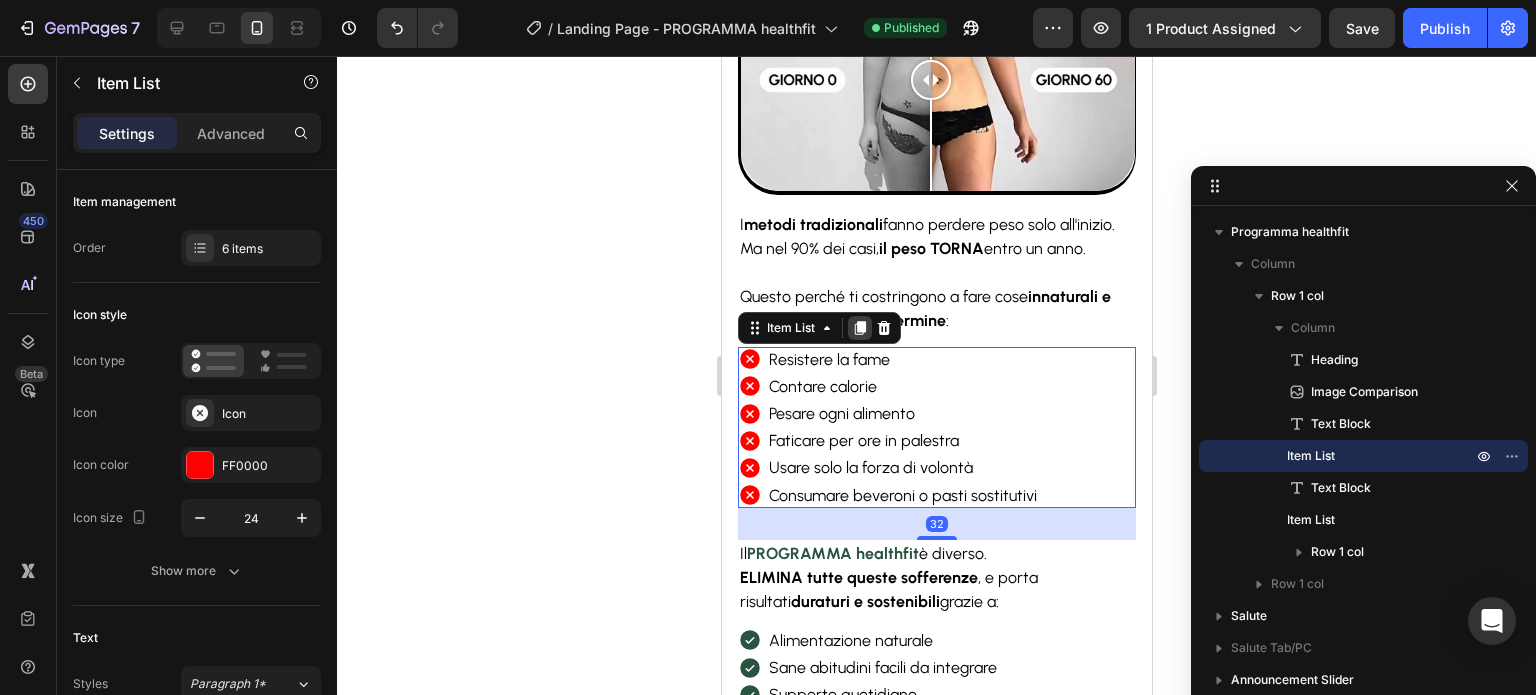 click 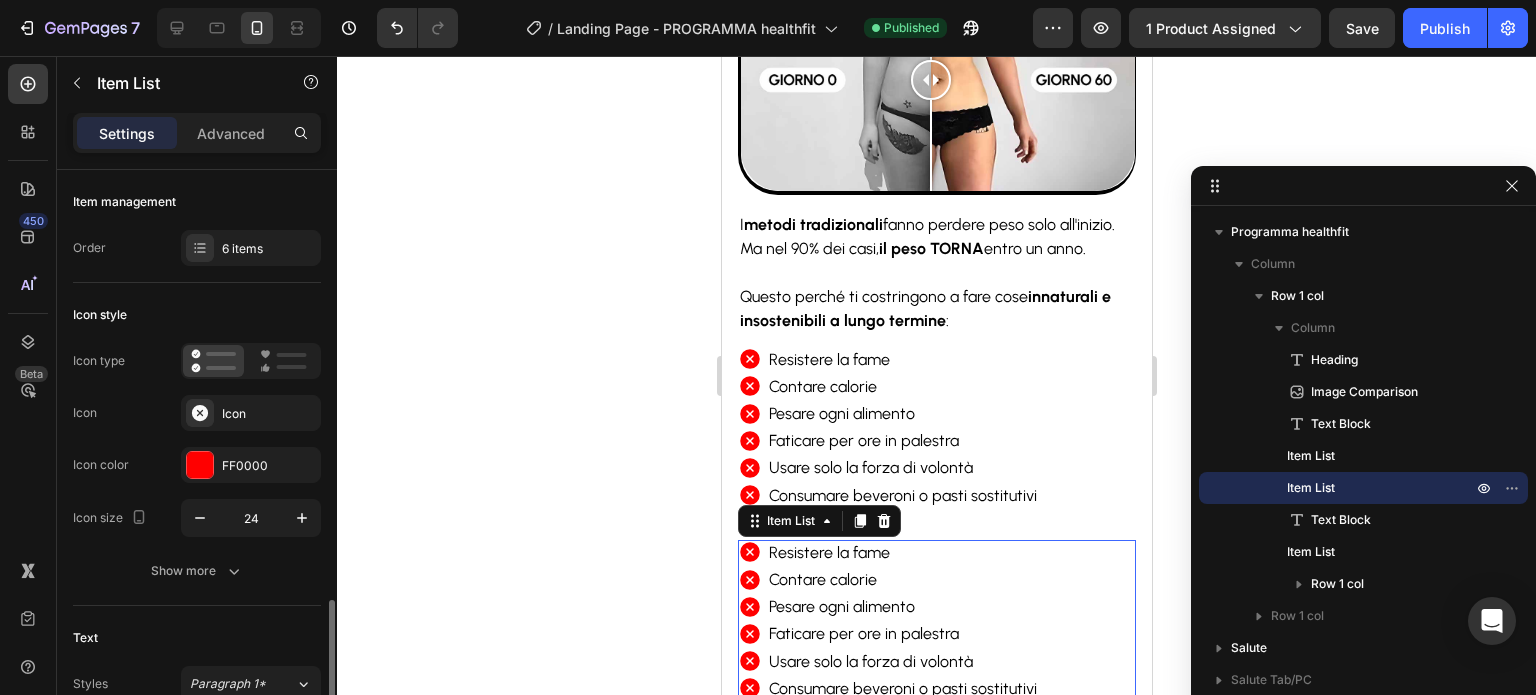 scroll, scrollTop: 327, scrollLeft: 0, axis: vertical 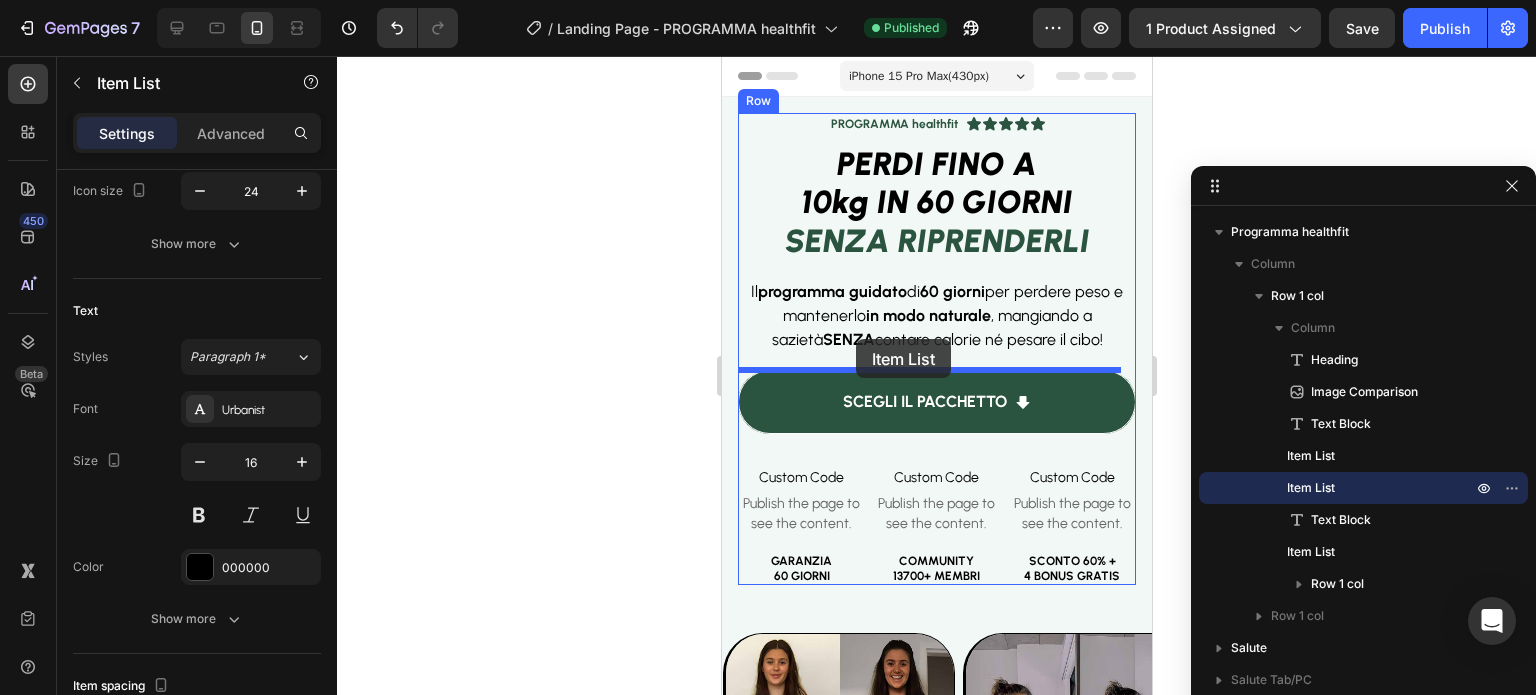 drag, startPoint x: 753, startPoint y: 510, endPoint x: 856, endPoint y: 337, distance: 201.34052 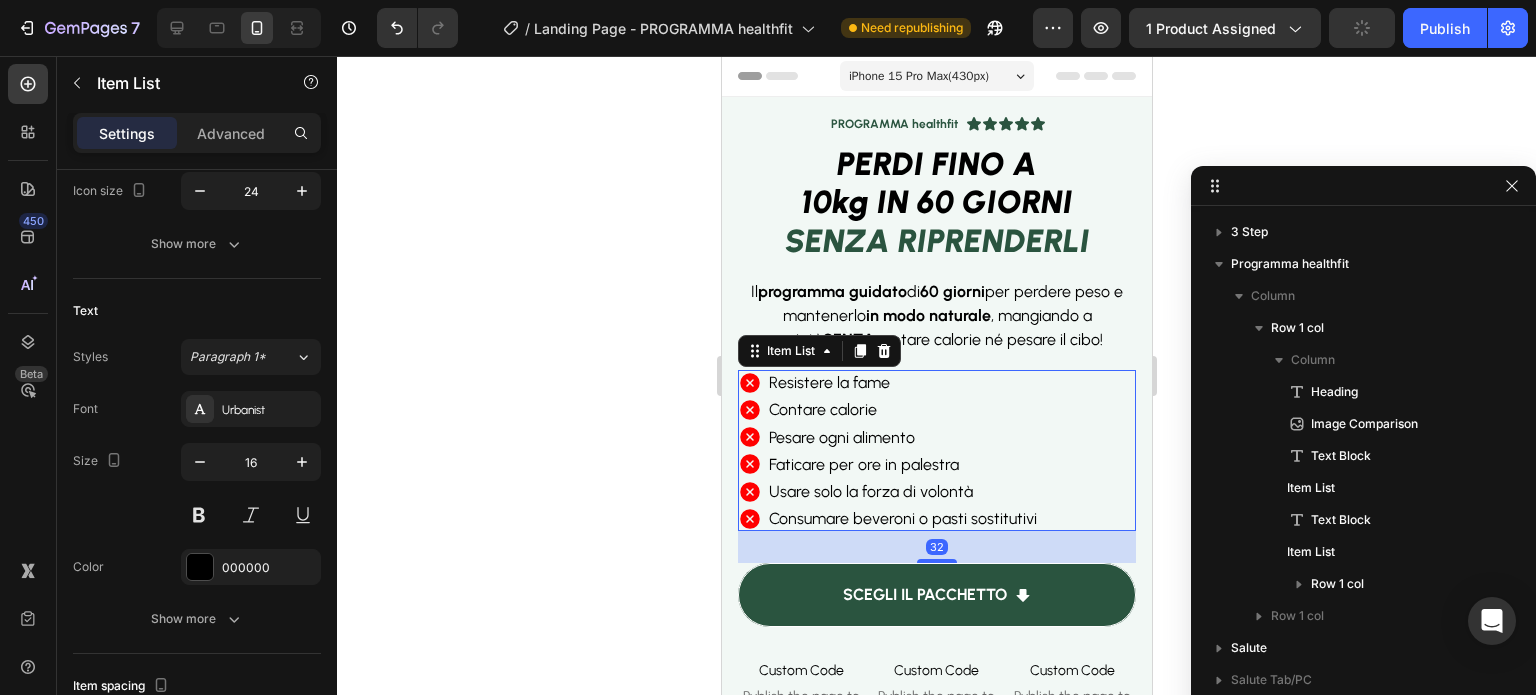 click 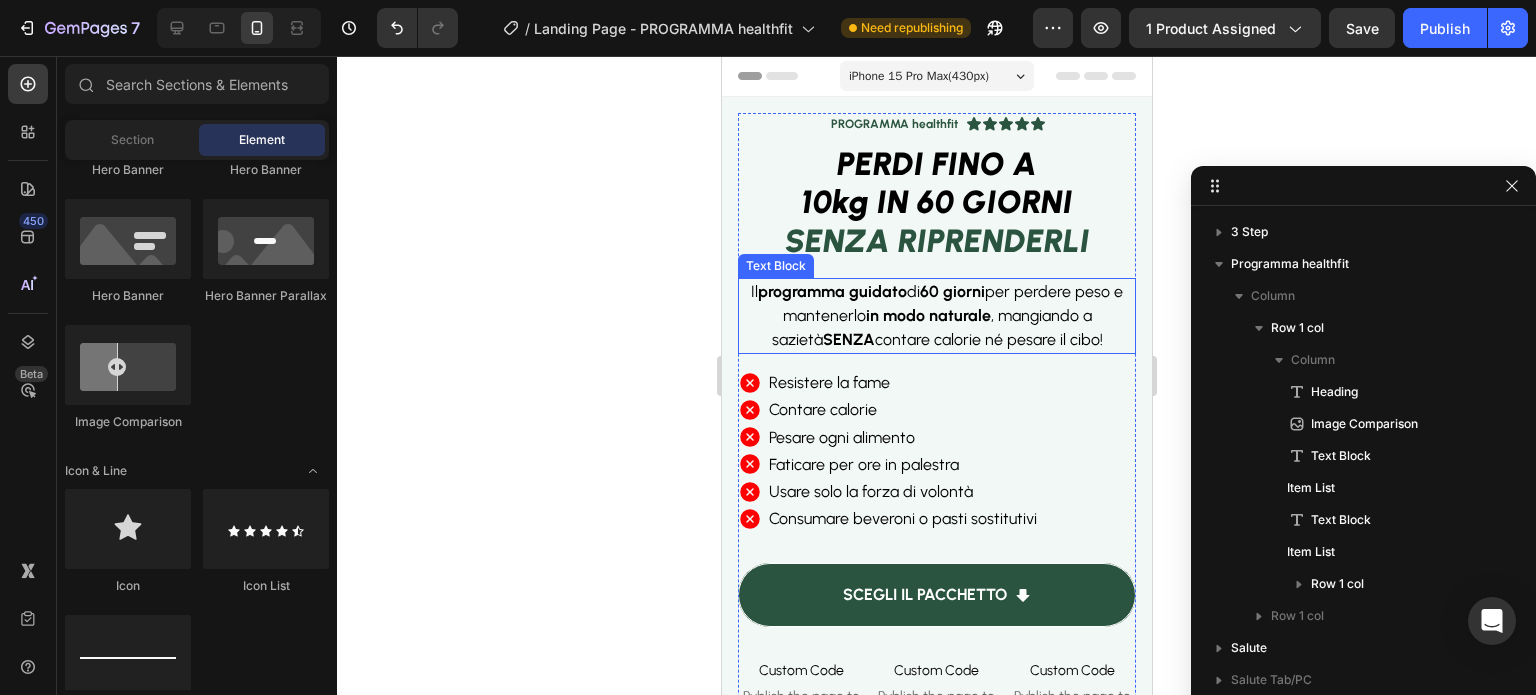 scroll, scrollTop: 414, scrollLeft: 0, axis: vertical 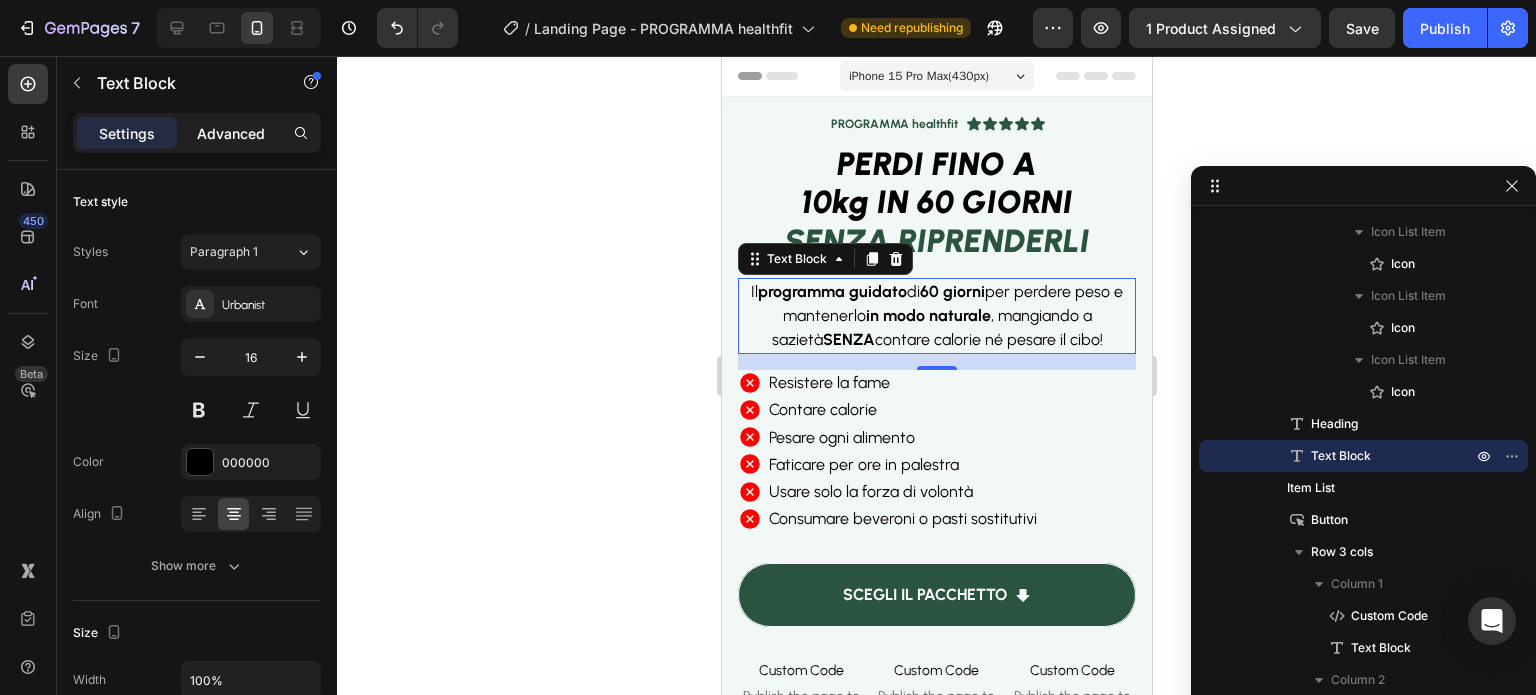 click on "Advanced" at bounding box center [231, 133] 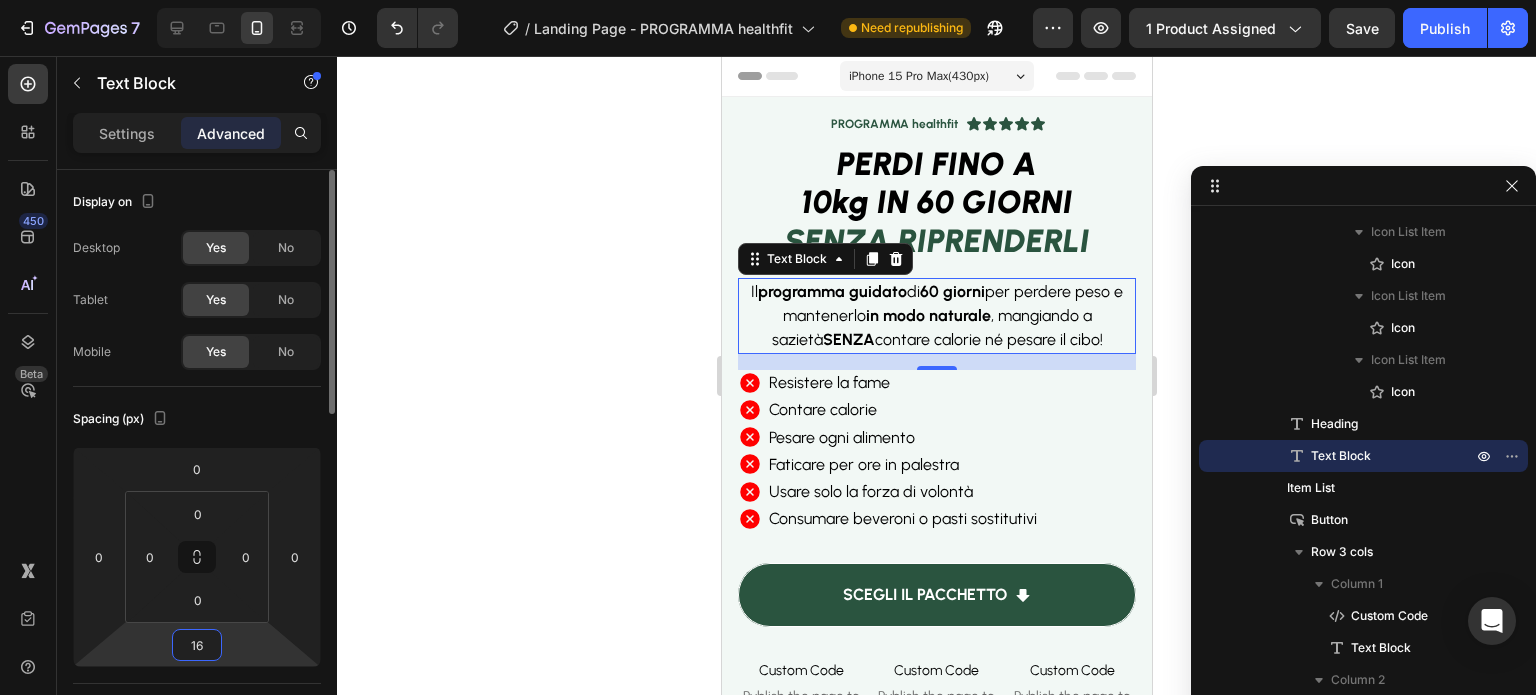 click on "16" at bounding box center (197, 645) 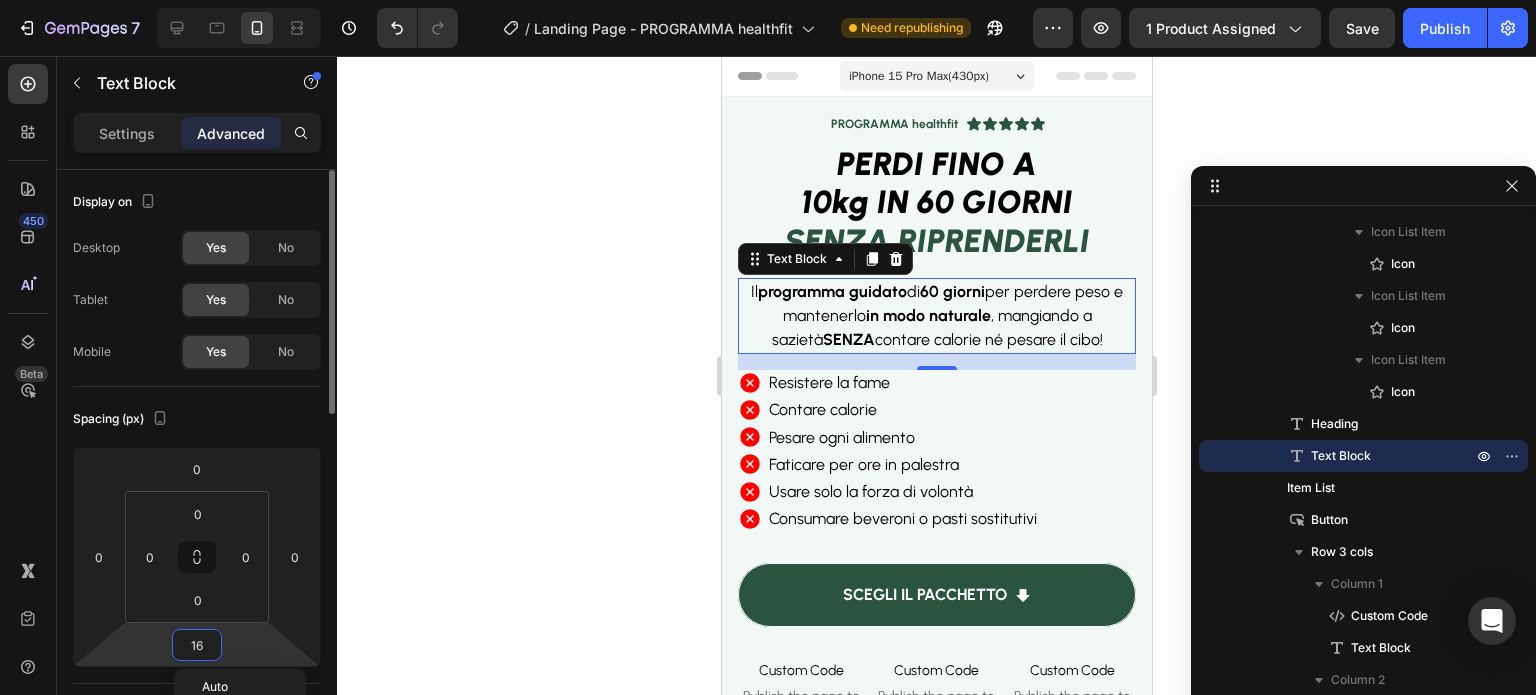 type on "8" 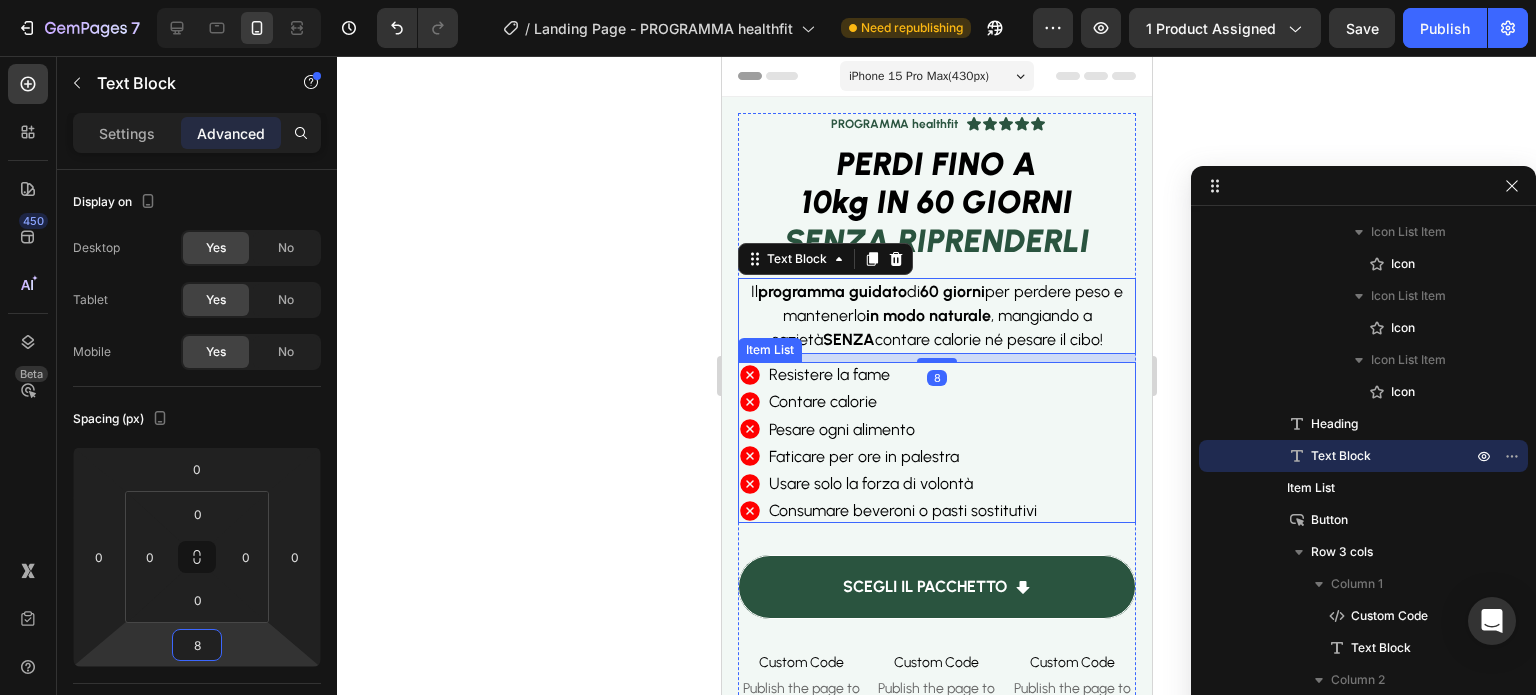 click on "Resistere la fame" at bounding box center (902, 374) 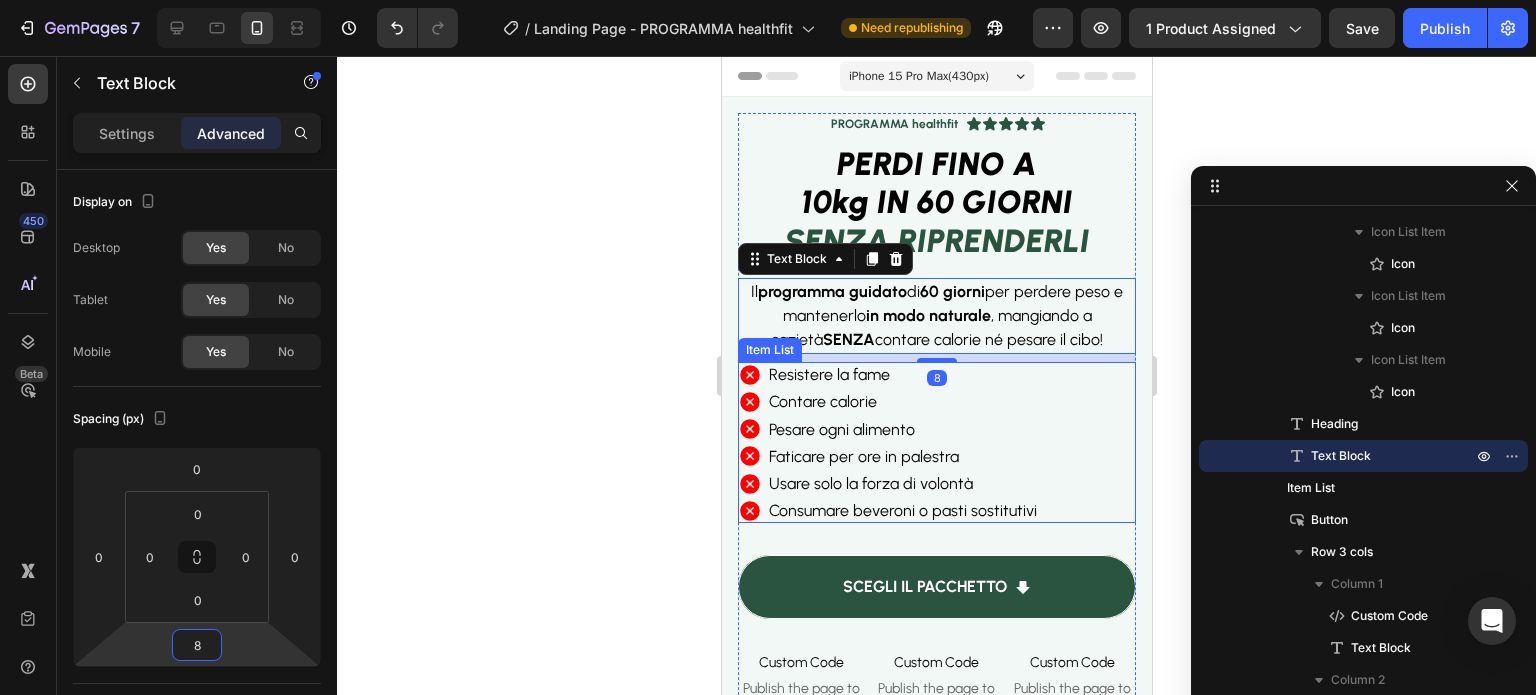 click on "Resistere la fame" at bounding box center (902, 374) 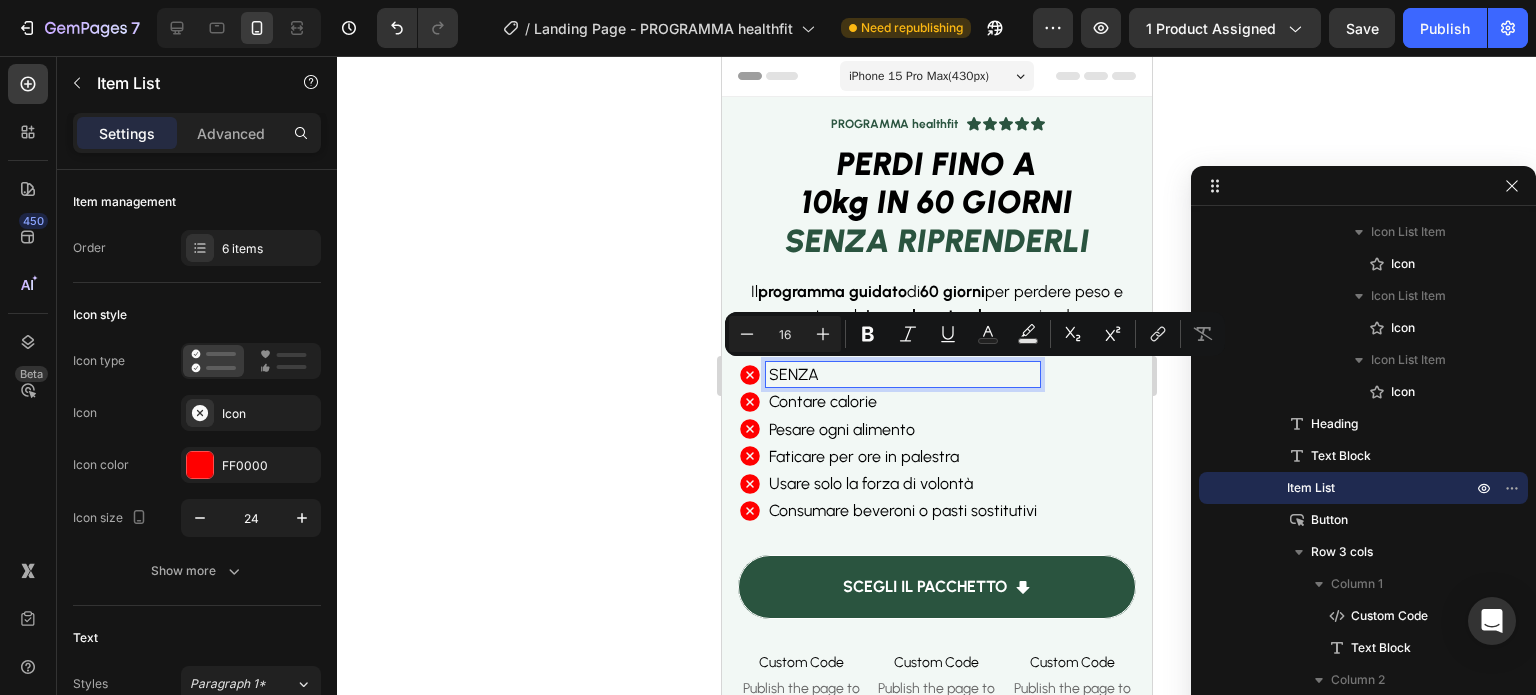 click on "SENZA
Contare calorie
Pesare ogni alimento
Faticare per ore in palestra
Usare solo la forza di volontà
Consumare beveroni o pasti sostitutivi" at bounding box center [936, 442] 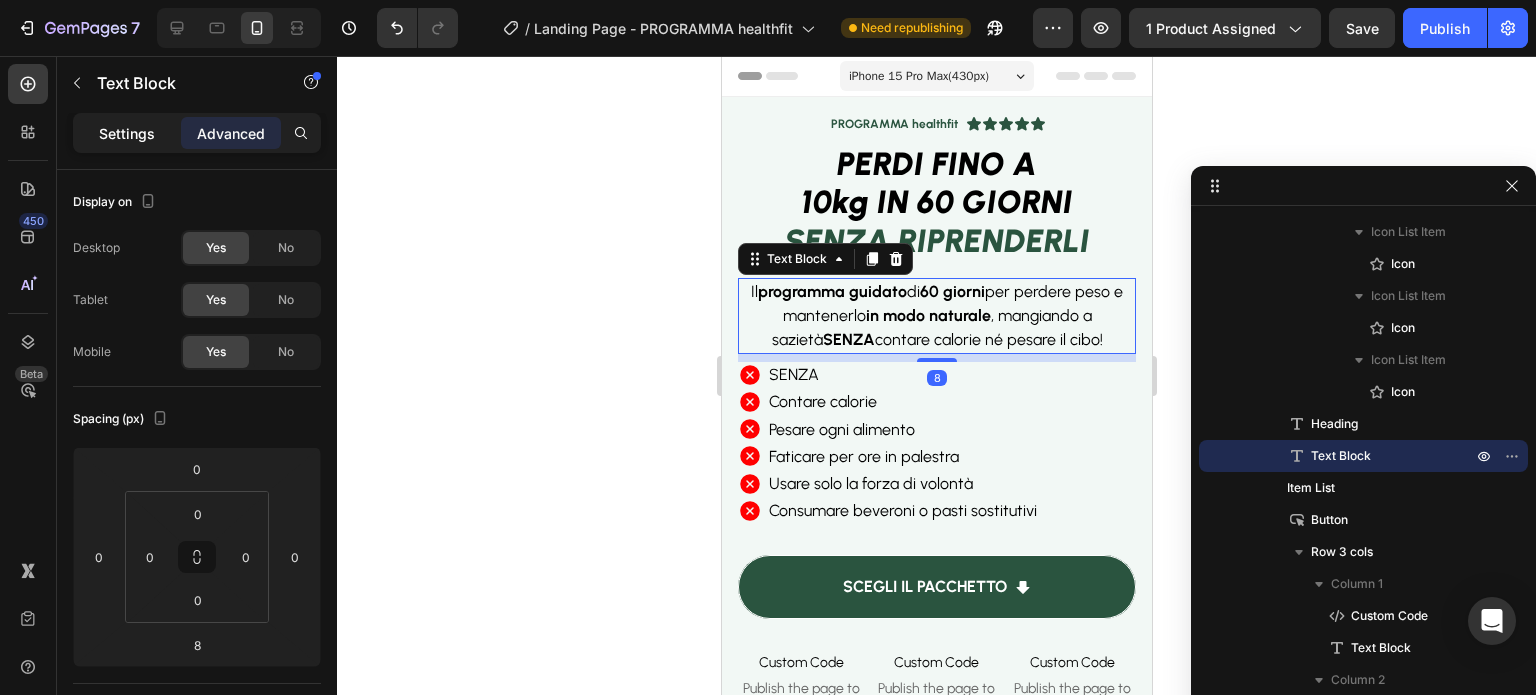 click on "Settings" at bounding box center (127, 133) 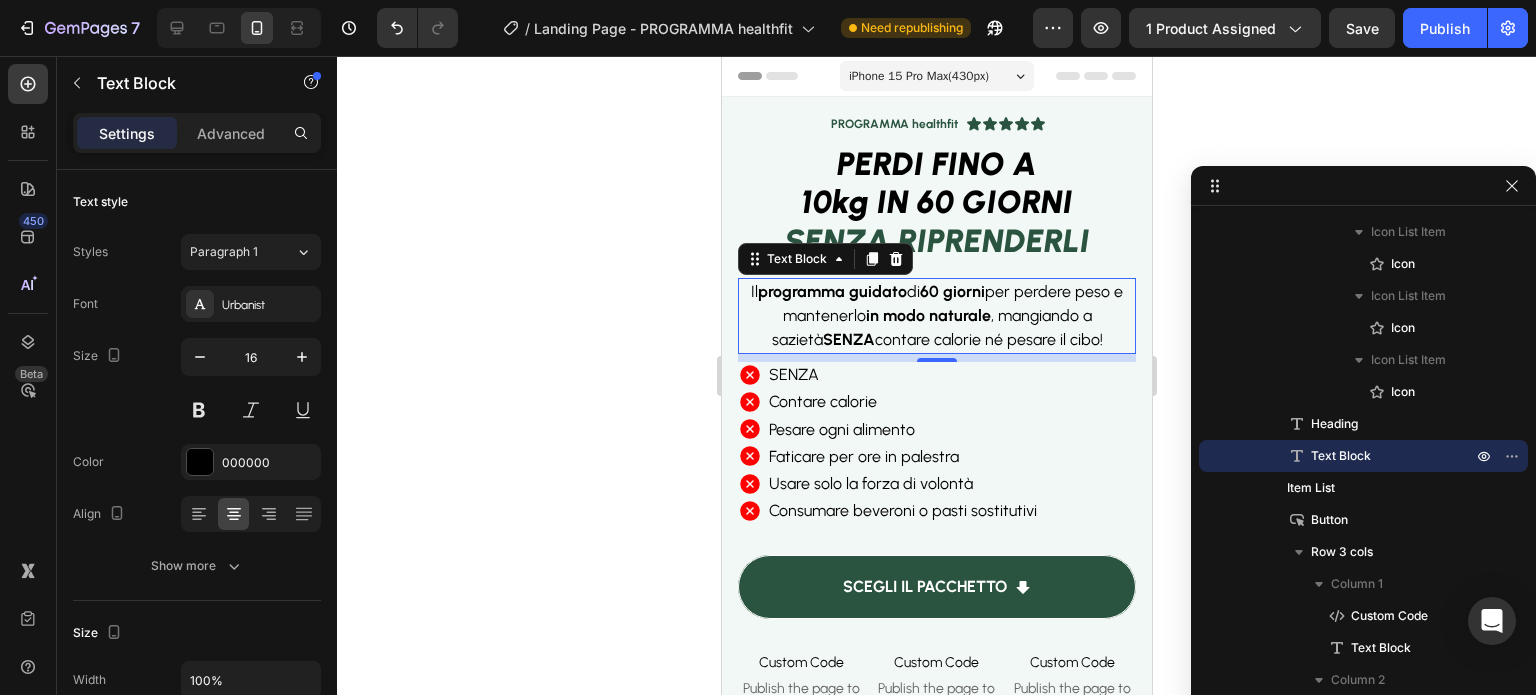 click 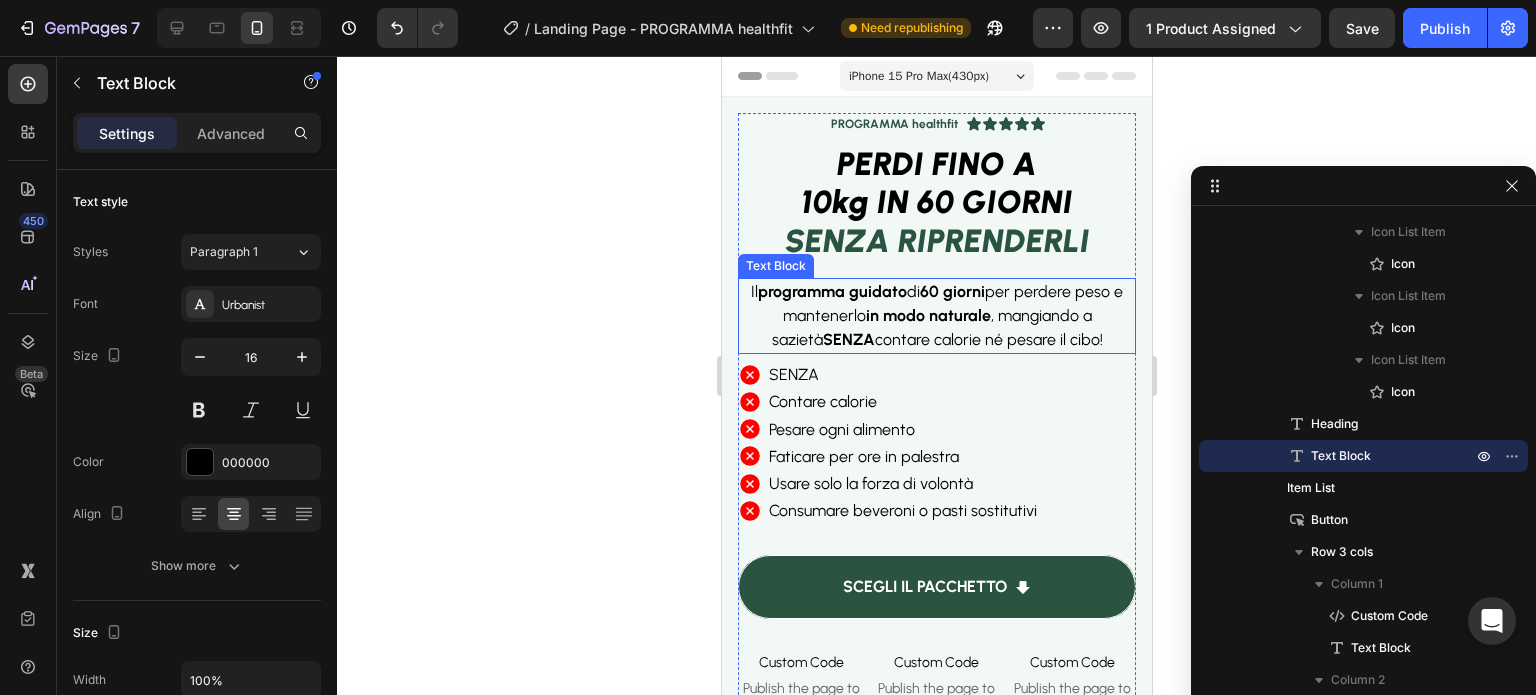 click on "Il  programma guidato  di  60 giorni  per perdere peso e mantenerlo  in modo naturale , mangiando a sazietà  SENZA  contare calorie né pesare il cibo!" at bounding box center [936, 316] 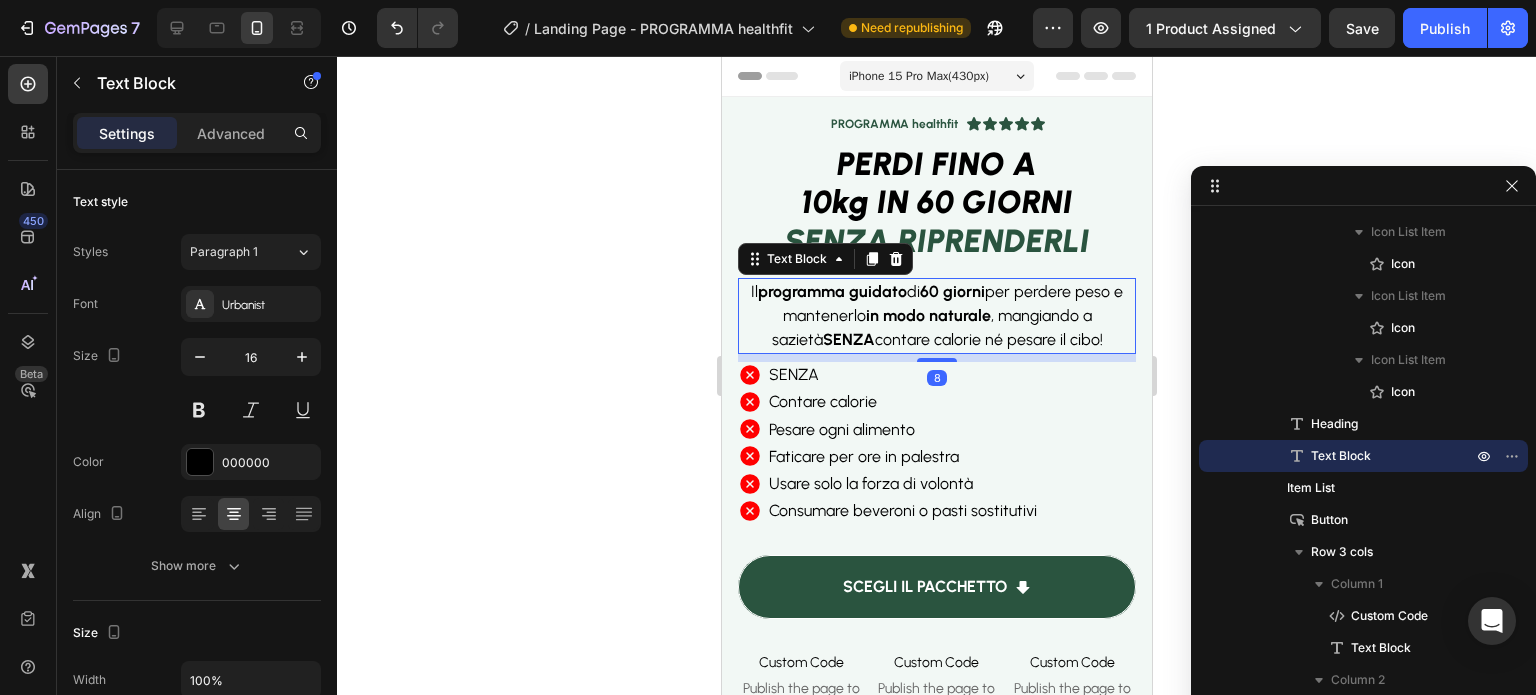 click on "Il  programma guidato  di  60 giorni  per perdere peso e mantenerlo  in modo naturale , mangiando a sazietà  SENZA  contare calorie né pesare il cibo!" at bounding box center (936, 316) 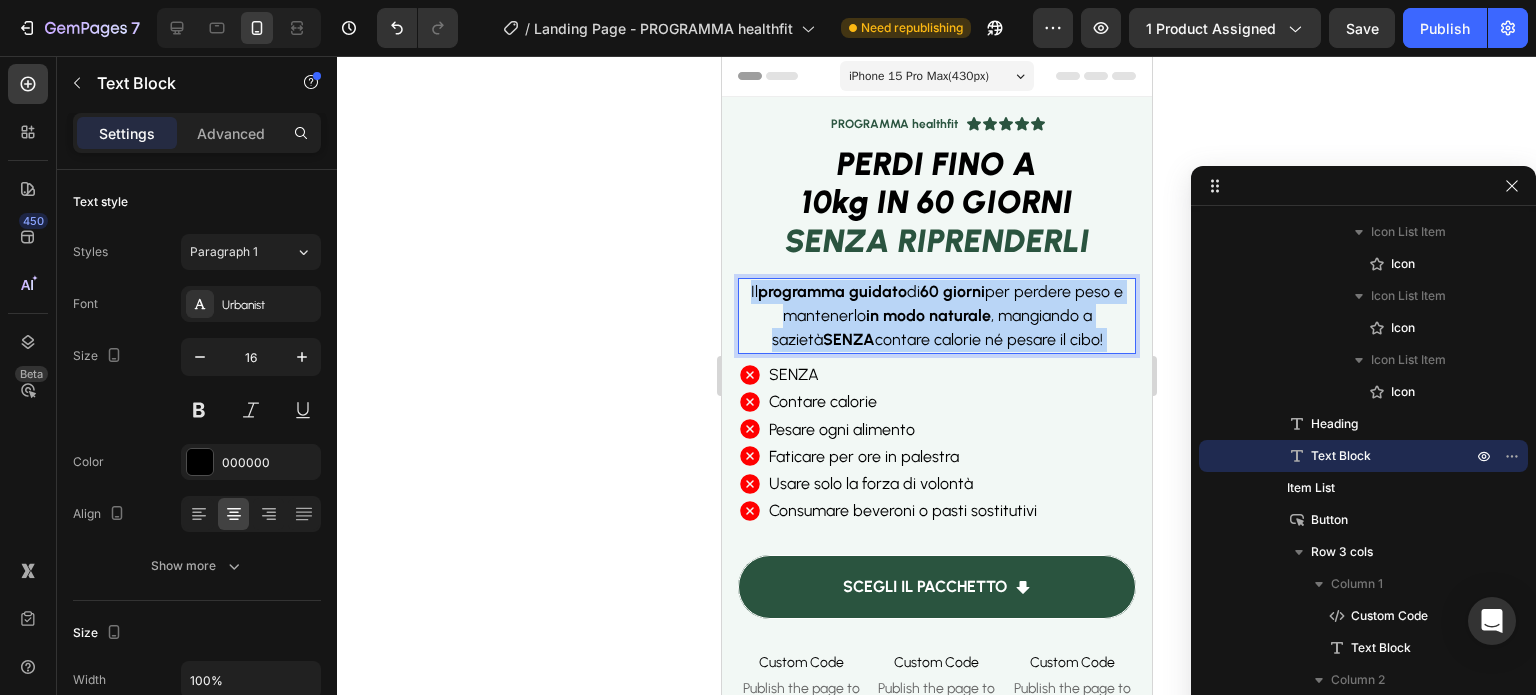 drag, startPoint x: 1074, startPoint y: 341, endPoint x: 971, endPoint y: 309, distance: 107.856384 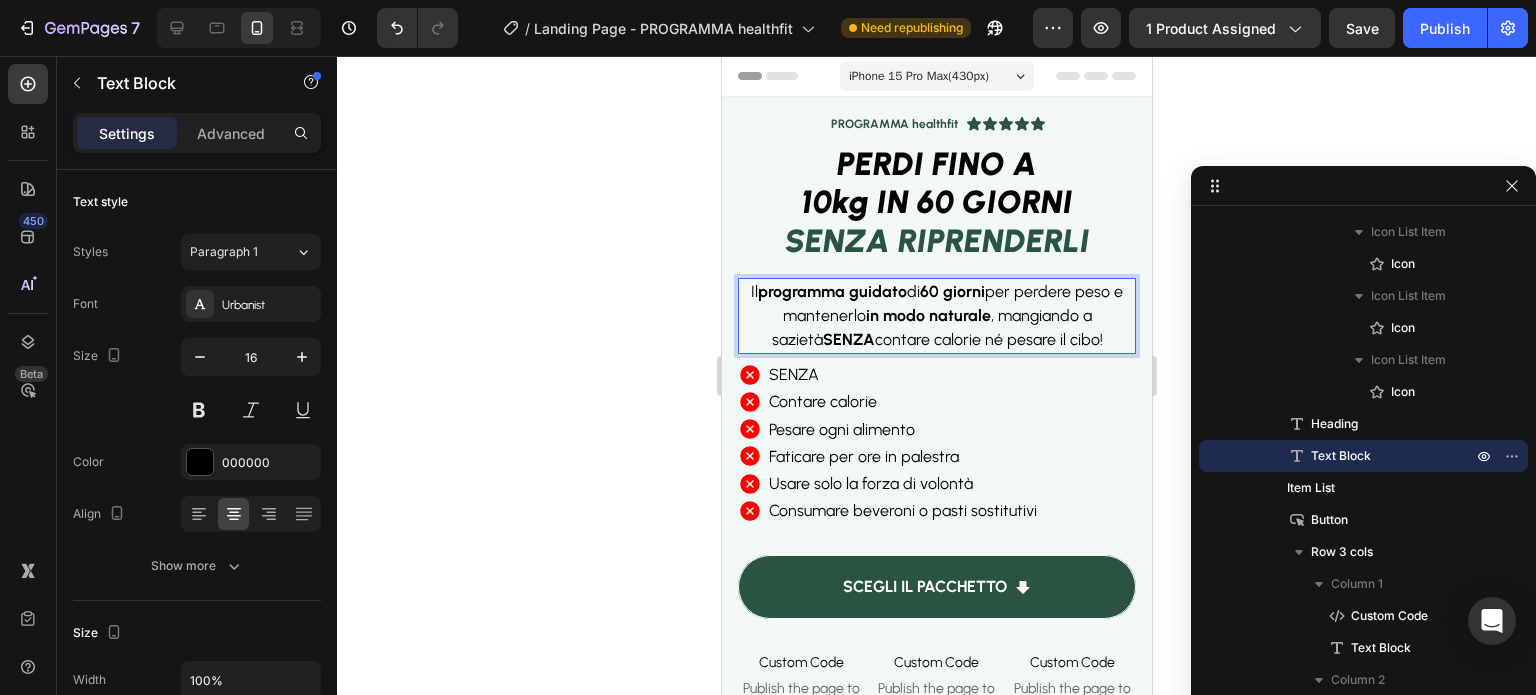 click on "Il  programma guidato  di  60 giorni  per perdere peso e mantenerlo  in modo naturale , mangiando a sazietà  SENZA  contare calorie né pesare il cibo!" at bounding box center [936, 316] 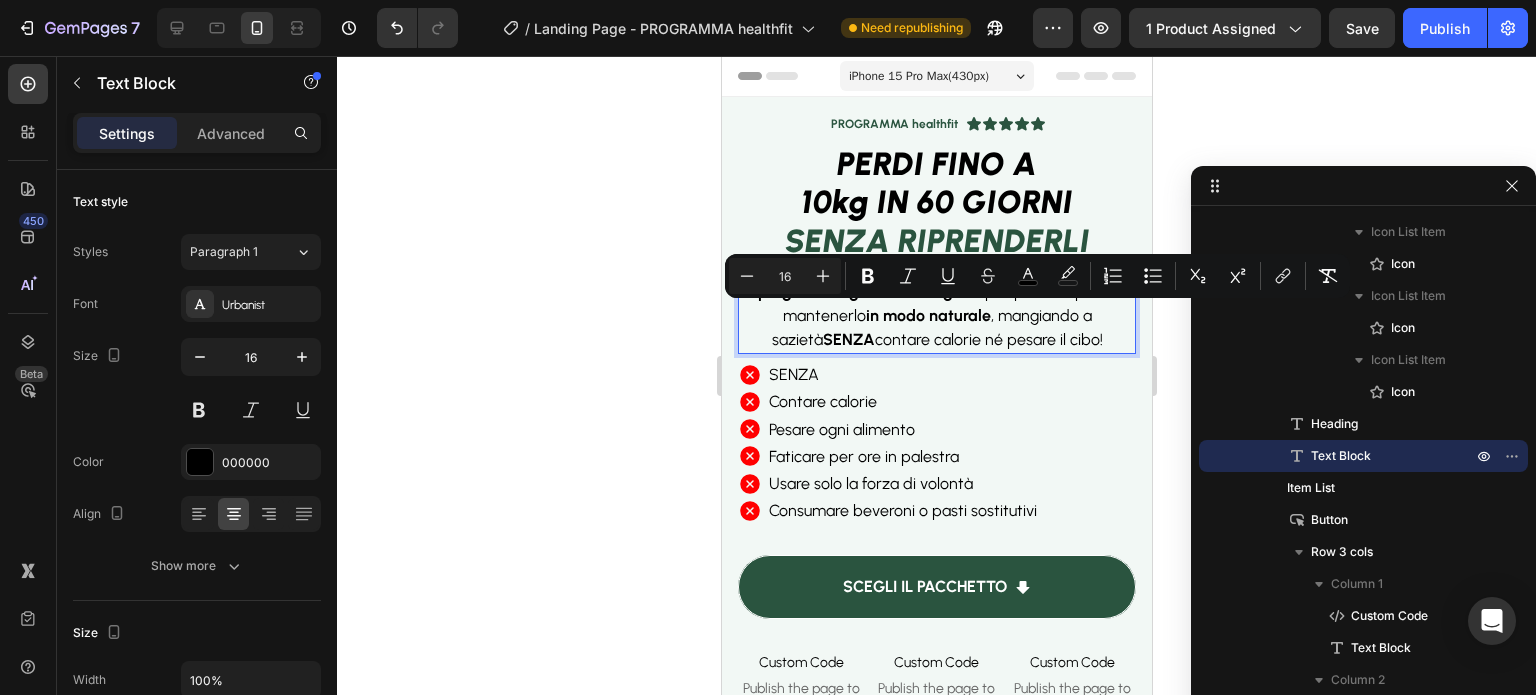 drag, startPoint x: 1084, startPoint y: 341, endPoint x: 957, endPoint y: 318, distance: 129.06587 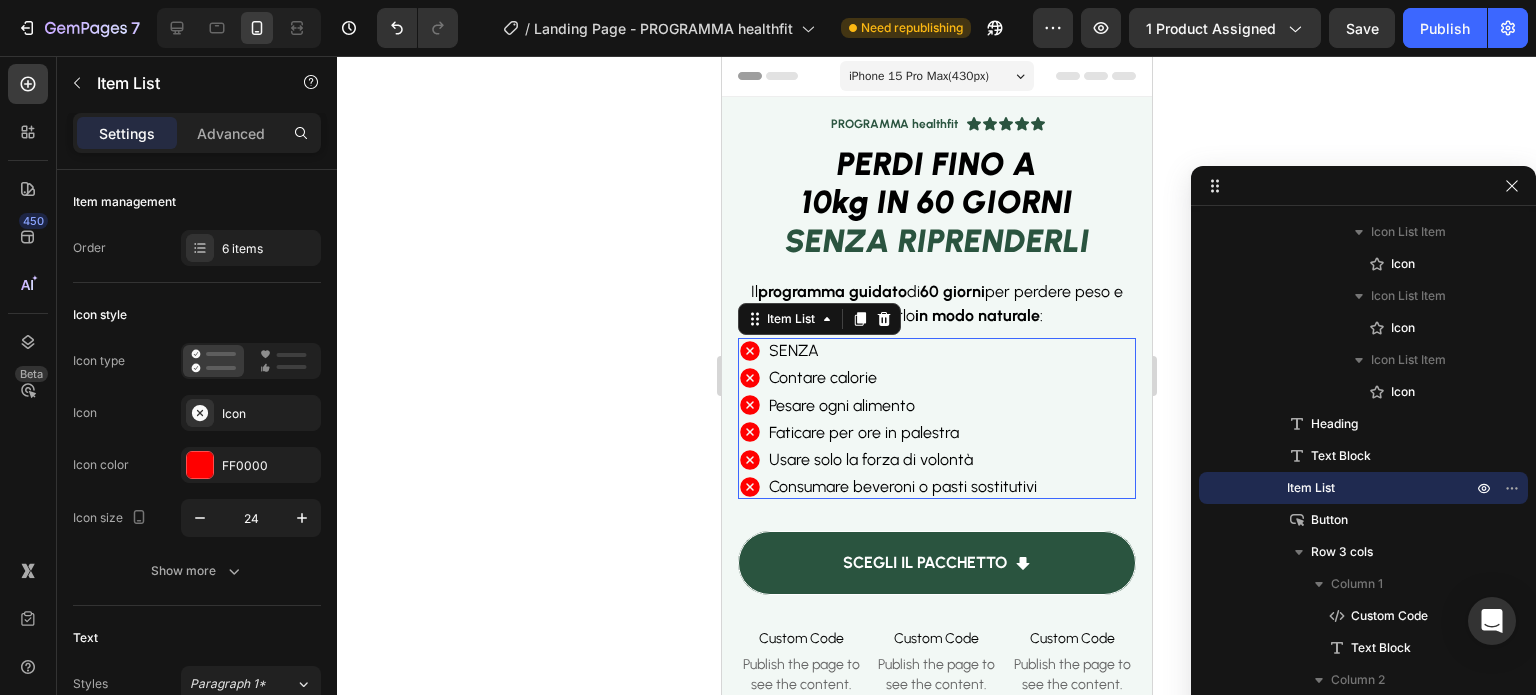 click on "SENZA" at bounding box center [902, 350] 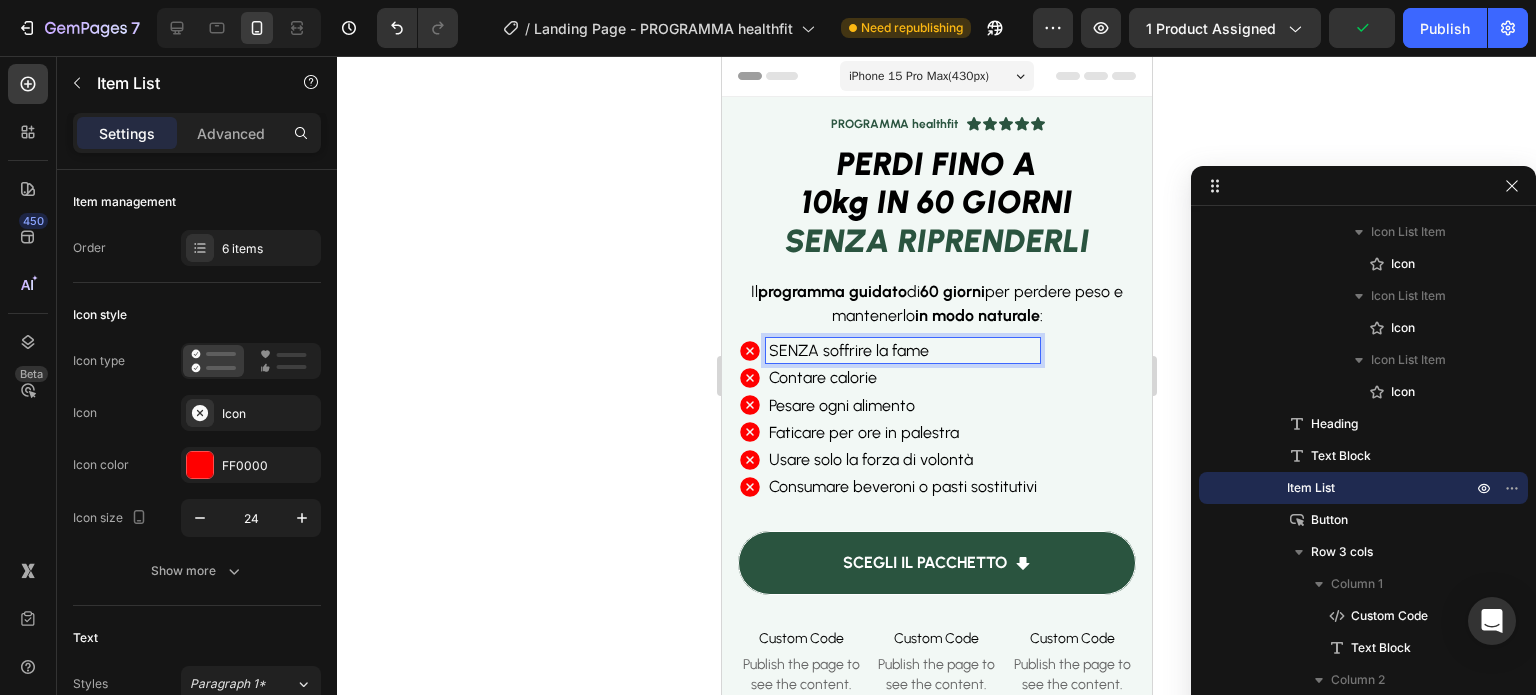 click on "Contare calorie" at bounding box center [902, 377] 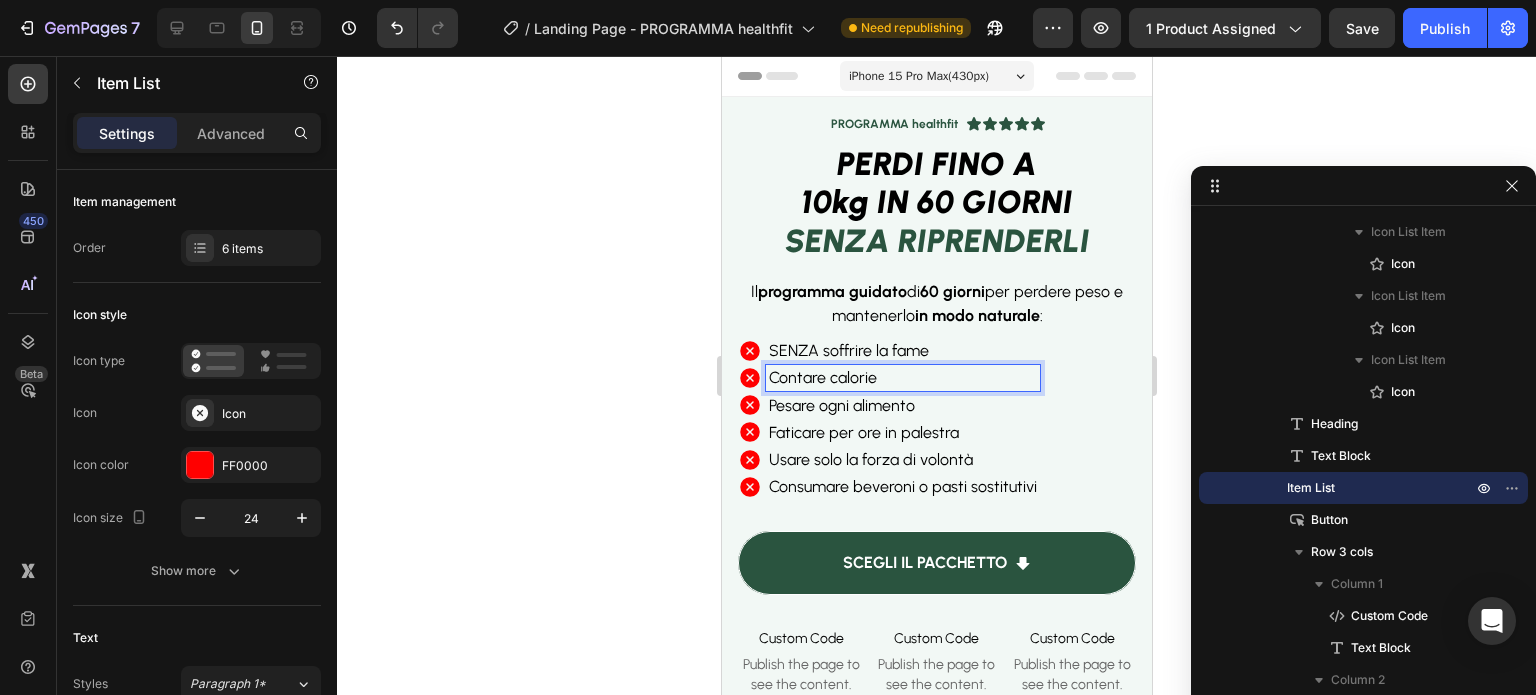 click on "Contare calorie" at bounding box center [902, 377] 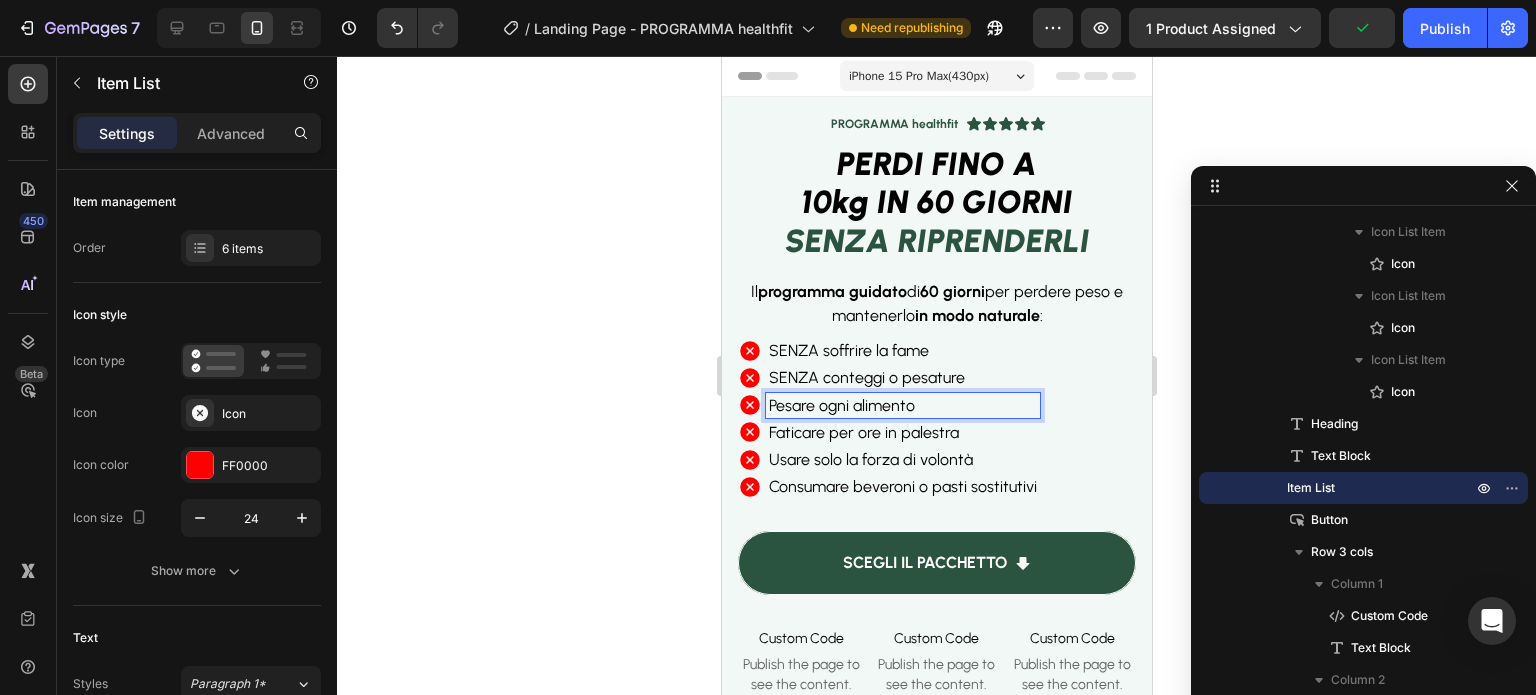 click on "Pesare ogni alimento" at bounding box center (902, 405) 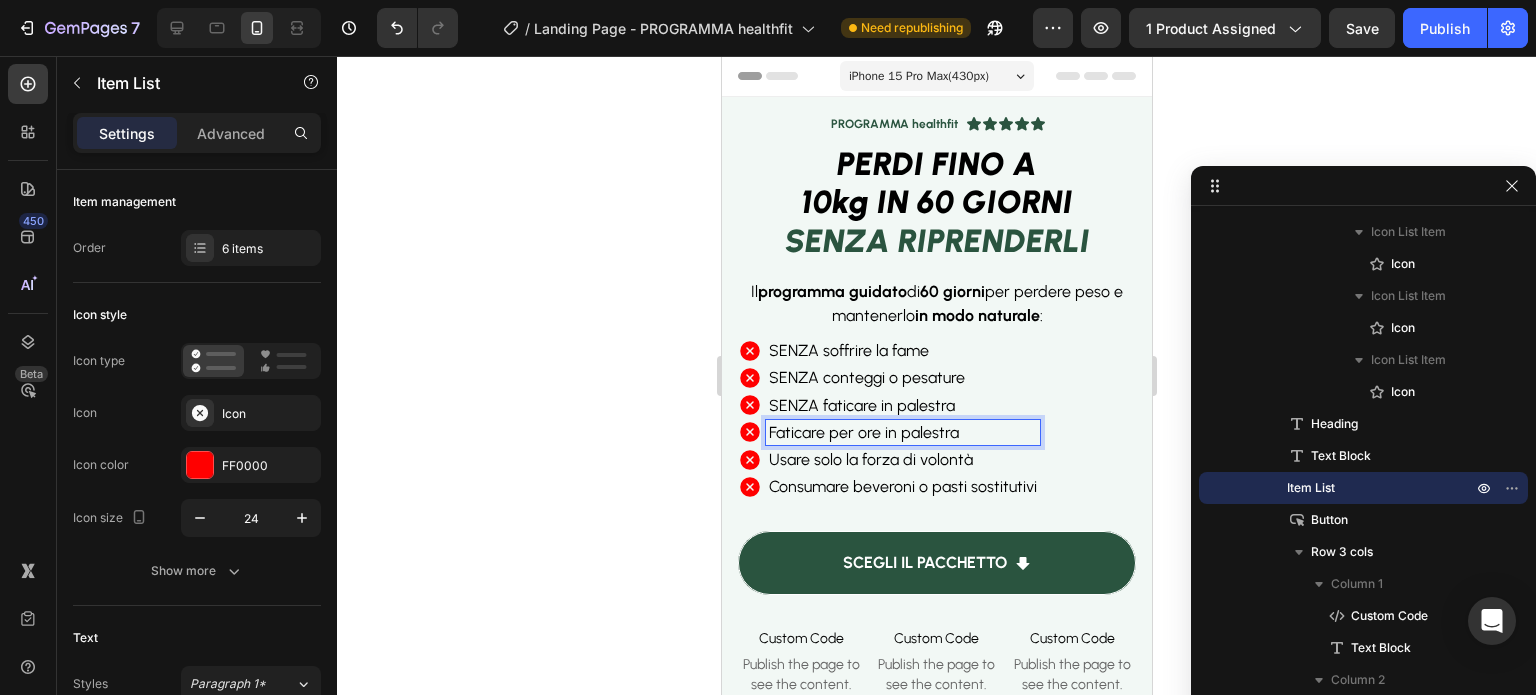 click on "Faticare per ore in palestra" at bounding box center (902, 432) 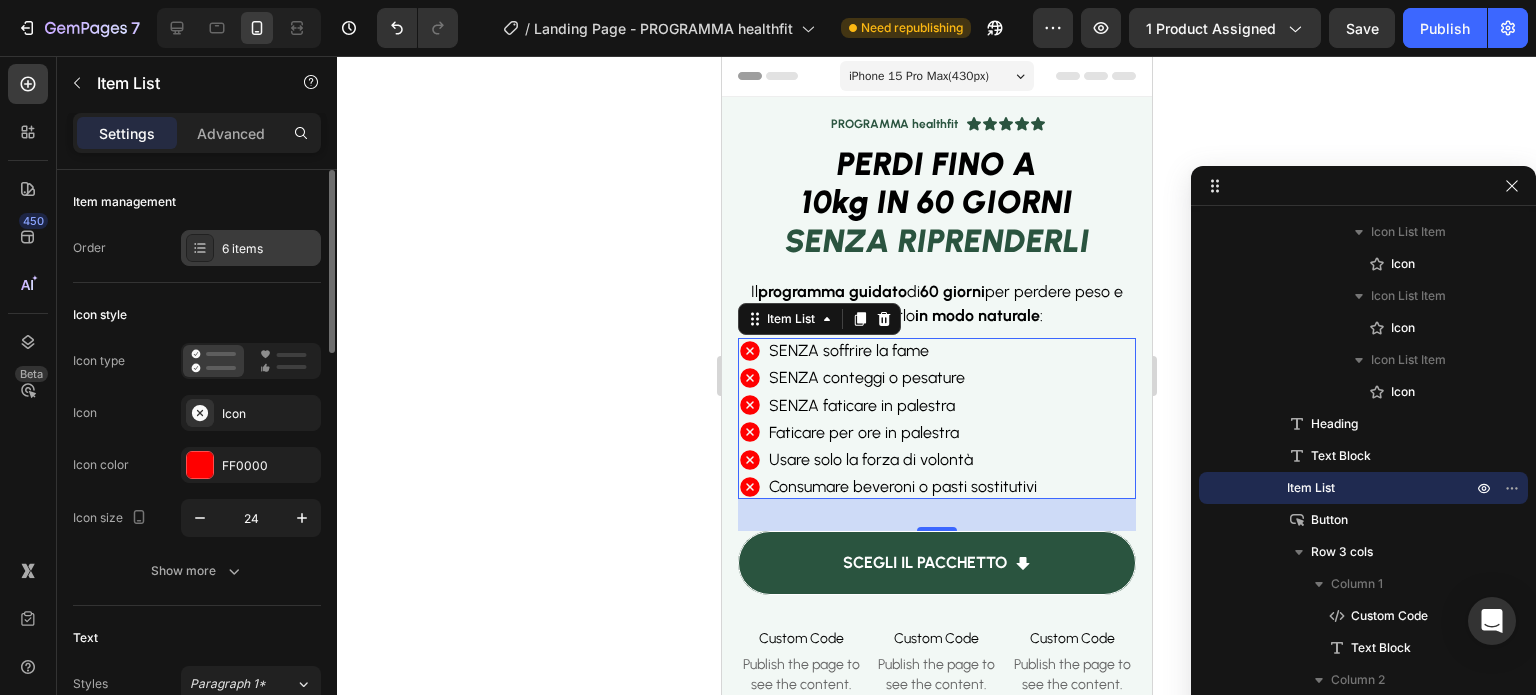 click on "6 items" at bounding box center (251, 248) 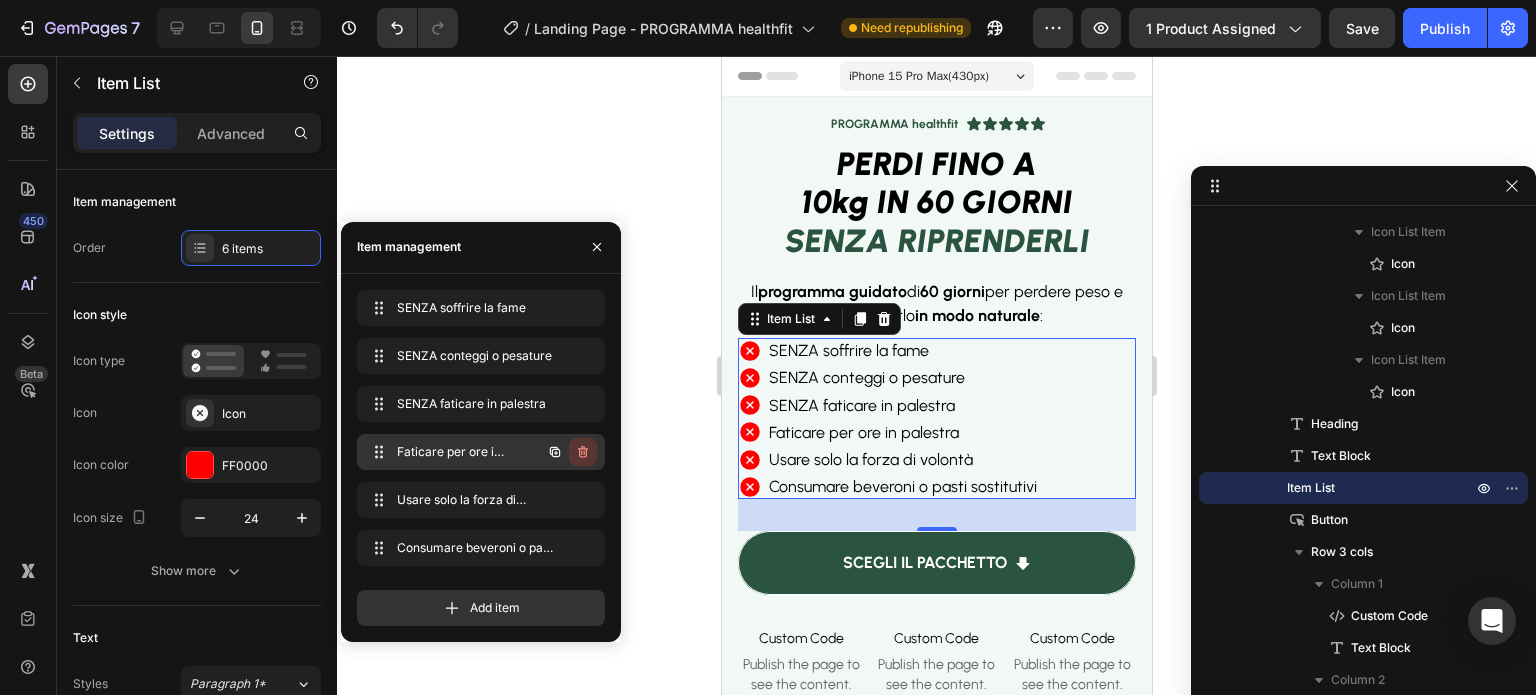 click 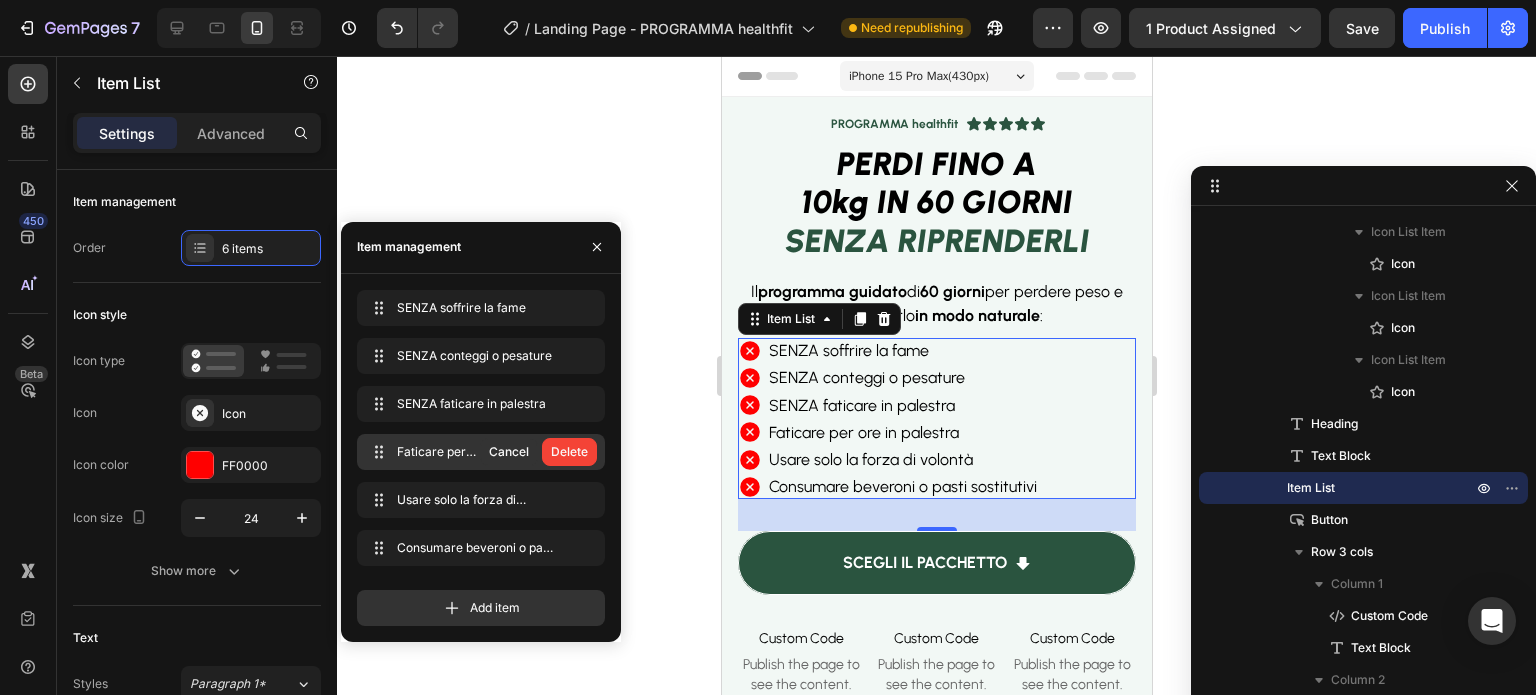 click on "Delete" at bounding box center [569, 452] 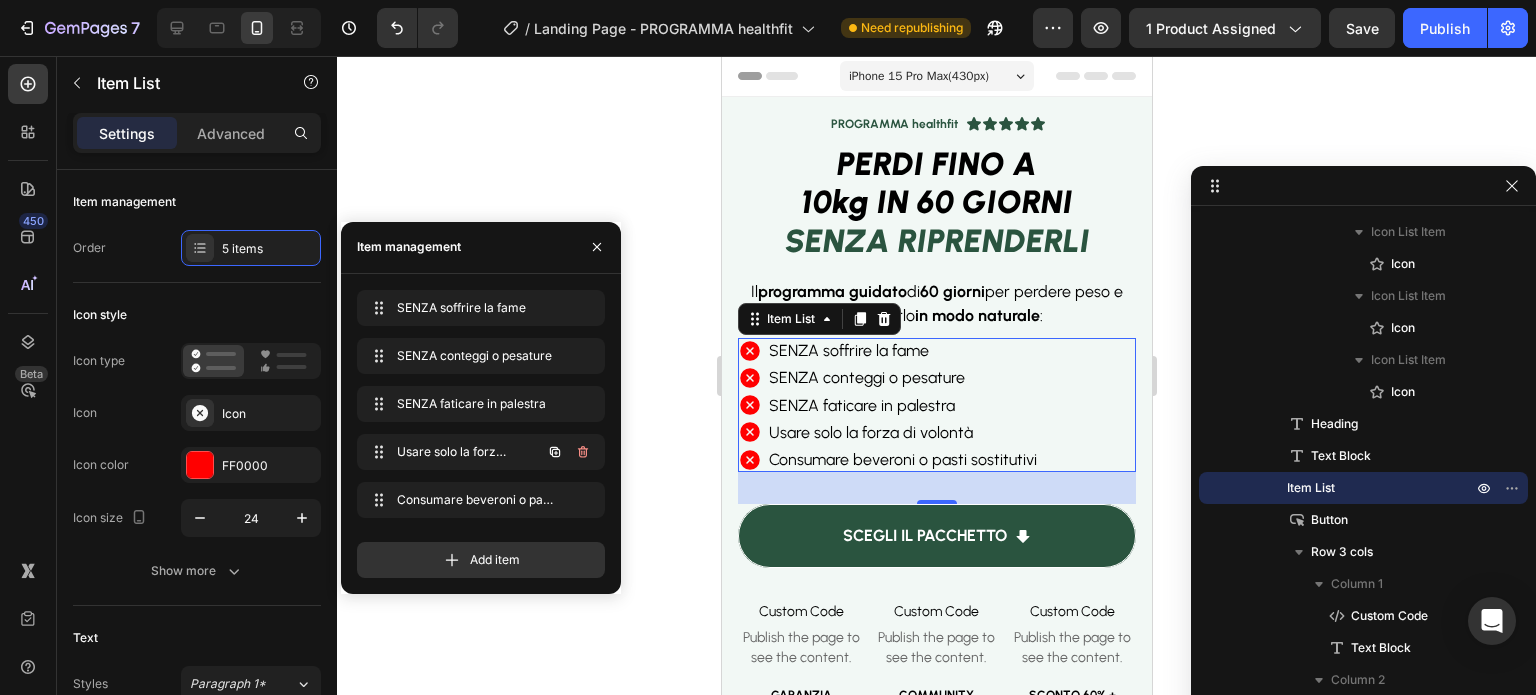 click 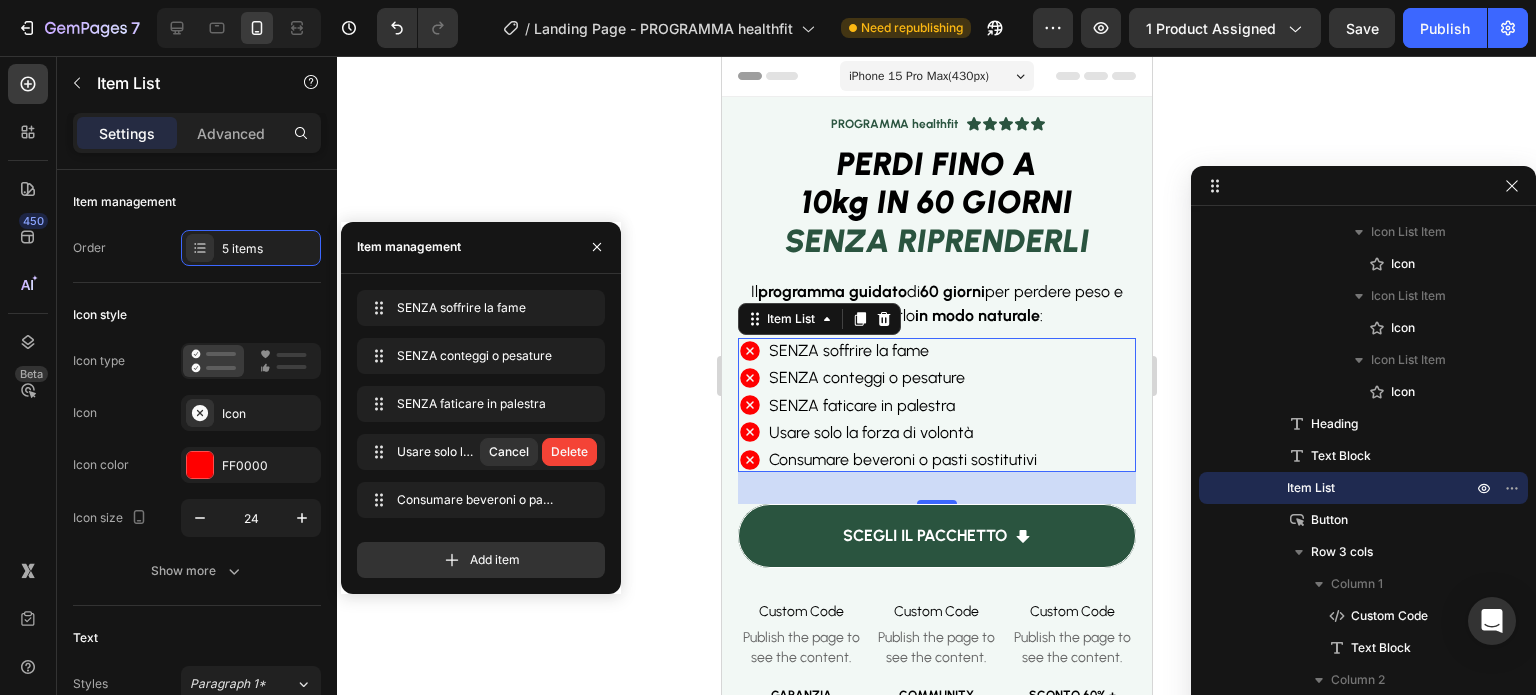 click on "Delete" at bounding box center [569, 452] 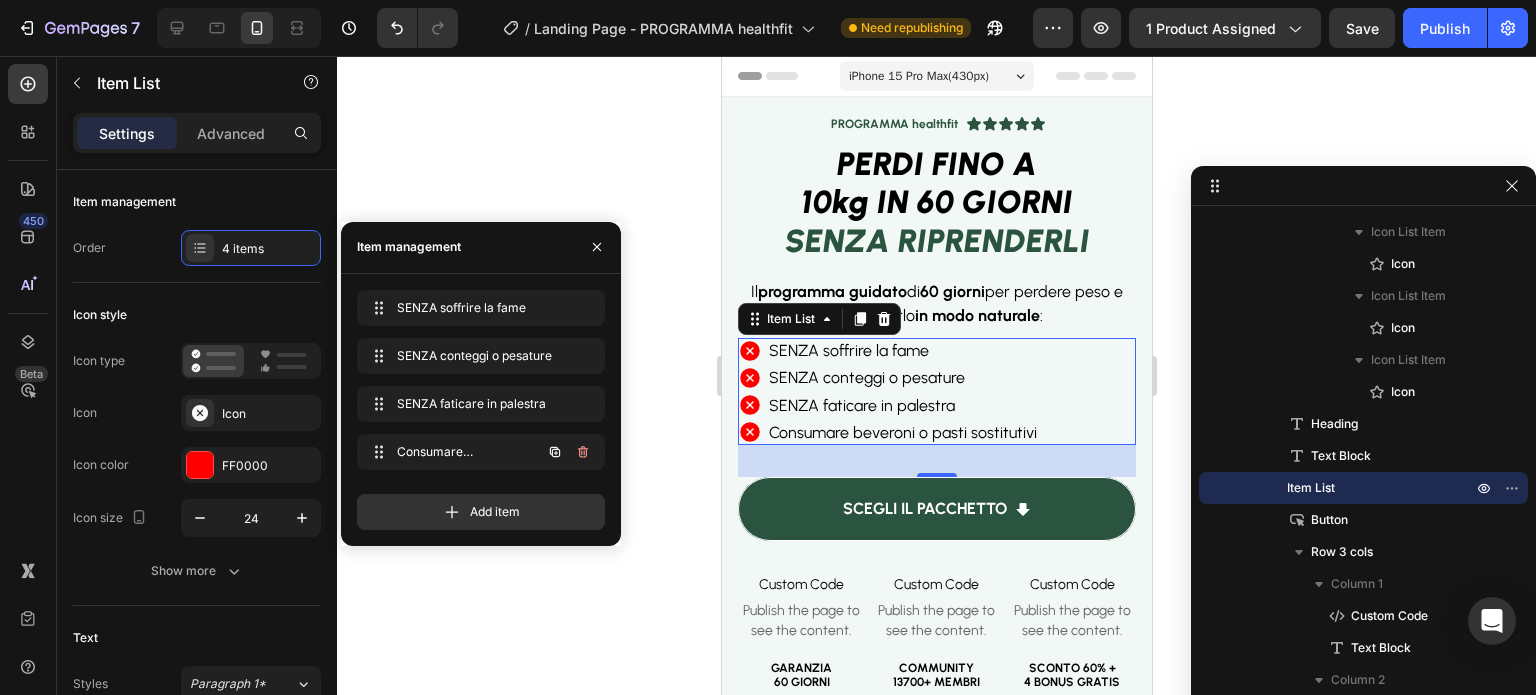 click 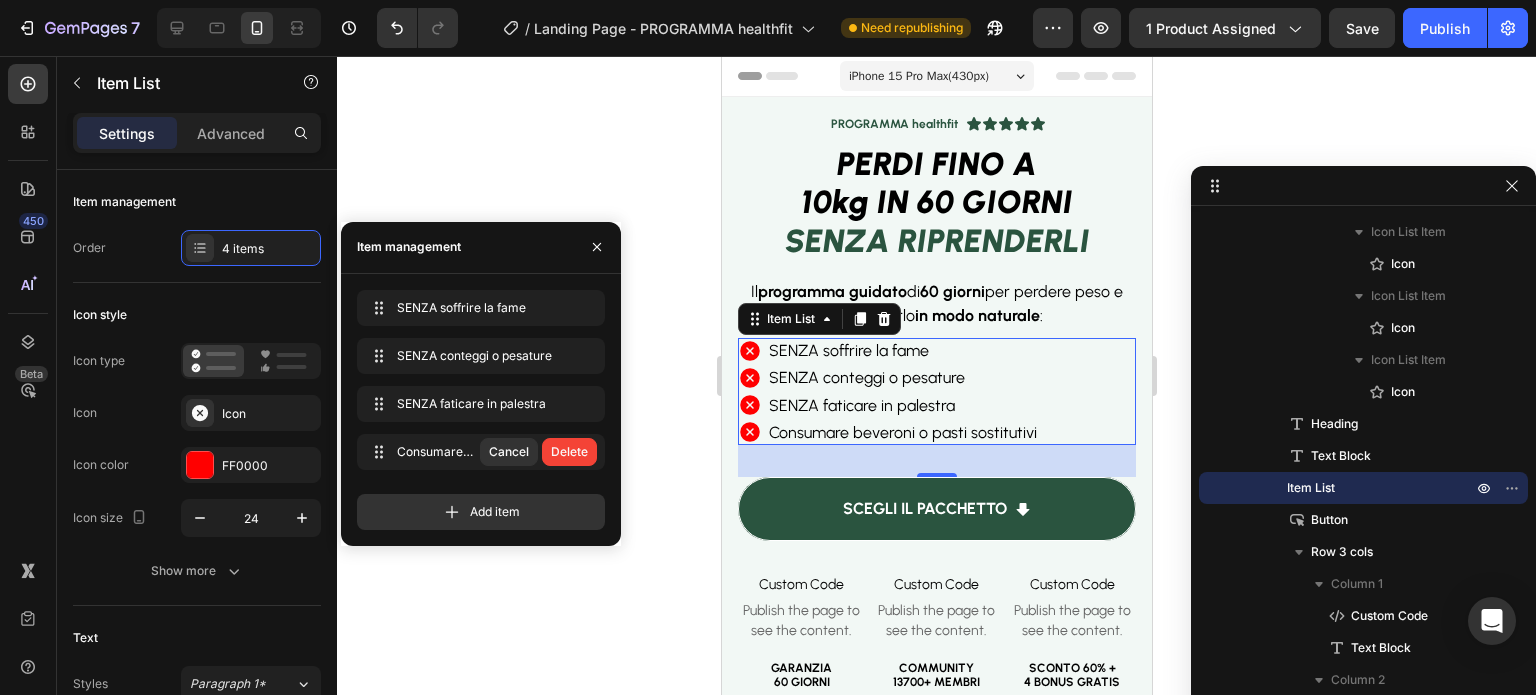 click on "Delete" at bounding box center (569, 452) 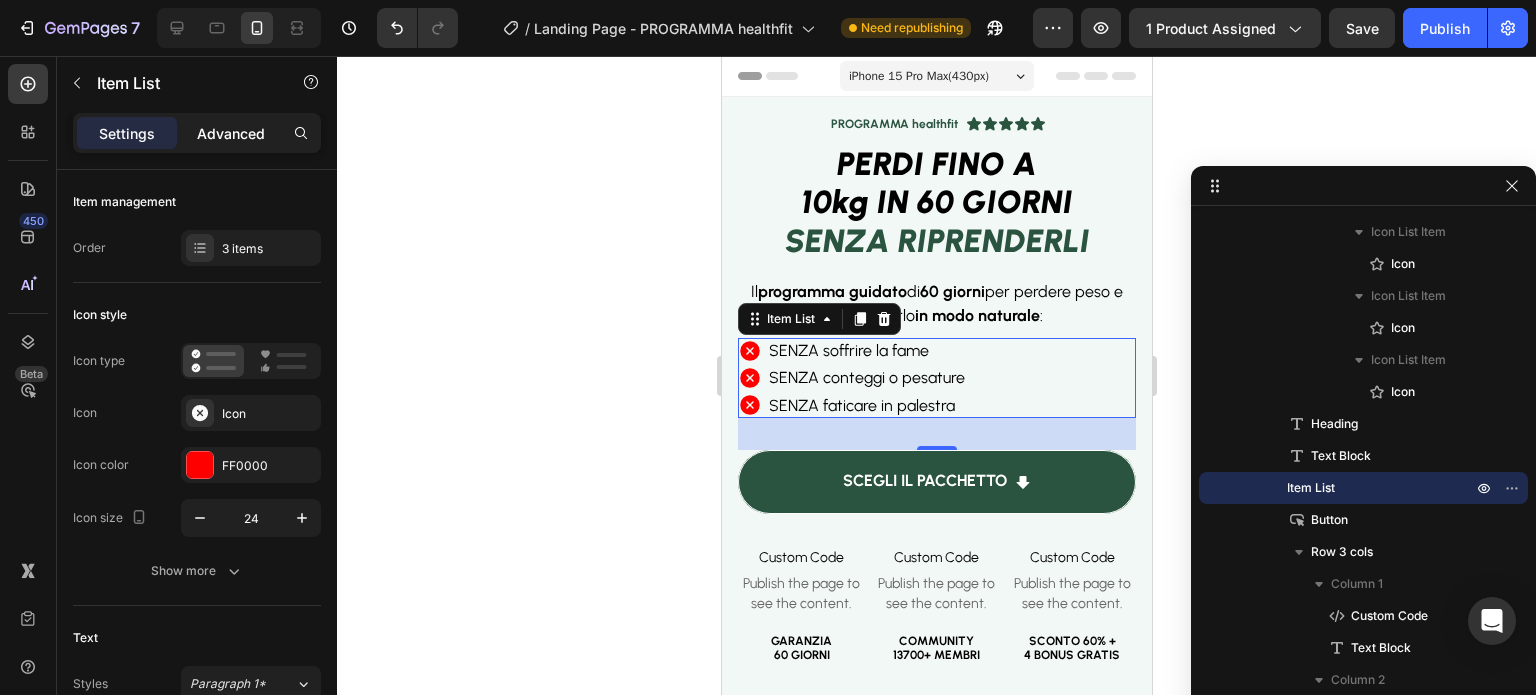 click on "Advanced" at bounding box center [231, 133] 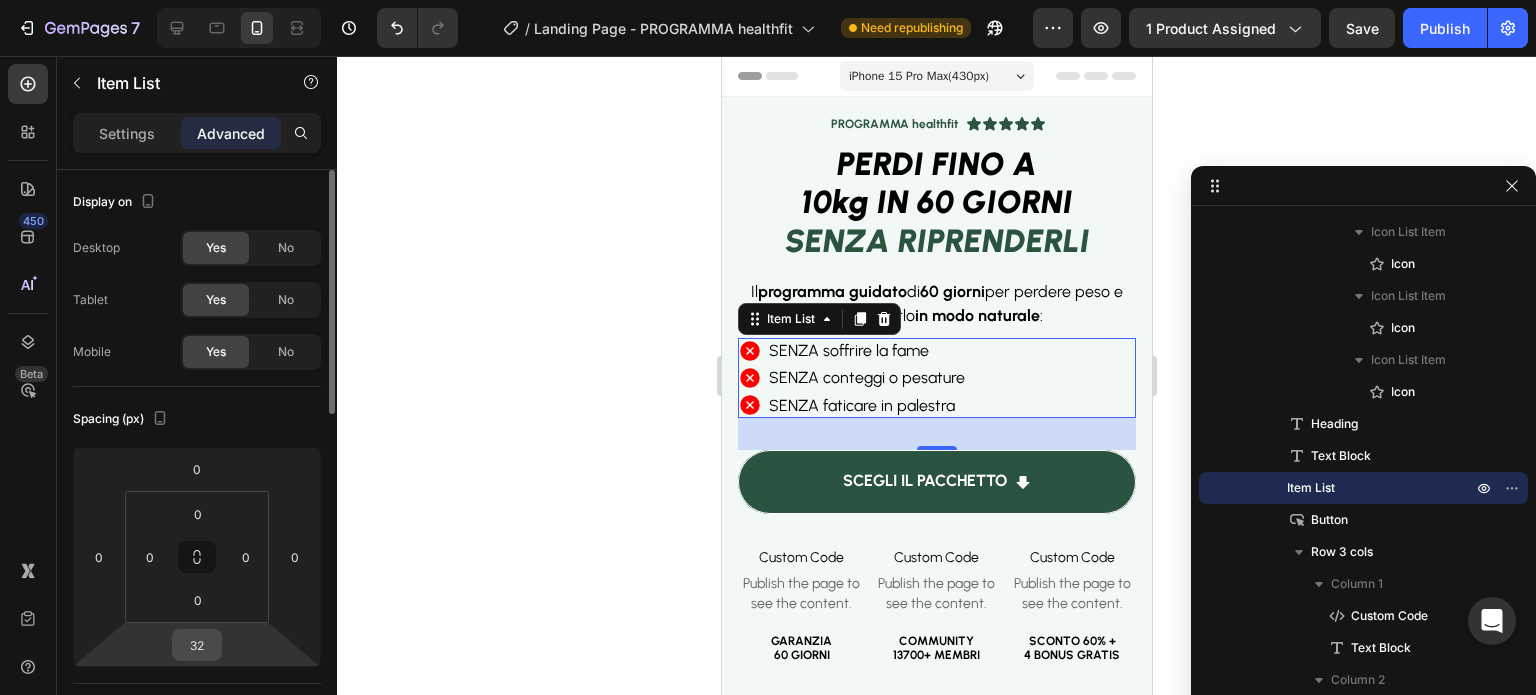 click on "32" at bounding box center (197, 645) 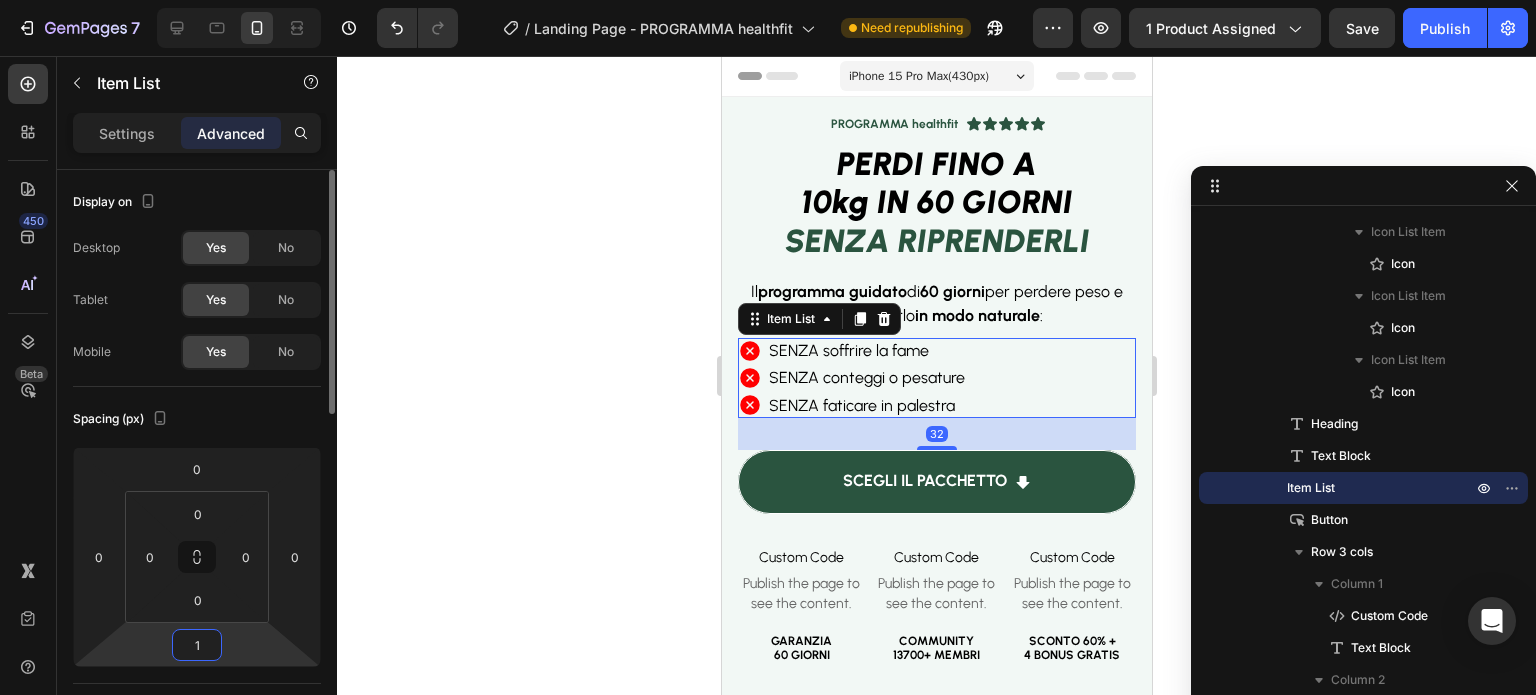 type on "16" 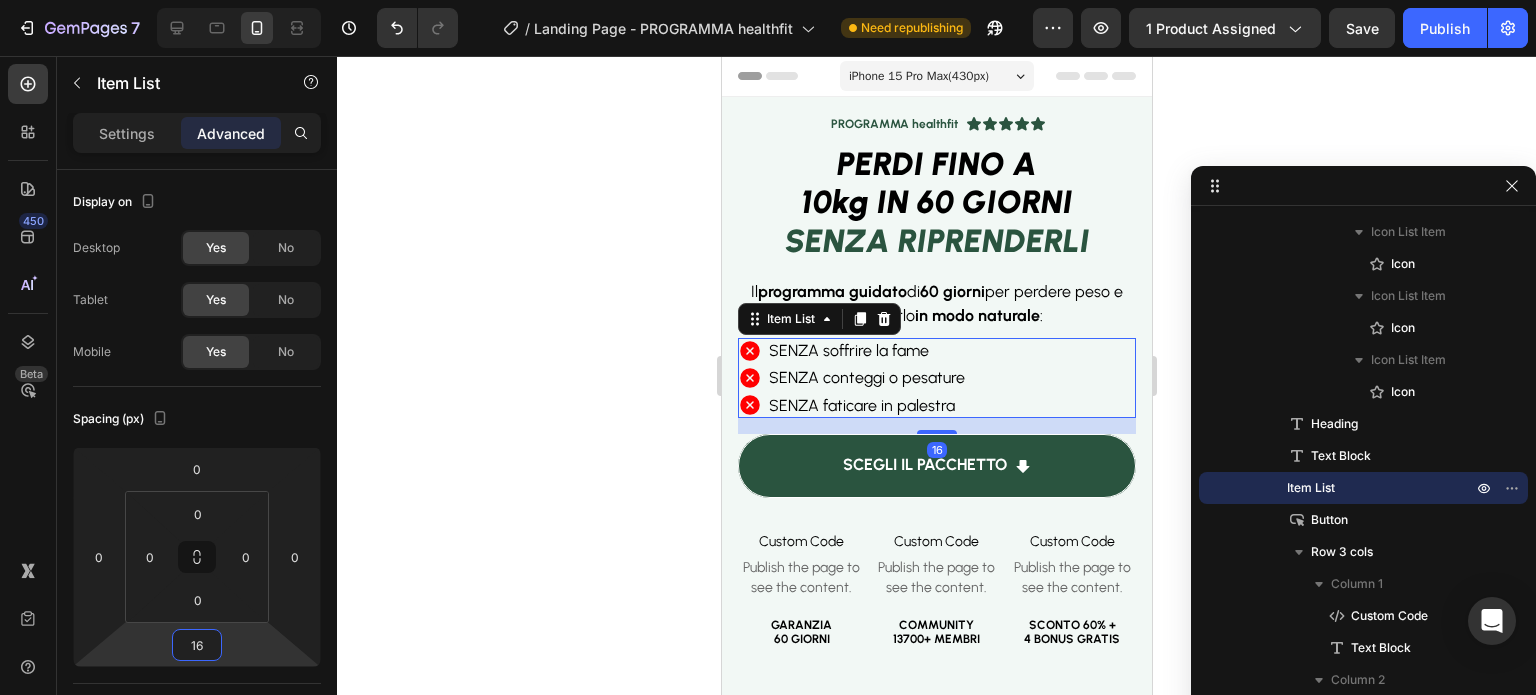 click 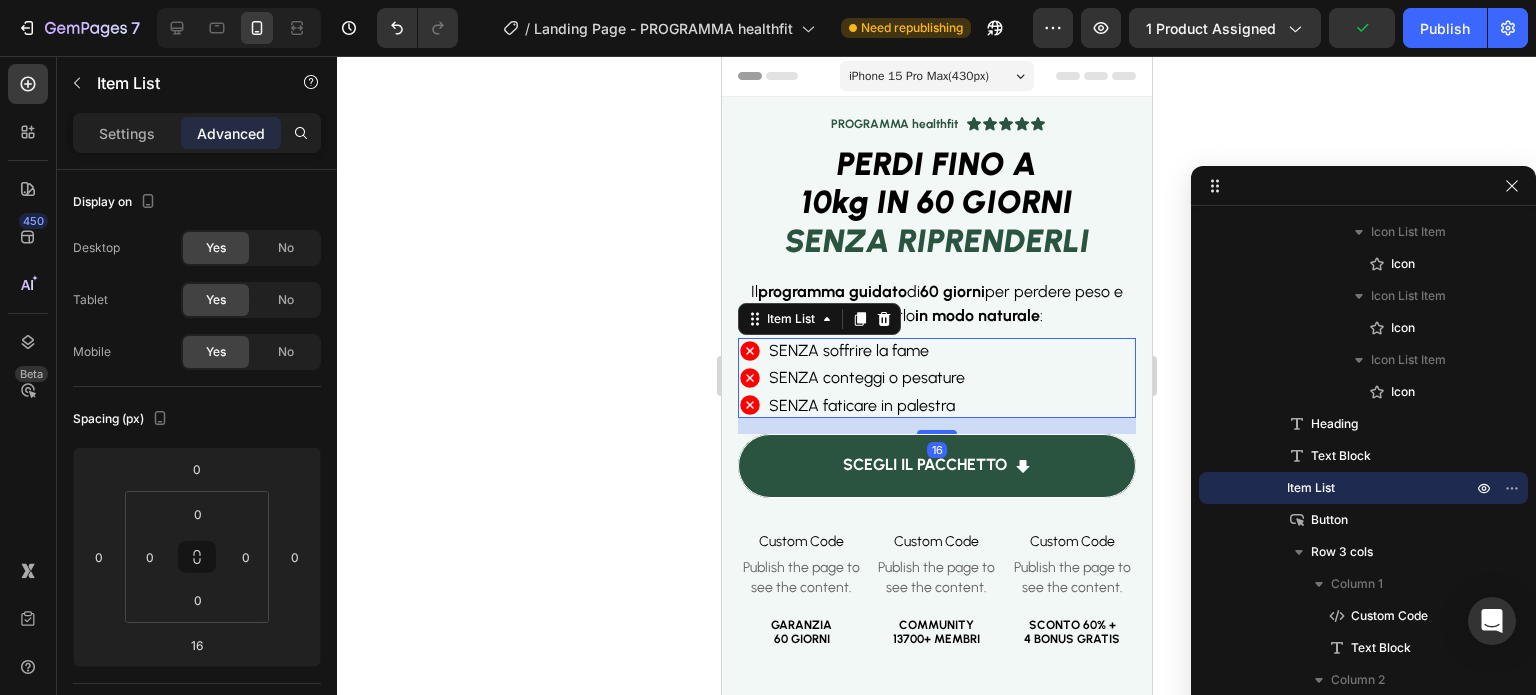 click on "SENZA soffrire la fame" at bounding box center [866, 350] 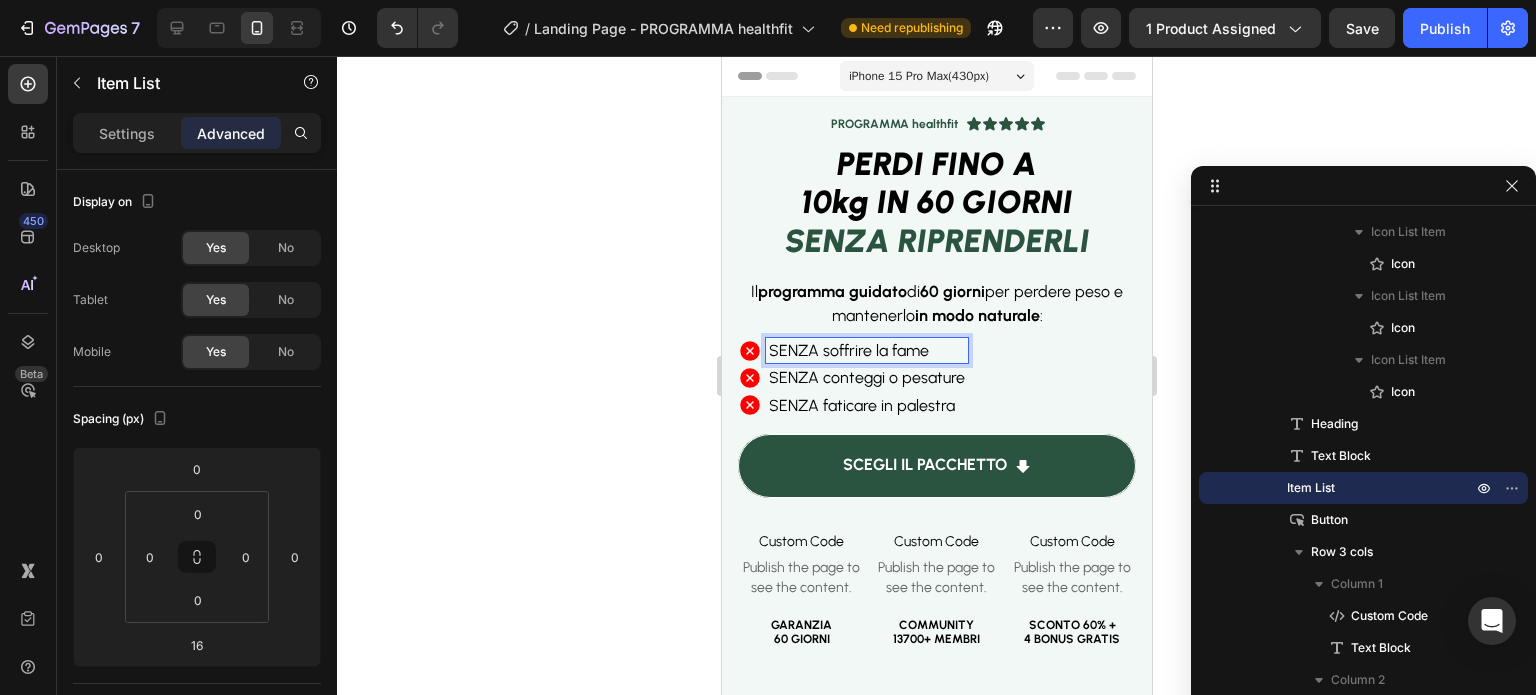 click on "SENZA soffrire la fame" at bounding box center [866, 350] 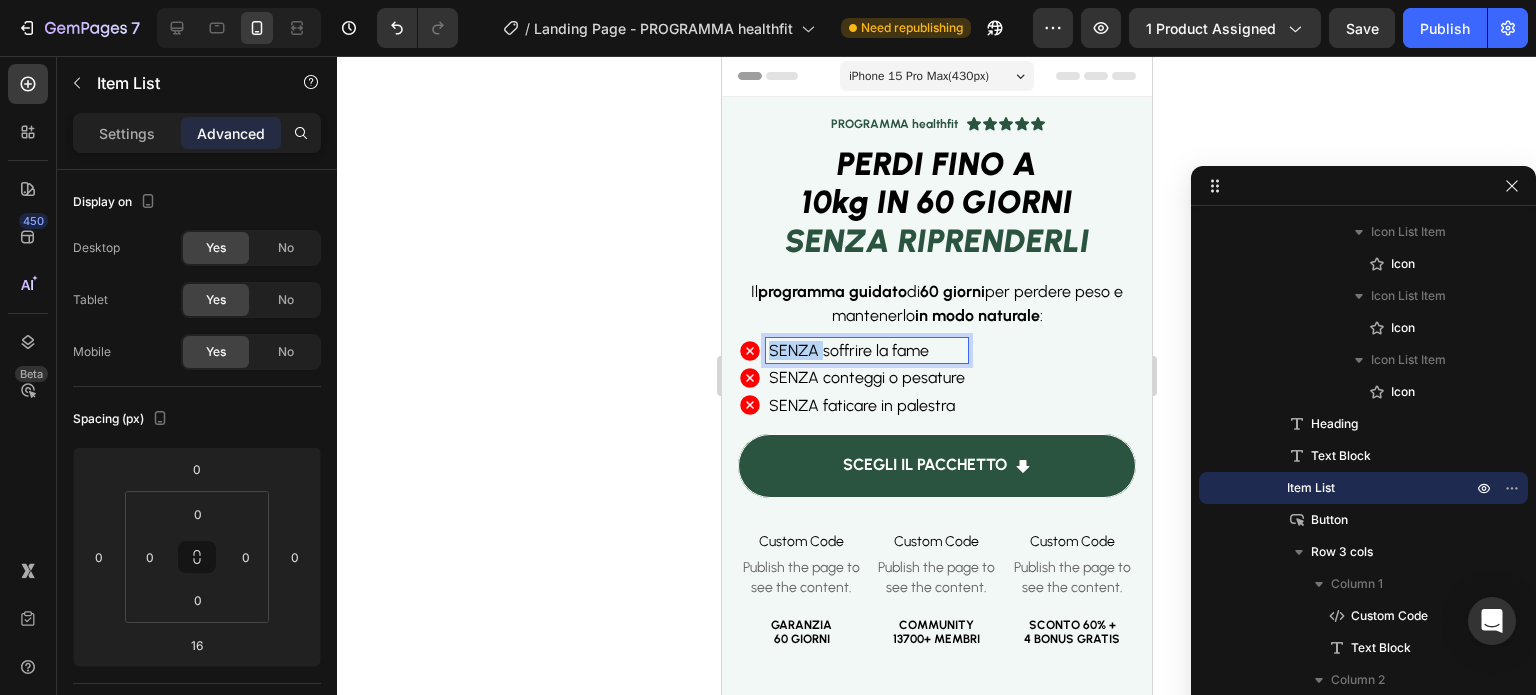 click on "SENZA soffrire la fame" at bounding box center [866, 350] 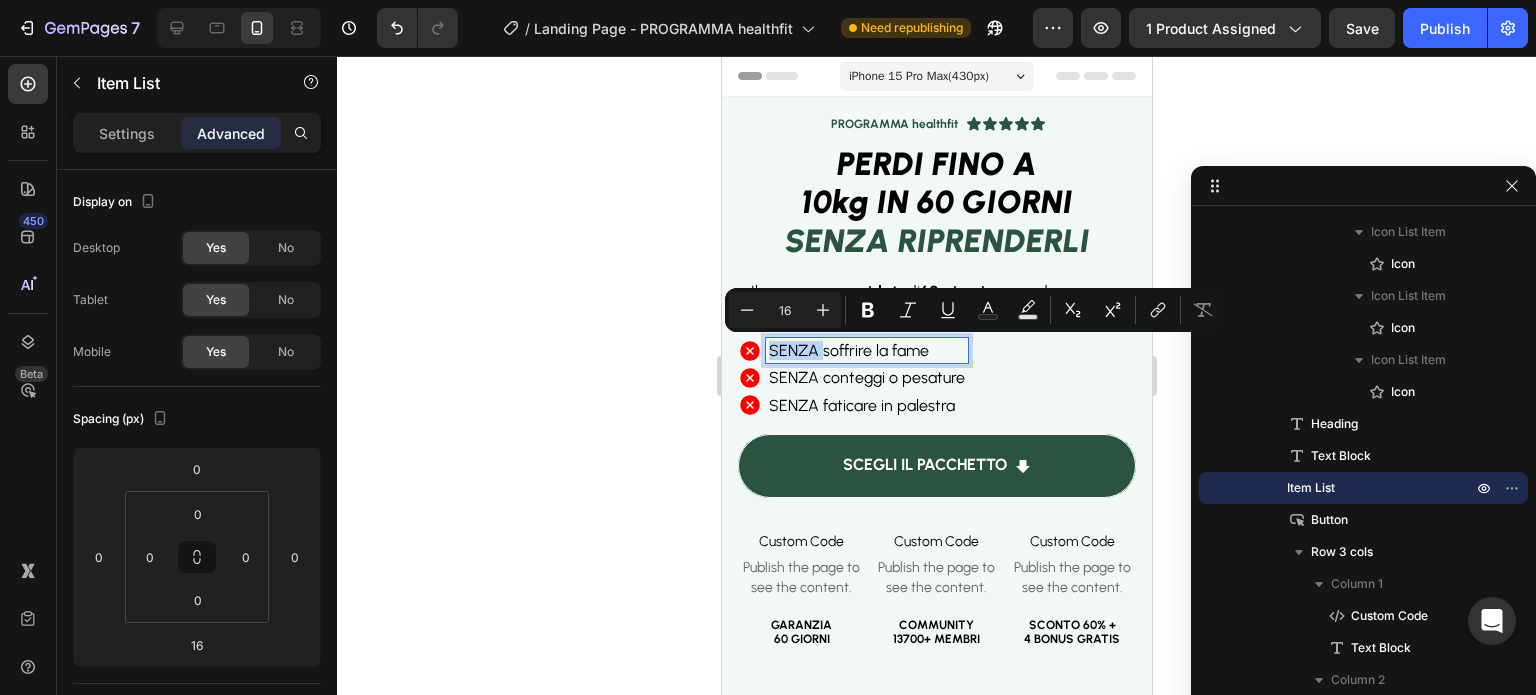 click on "SENZA soffrire la fame" at bounding box center [866, 350] 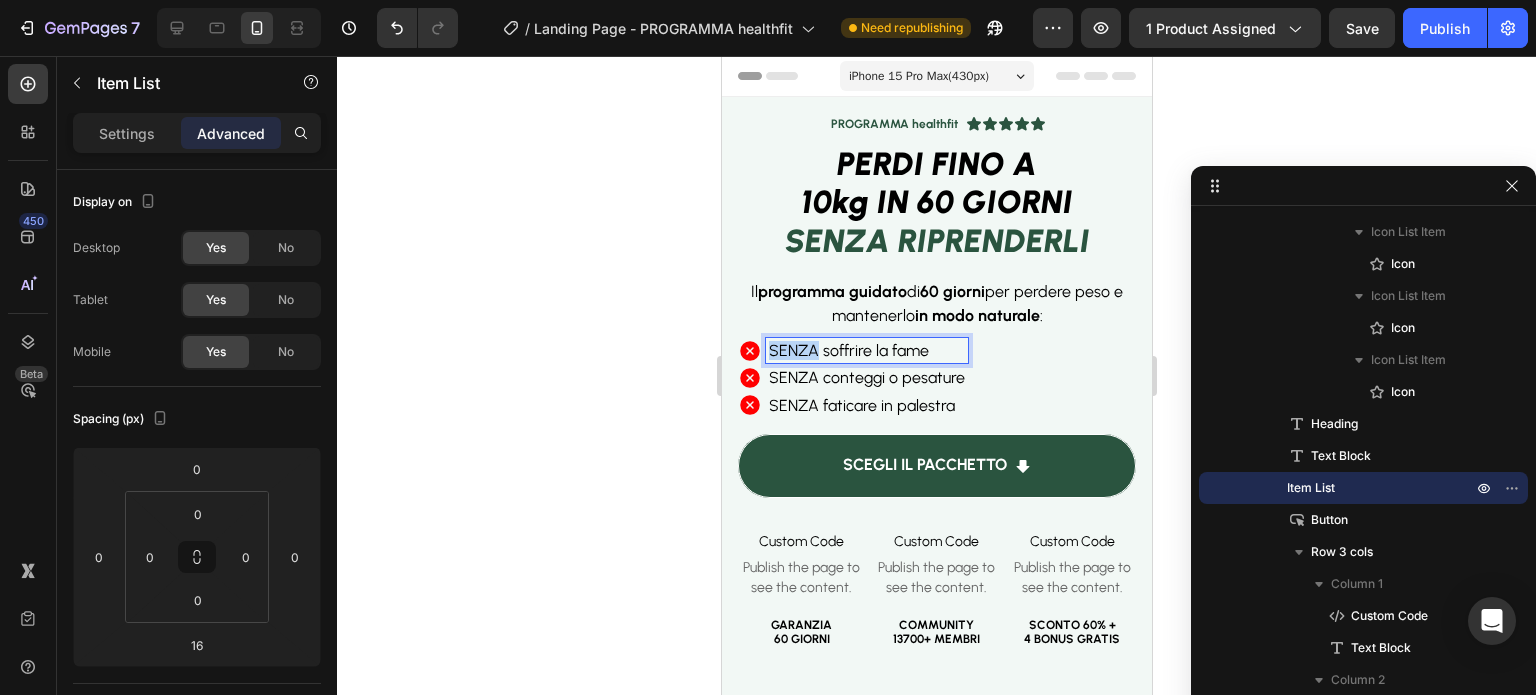 drag, startPoint x: 817, startPoint y: 348, endPoint x: 771, endPoint y: 355, distance: 46.52956 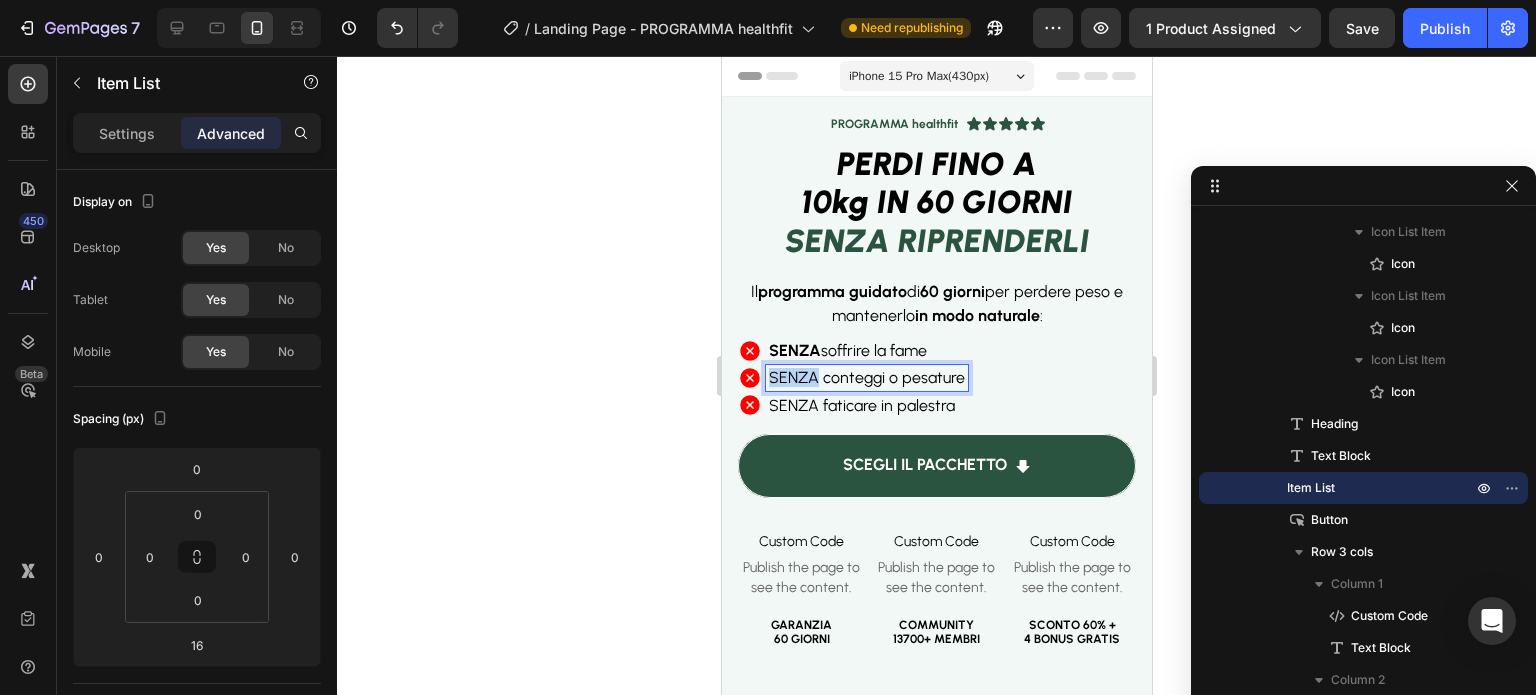 drag, startPoint x: 818, startPoint y: 381, endPoint x: 765, endPoint y: 379, distance: 53.037724 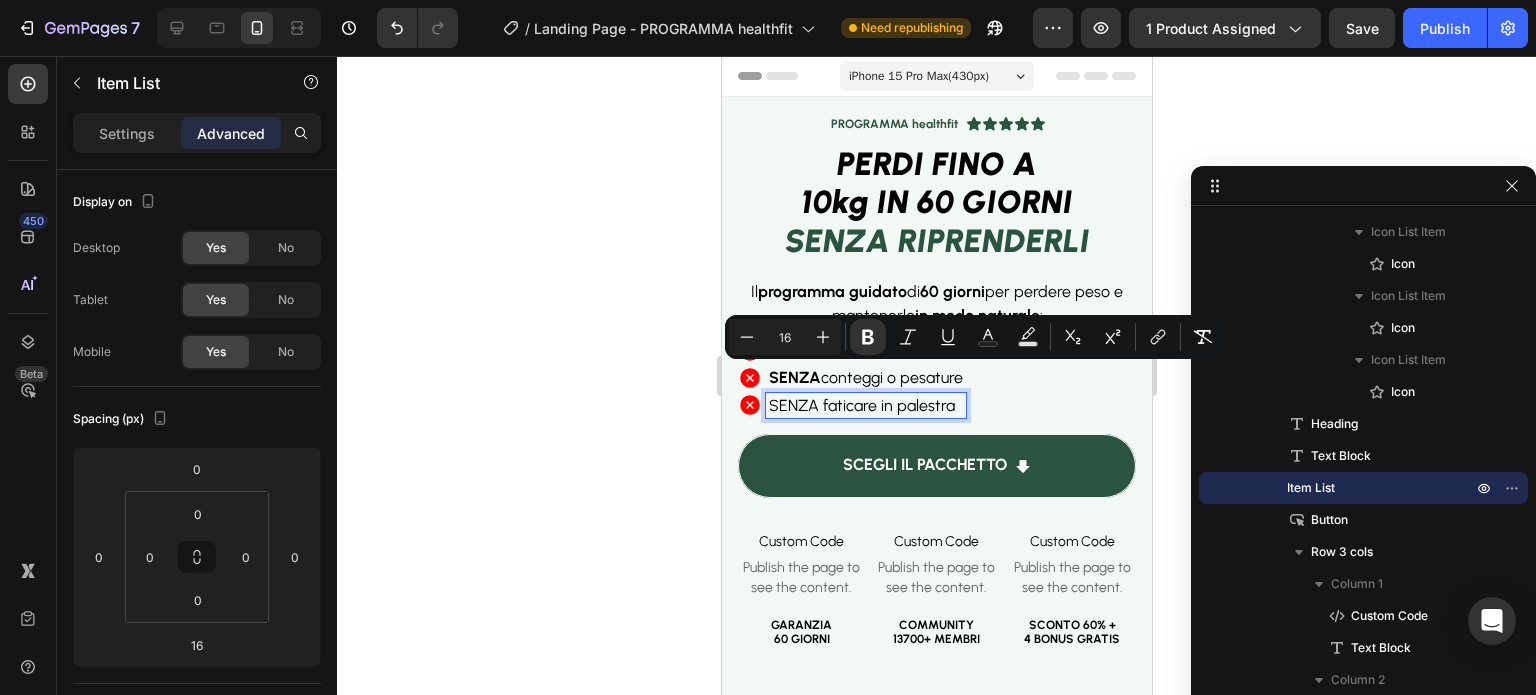 click on "SENZA faticare in palestra" at bounding box center (865, 405) 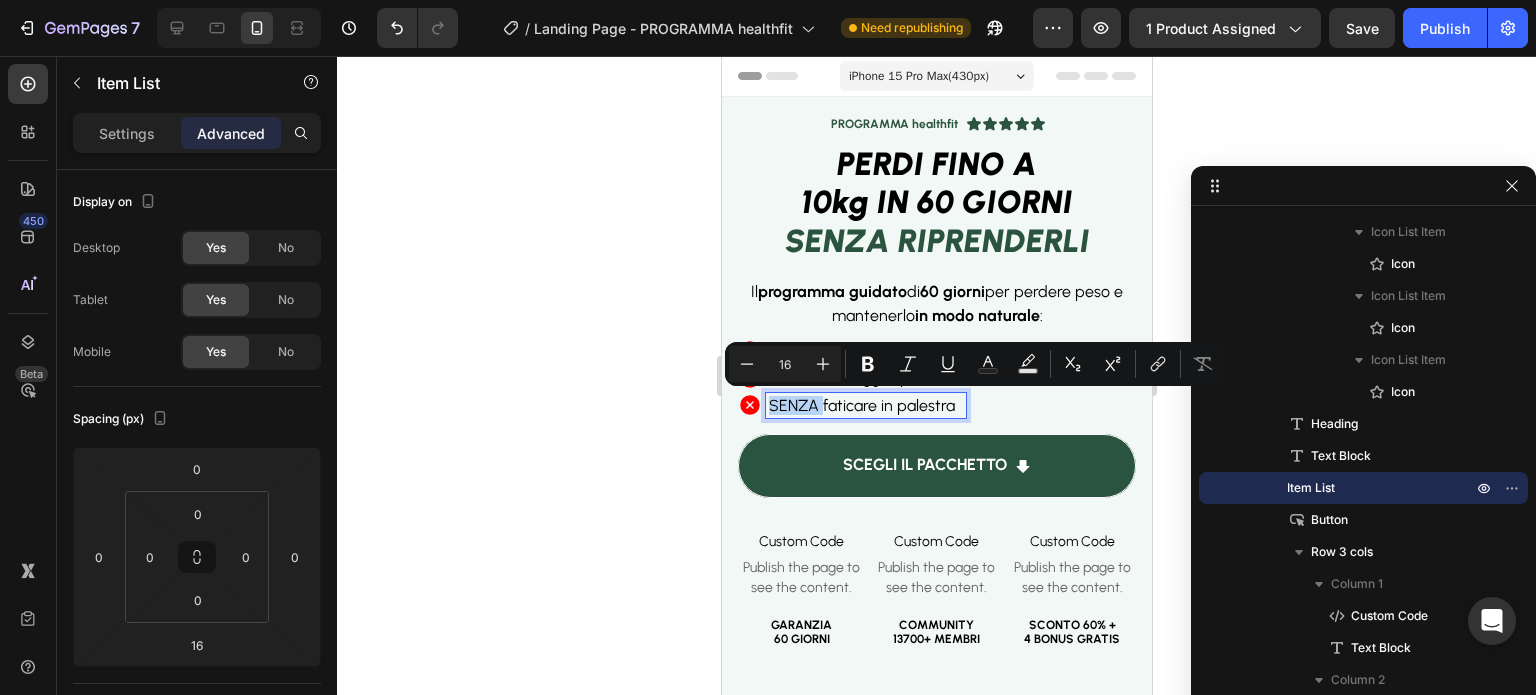 drag, startPoint x: 813, startPoint y: 407, endPoint x: 766, endPoint y: 404, distance: 47.095646 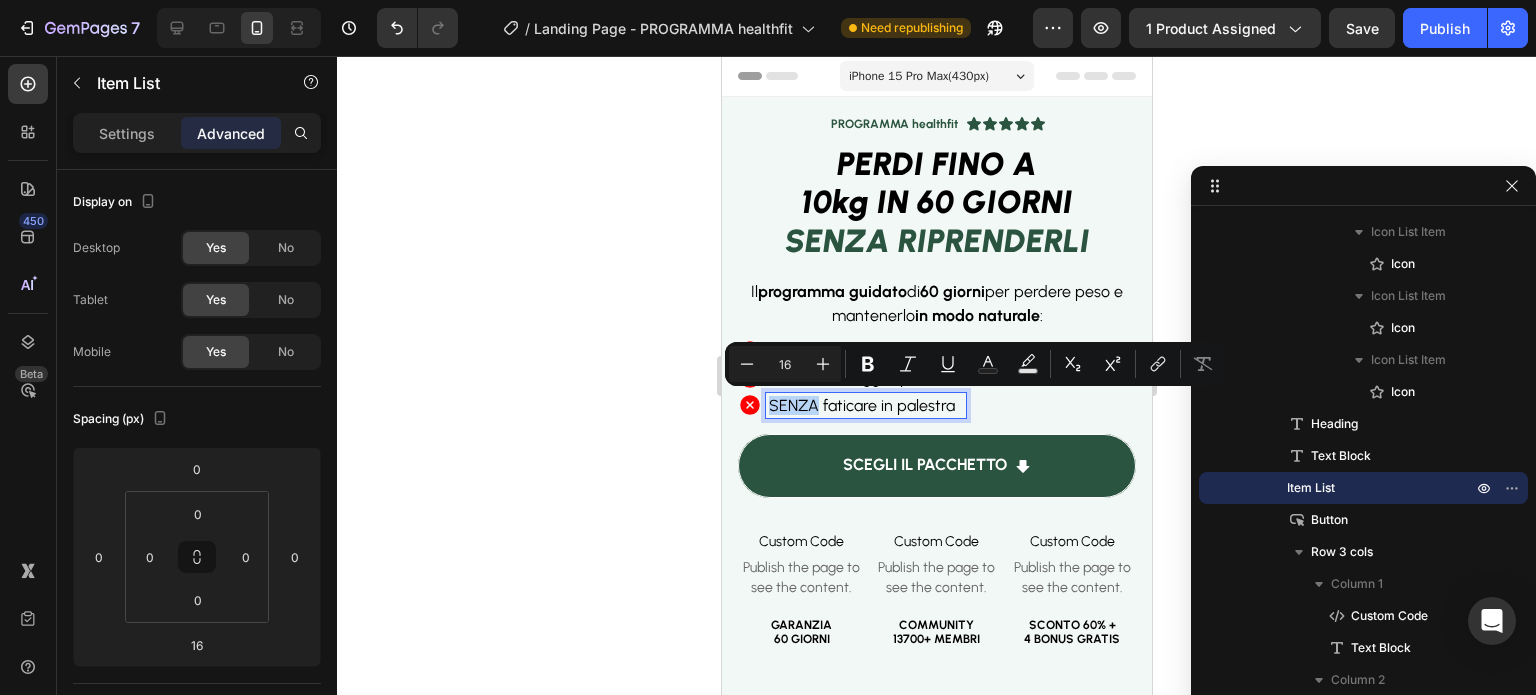 drag, startPoint x: 815, startPoint y: 403, endPoint x: 768, endPoint y: 410, distance: 47.518417 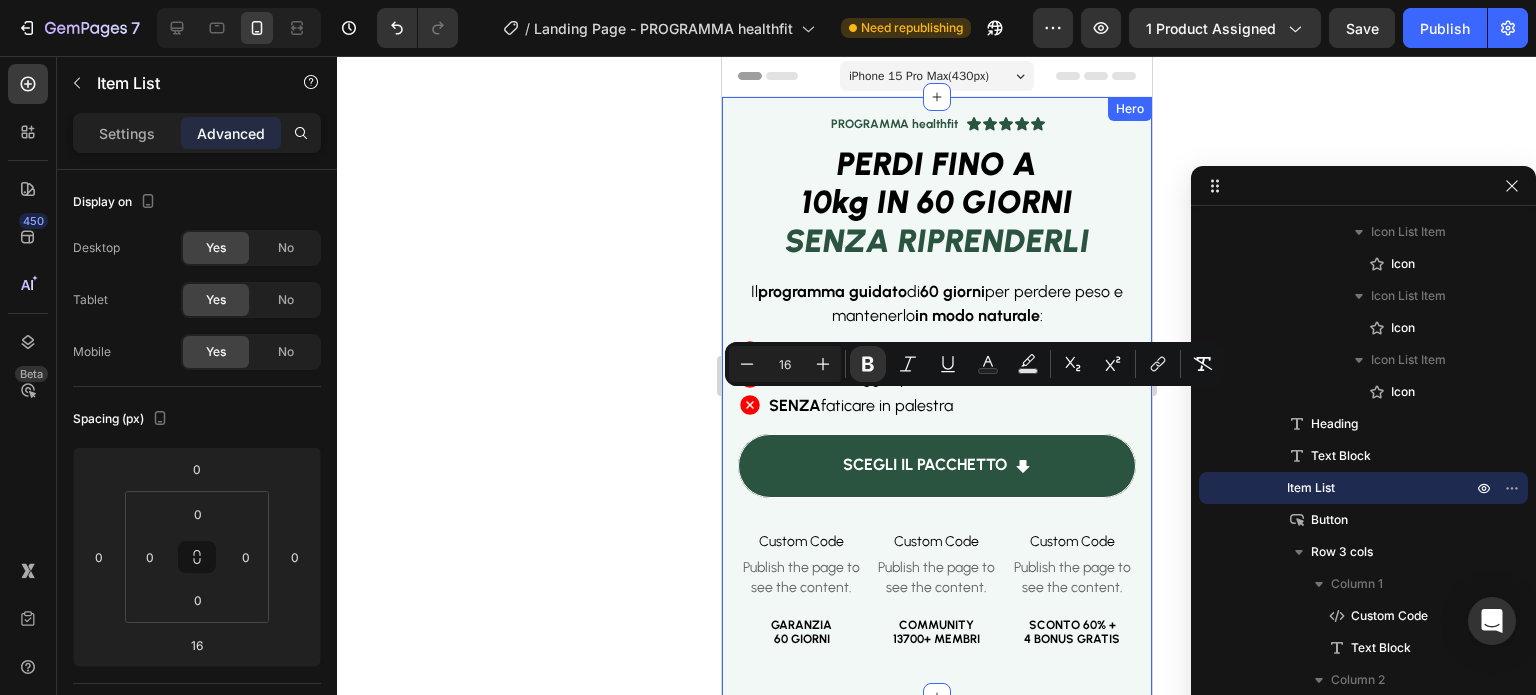 click 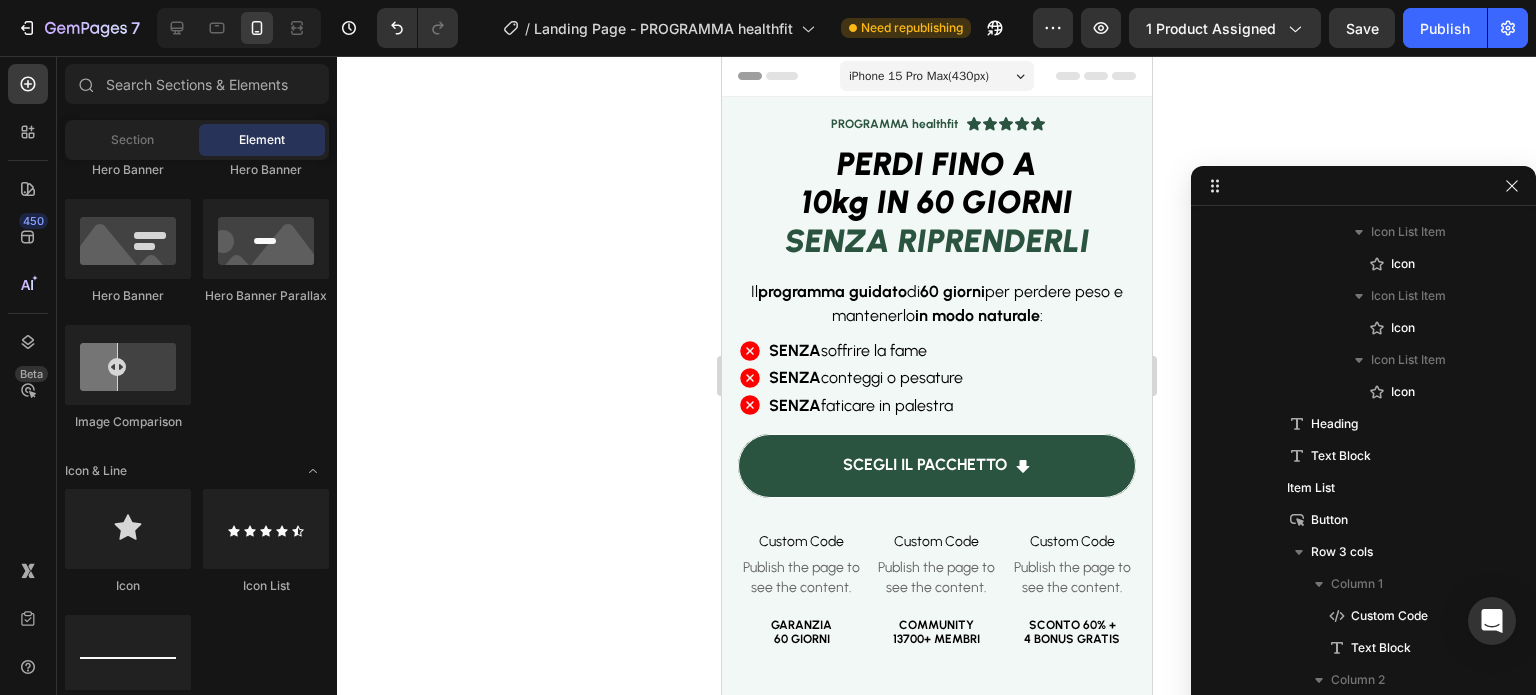 click 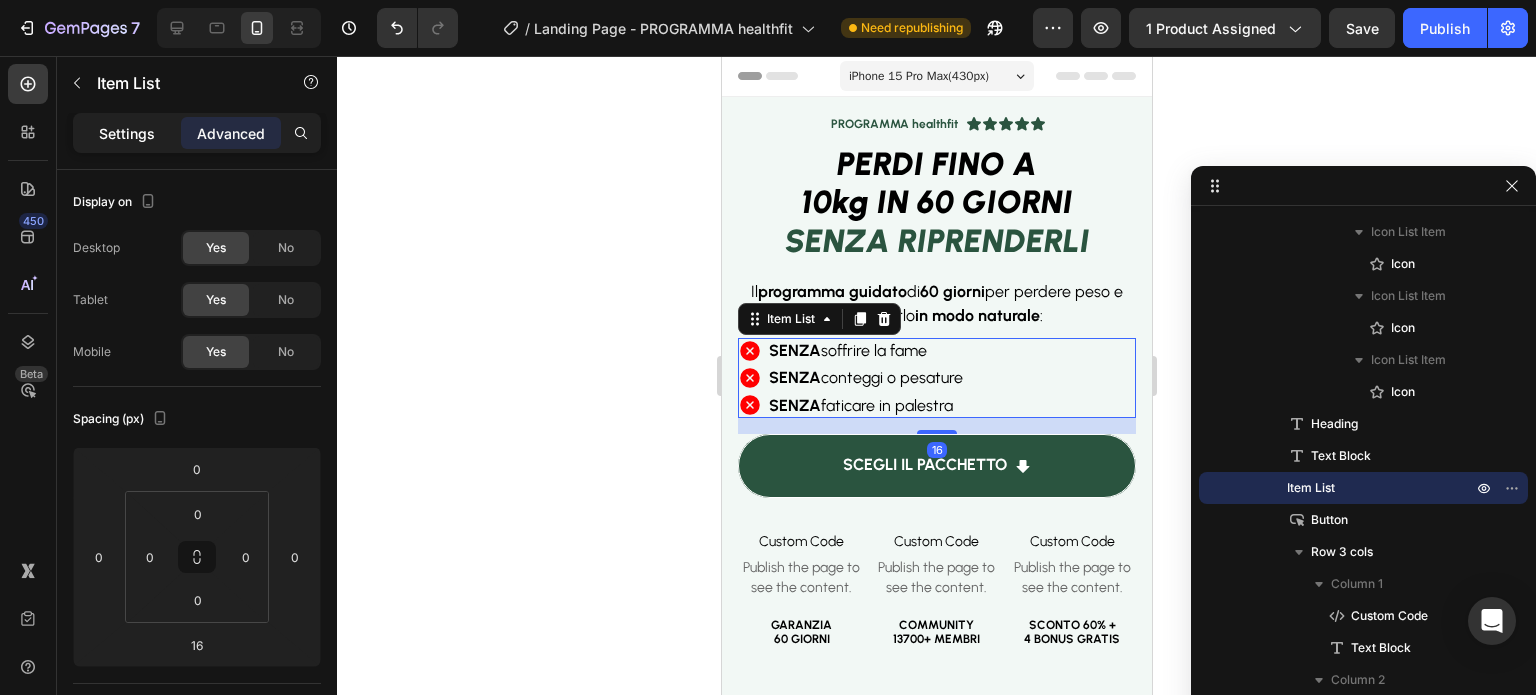 click on "Settings" at bounding box center [127, 133] 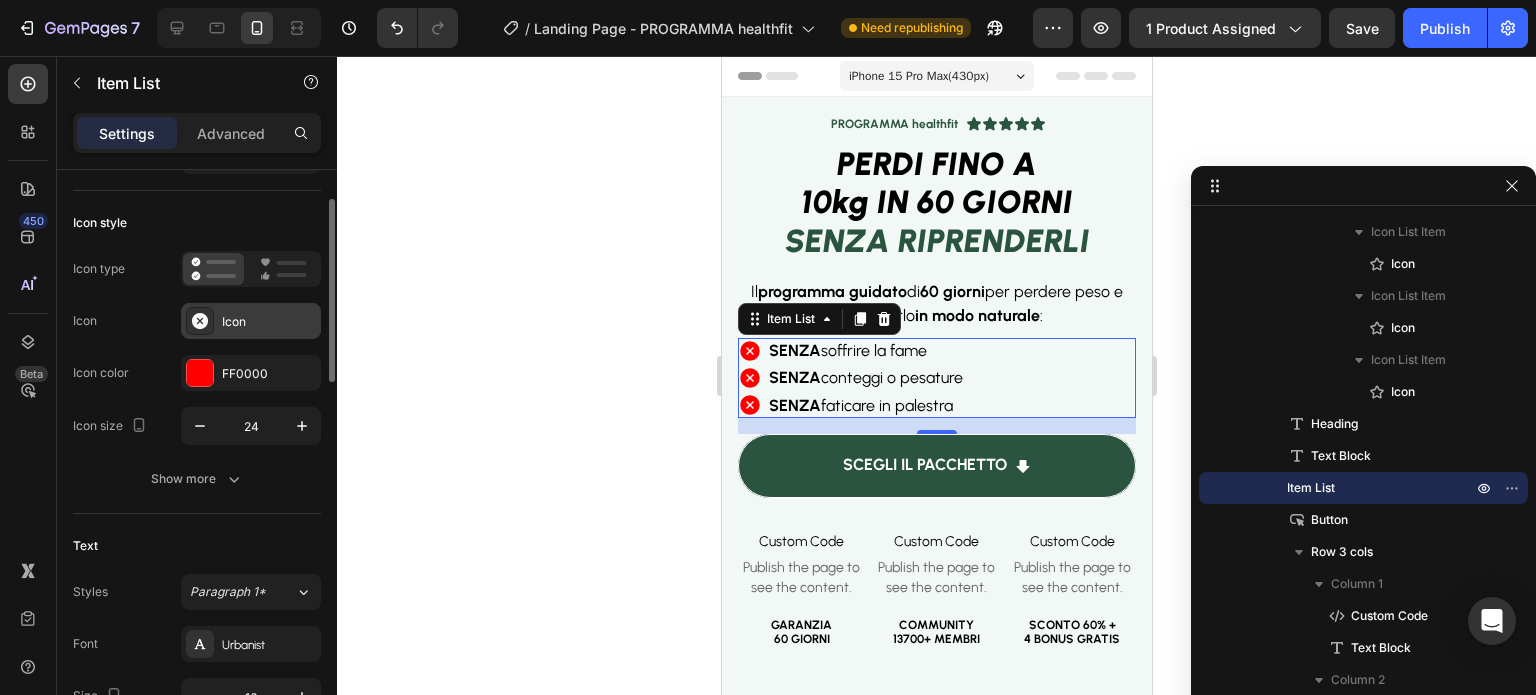 scroll, scrollTop: 92, scrollLeft: 0, axis: vertical 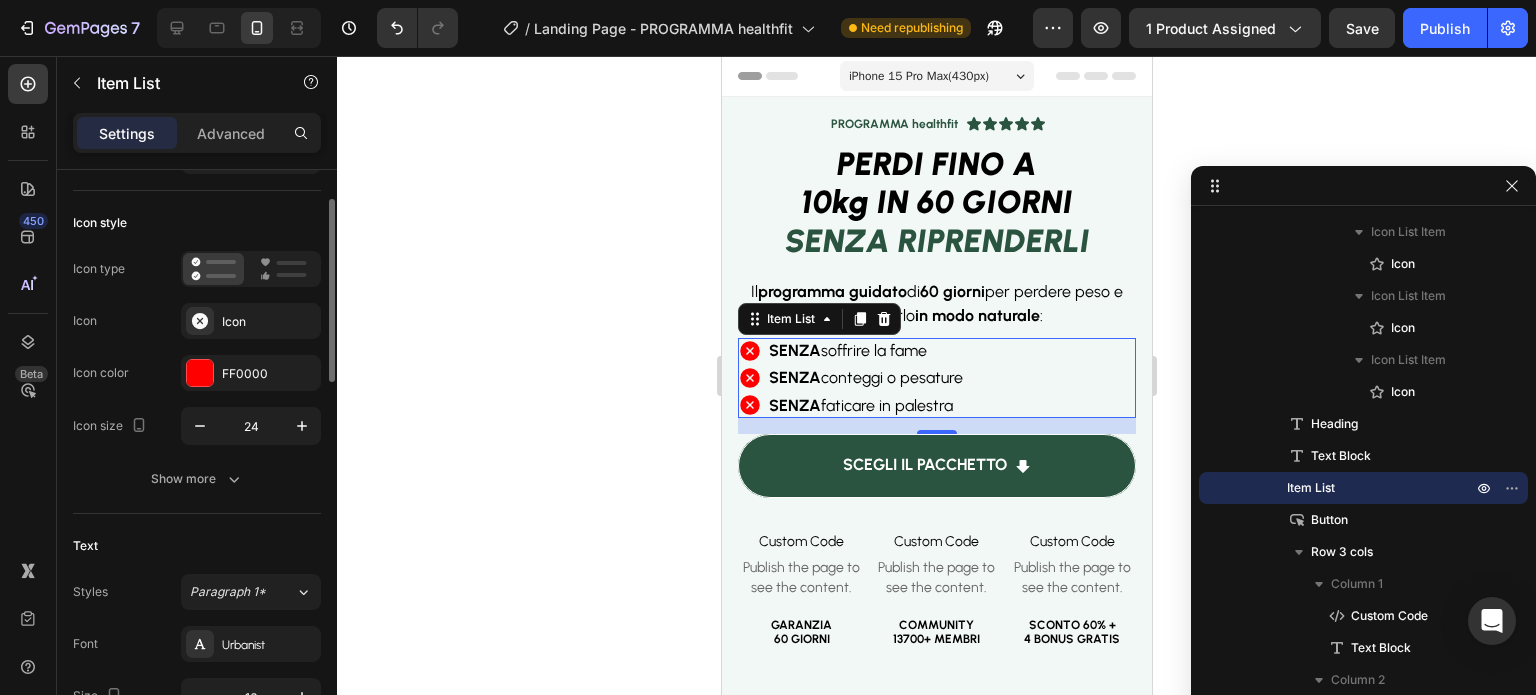 click 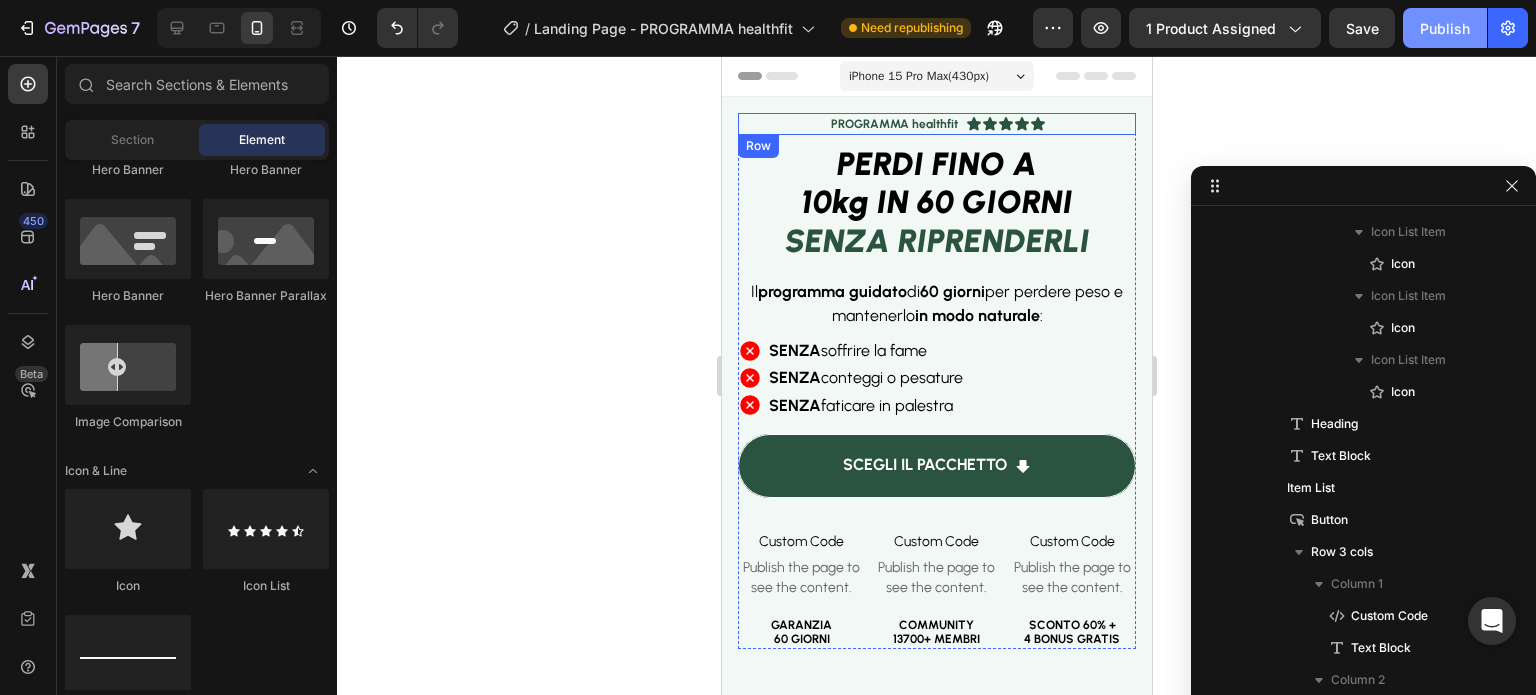 click on "Publish" at bounding box center [1445, 28] 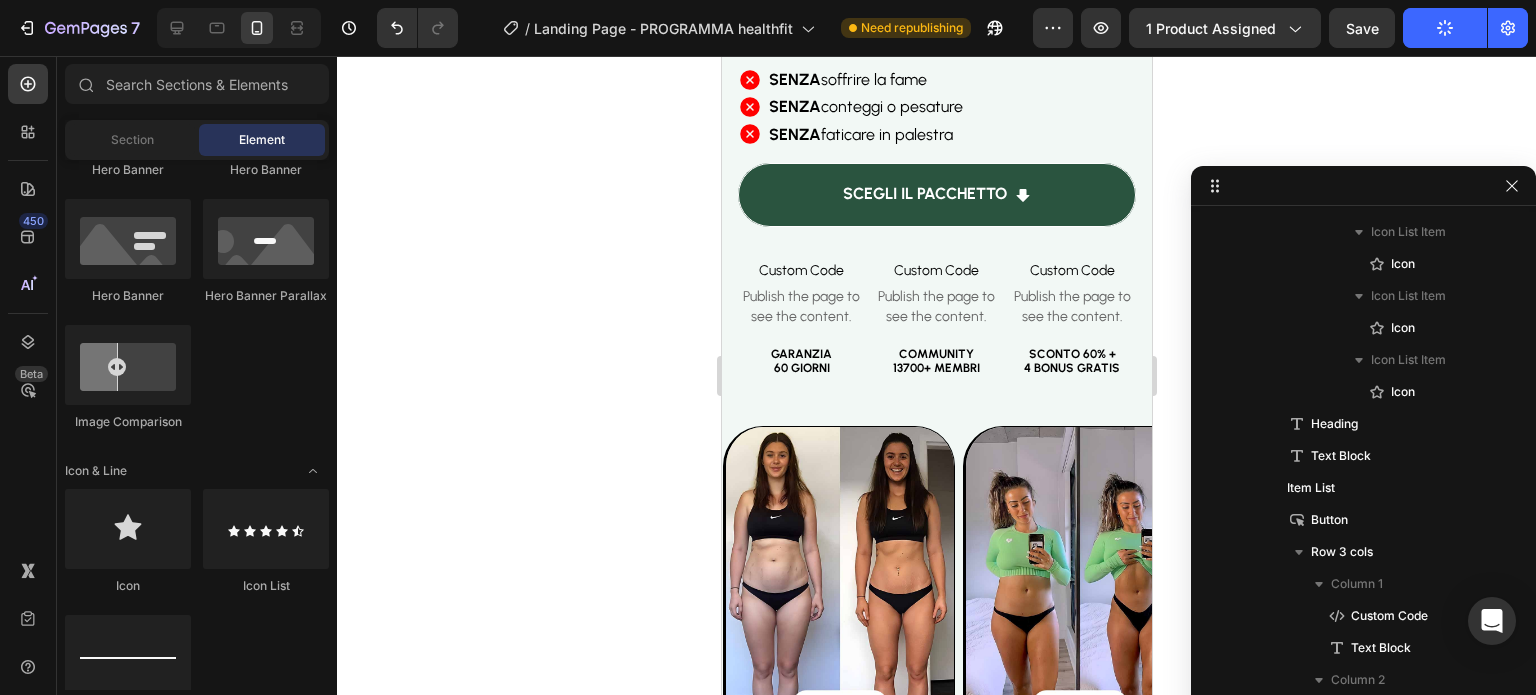 scroll, scrollTop: 0, scrollLeft: 0, axis: both 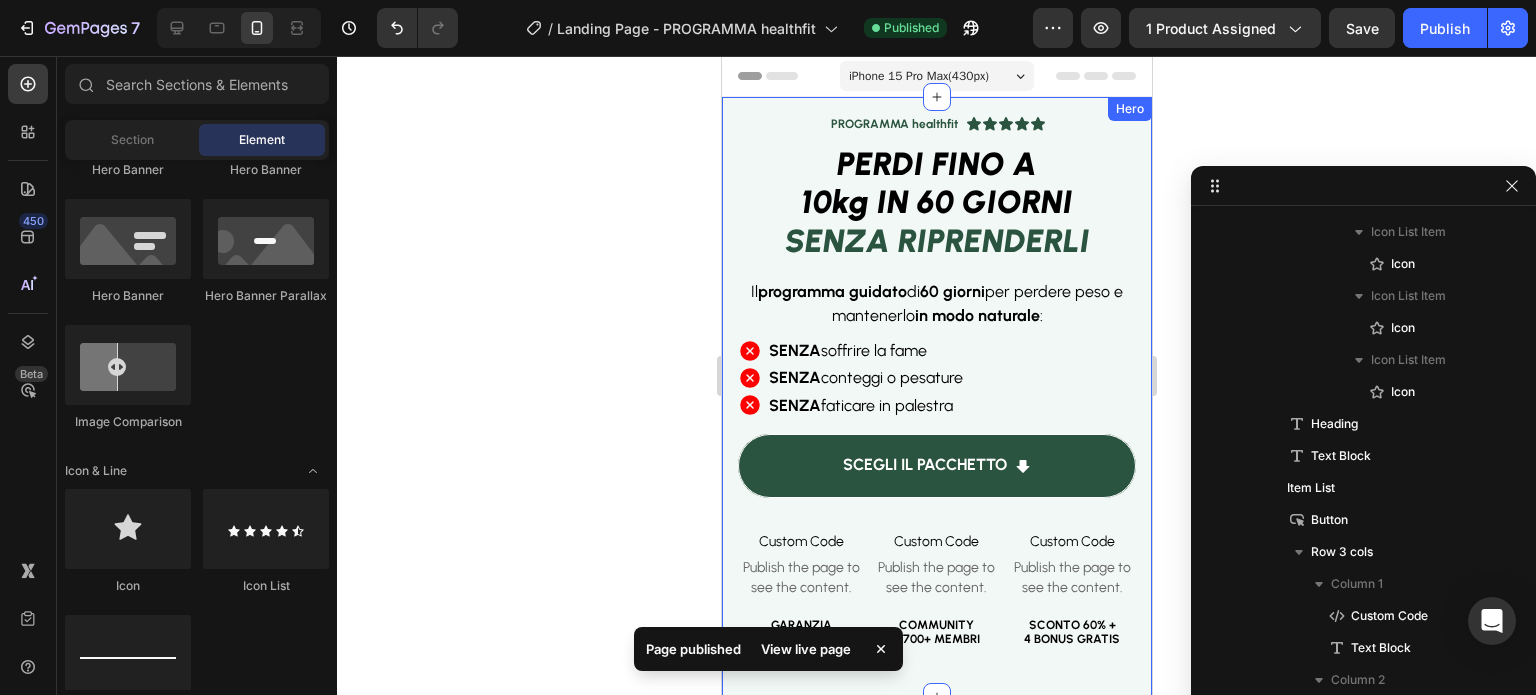 click 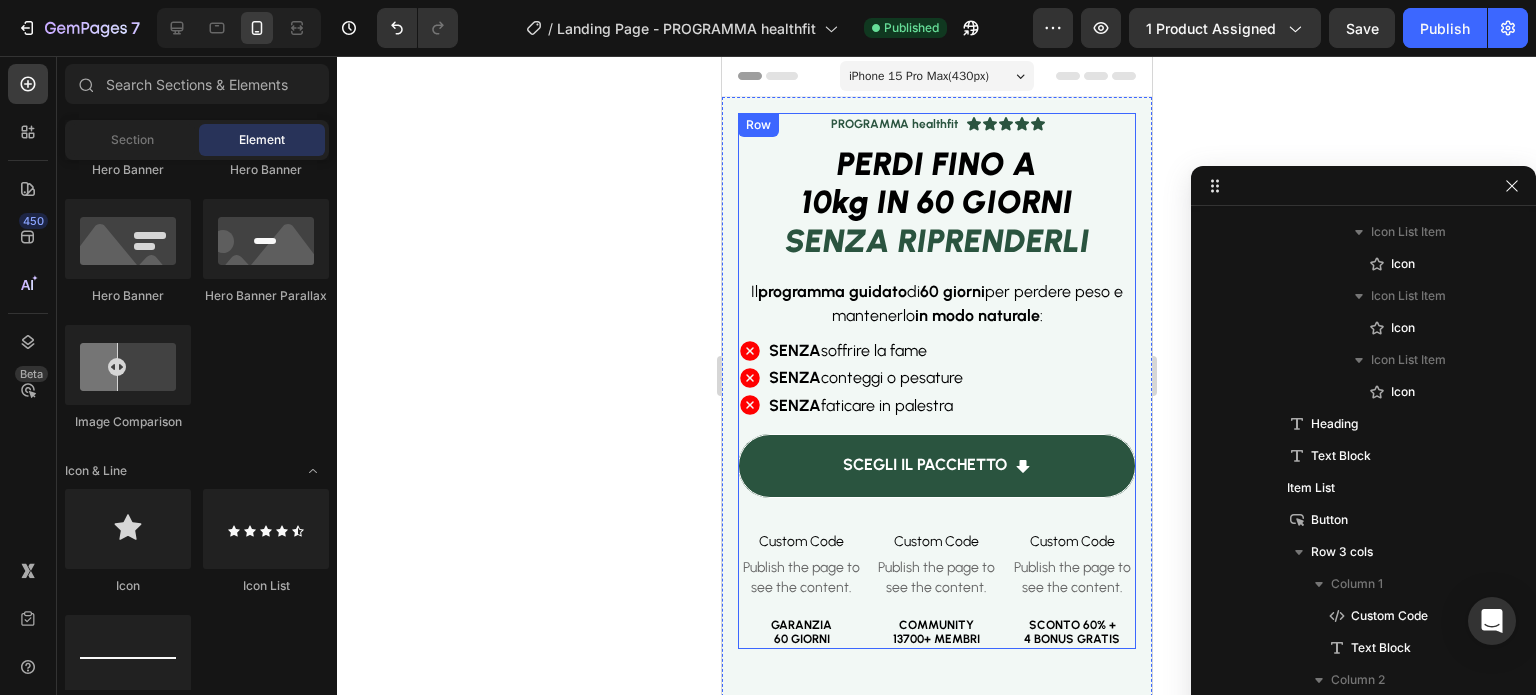 scroll, scrollTop: 412, scrollLeft: 0, axis: vertical 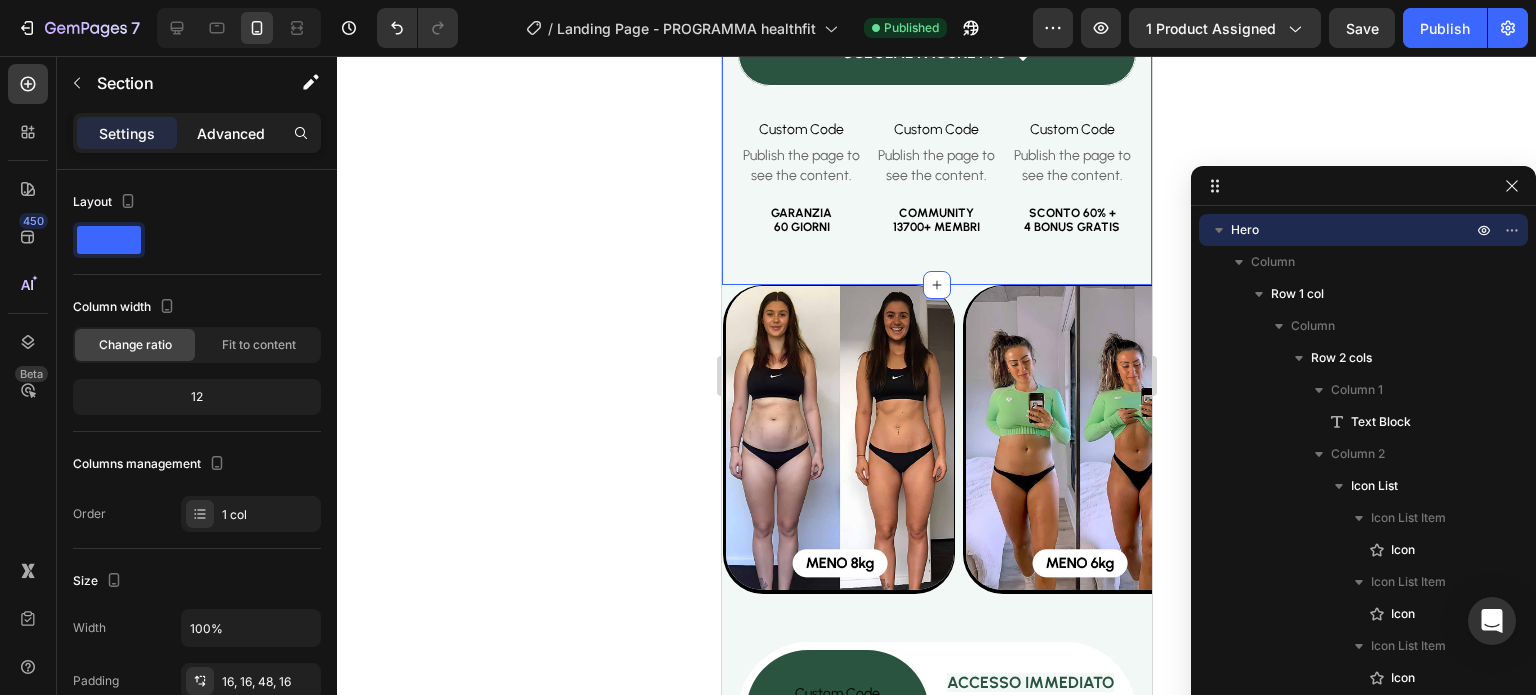 click on "Advanced" 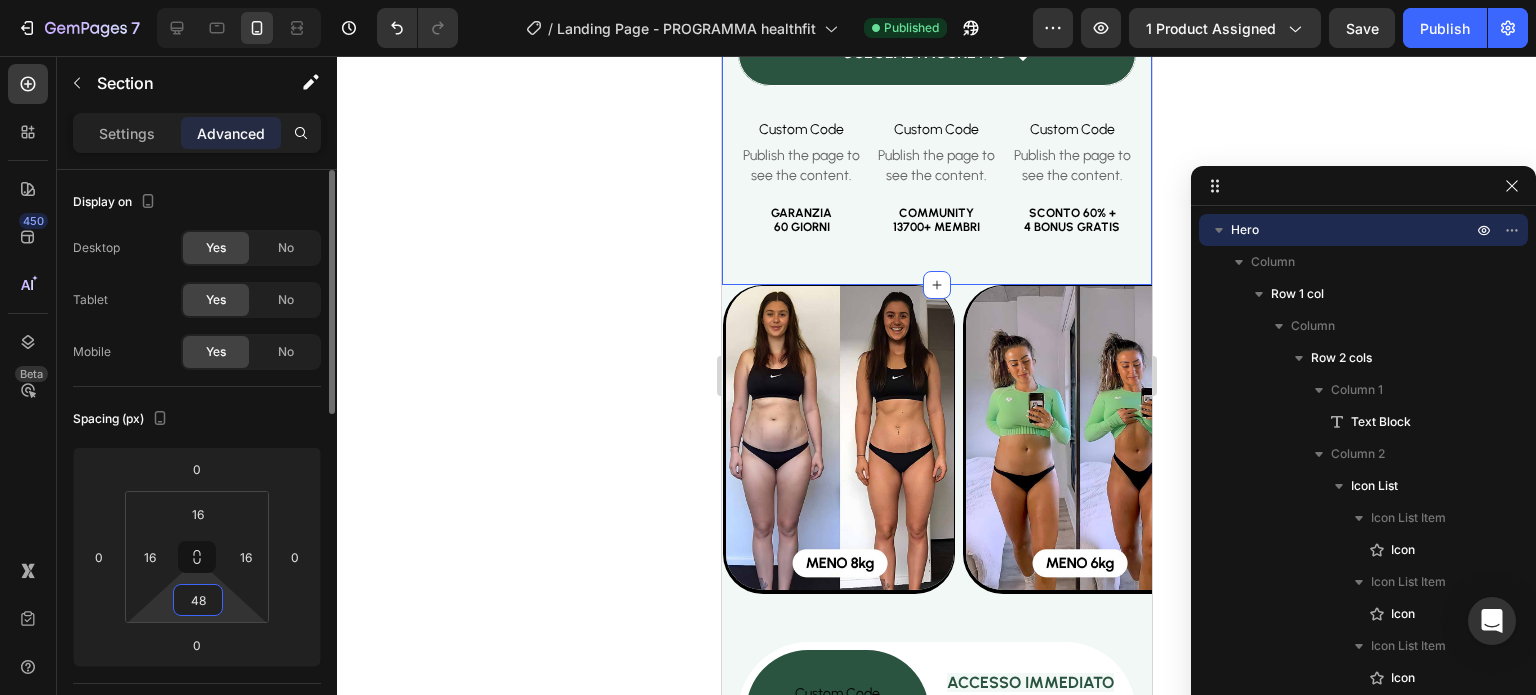click on "48" at bounding box center (198, 600) 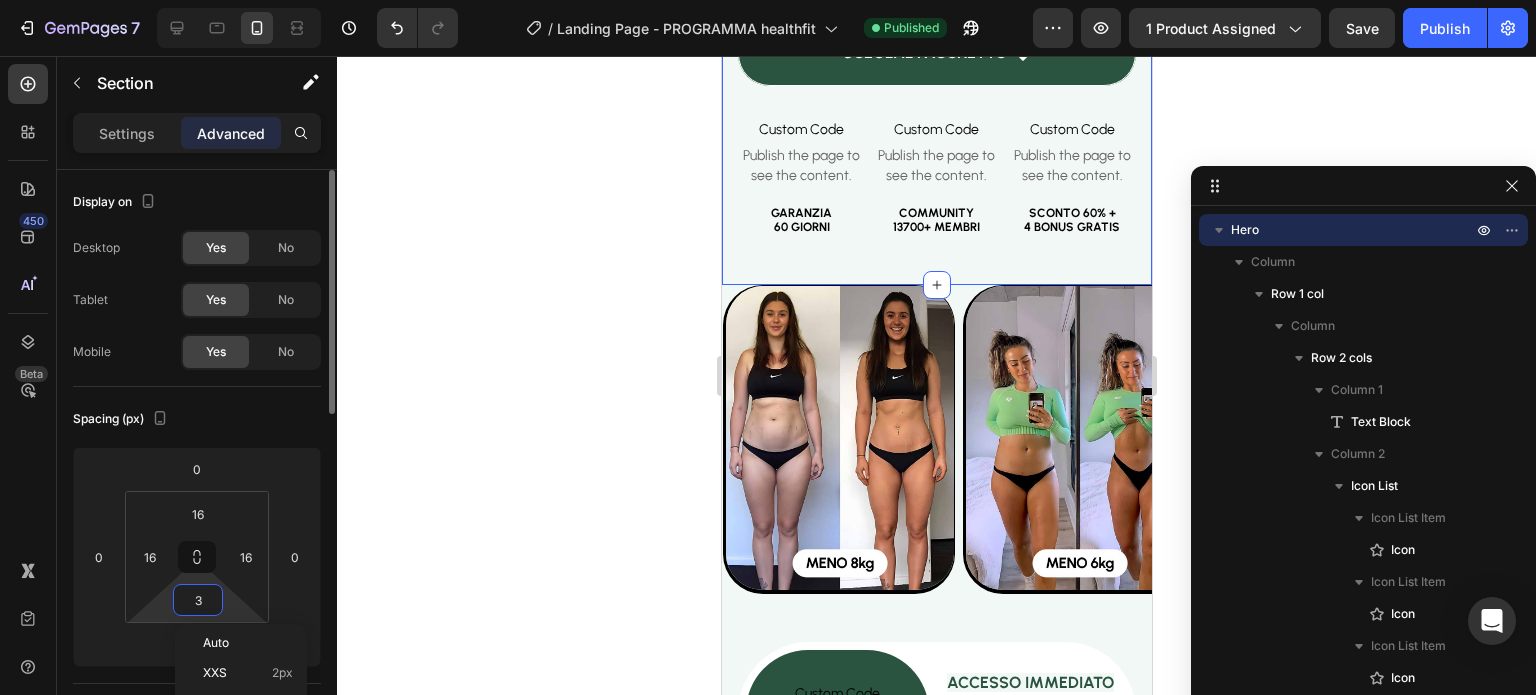 type on "32" 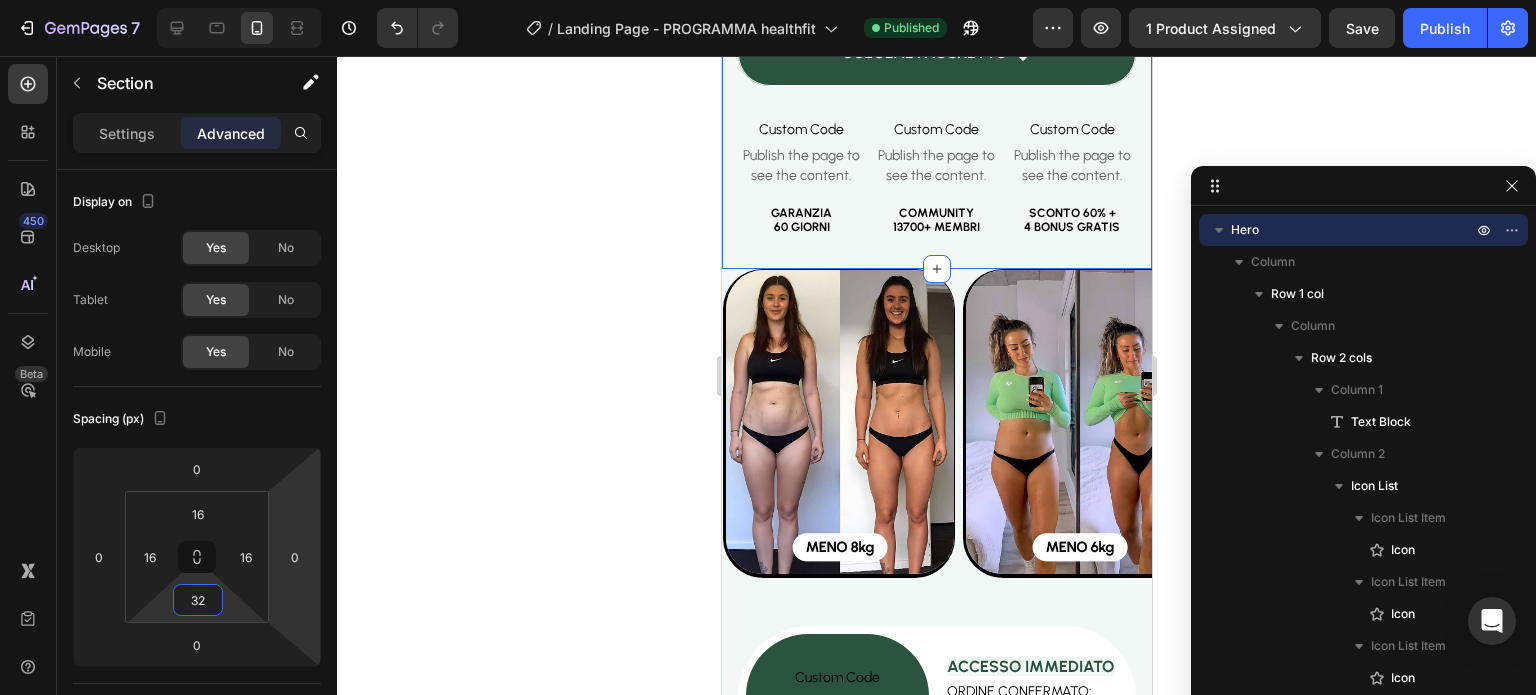 click 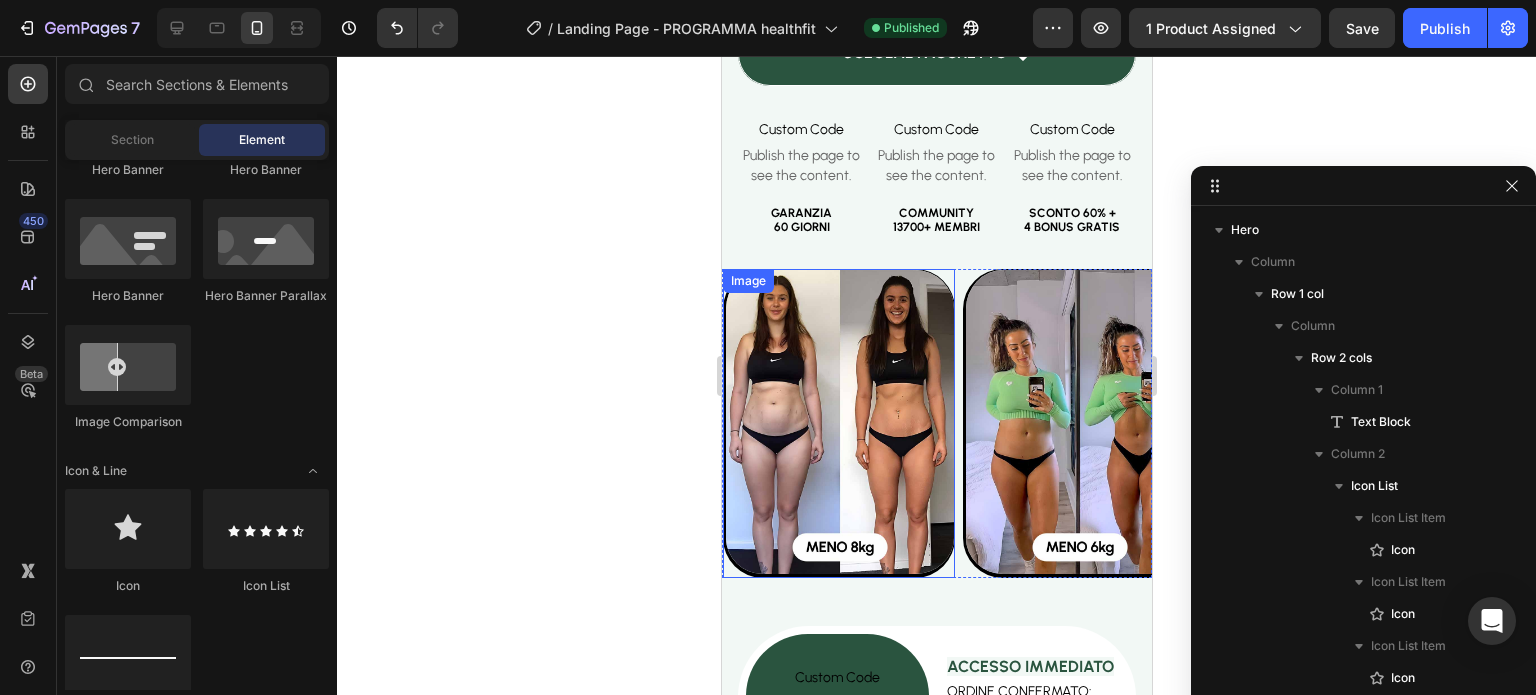 scroll, scrollTop: 0, scrollLeft: 0, axis: both 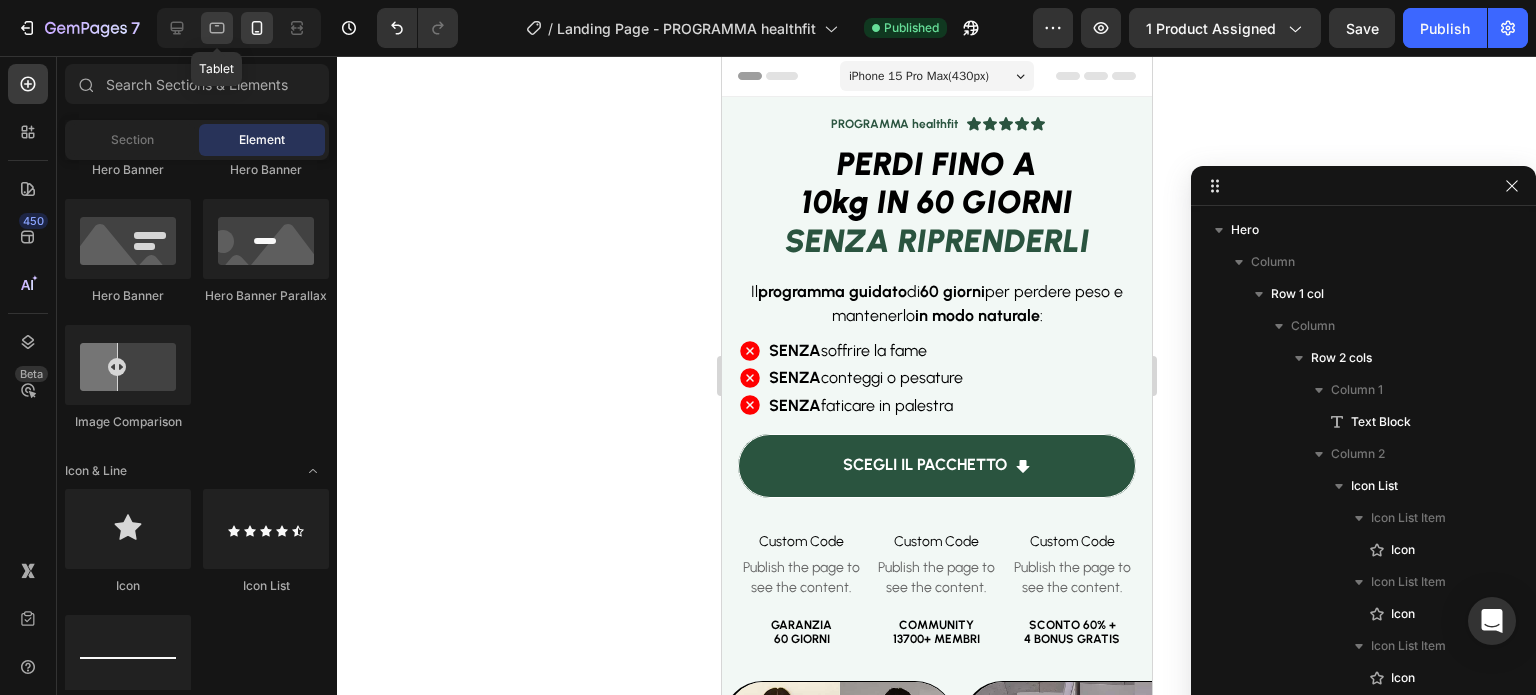 click 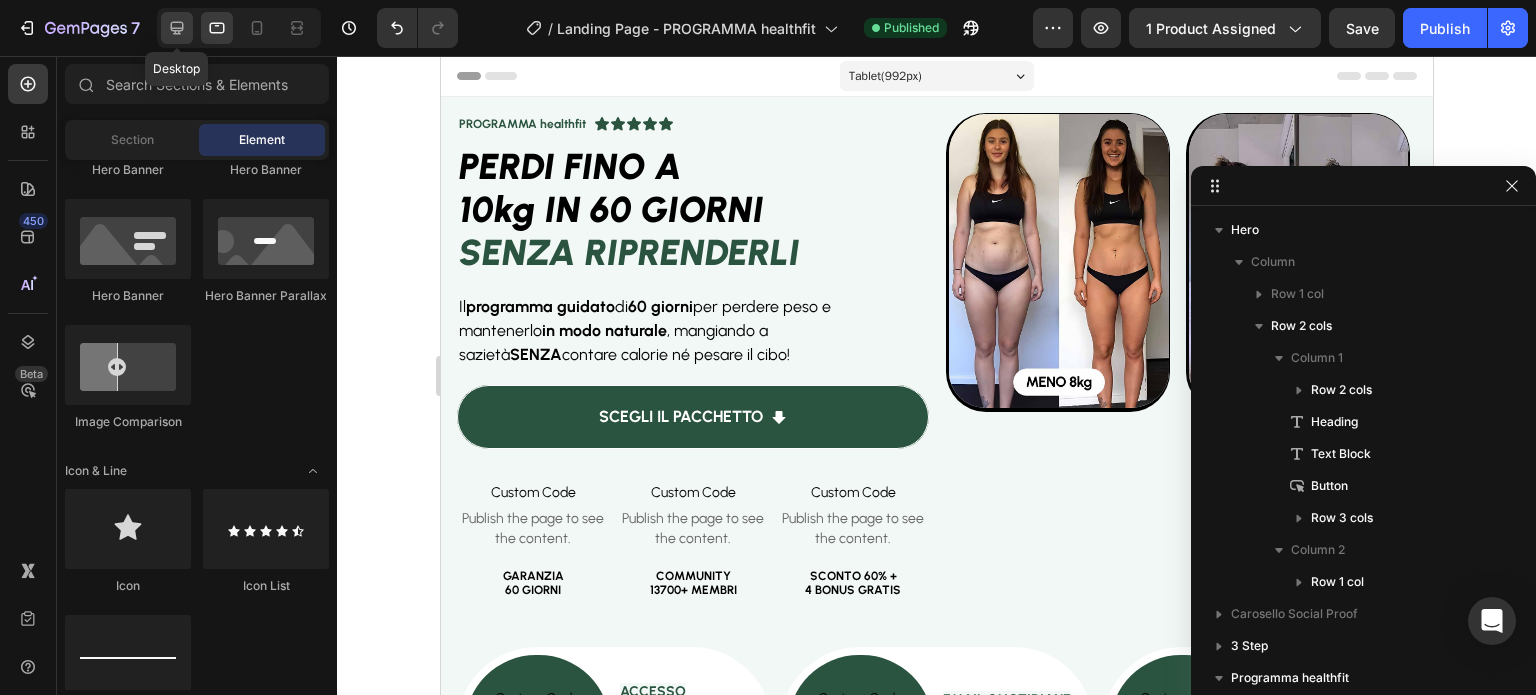 click 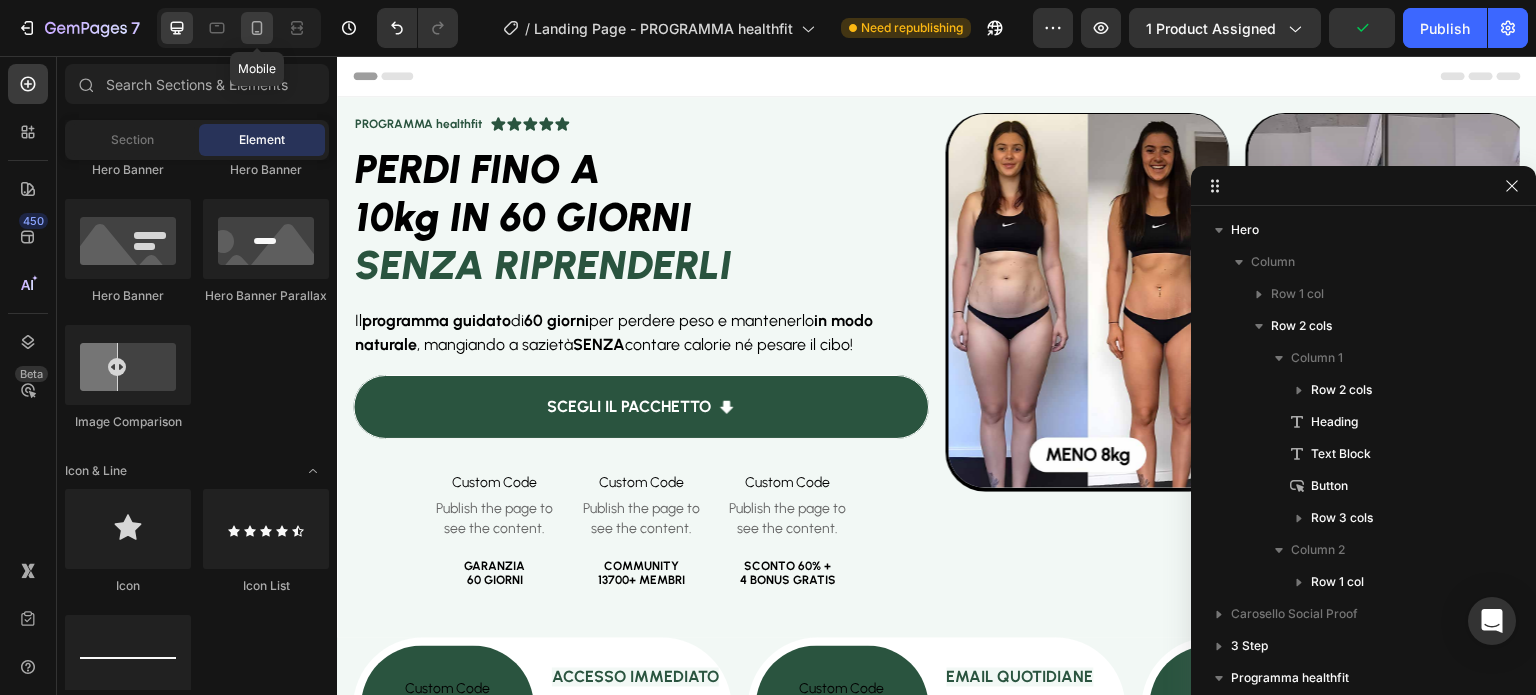 click 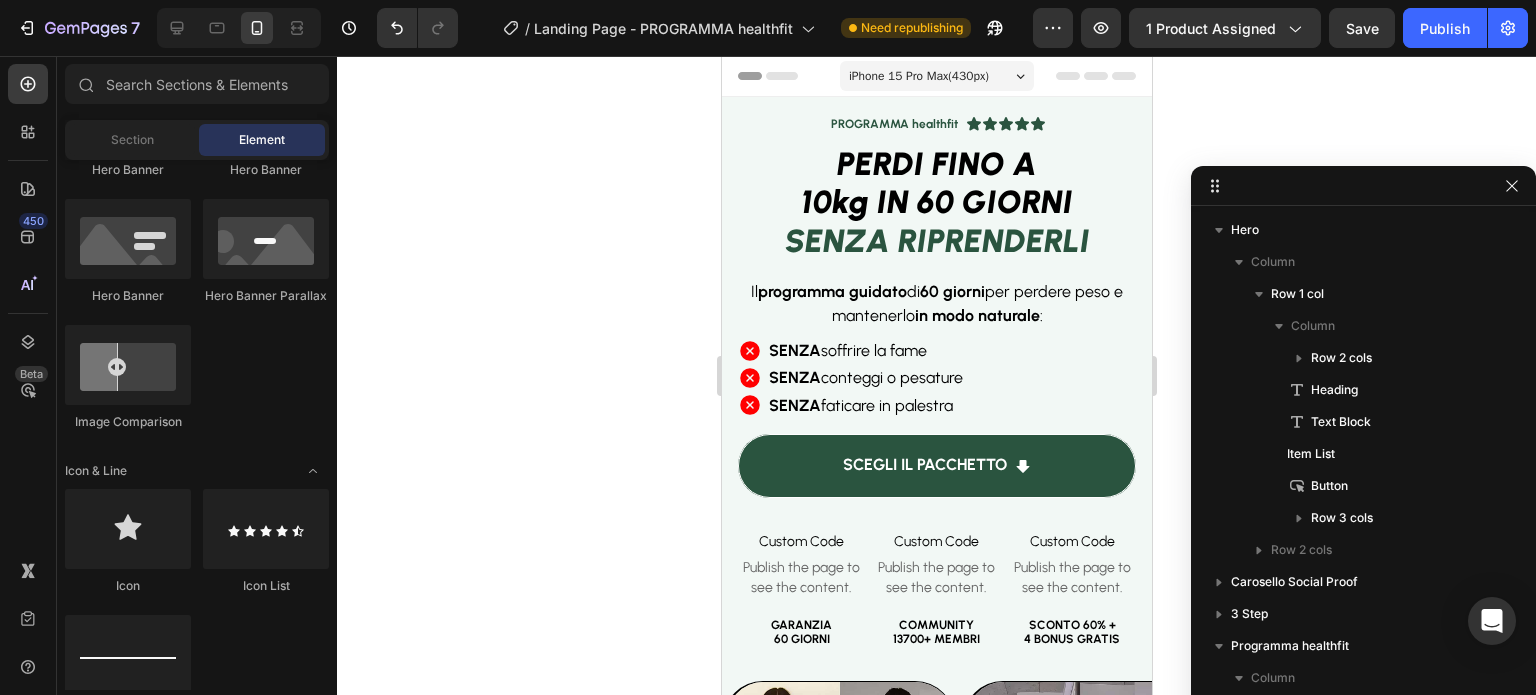 click 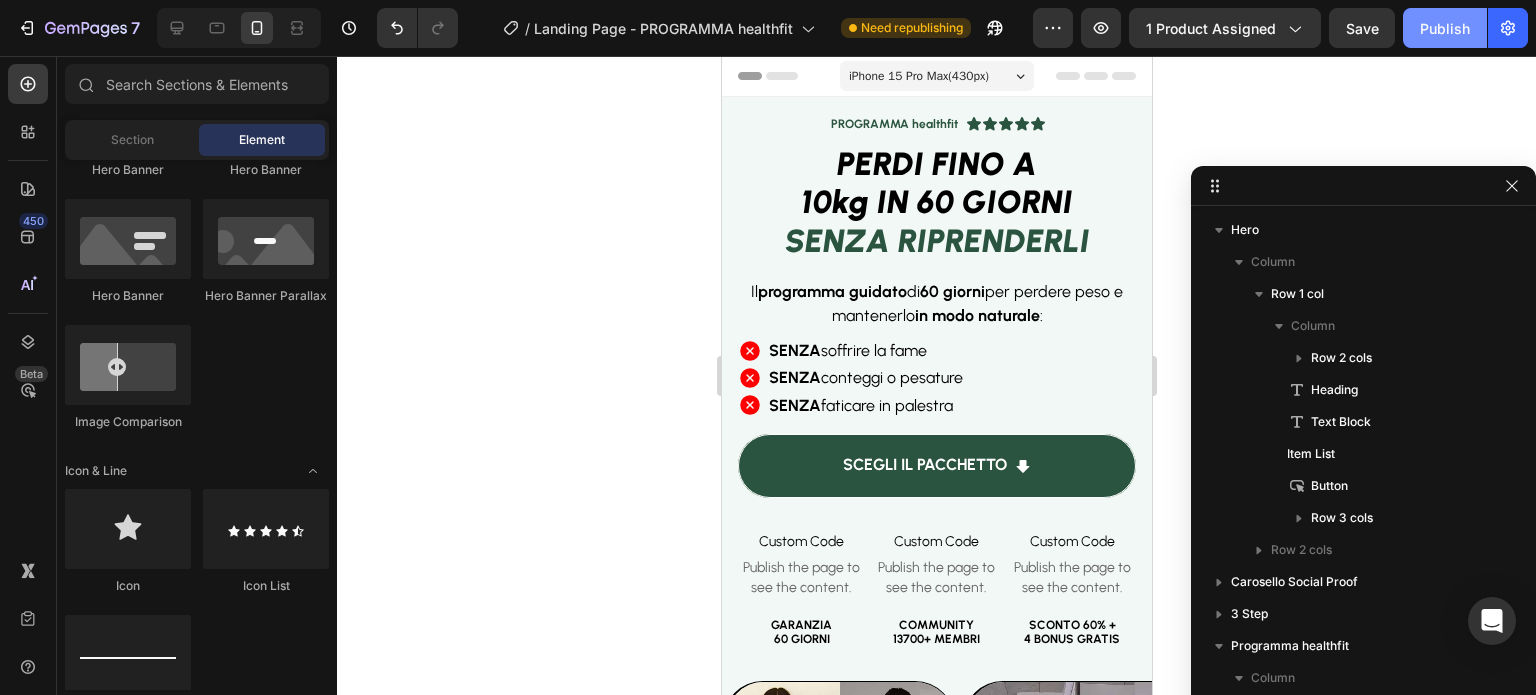 click on "Publish" at bounding box center (1445, 28) 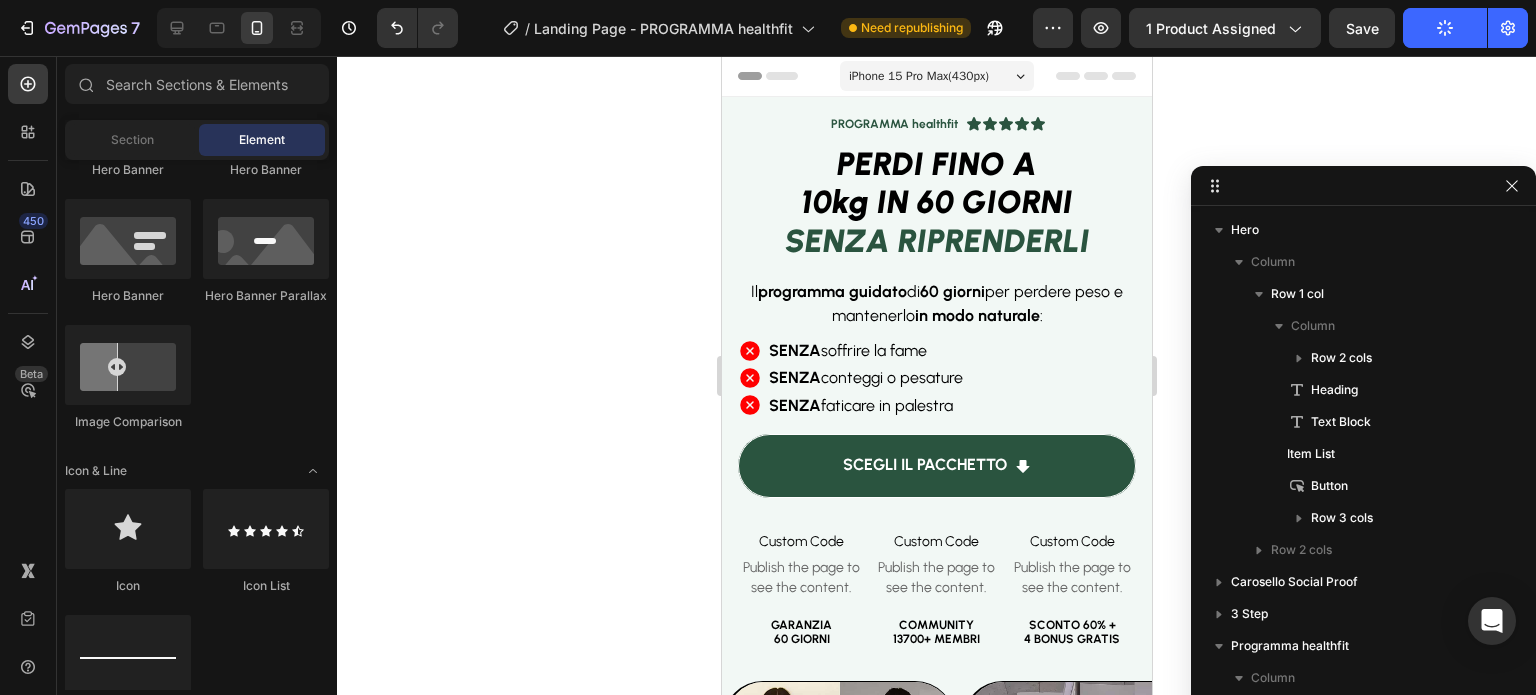 click 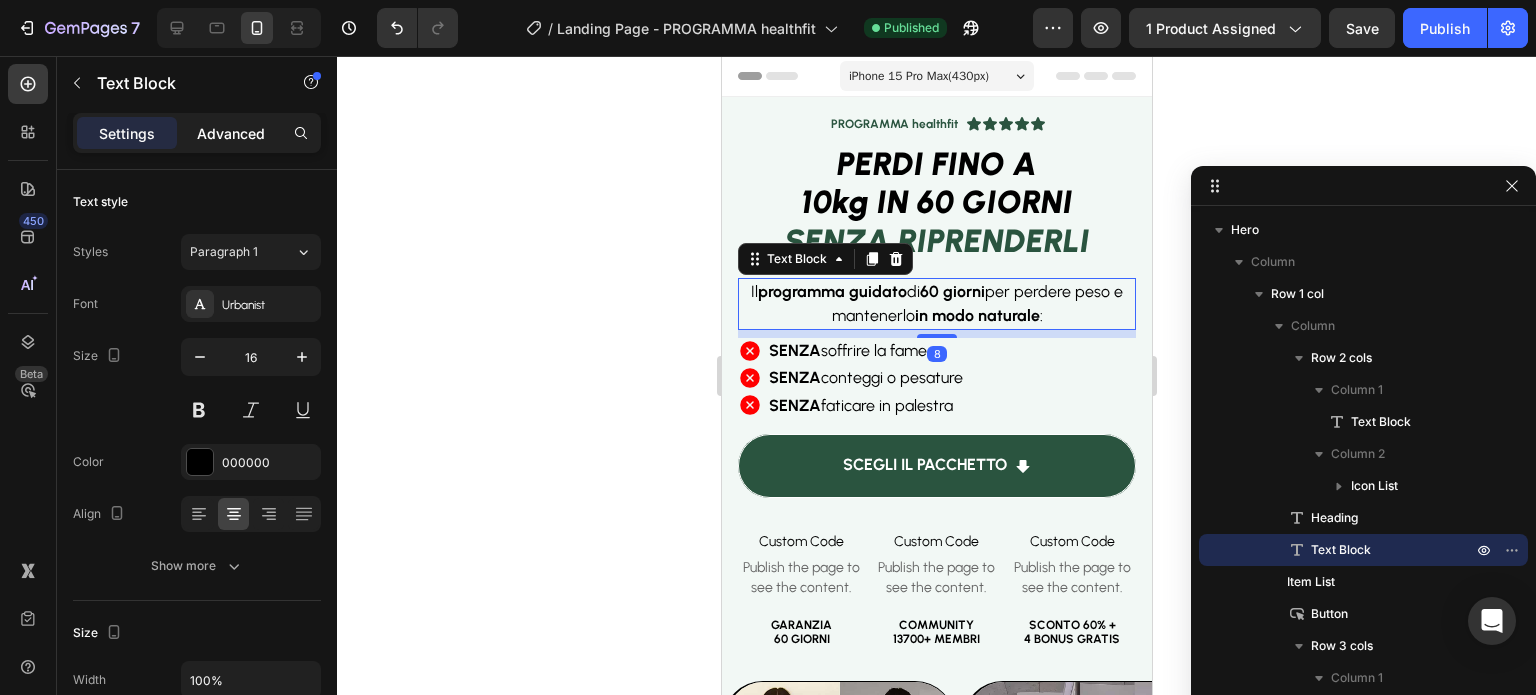 click on "Advanced" at bounding box center (231, 133) 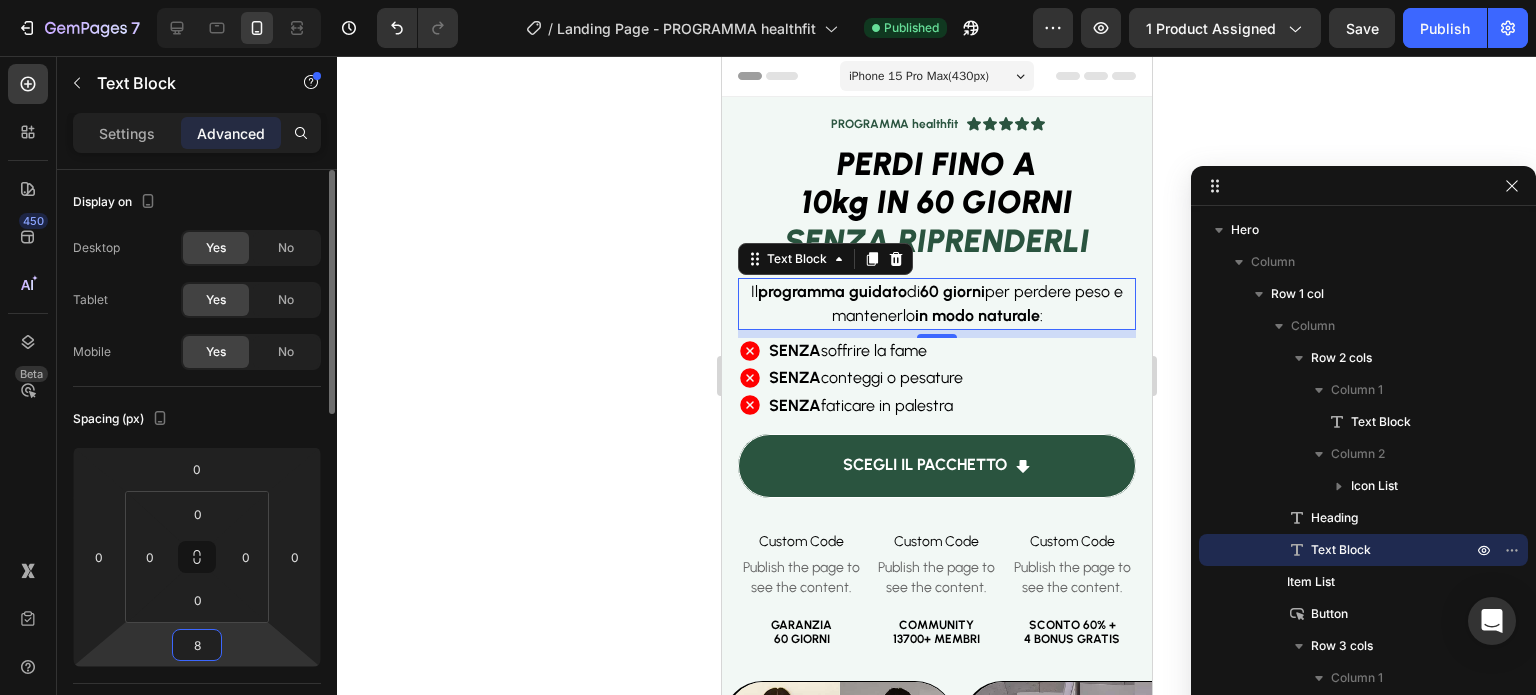 click on "8" at bounding box center [197, 645] 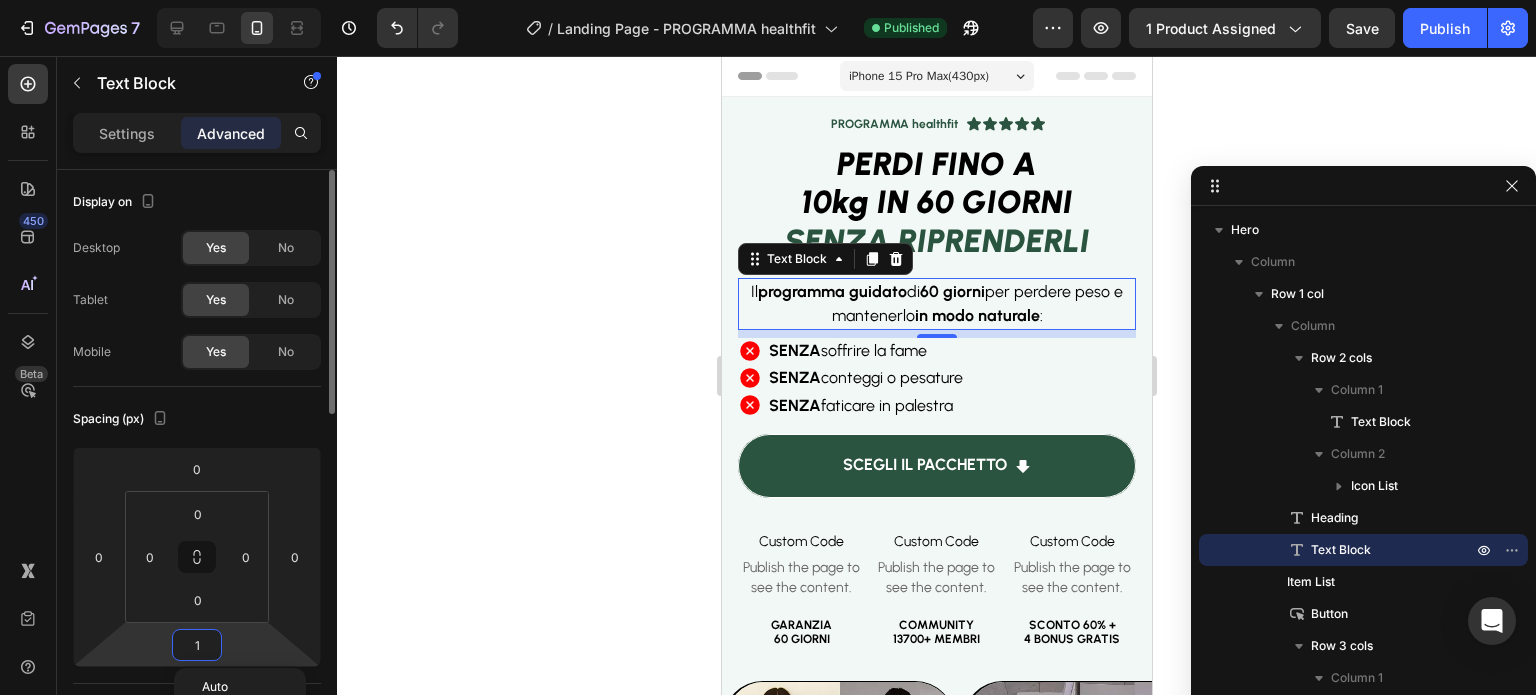 type on "16" 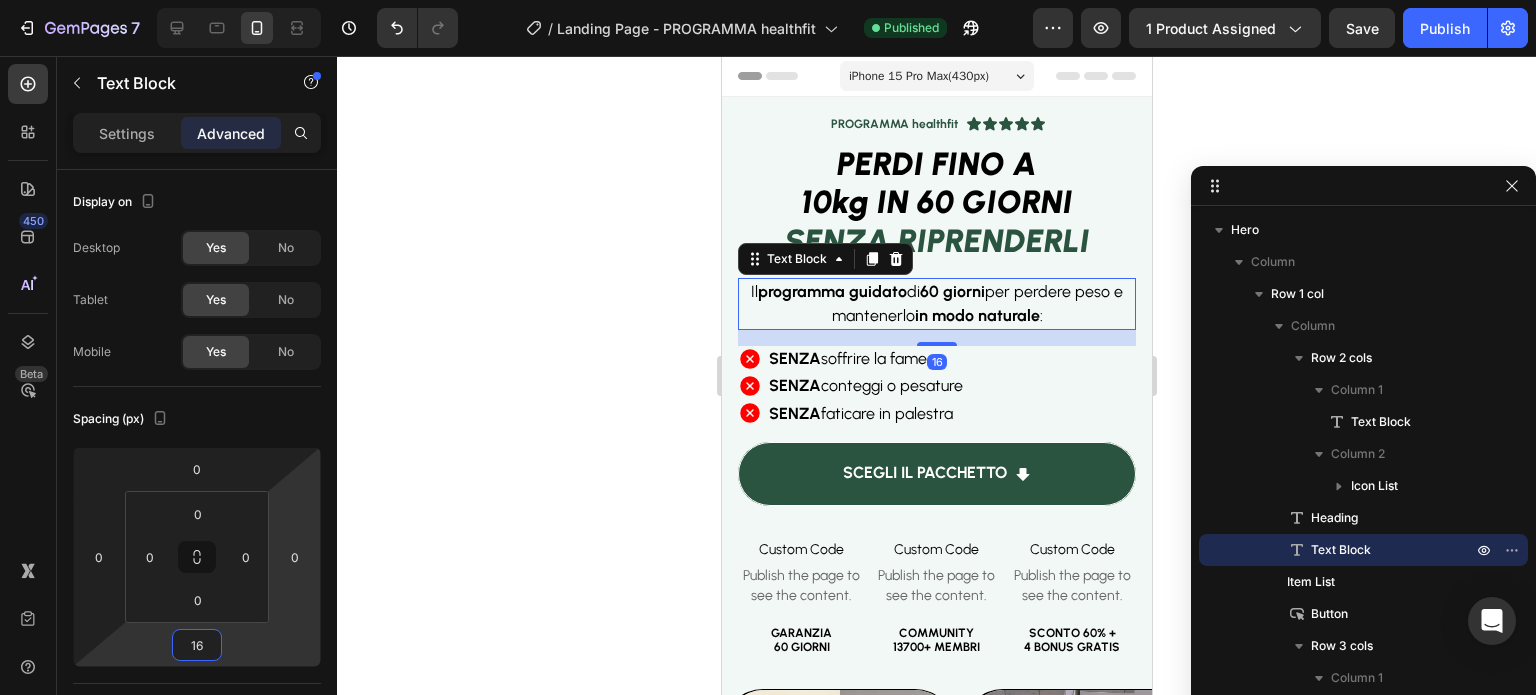 click 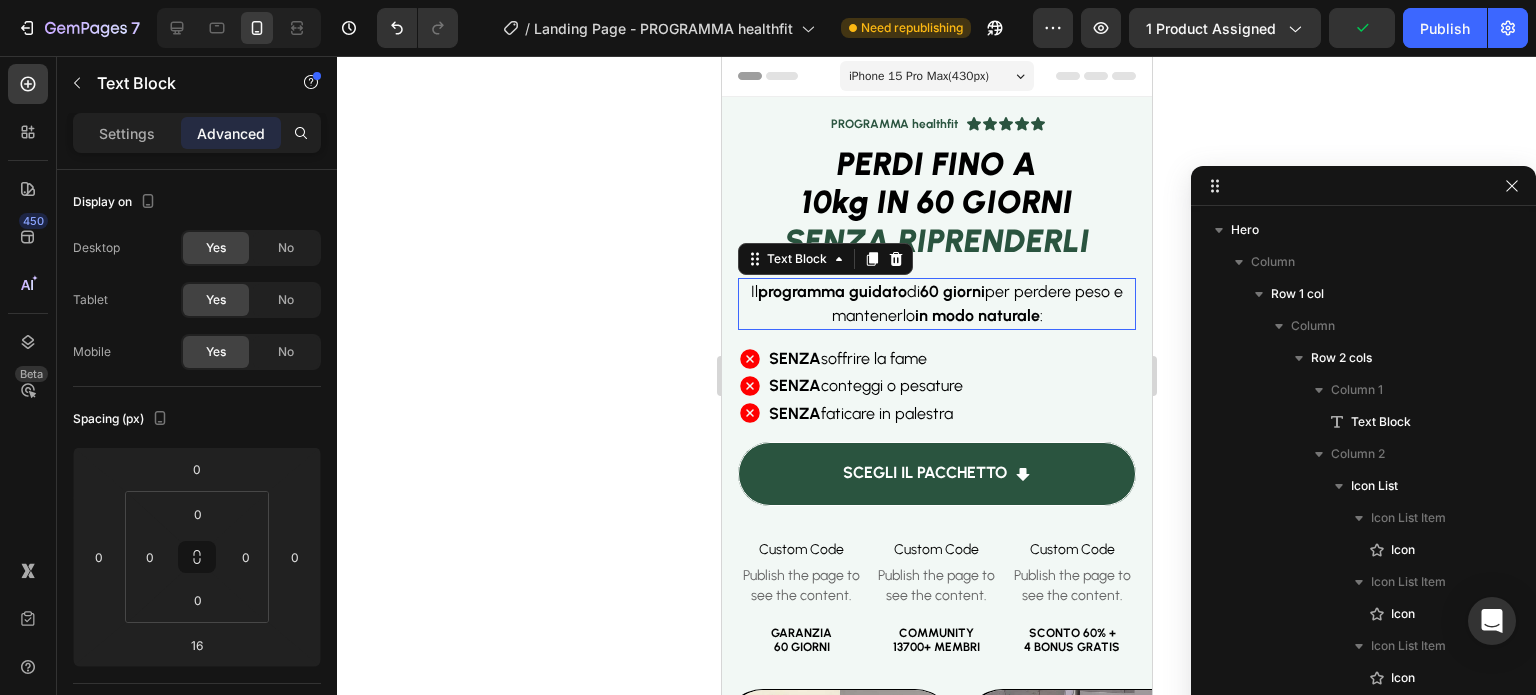 scroll, scrollTop: 414, scrollLeft: 0, axis: vertical 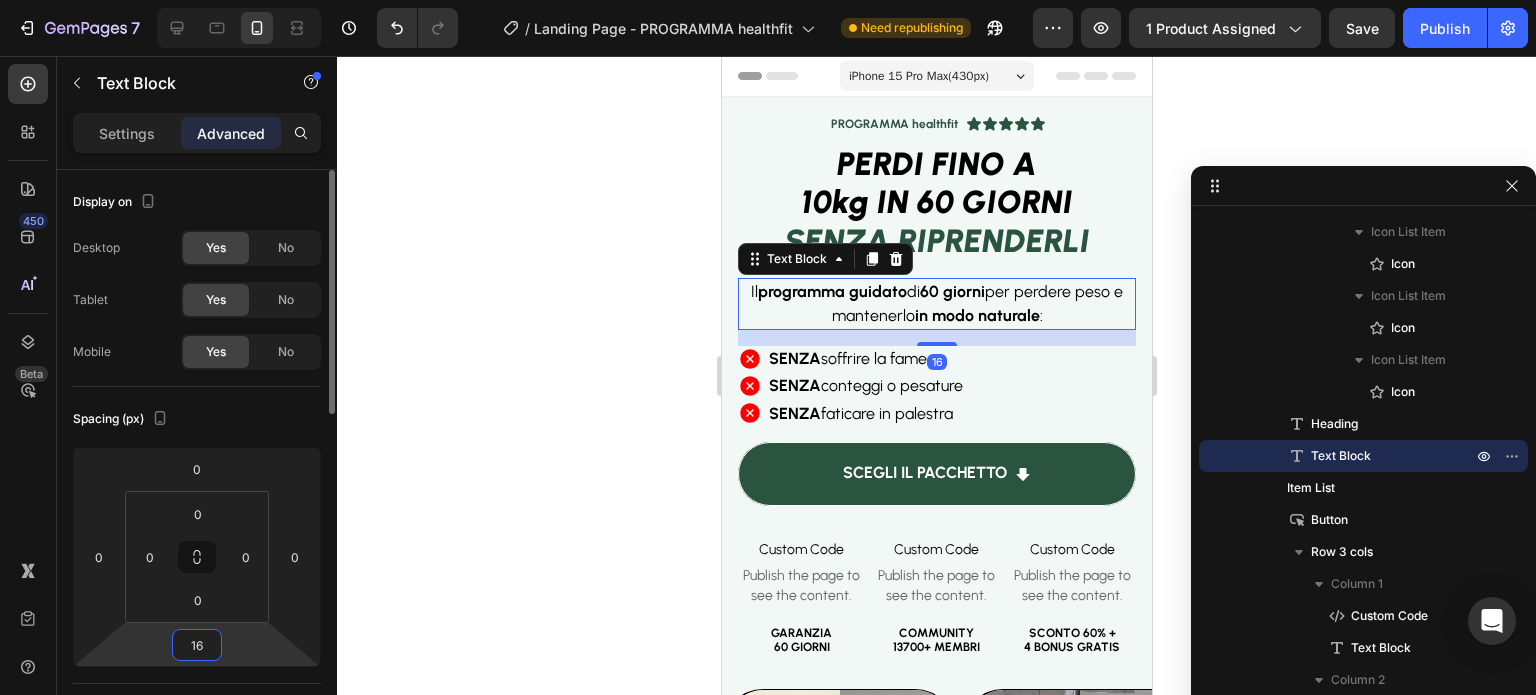 click on "16" at bounding box center (197, 645) 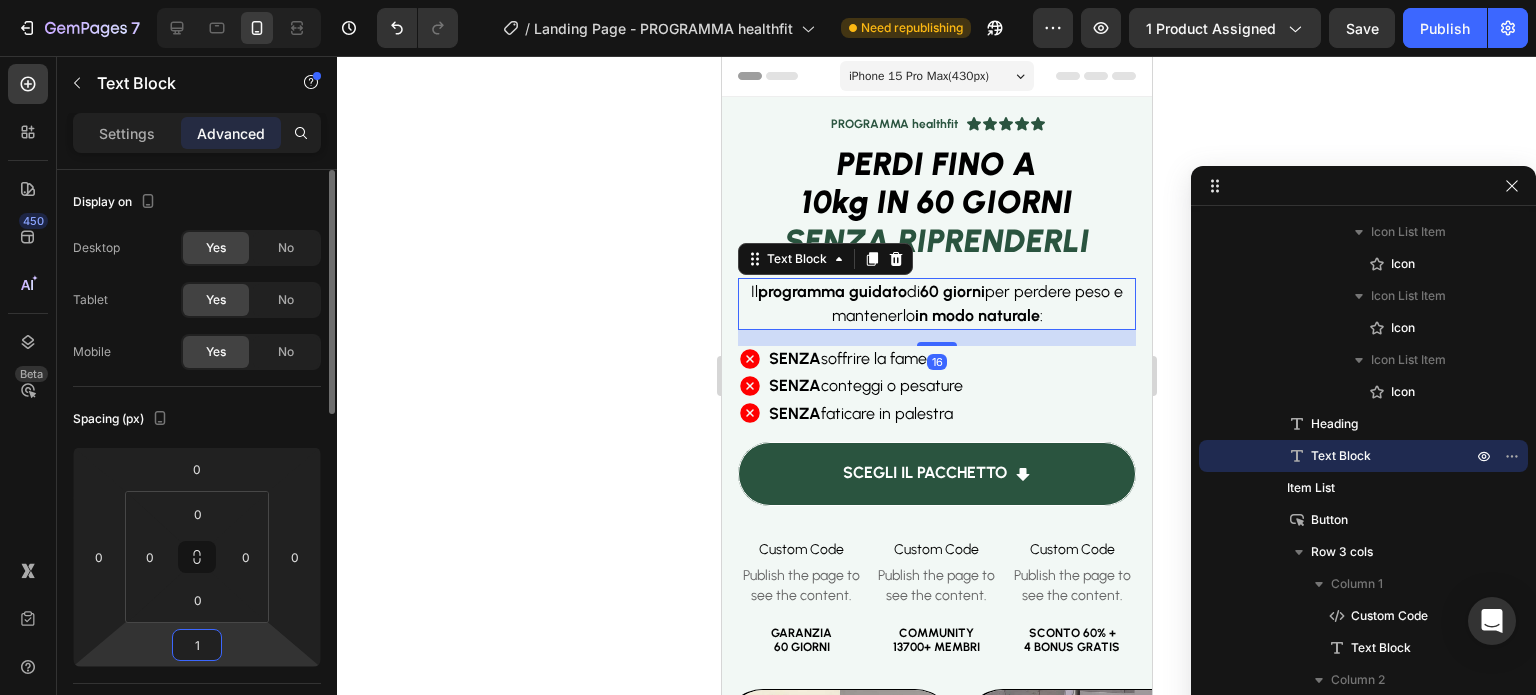 type on "12" 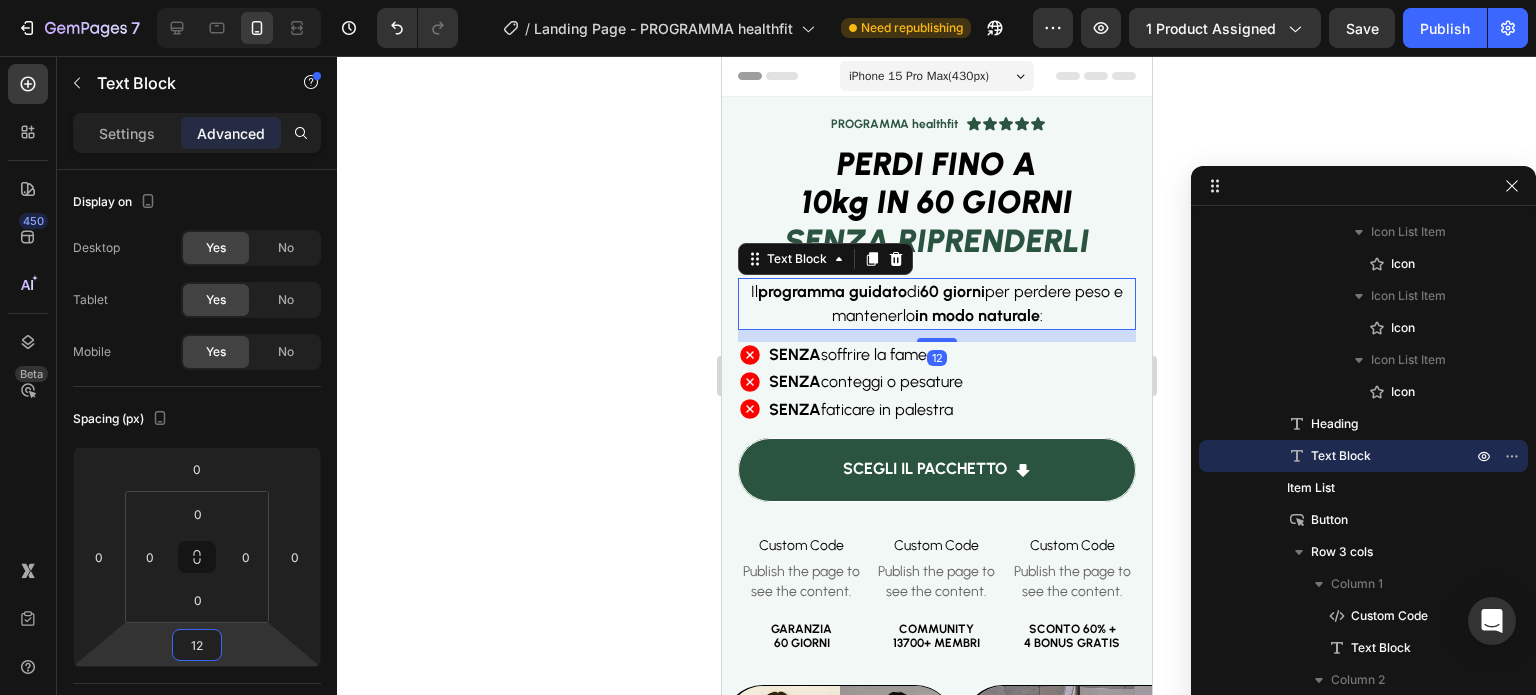 click 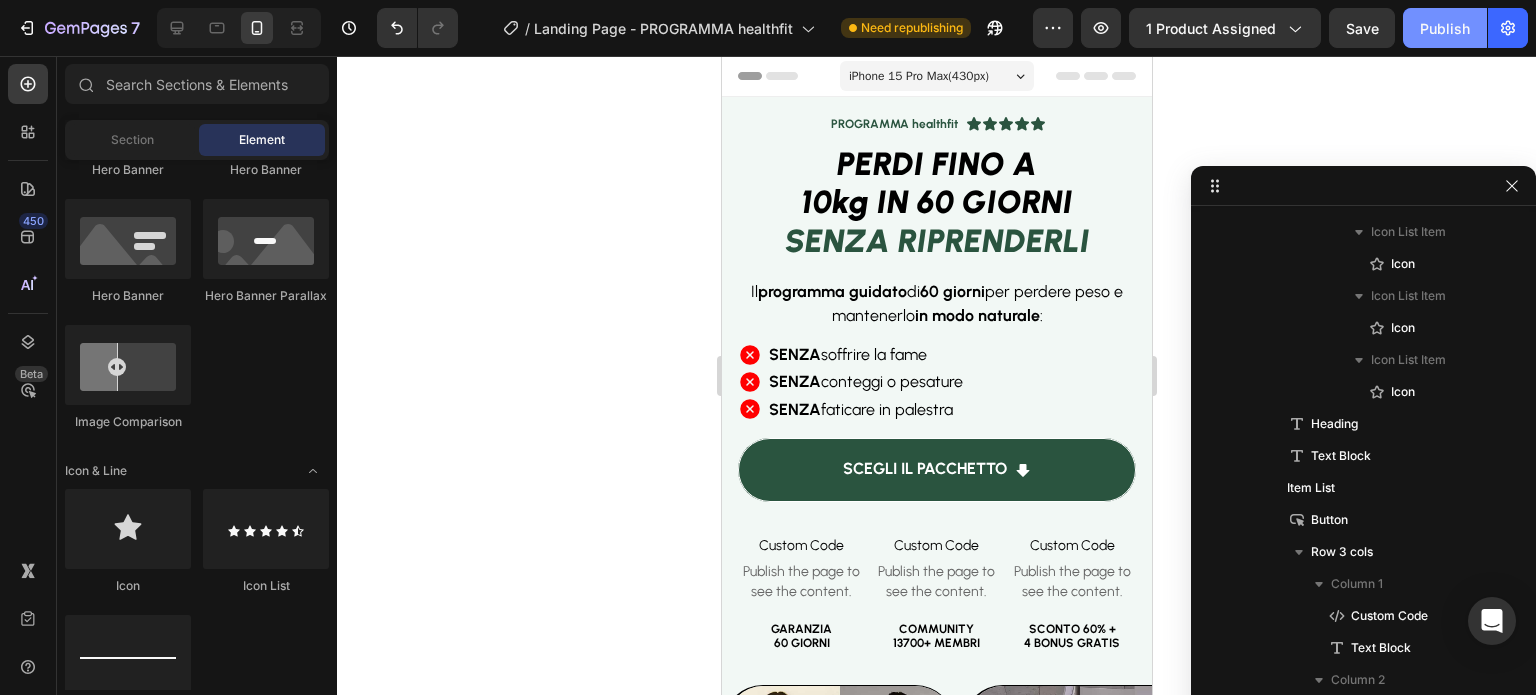 drag, startPoint x: 1417, startPoint y: 15, endPoint x: 96, endPoint y: 110, distance: 1324.4116 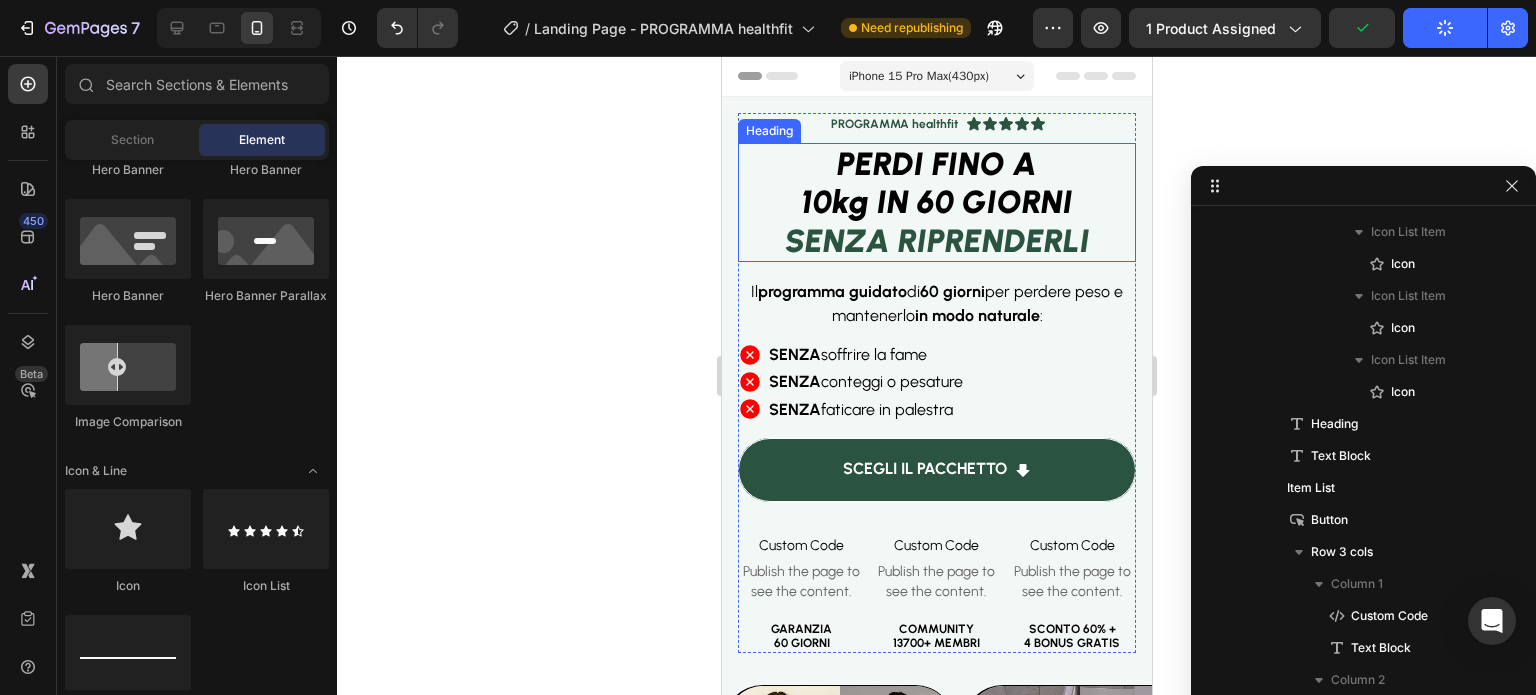 click 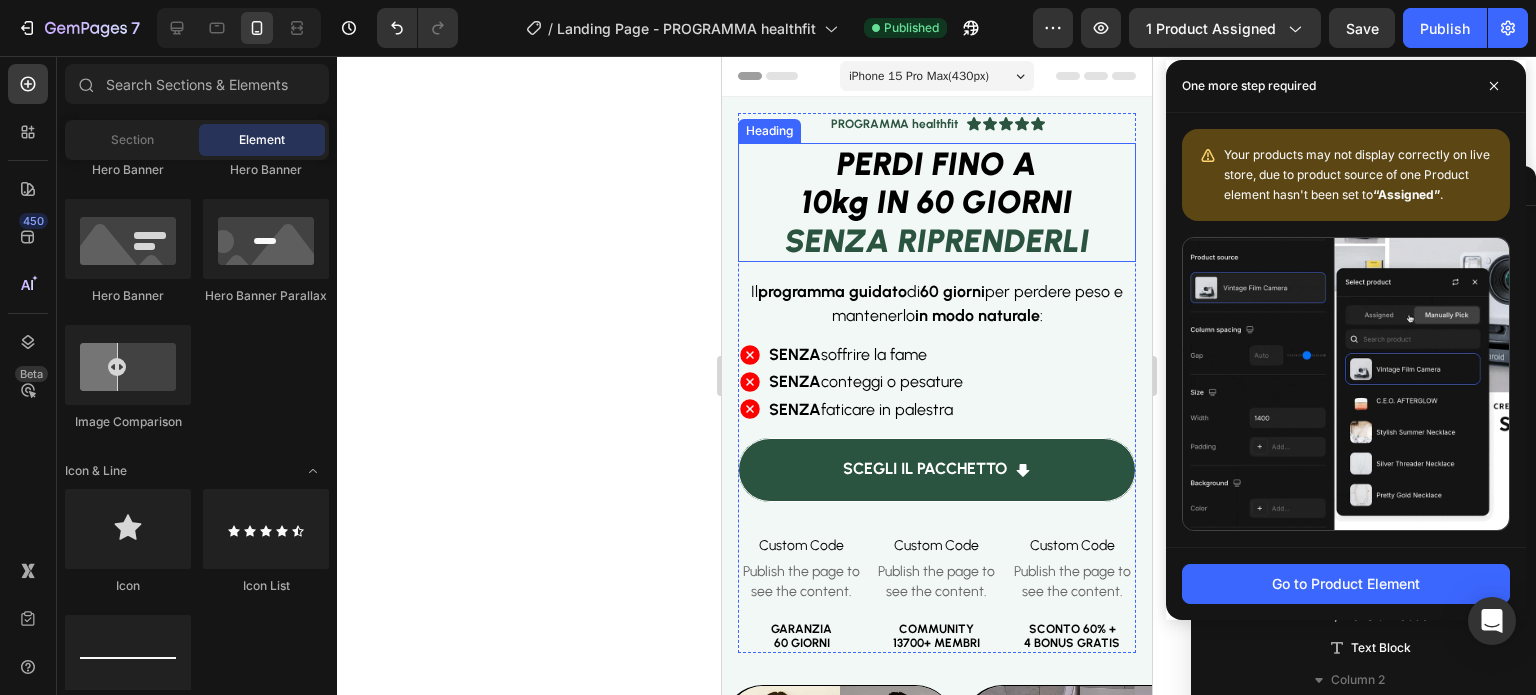 click 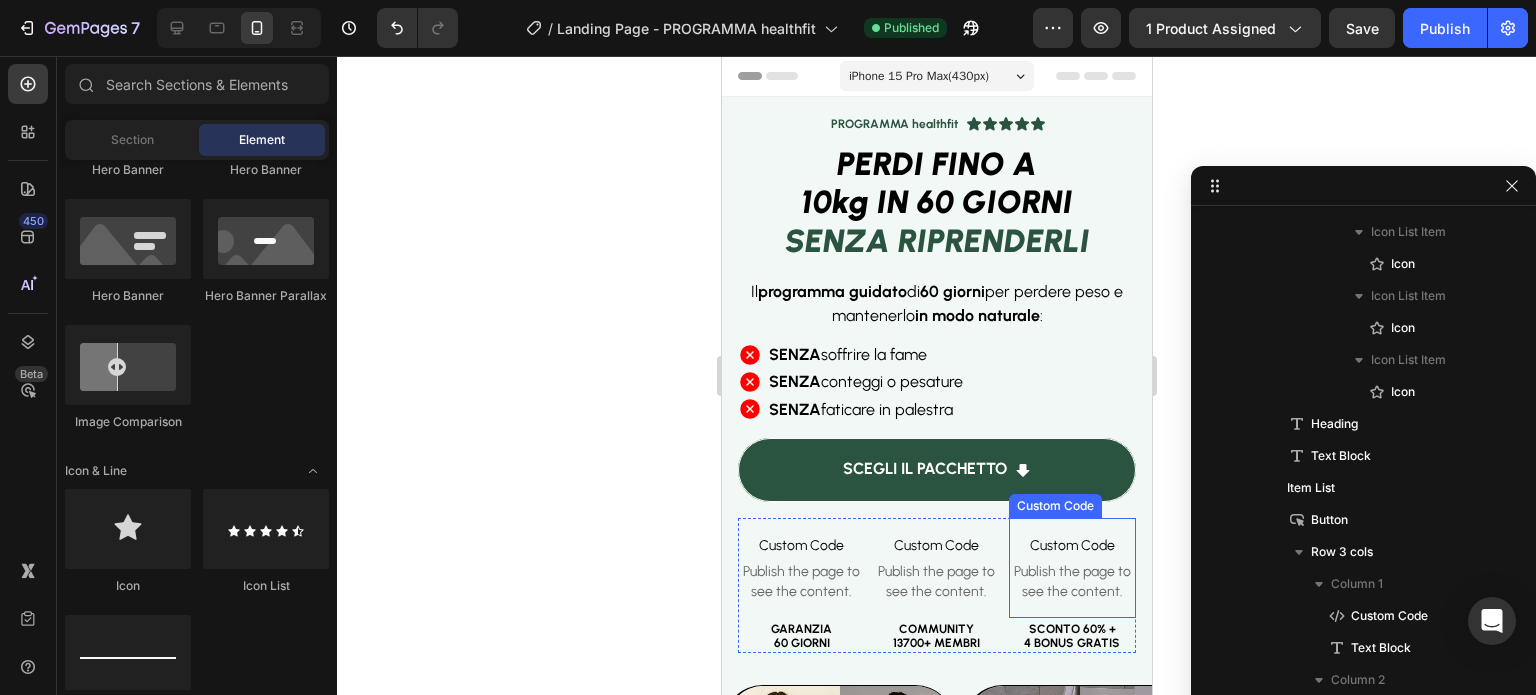 scroll, scrollTop: 766, scrollLeft: 0, axis: vertical 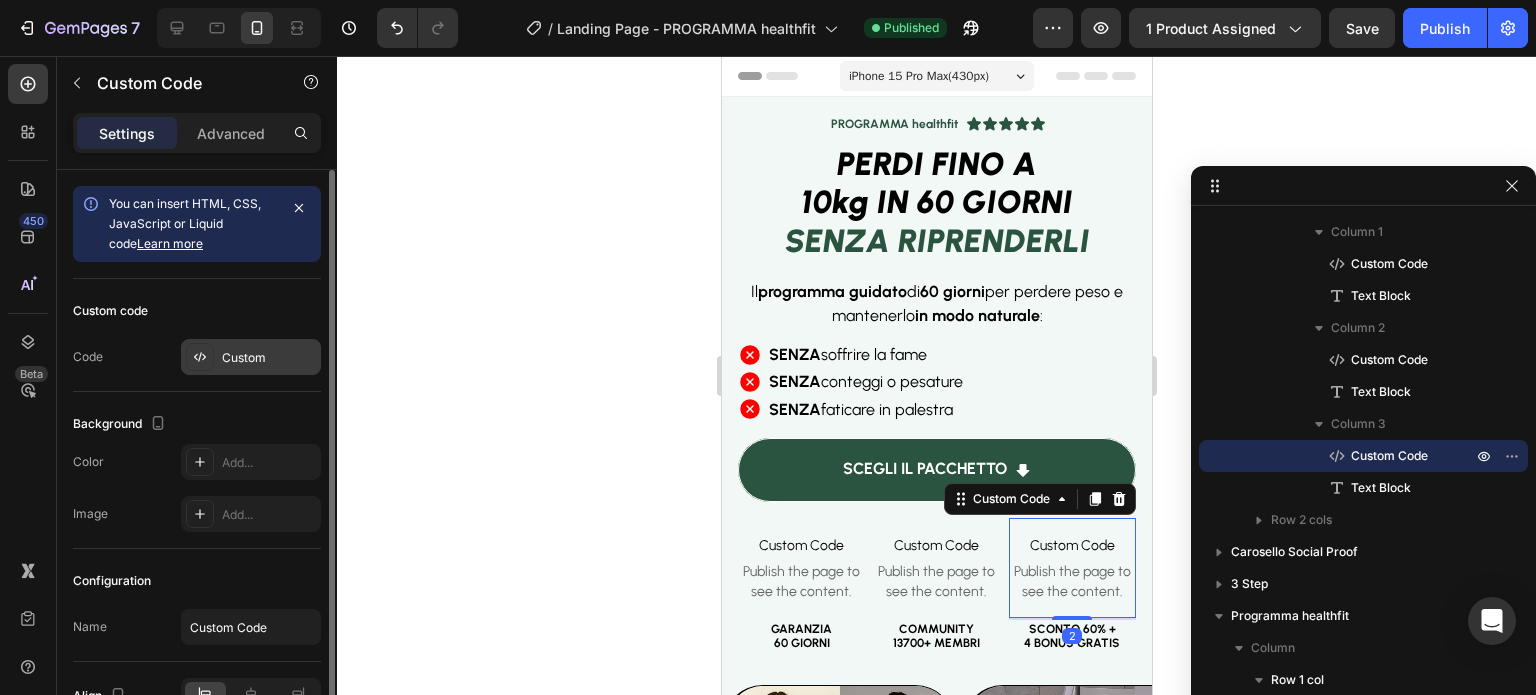 click on "Custom" at bounding box center (251, 357) 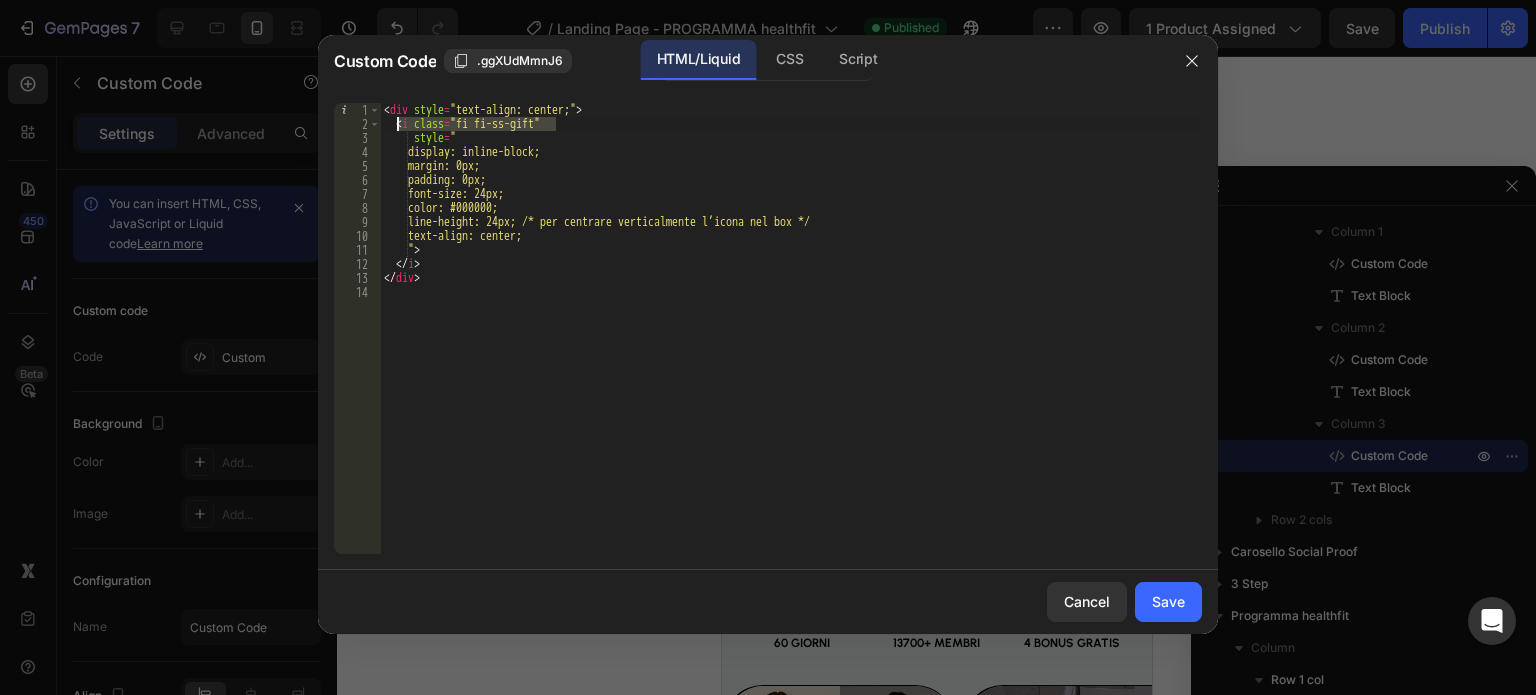 drag, startPoint x: 567, startPoint y: 121, endPoint x: 396, endPoint y: 123, distance: 171.01169 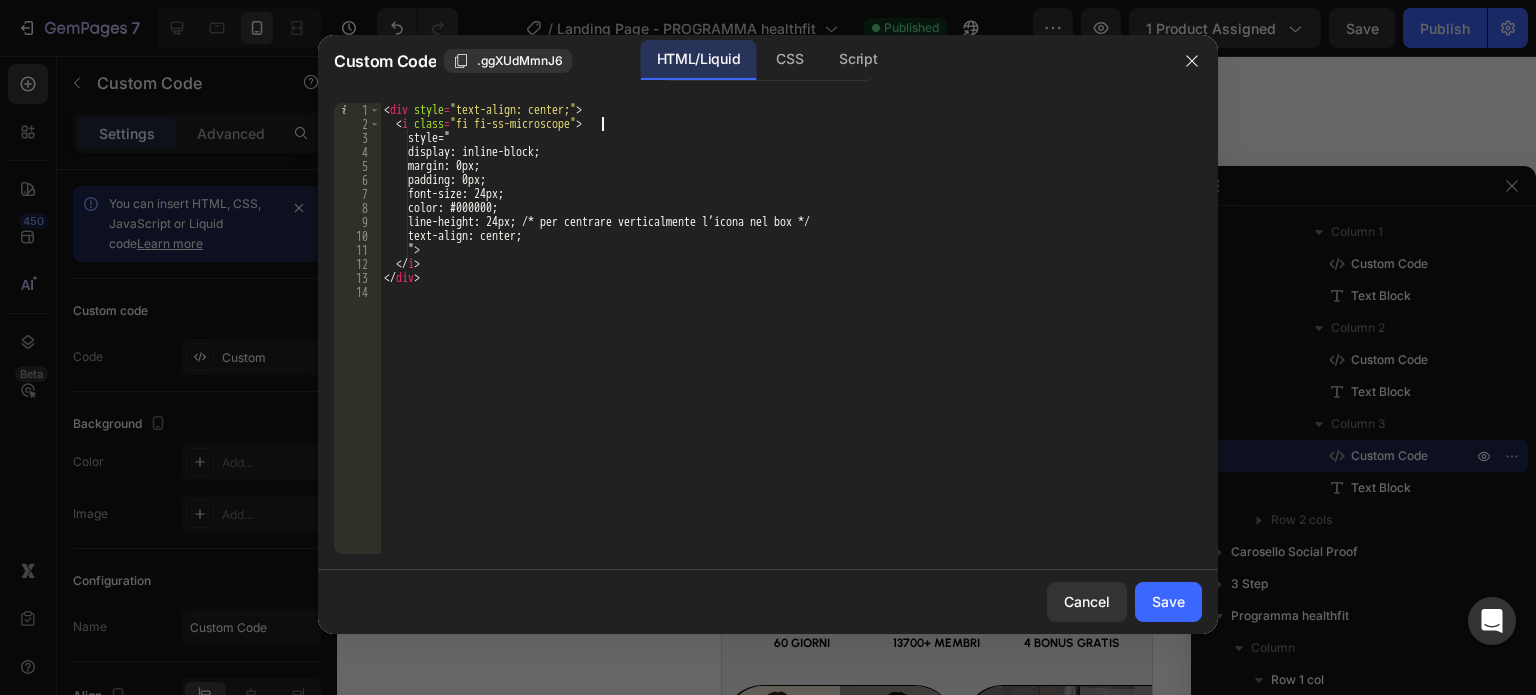type on "<i class="fi fi-ss-microscope"" 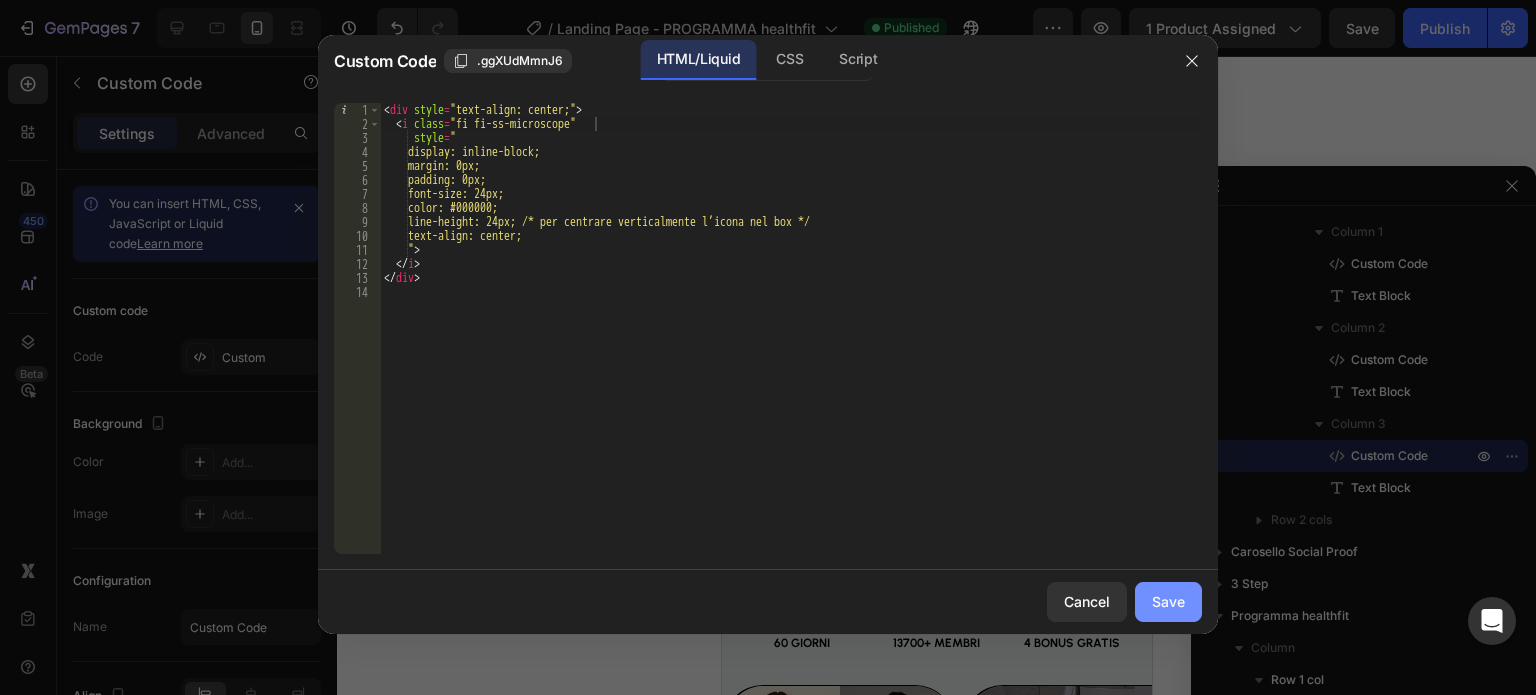 click on "Save" at bounding box center (1168, 601) 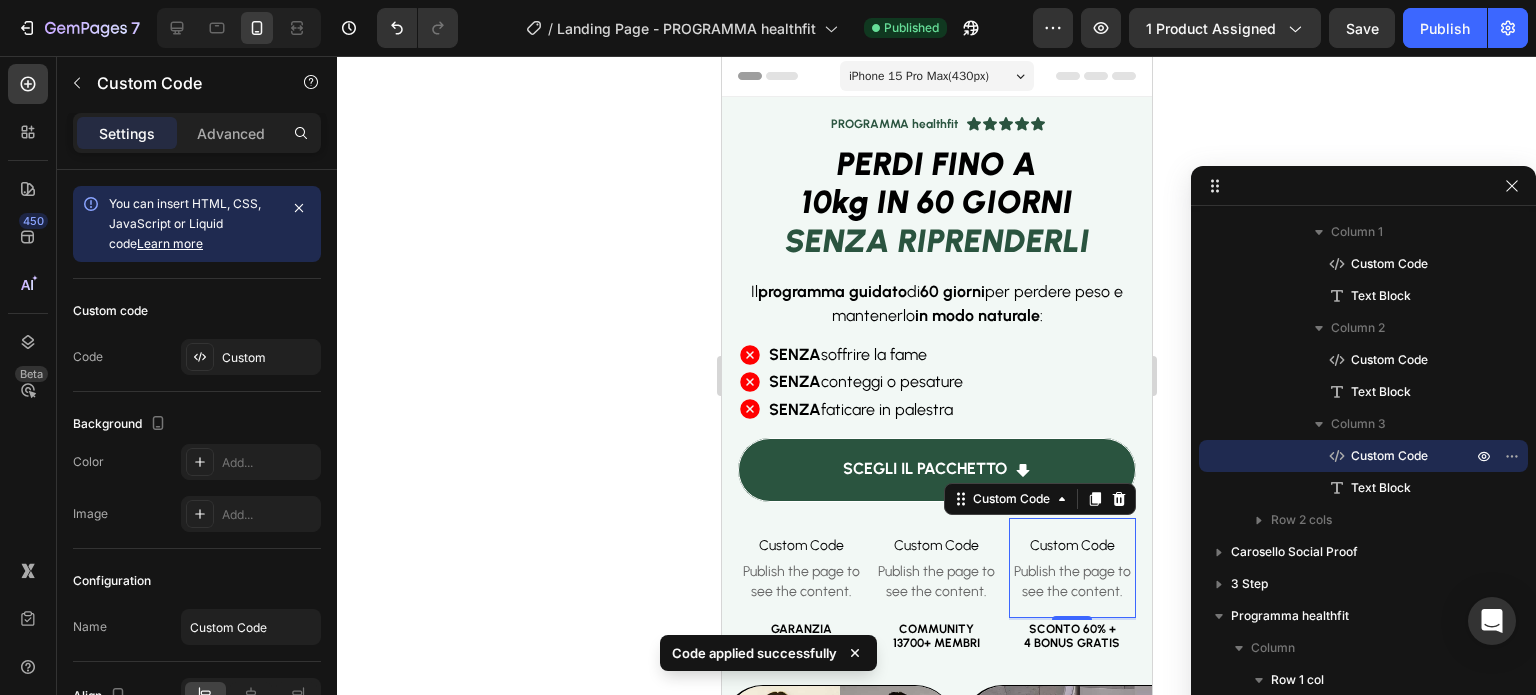 click on "2" at bounding box center (1071, 636) 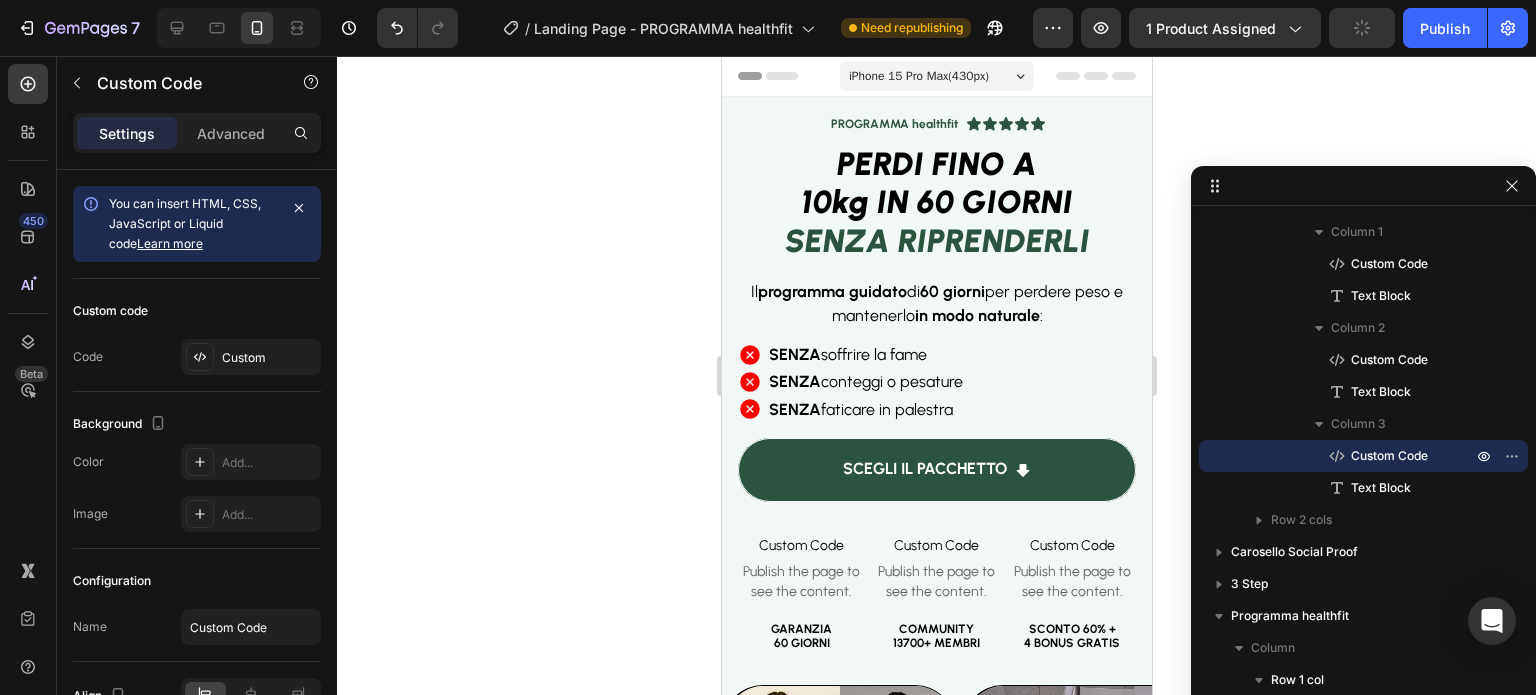 scroll, scrollTop: 92, scrollLeft: 0, axis: vertical 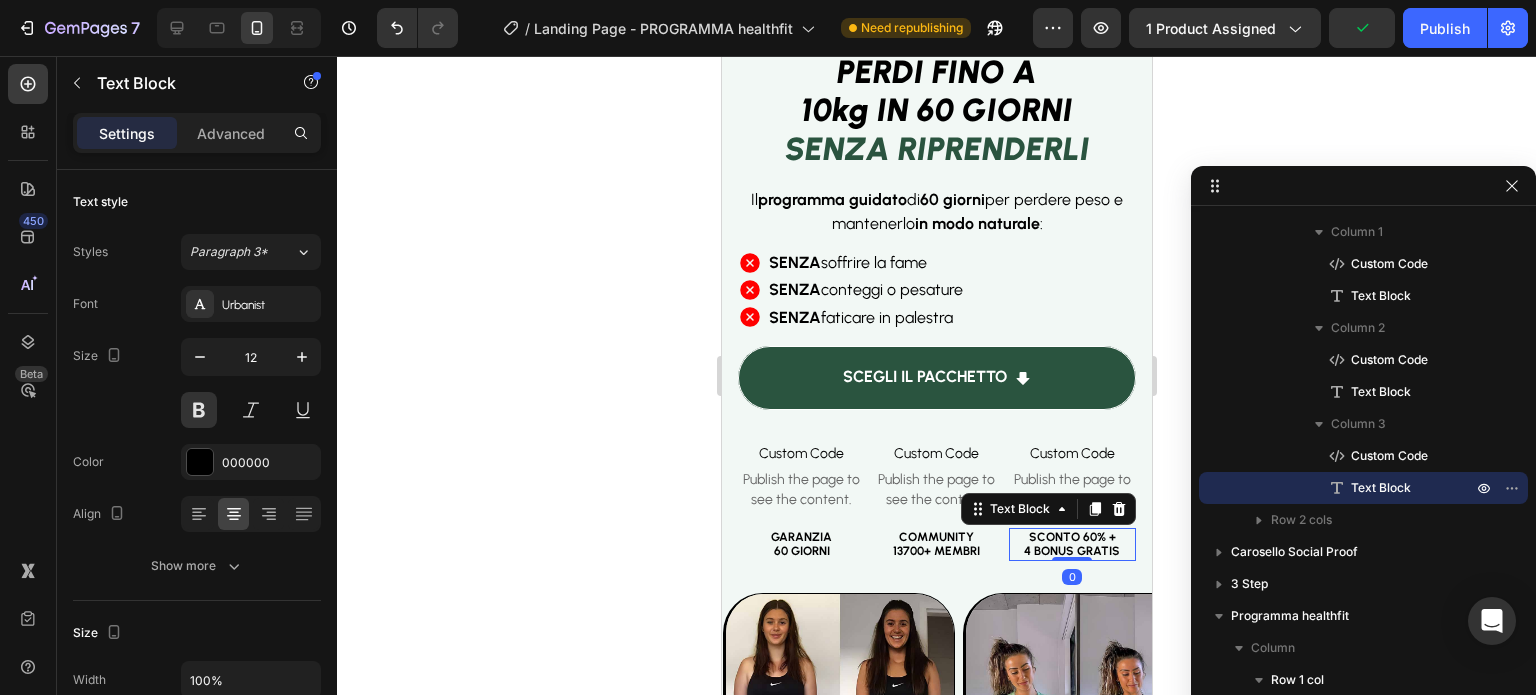 click on "SCONTO 60% +" at bounding box center [1071, 537] 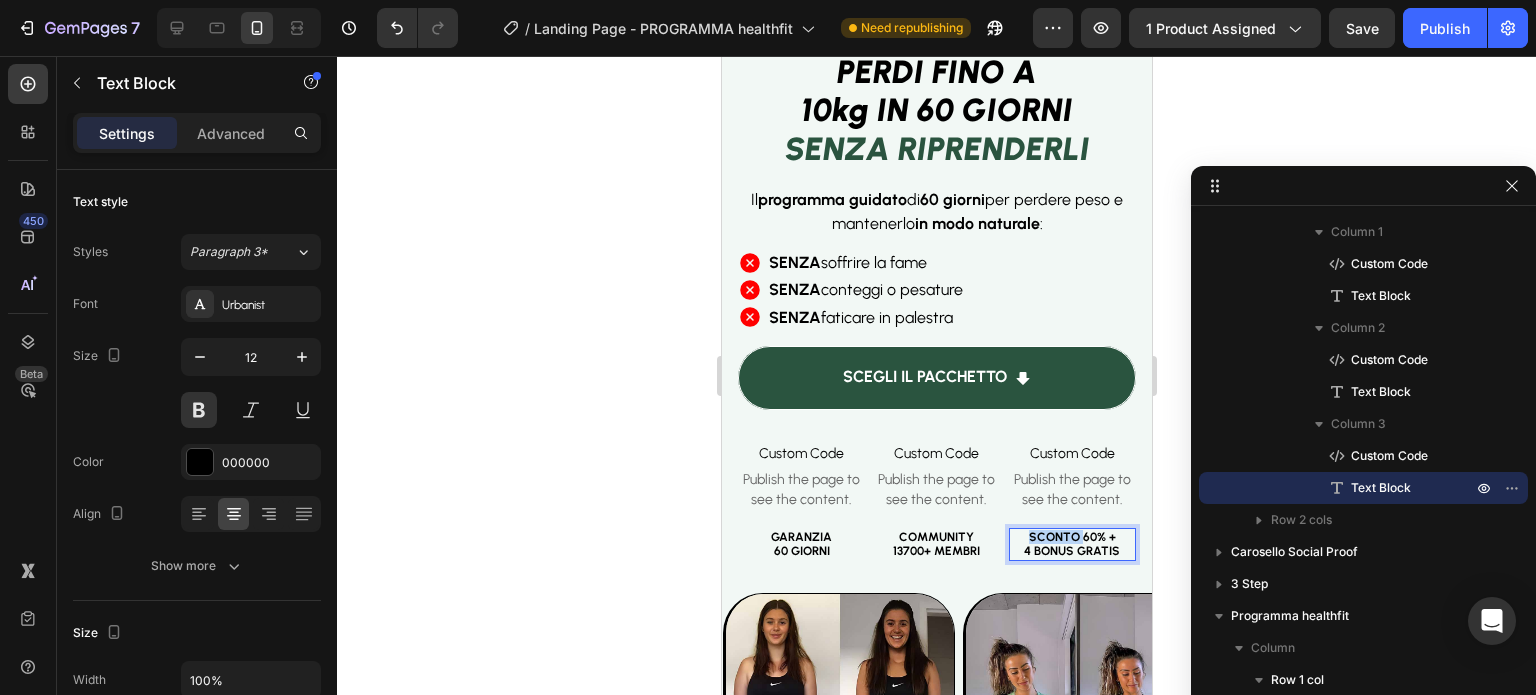 click on "SCONTO 60% +" at bounding box center [1071, 537] 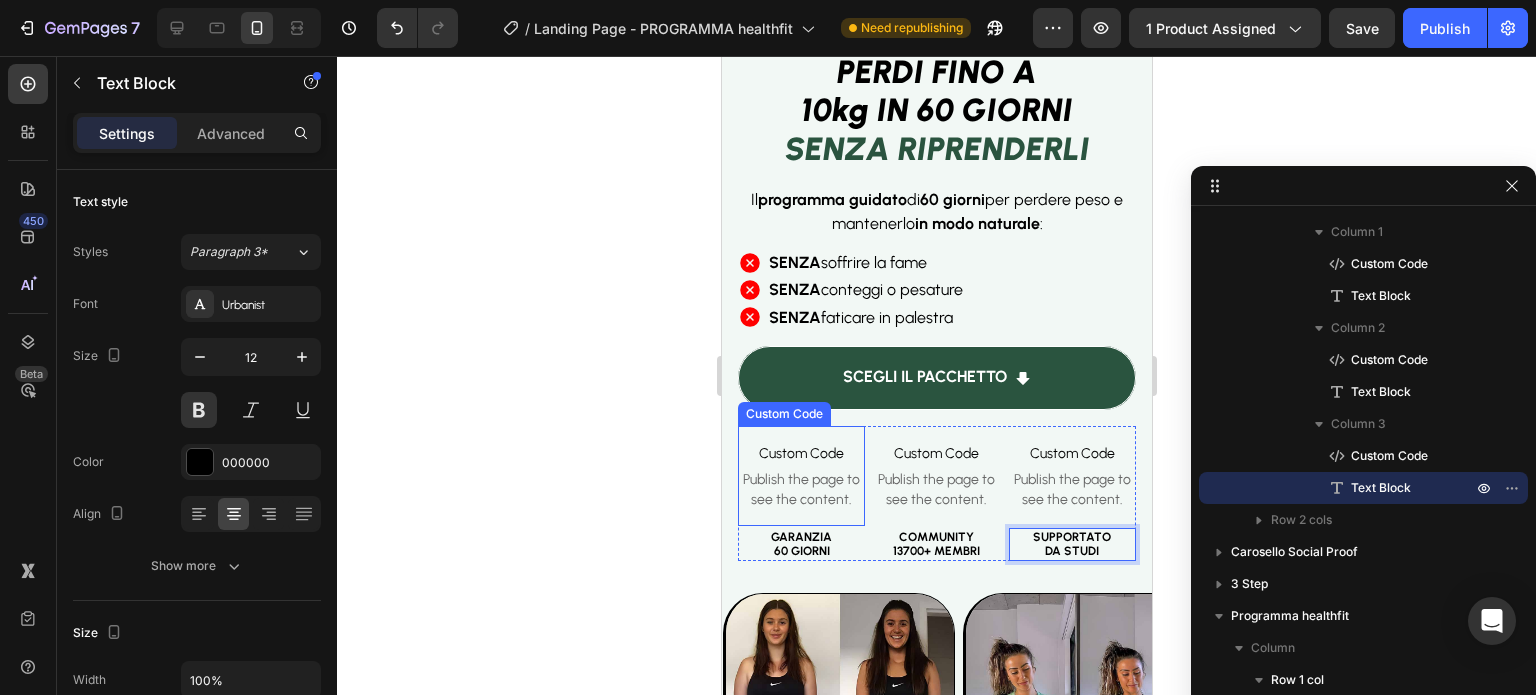 click 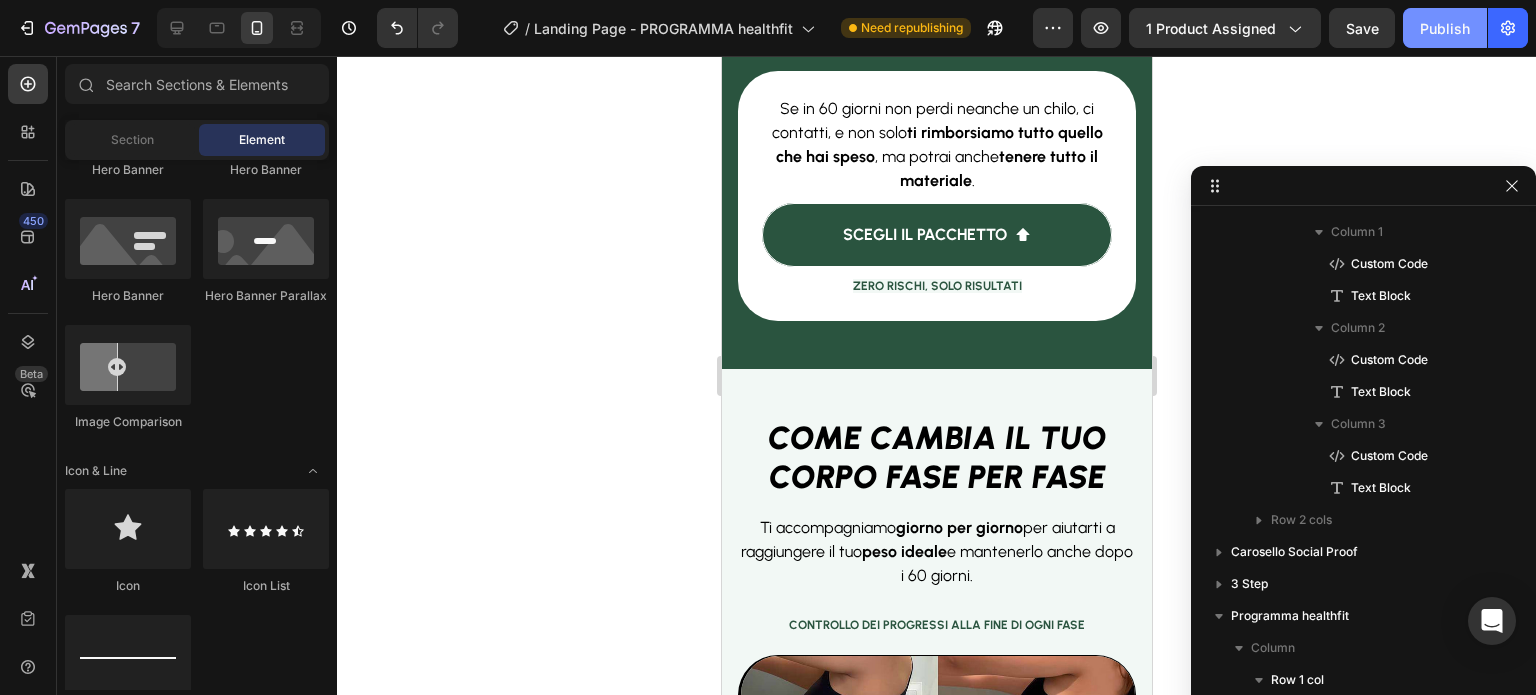 scroll, scrollTop: 10635, scrollLeft: 0, axis: vertical 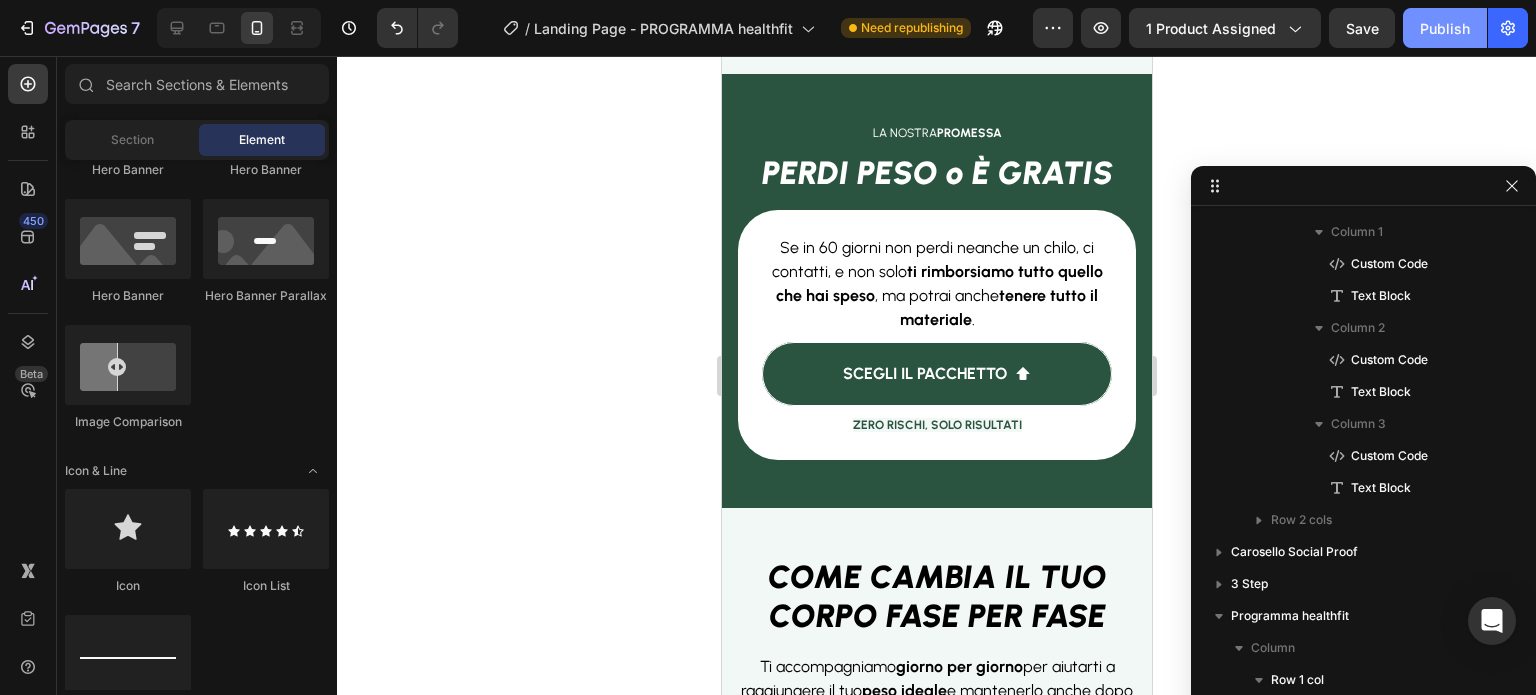 click on "Publish" at bounding box center [1445, 28] 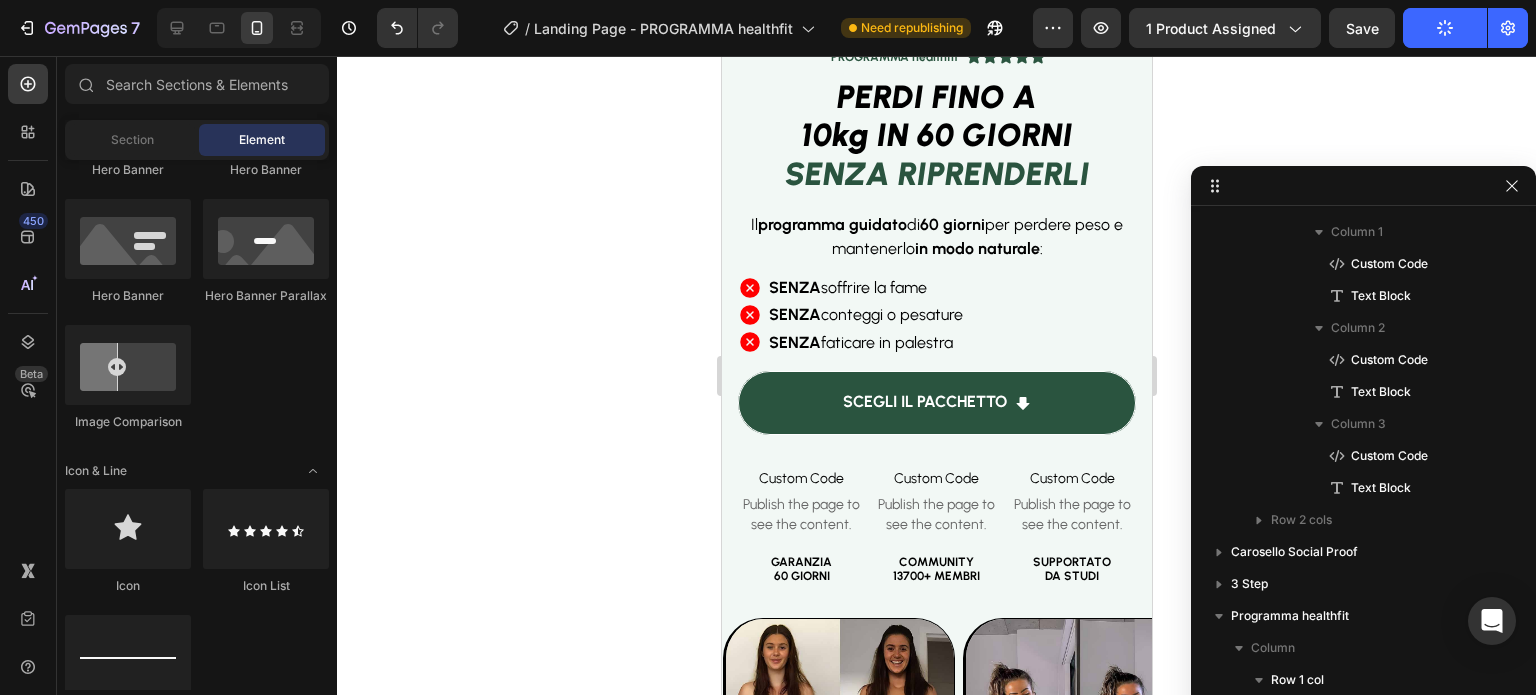 scroll, scrollTop: 0, scrollLeft: 0, axis: both 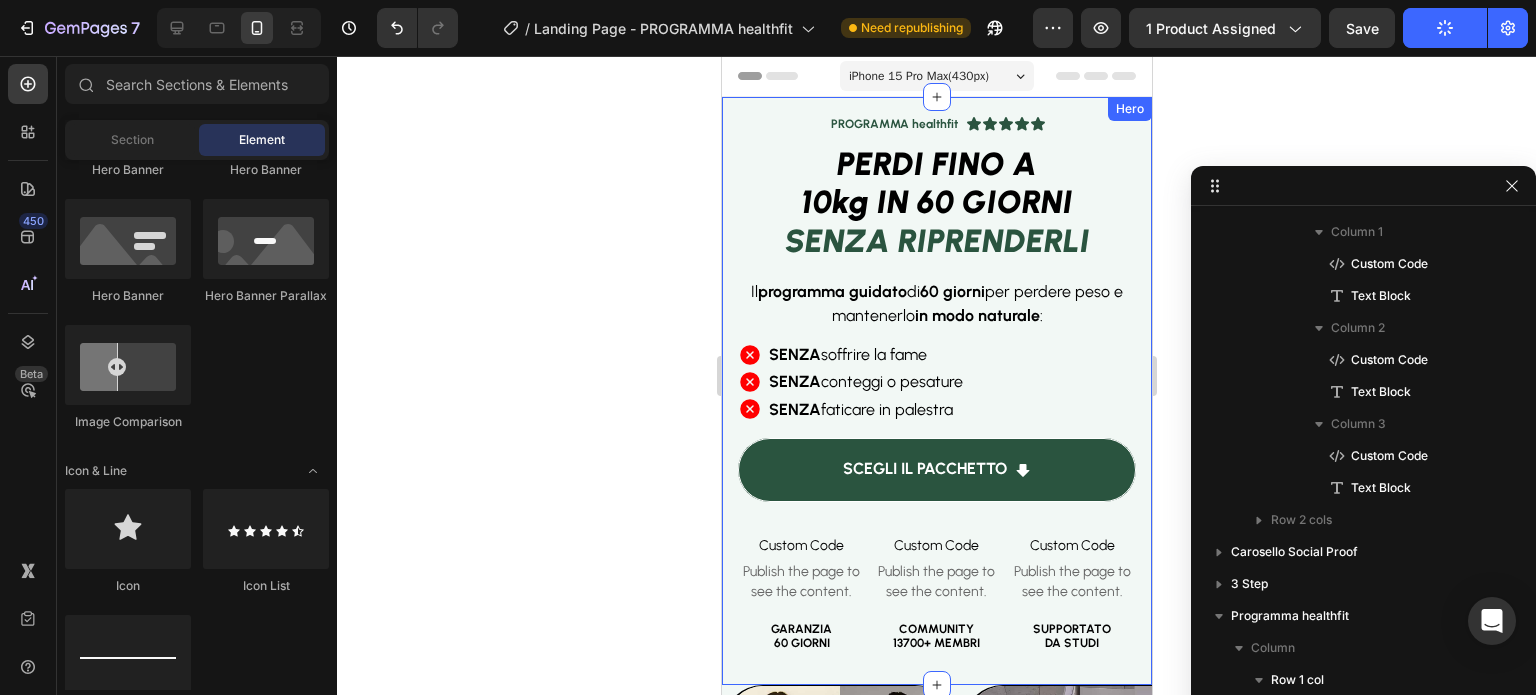 click 